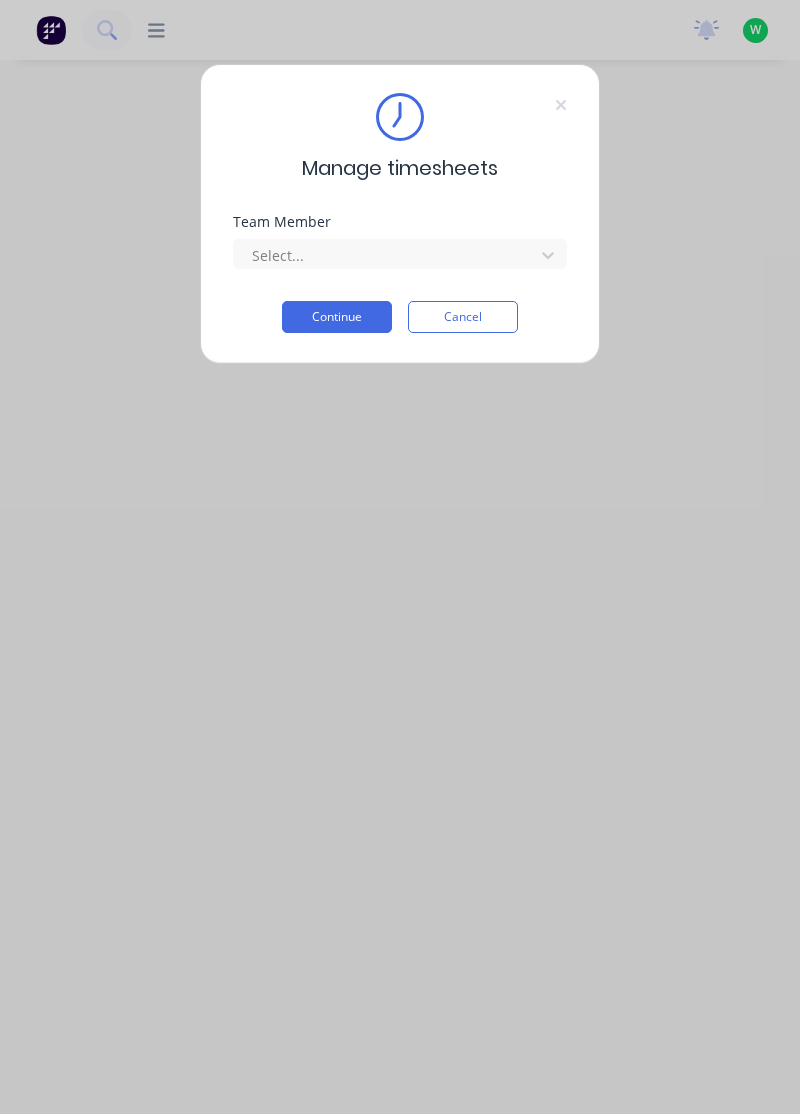 scroll, scrollTop: 0, scrollLeft: 0, axis: both 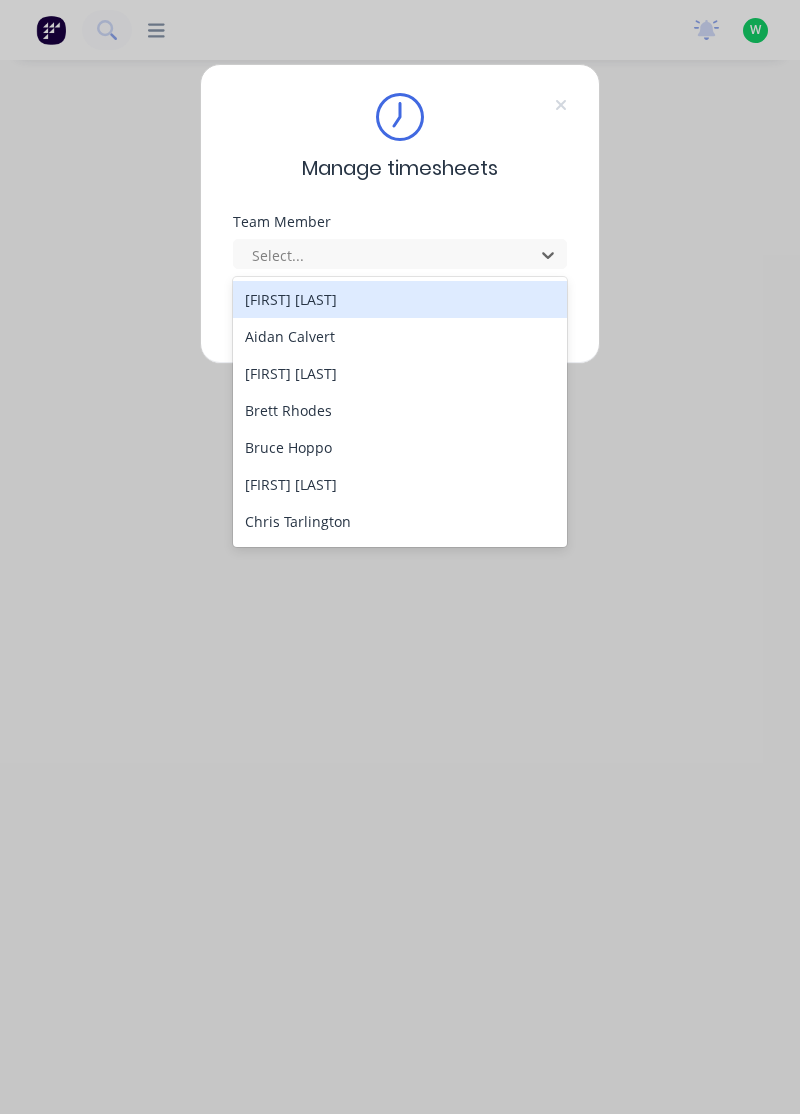 click on "[FIRST] [LAST]" at bounding box center (400, 299) 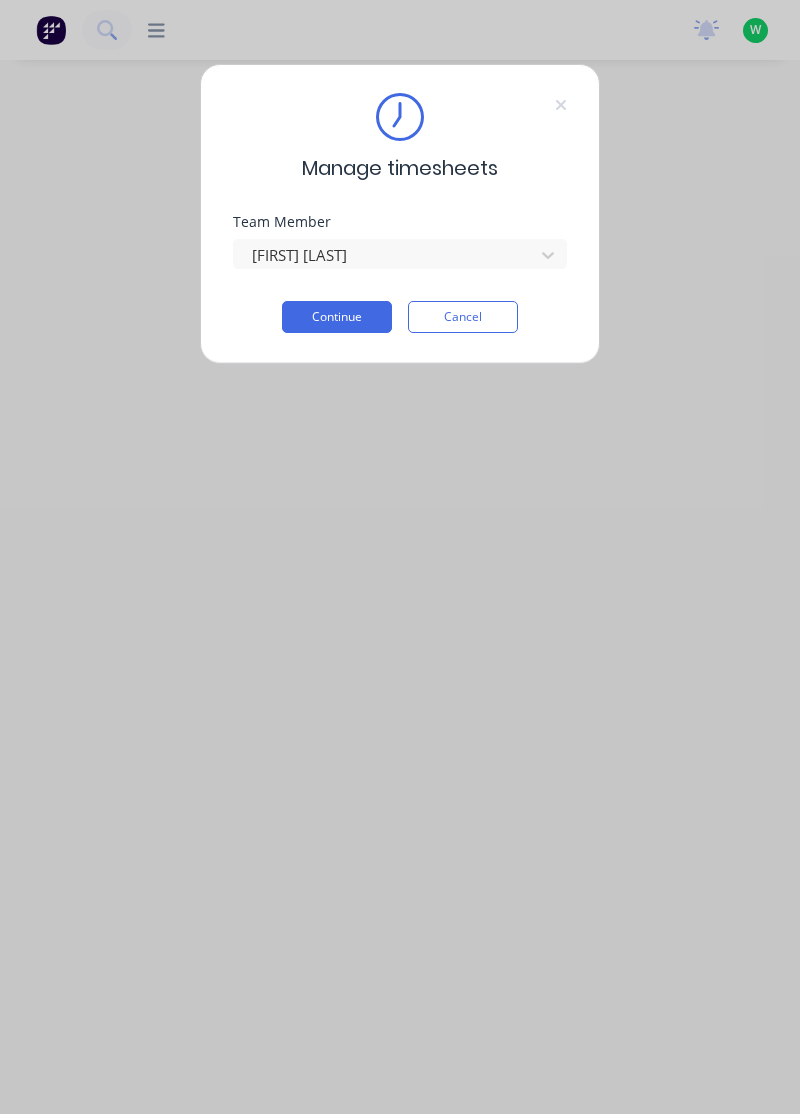 click on "Continue" at bounding box center [337, 317] 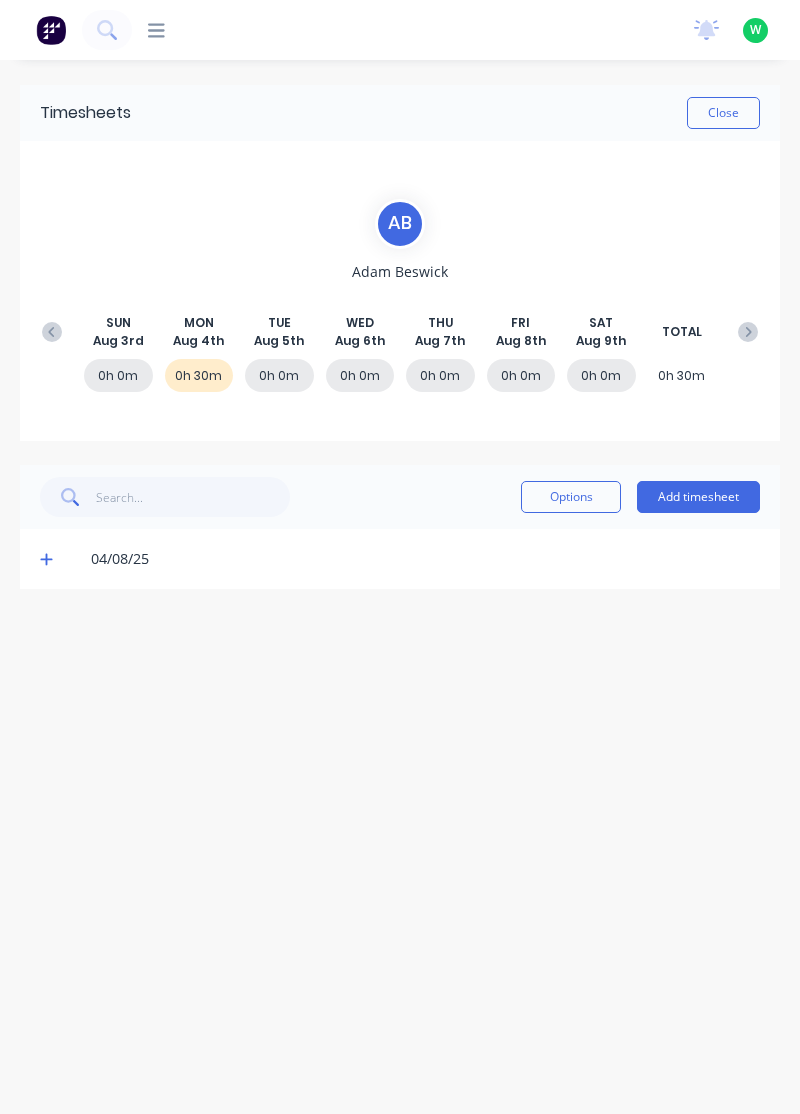 click on "Add timesheet" at bounding box center [698, 497] 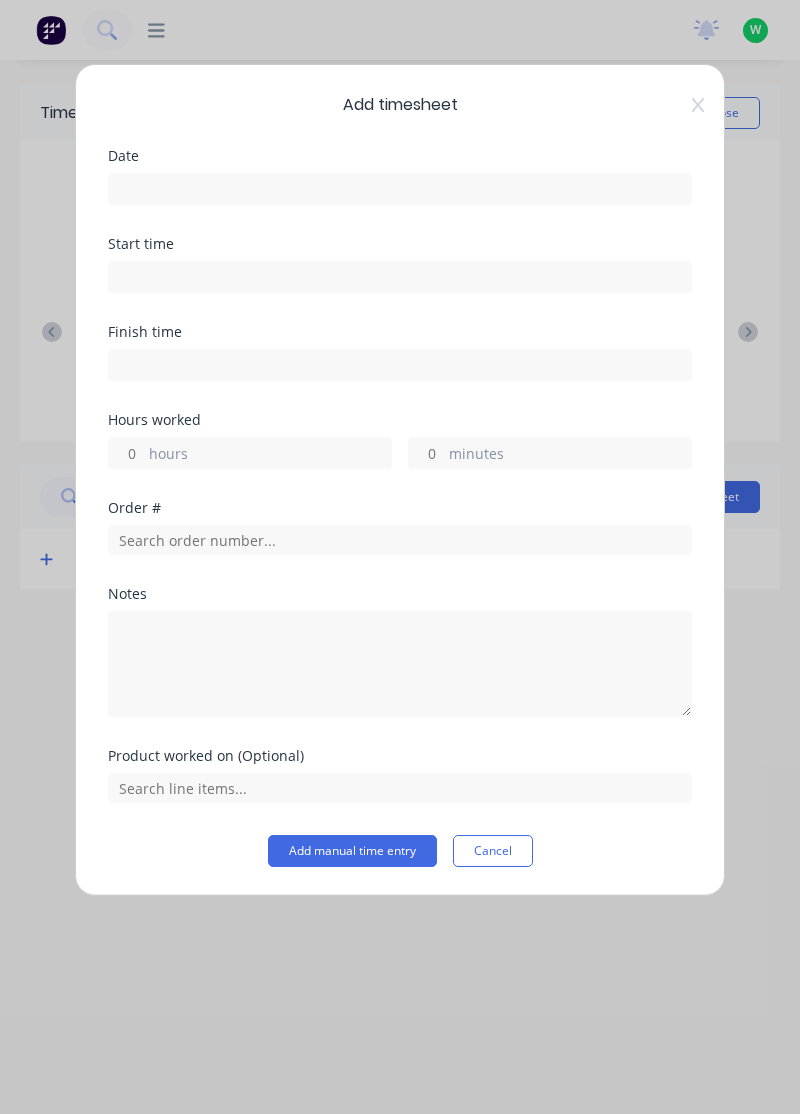 click at bounding box center [400, 189] 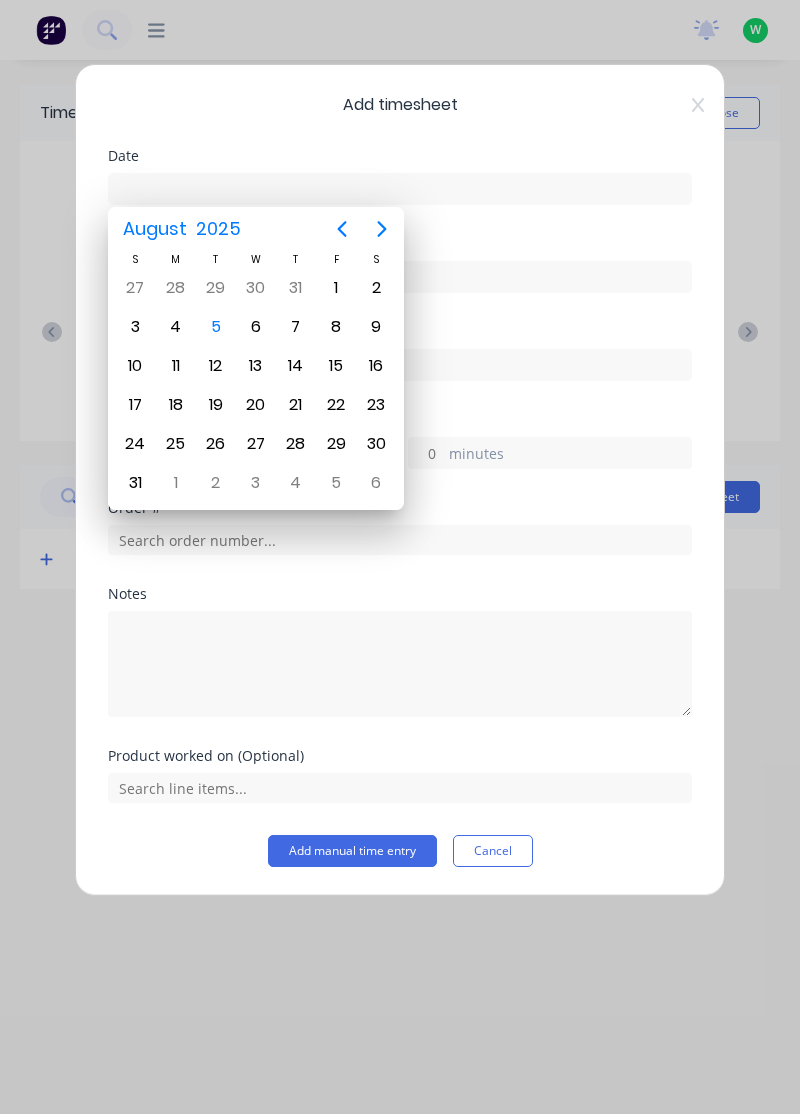 click on "4" at bounding box center [176, 327] 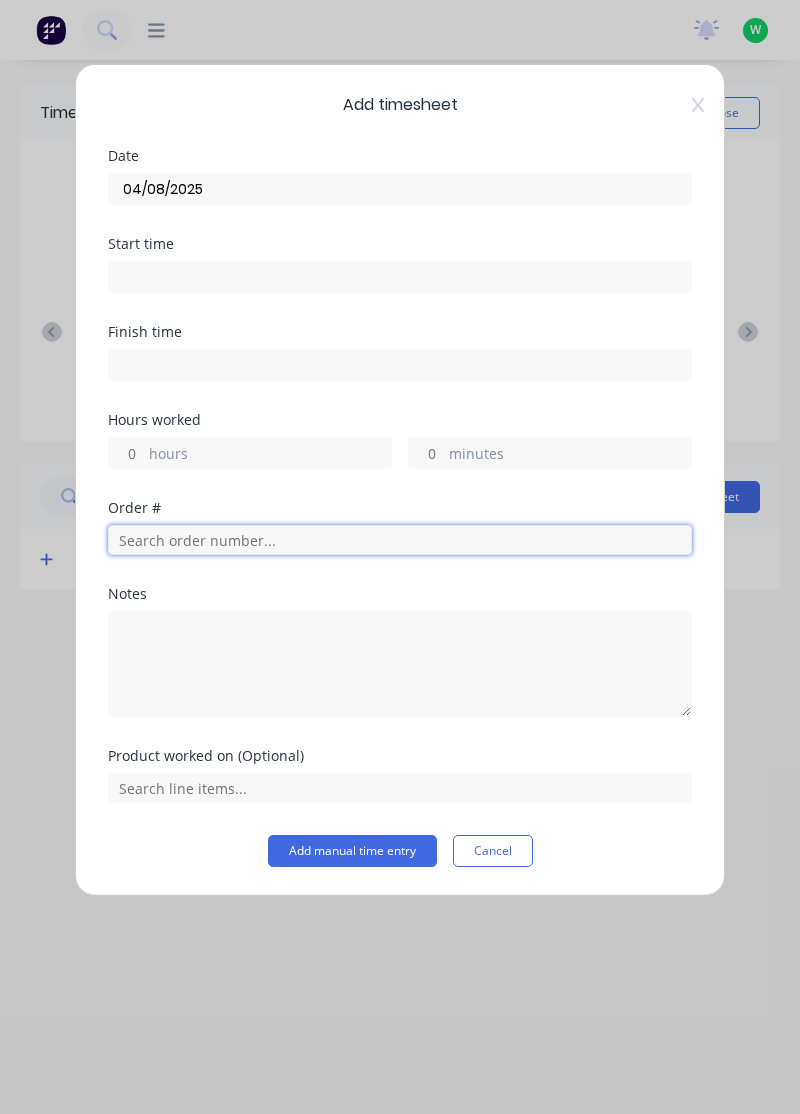 click at bounding box center (400, 540) 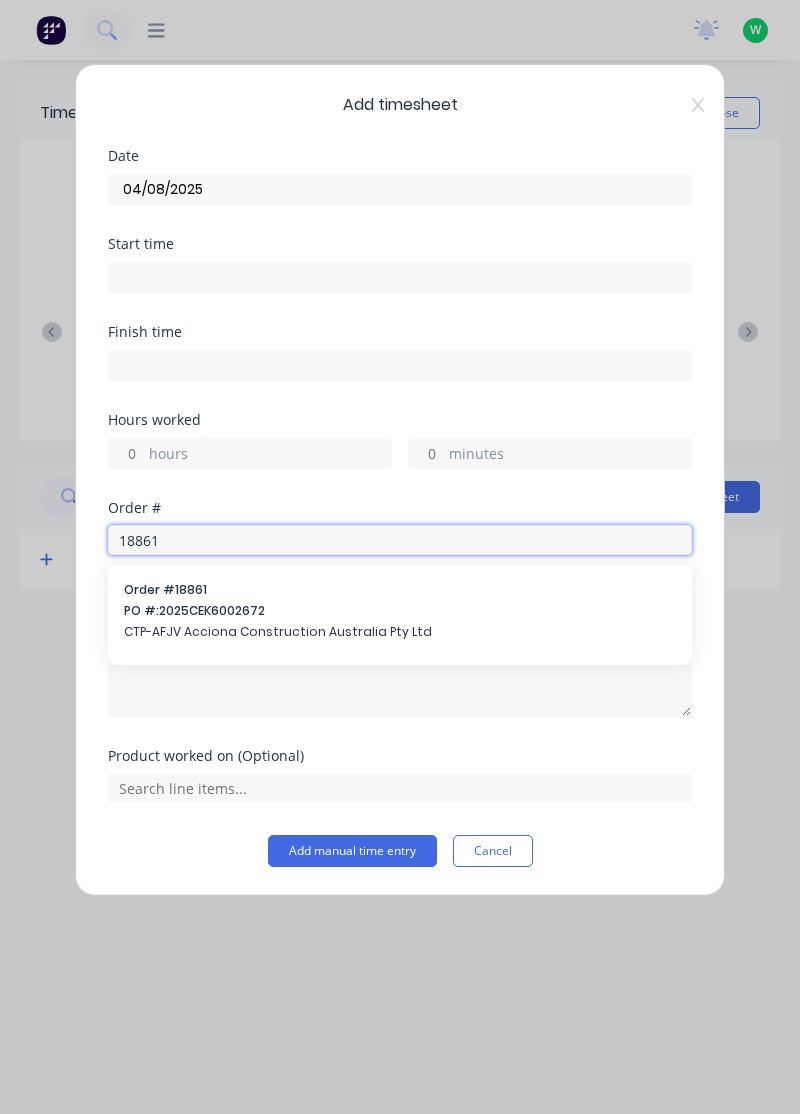 type on "18861" 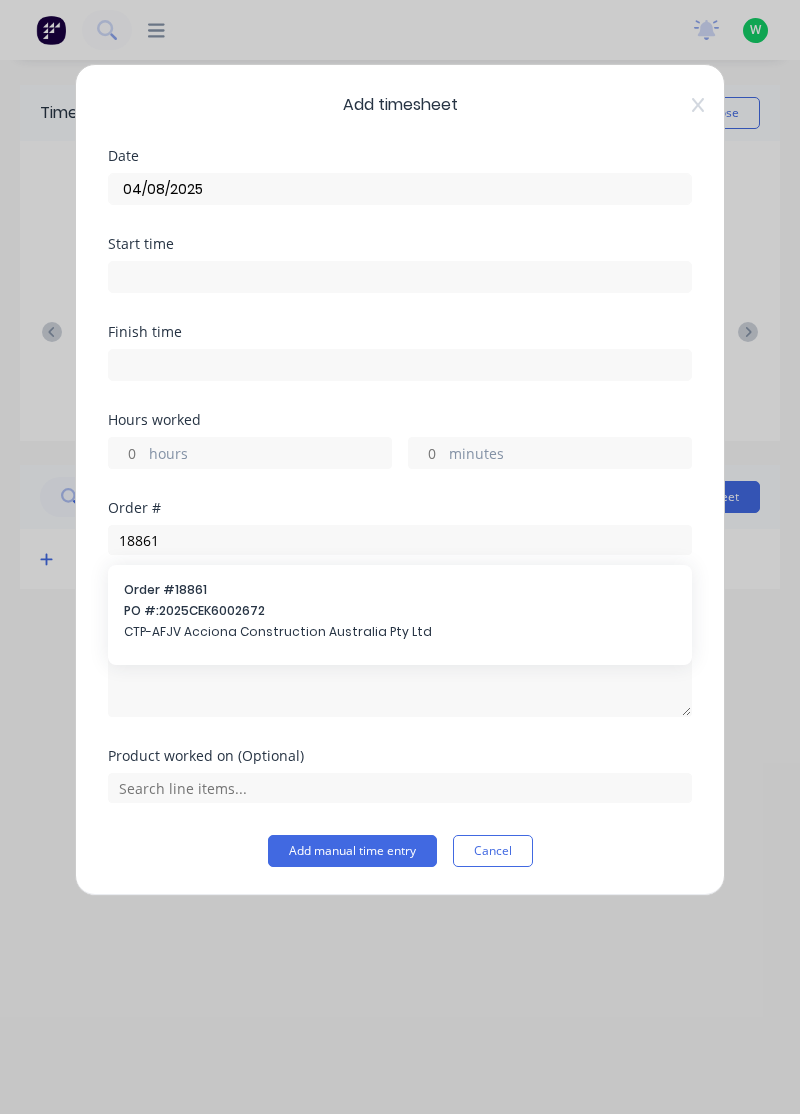 click on "Order # 18861" at bounding box center [400, 590] 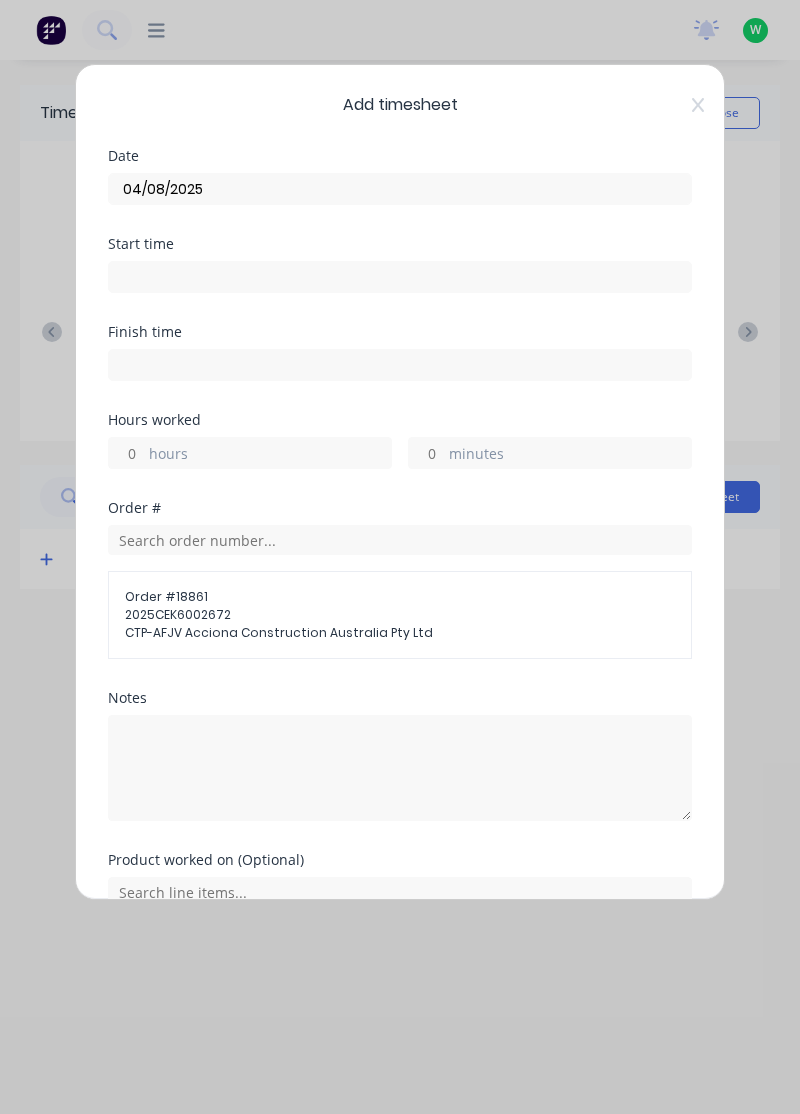 click on "hours" at bounding box center [270, 455] 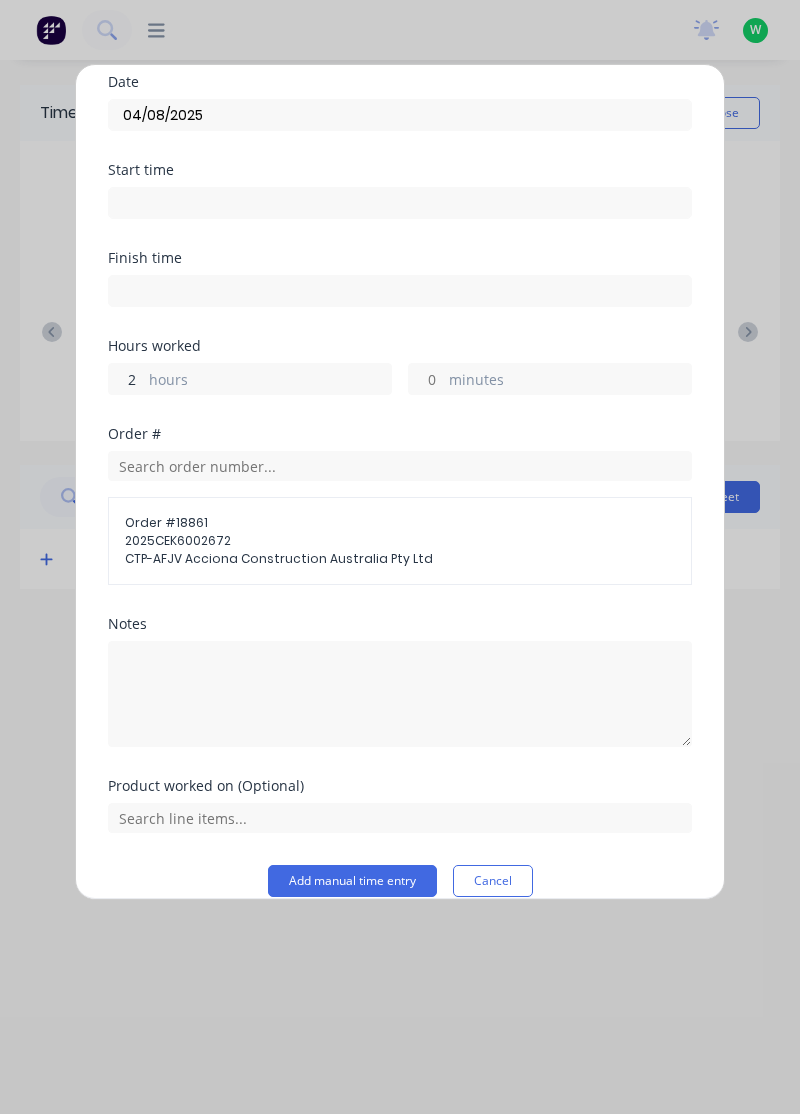 scroll, scrollTop: 96, scrollLeft: 0, axis: vertical 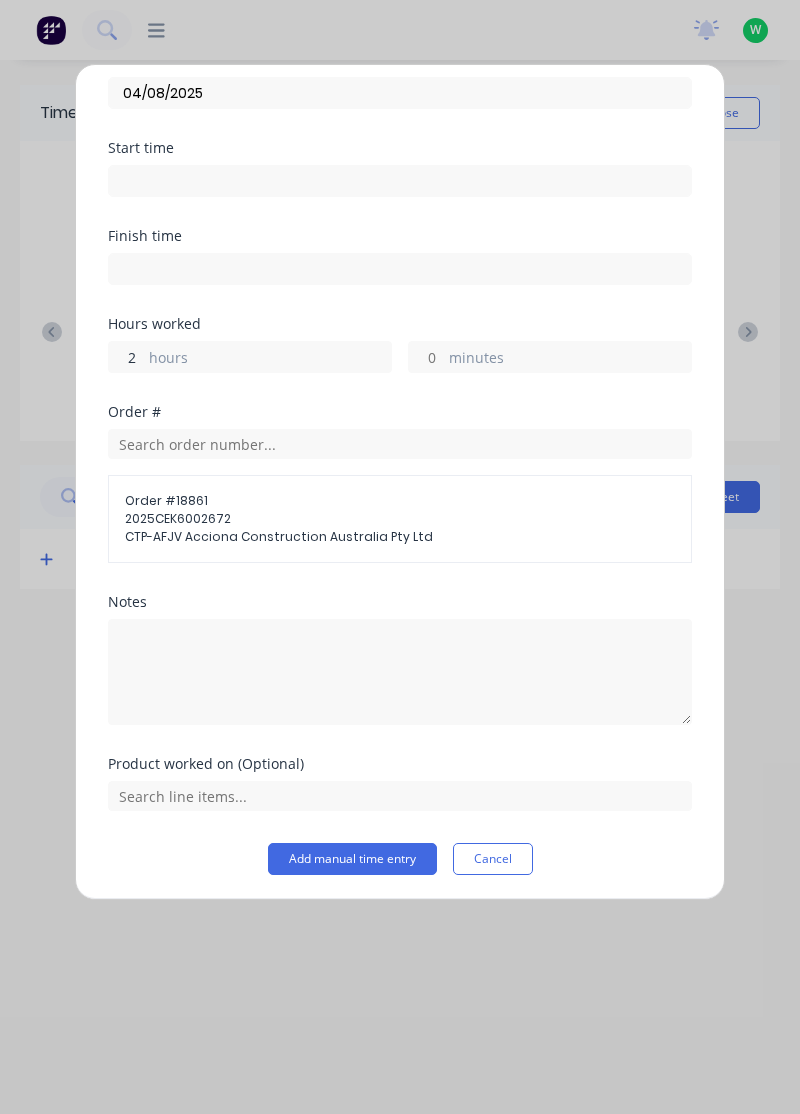 type on "2" 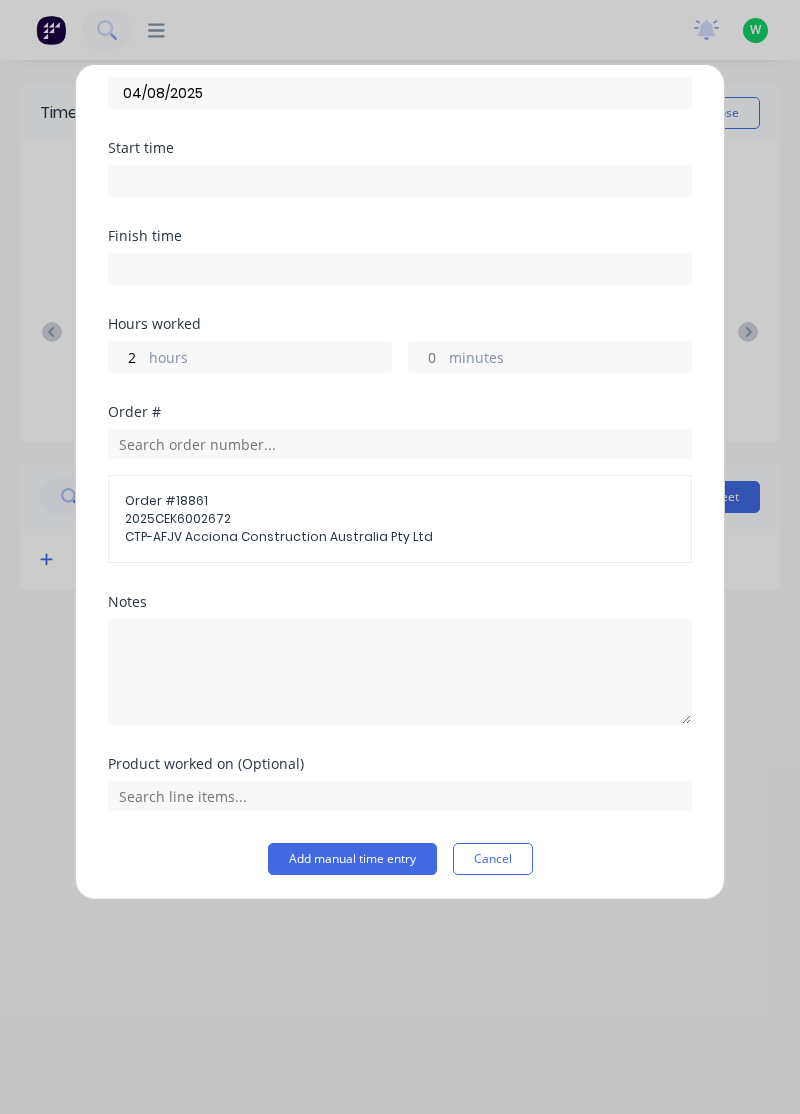 click on "Notes" at bounding box center (400, 602) 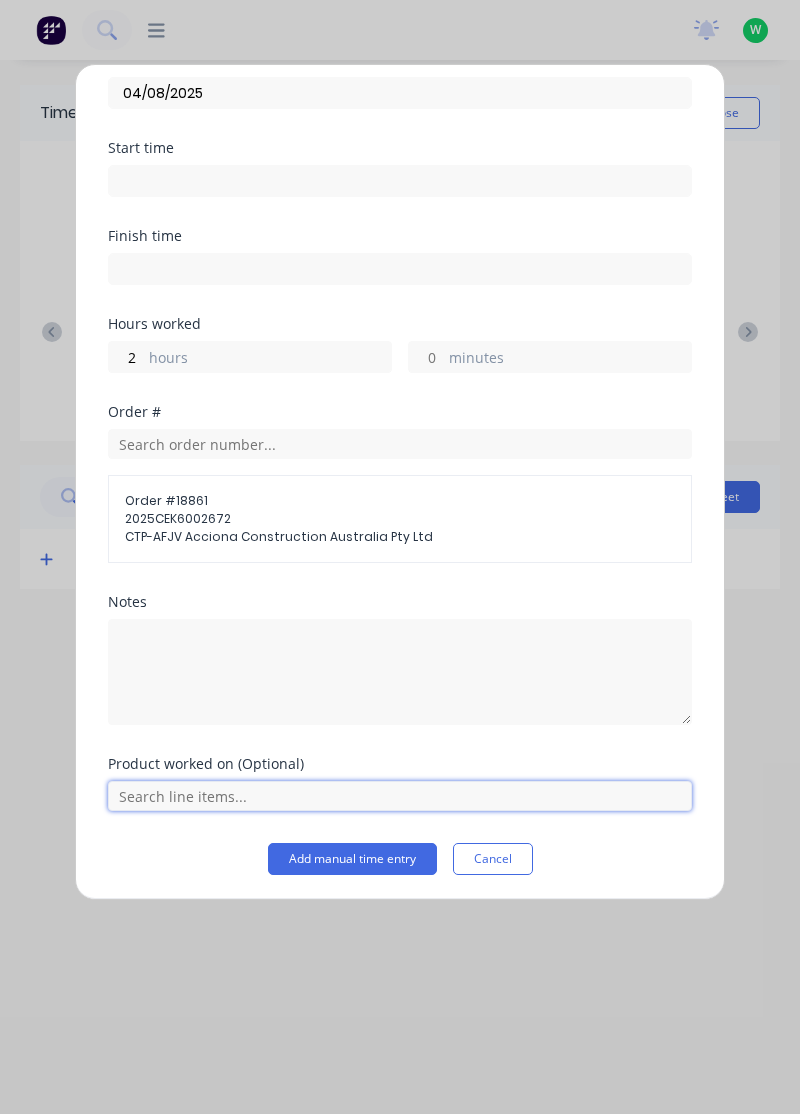 click at bounding box center [400, 796] 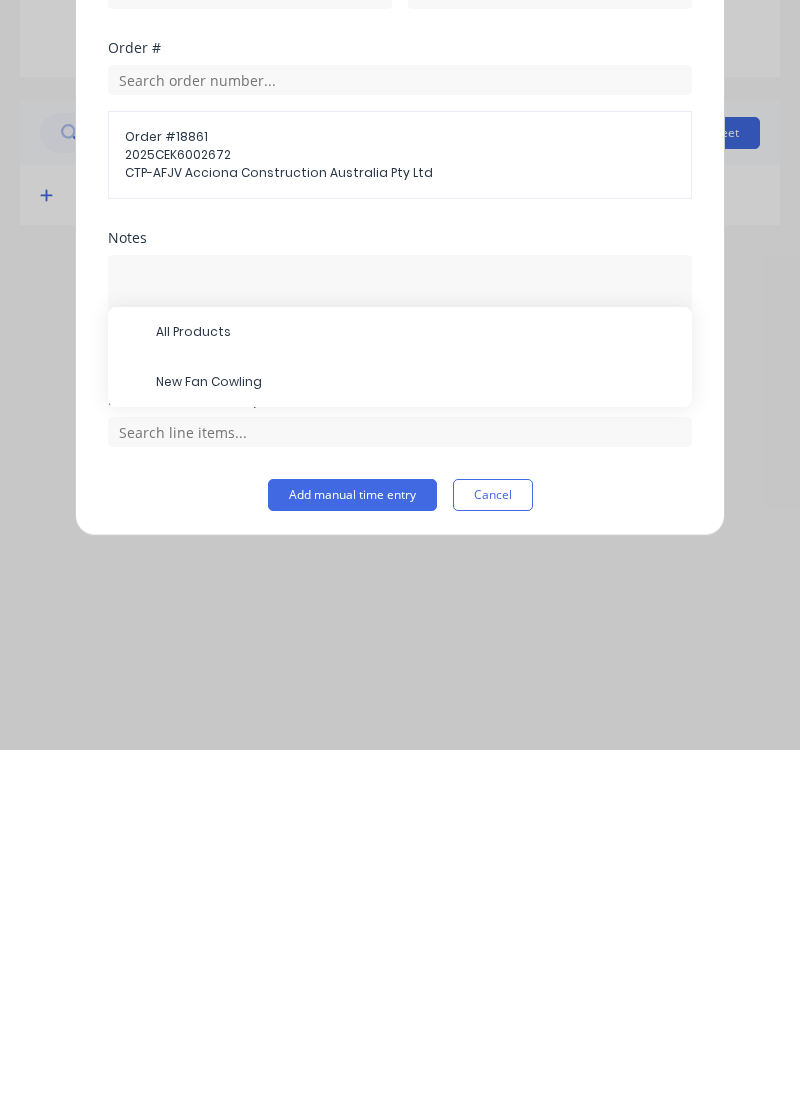 click on "New Fan Cowling" at bounding box center (416, 746) 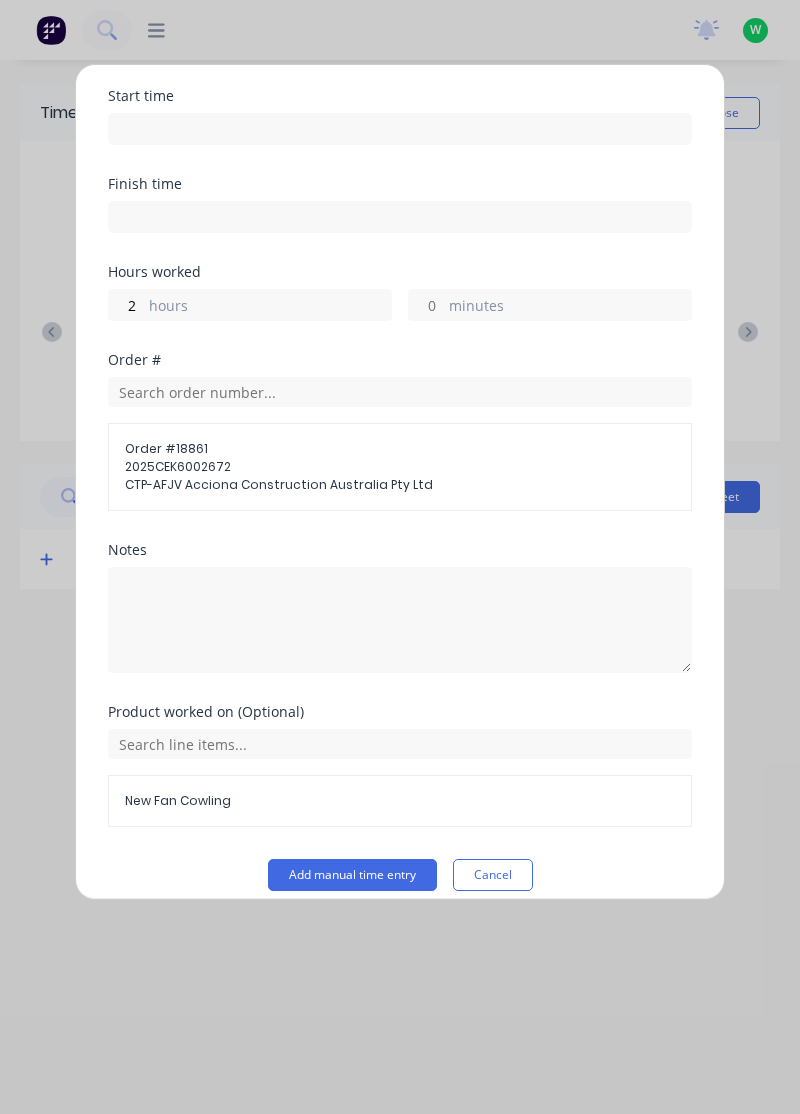 scroll, scrollTop: 163, scrollLeft: 0, axis: vertical 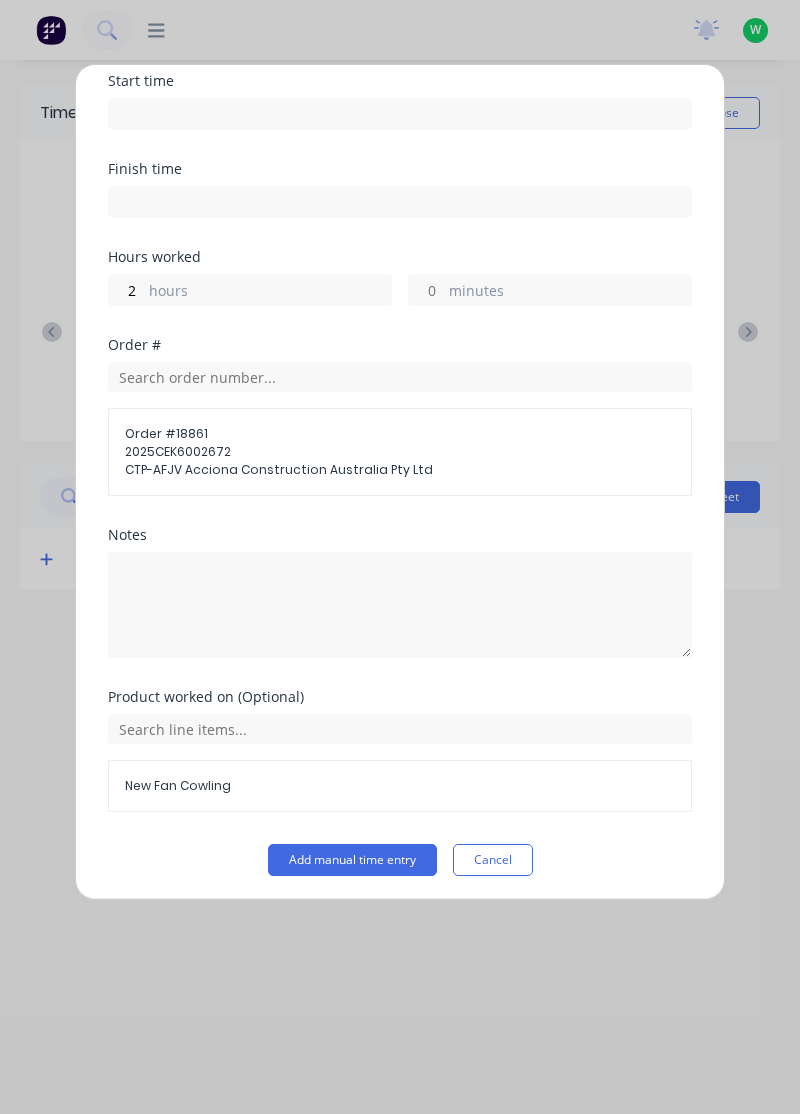 click on "Add manual time entry" at bounding box center [352, 860] 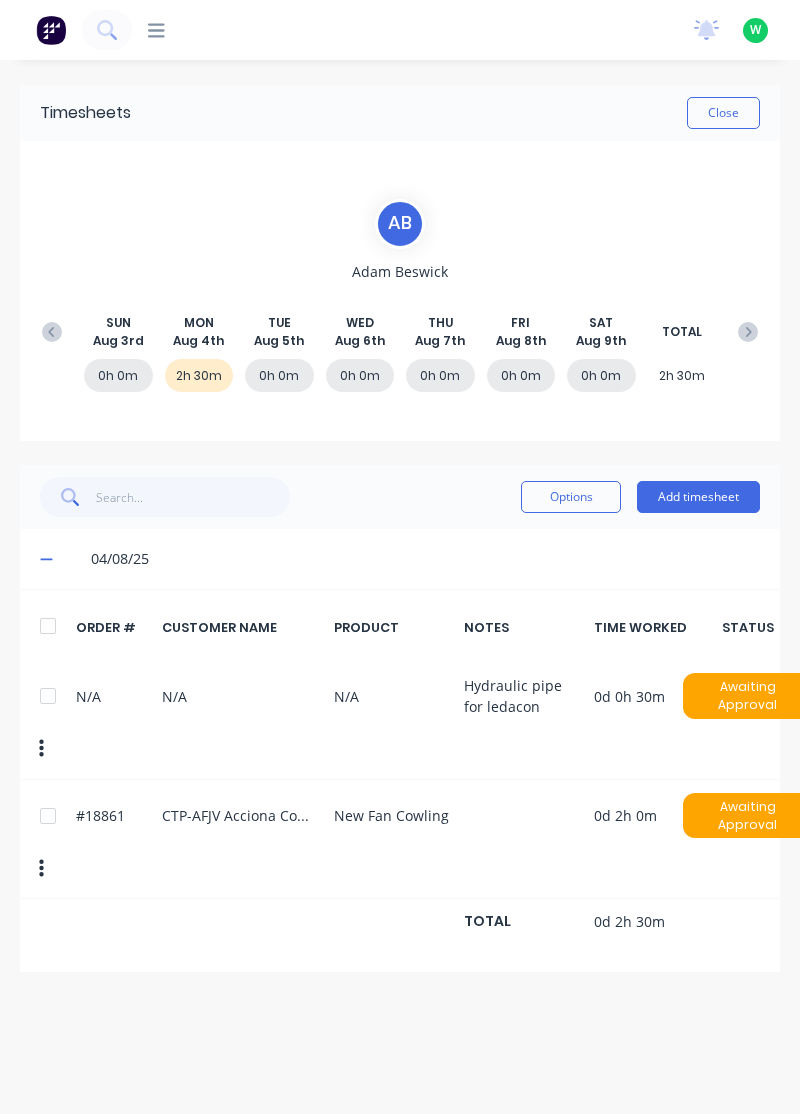 click on "Add timesheet" at bounding box center (698, 497) 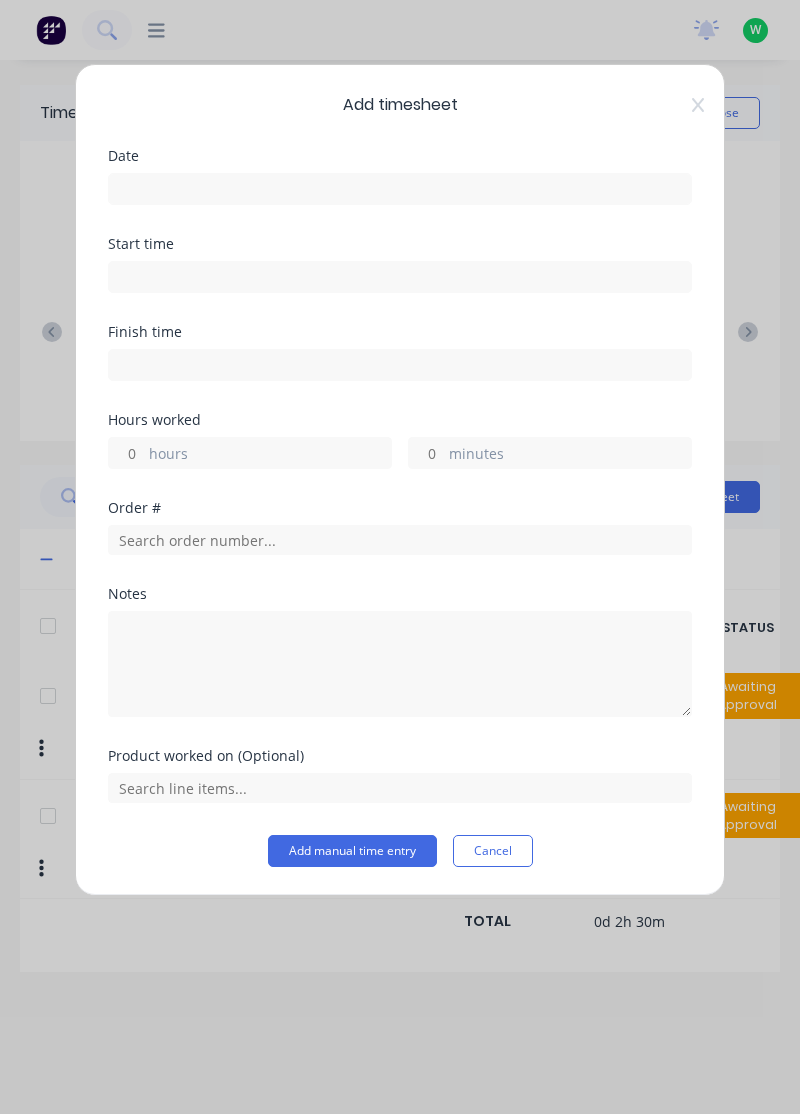 click at bounding box center (400, 189) 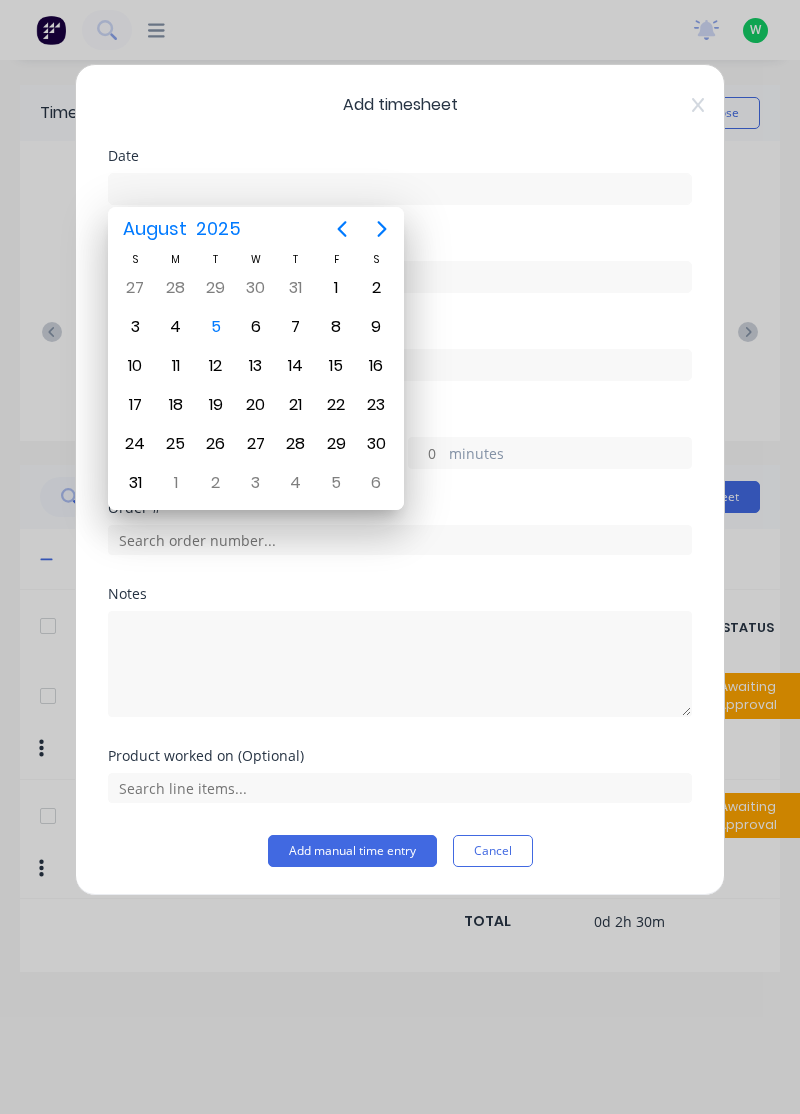 click on "5" at bounding box center [216, 327] 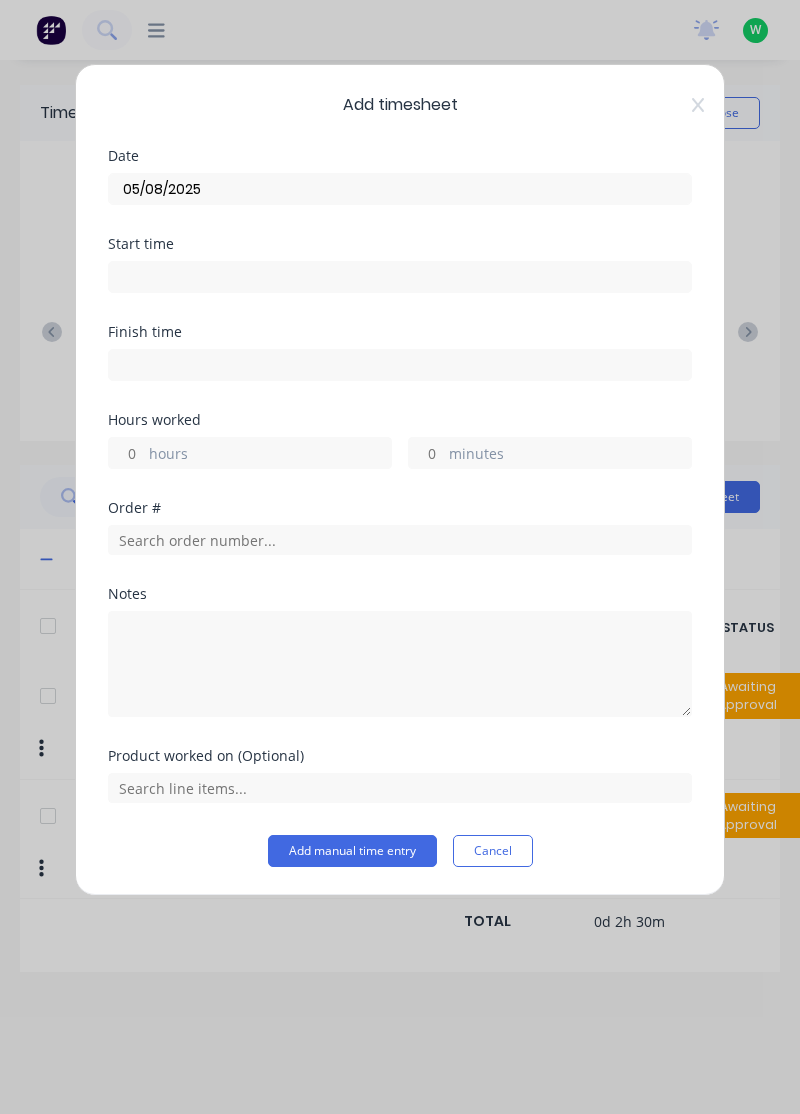 click on "hours" at bounding box center (270, 455) 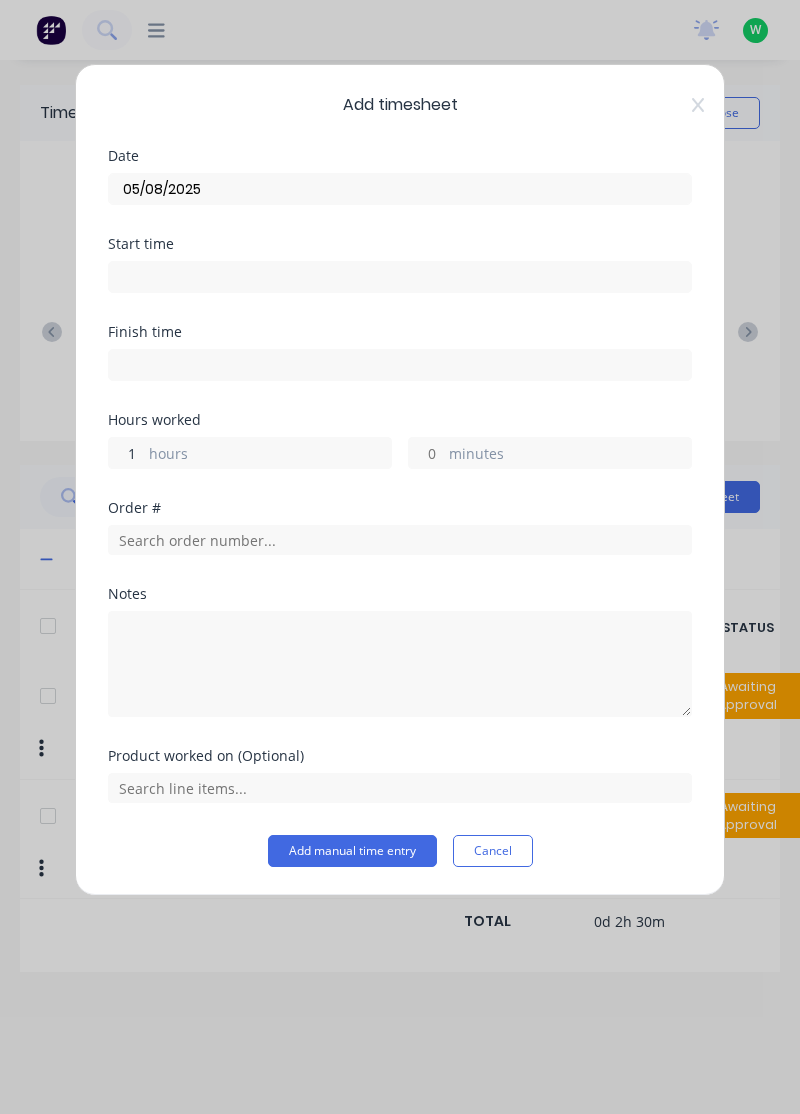 type on "1" 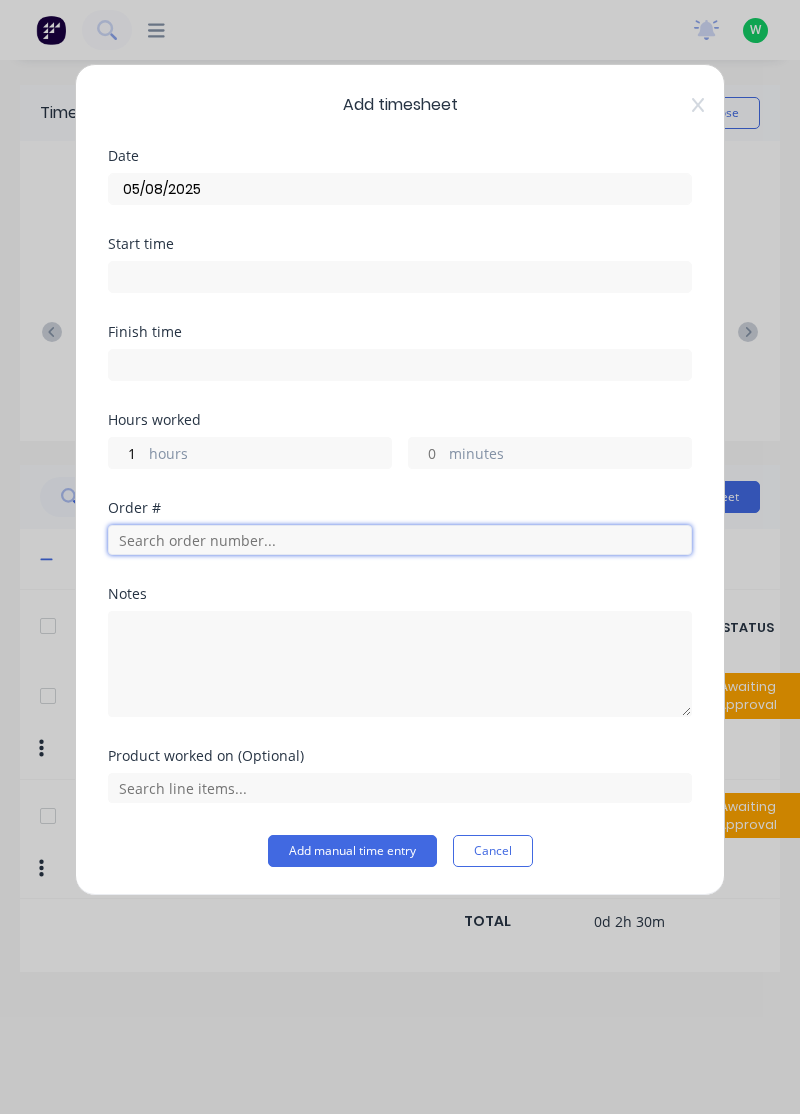 click at bounding box center [400, 540] 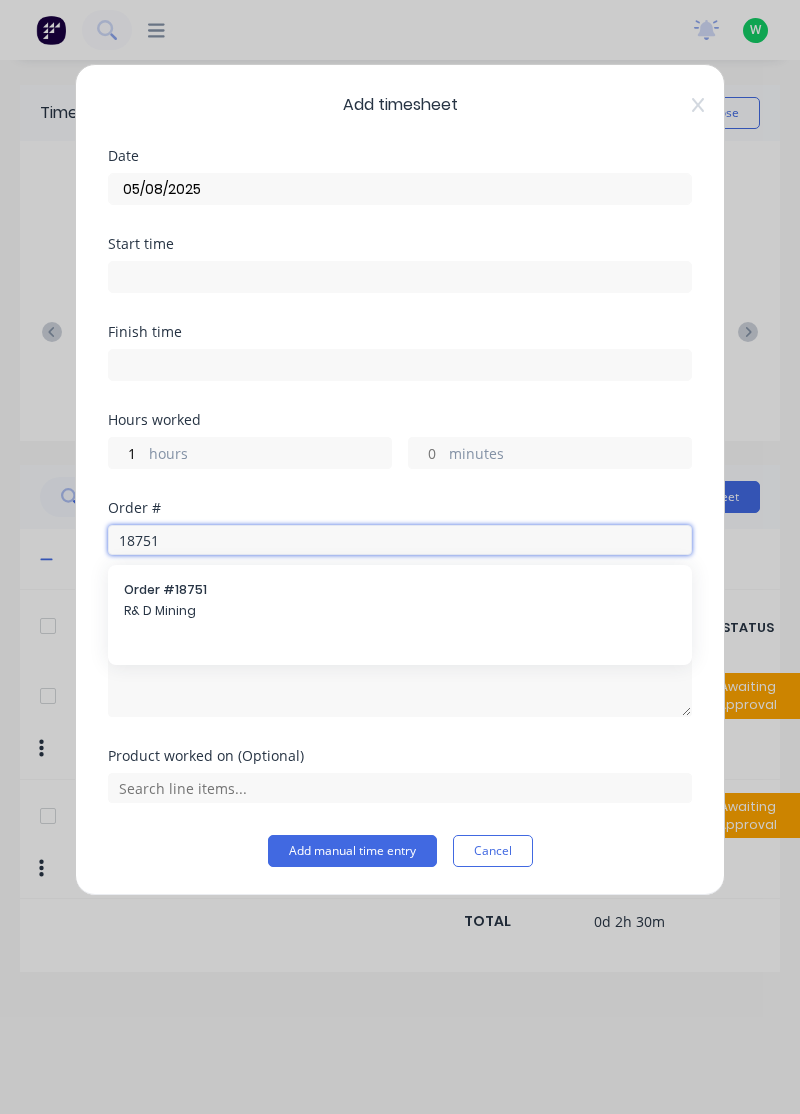 type on "18751" 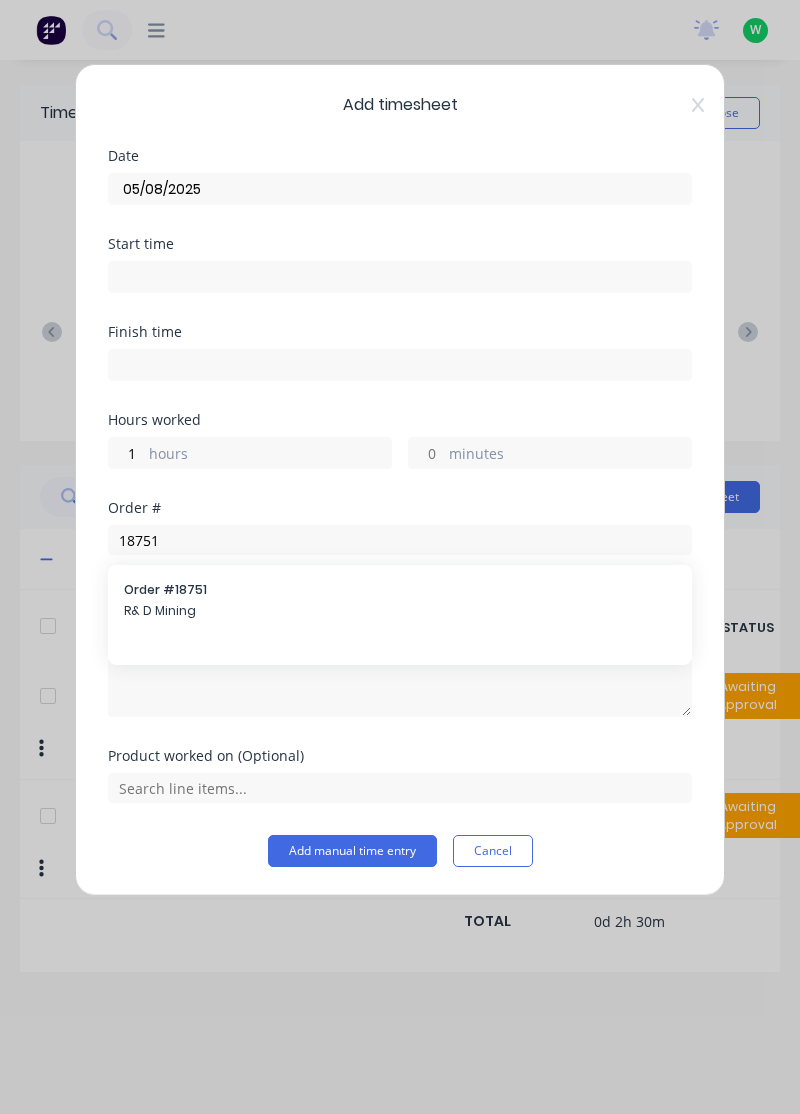 click on "R& D Mining" at bounding box center (400, 611) 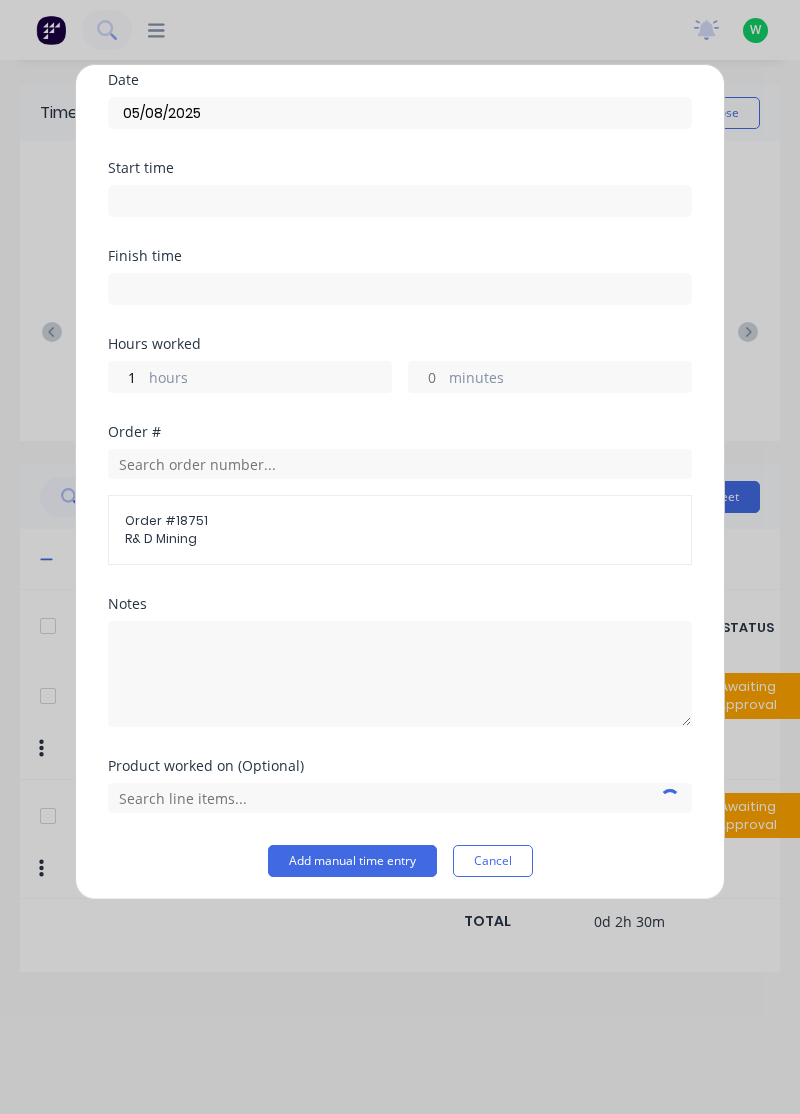 scroll, scrollTop: 78, scrollLeft: 0, axis: vertical 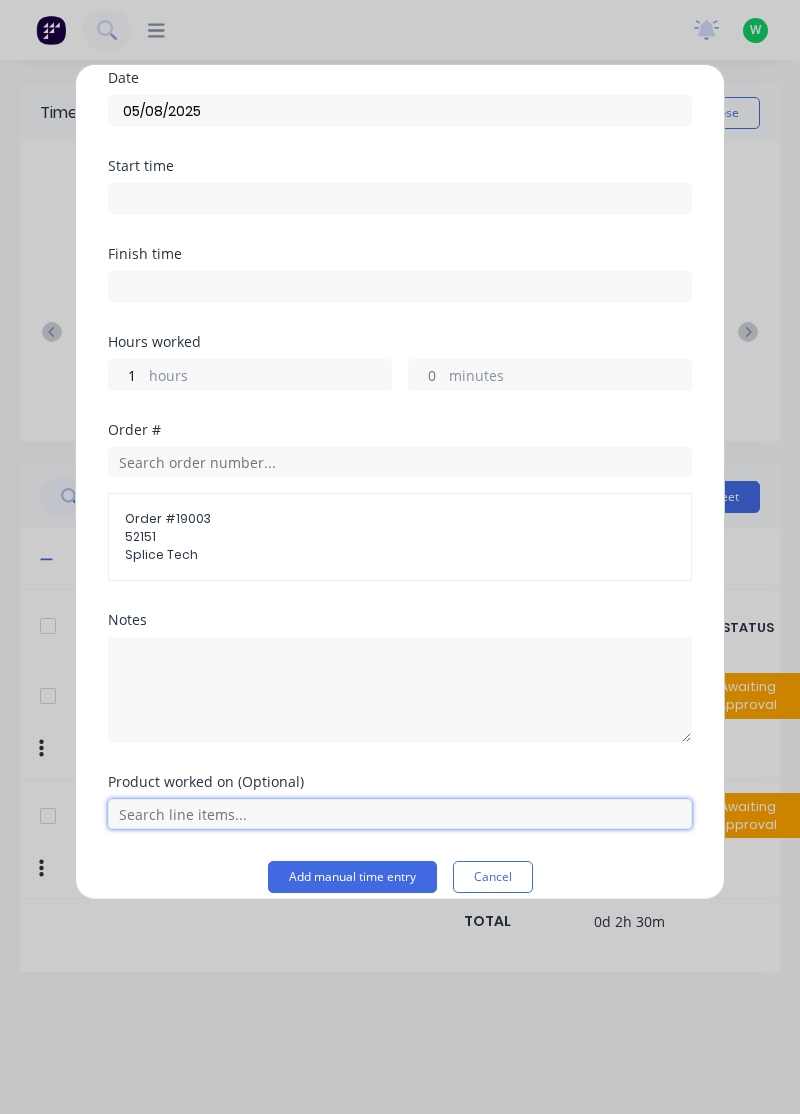 click at bounding box center (400, 814) 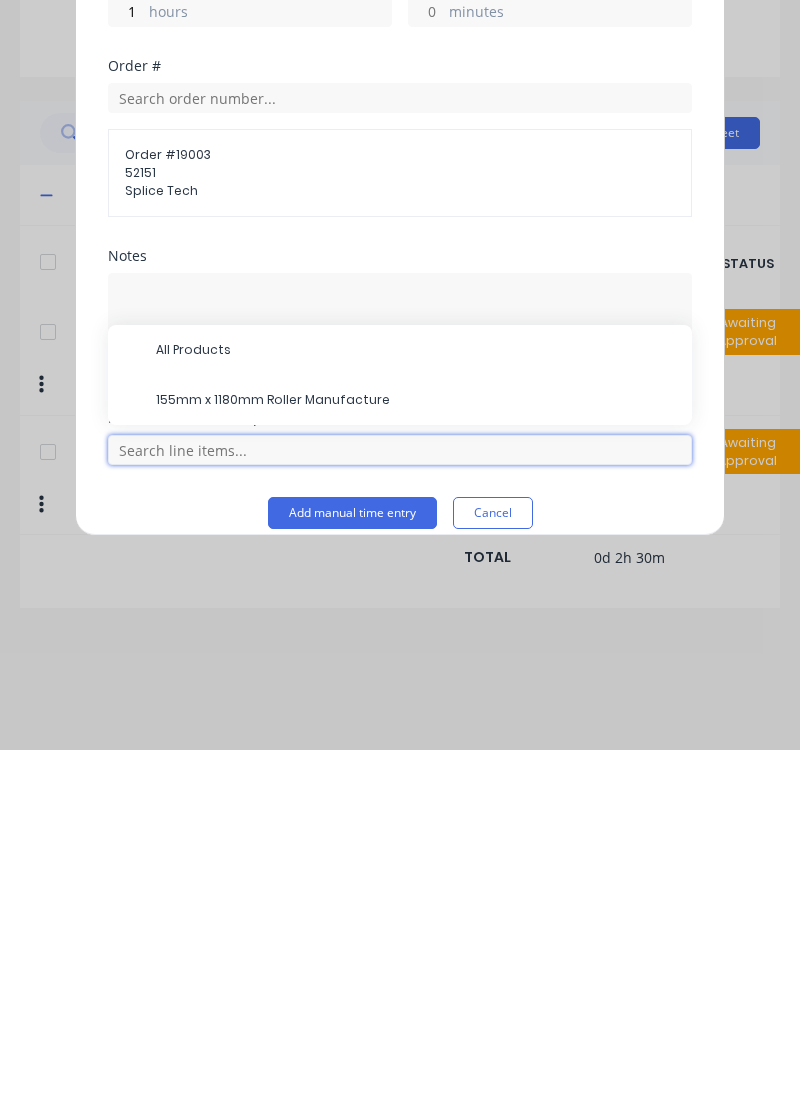 scroll, scrollTop: 71, scrollLeft: 0, axis: vertical 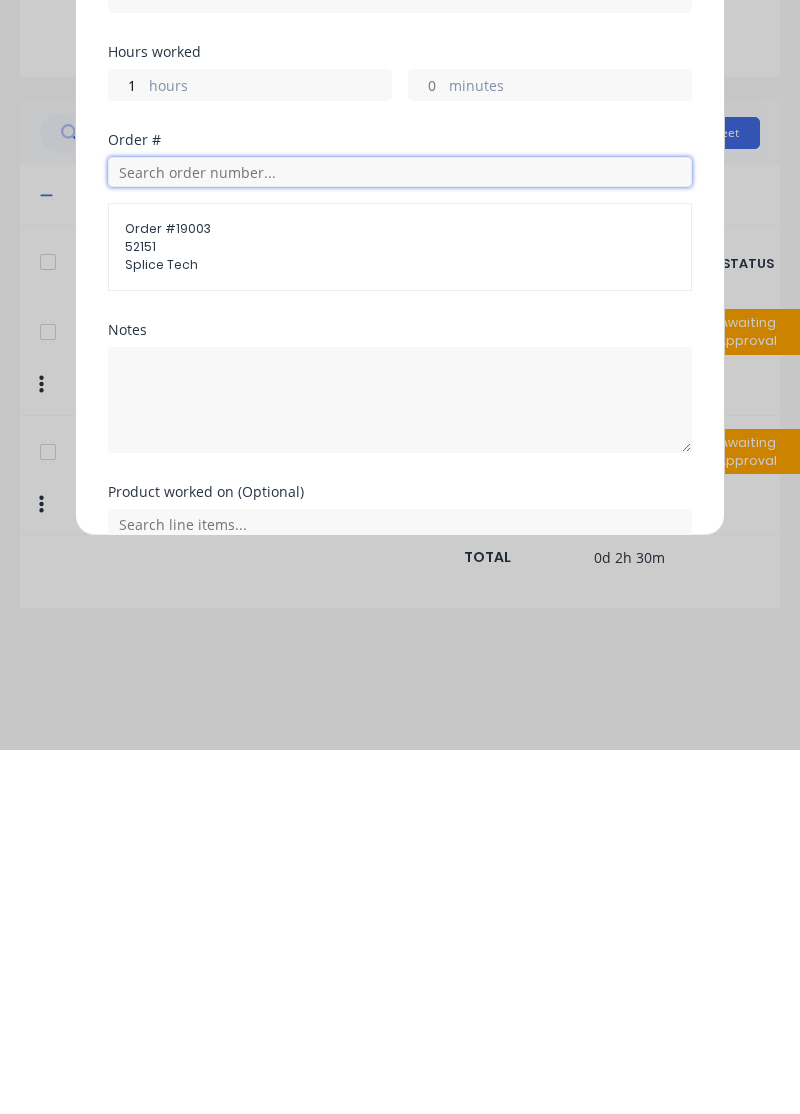 click at bounding box center (400, 536) 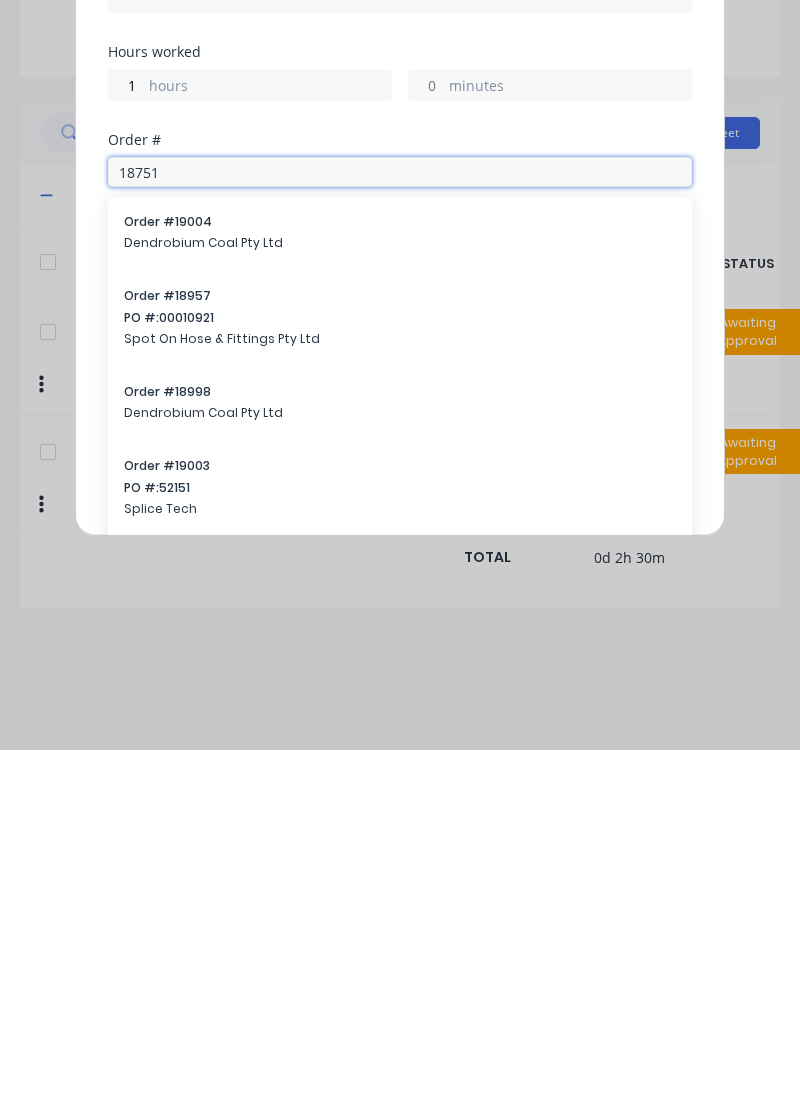 click on "18751" at bounding box center [400, 536] 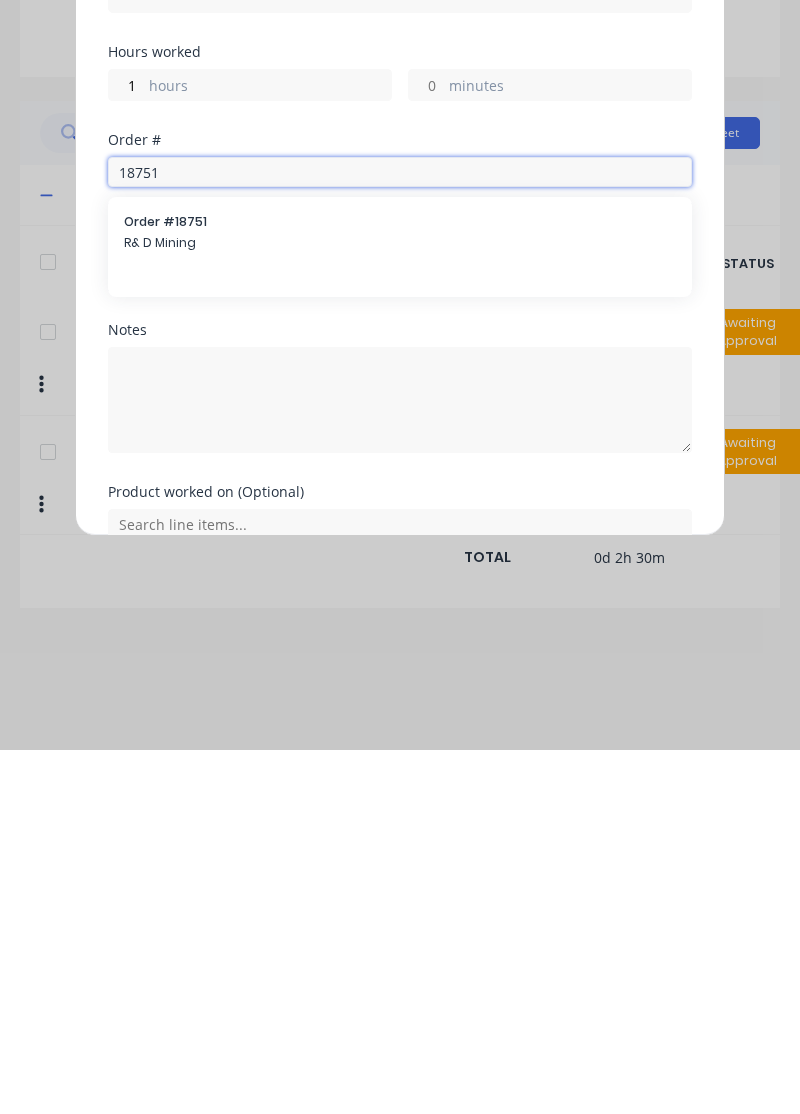 type on "18751" 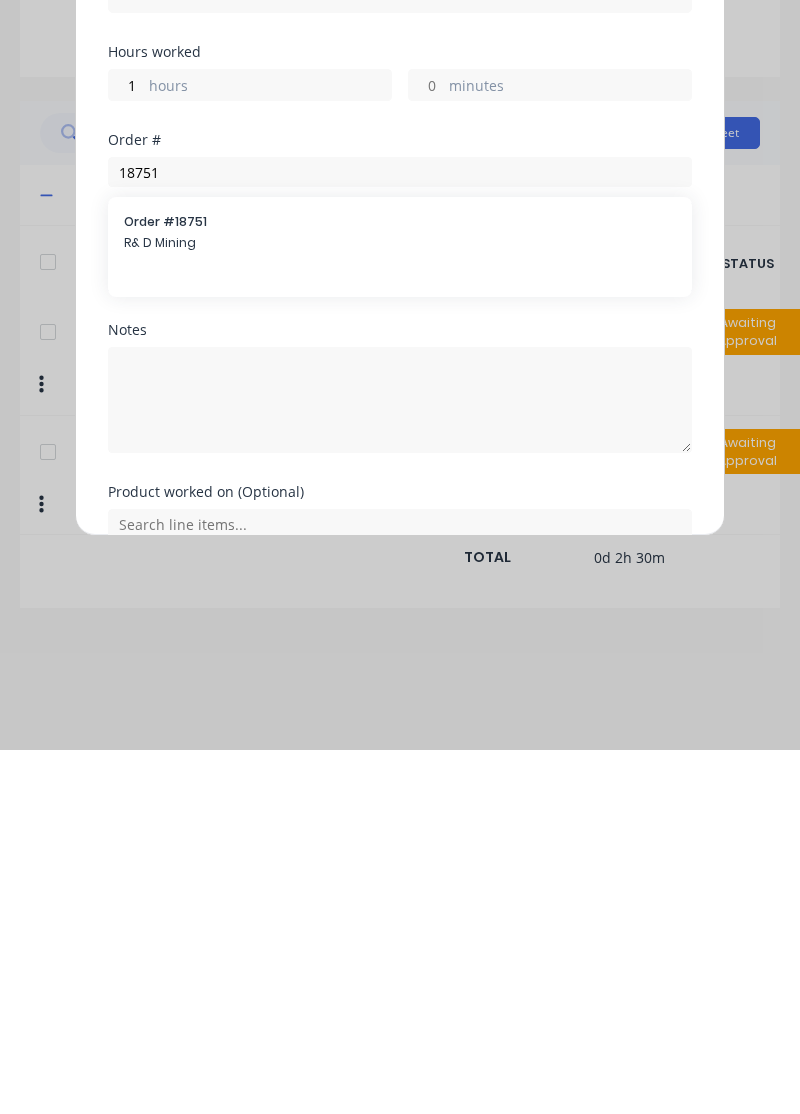 click on "R& D Mining" at bounding box center (400, 607) 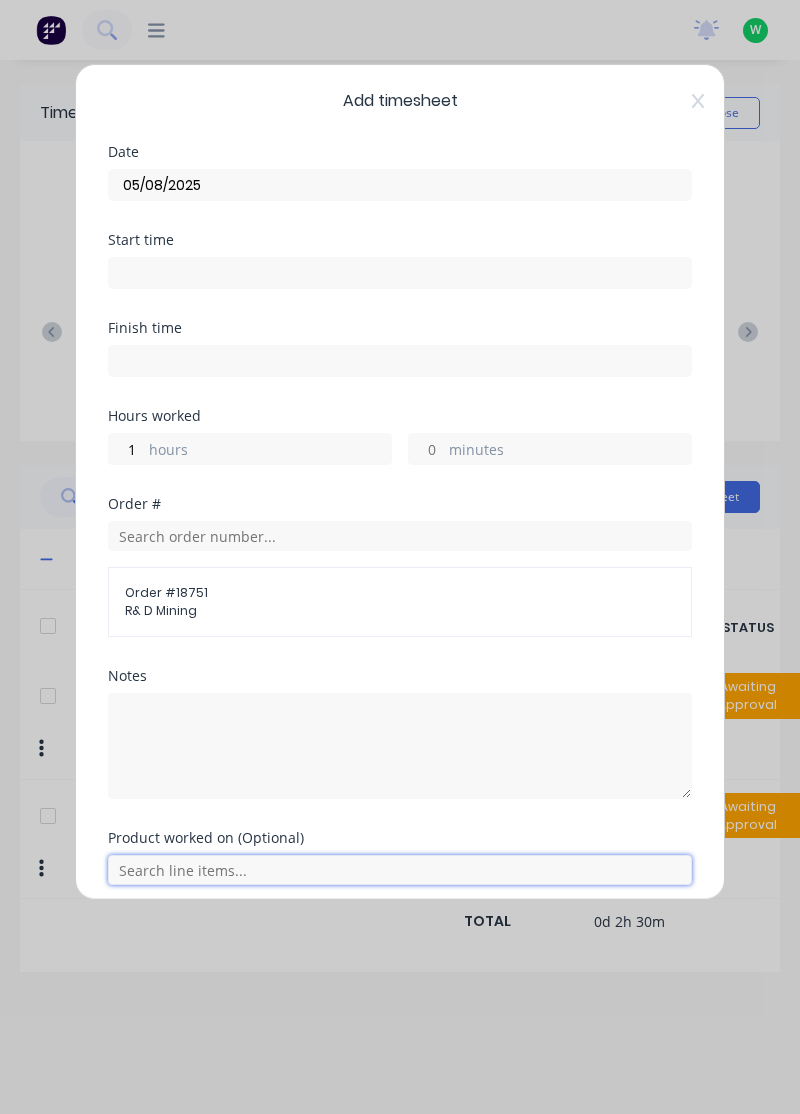 click at bounding box center (400, 870) 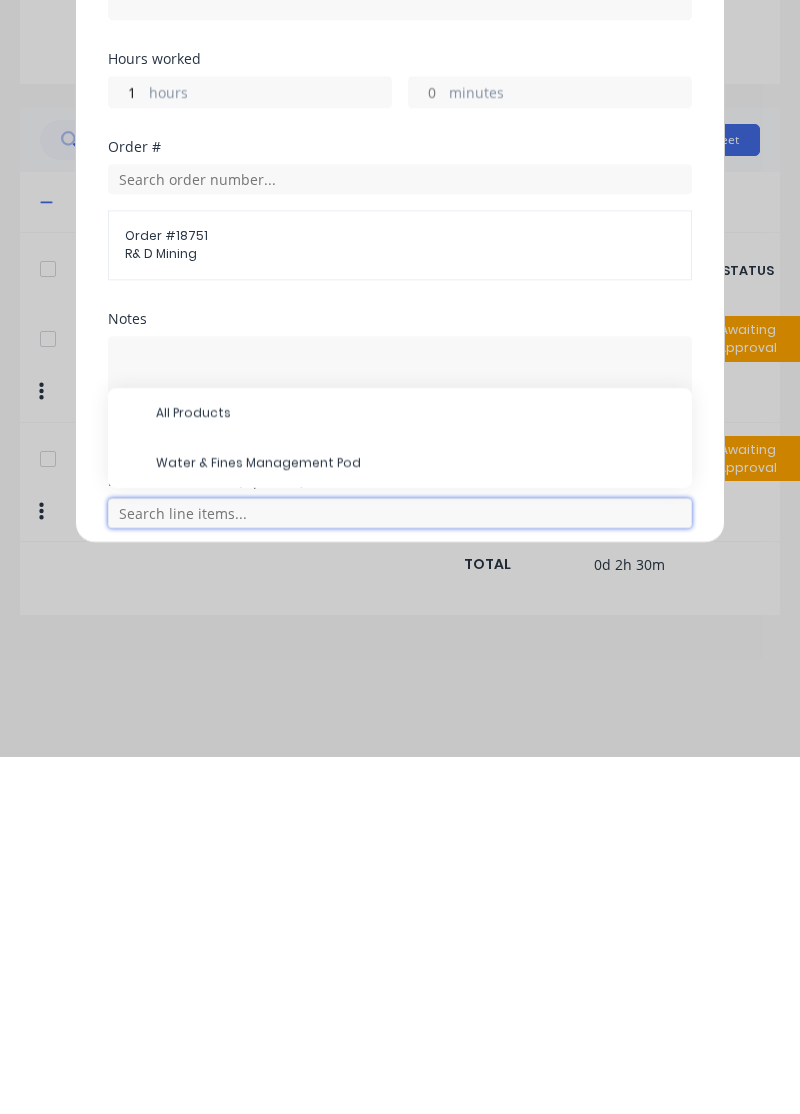 scroll, scrollTop: 94, scrollLeft: 0, axis: vertical 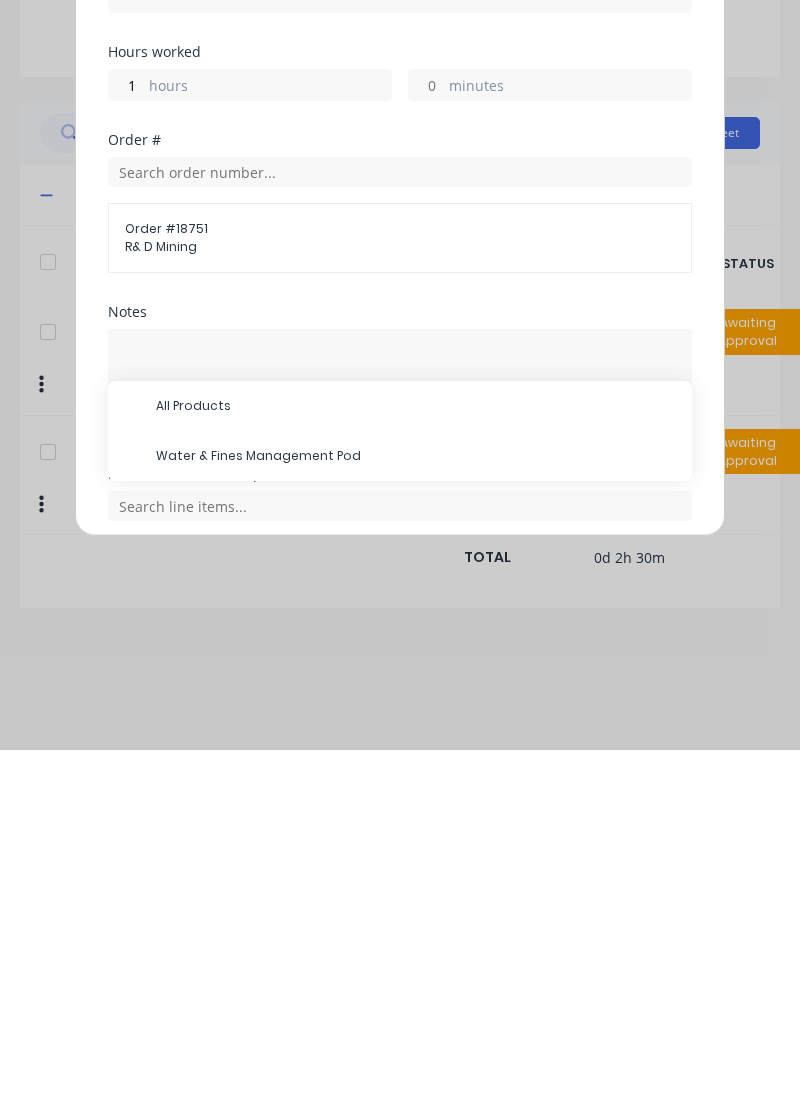 click on "Water & Fines Management Pod" at bounding box center (416, 820) 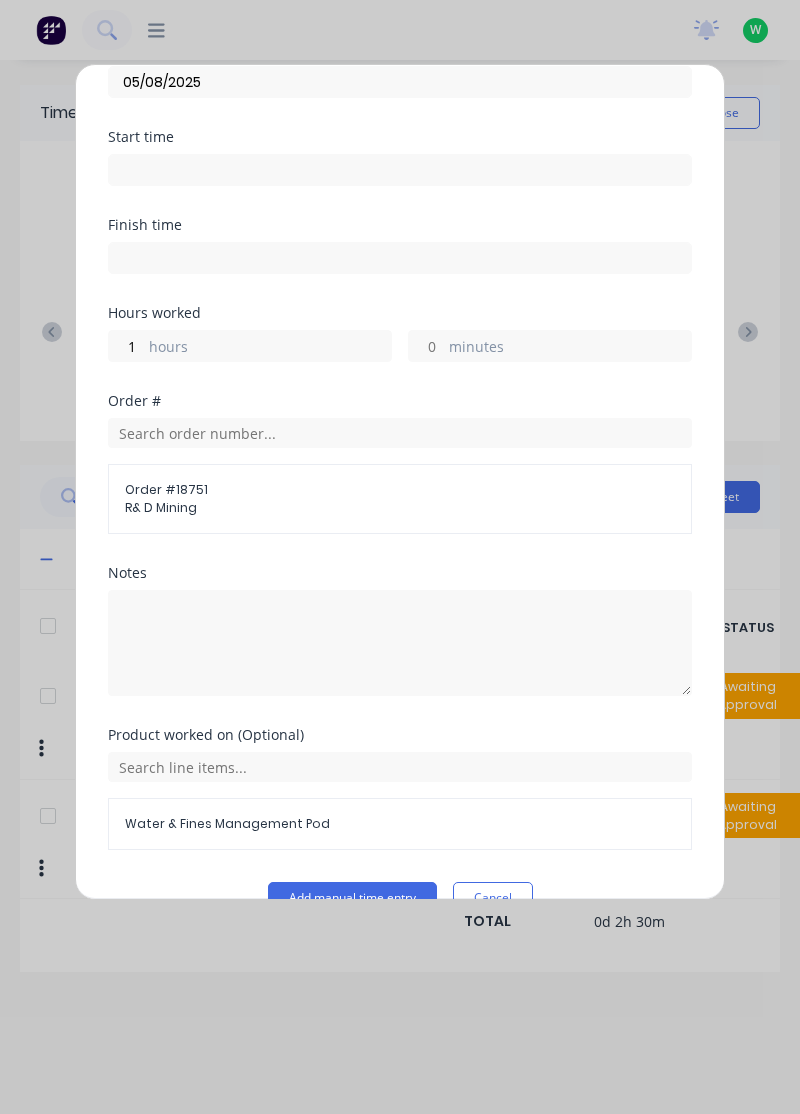 scroll, scrollTop: 145, scrollLeft: 0, axis: vertical 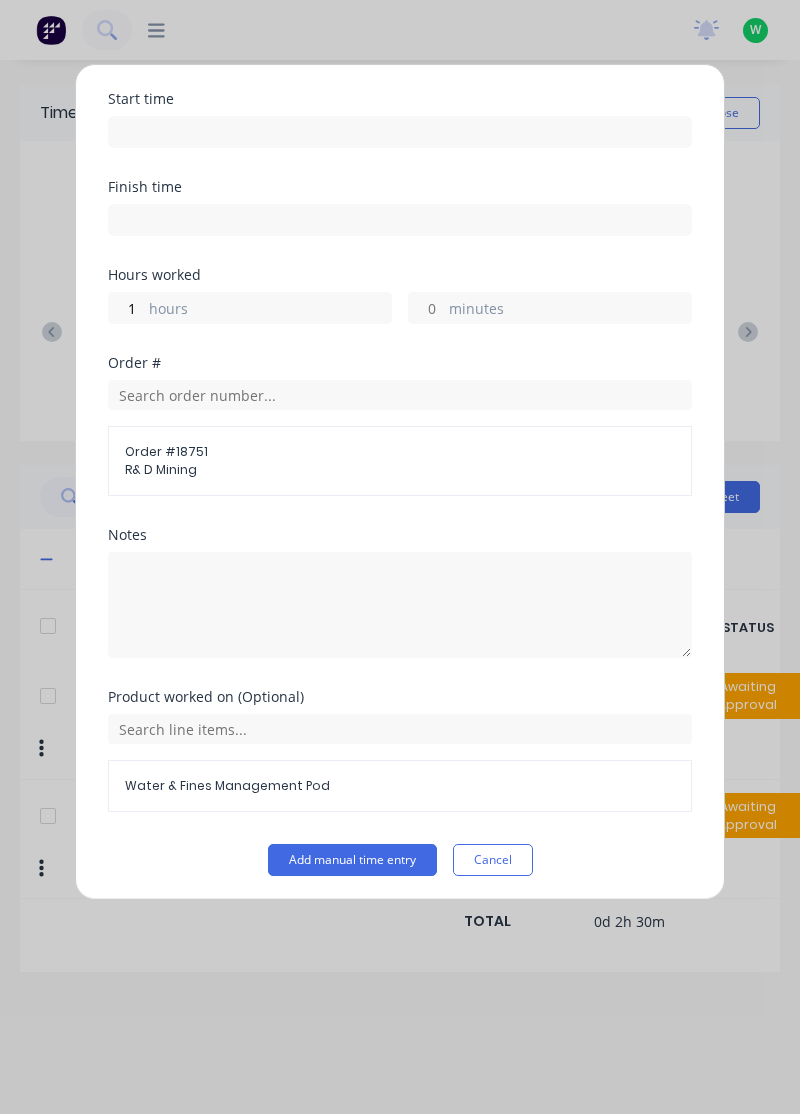 click on "Add manual time entry" at bounding box center (352, 860) 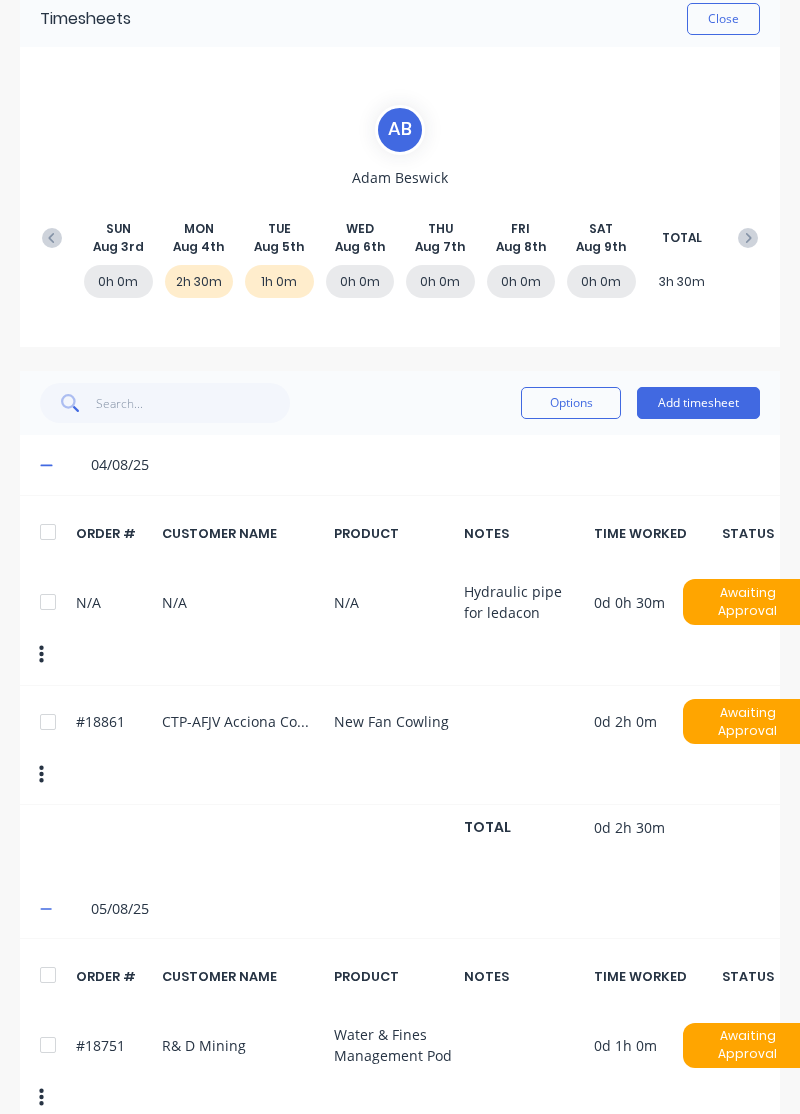 scroll, scrollTop: 0, scrollLeft: 0, axis: both 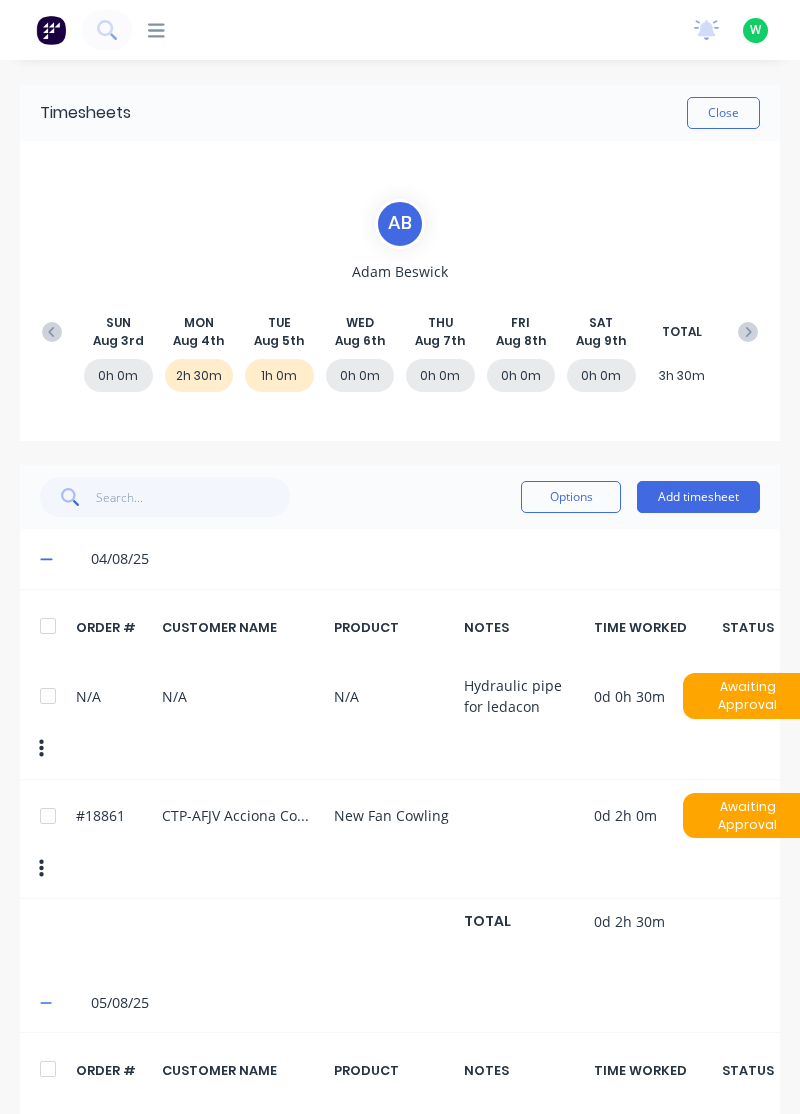 click on "Add timesheet" at bounding box center (698, 497) 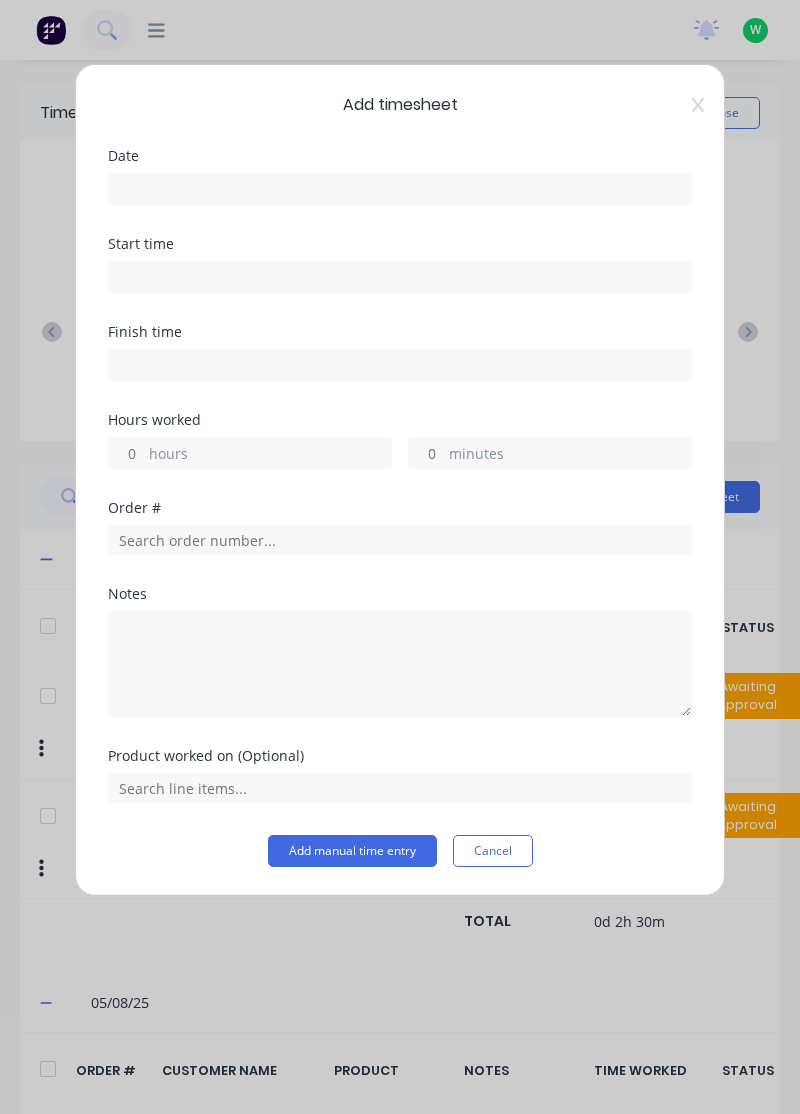 click at bounding box center (400, 189) 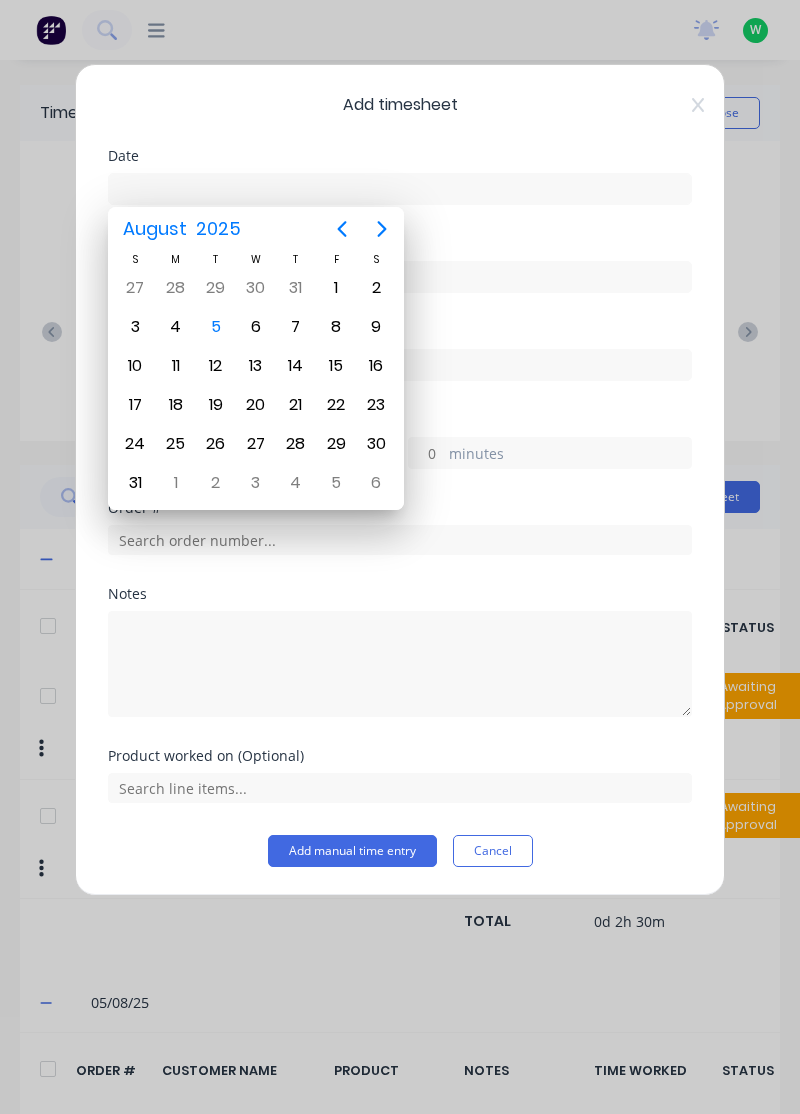 click on "4" at bounding box center (176, 327) 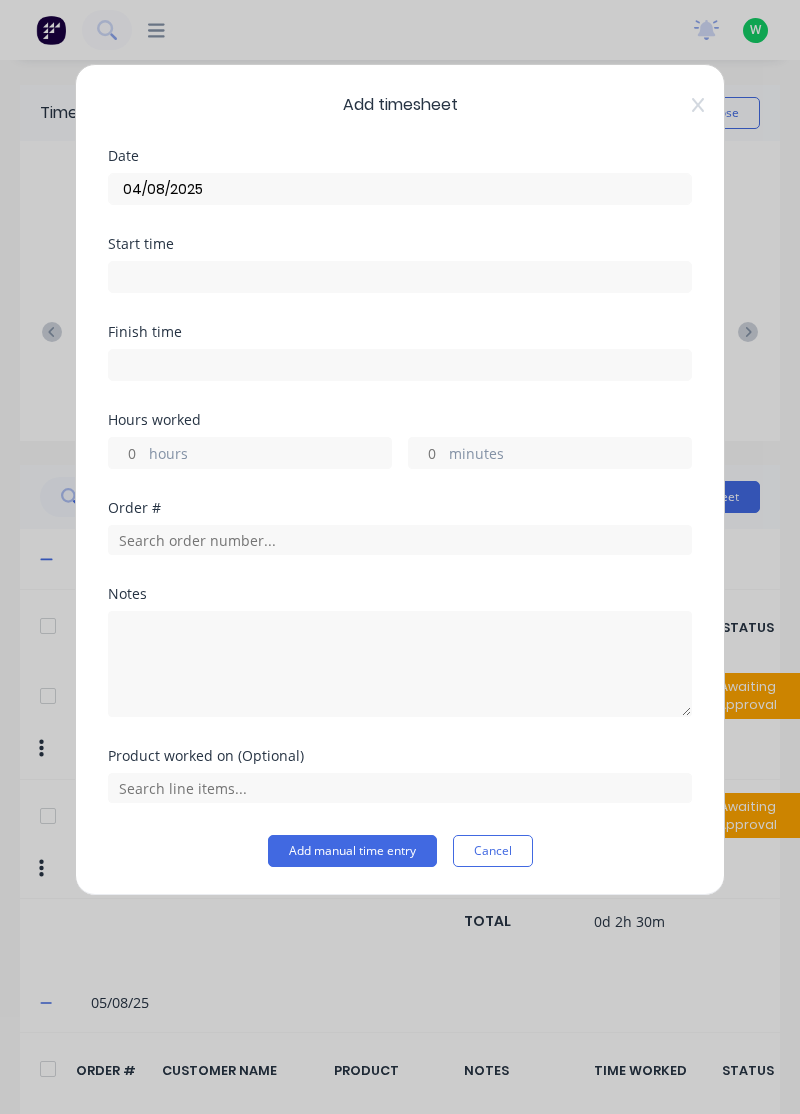 click on "hours" at bounding box center [270, 455] 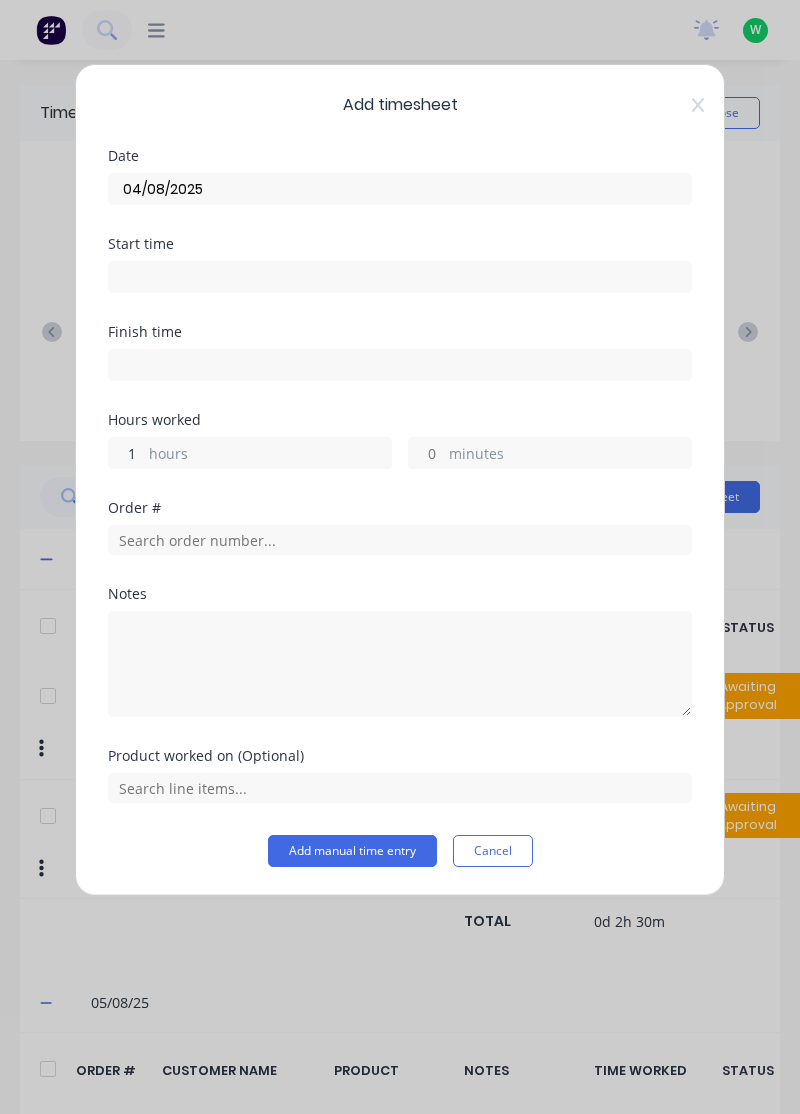 type on "1" 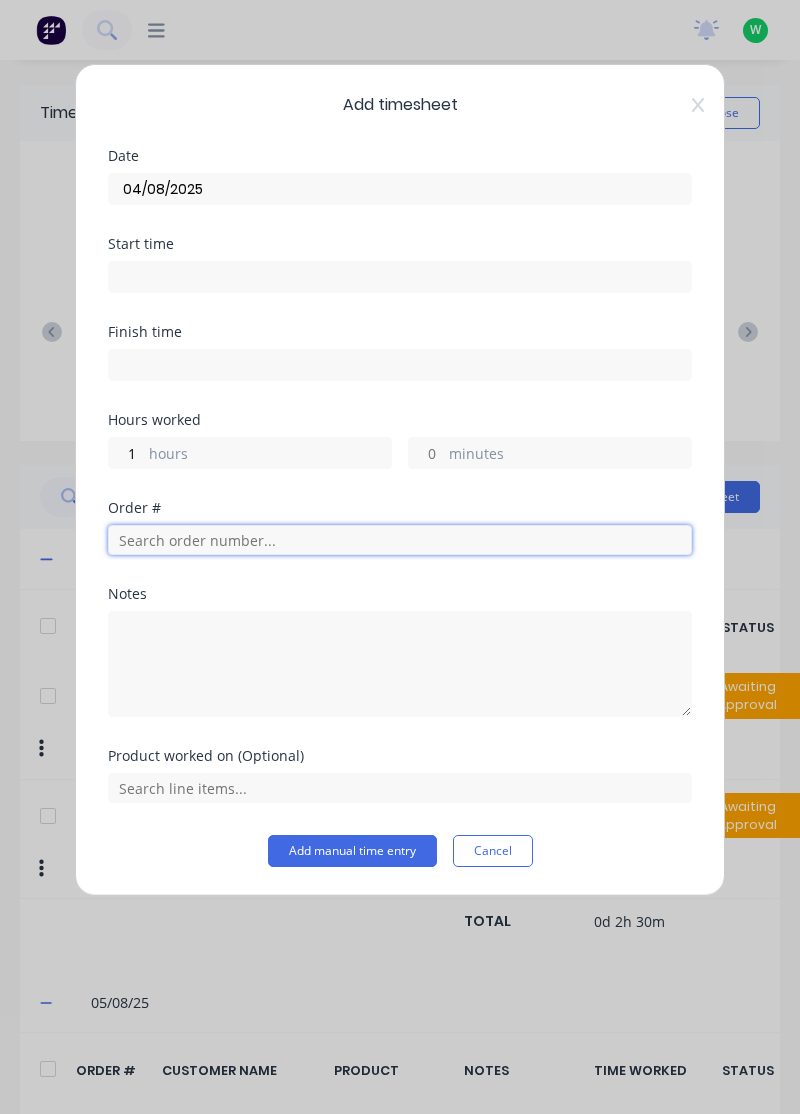 click at bounding box center (400, 540) 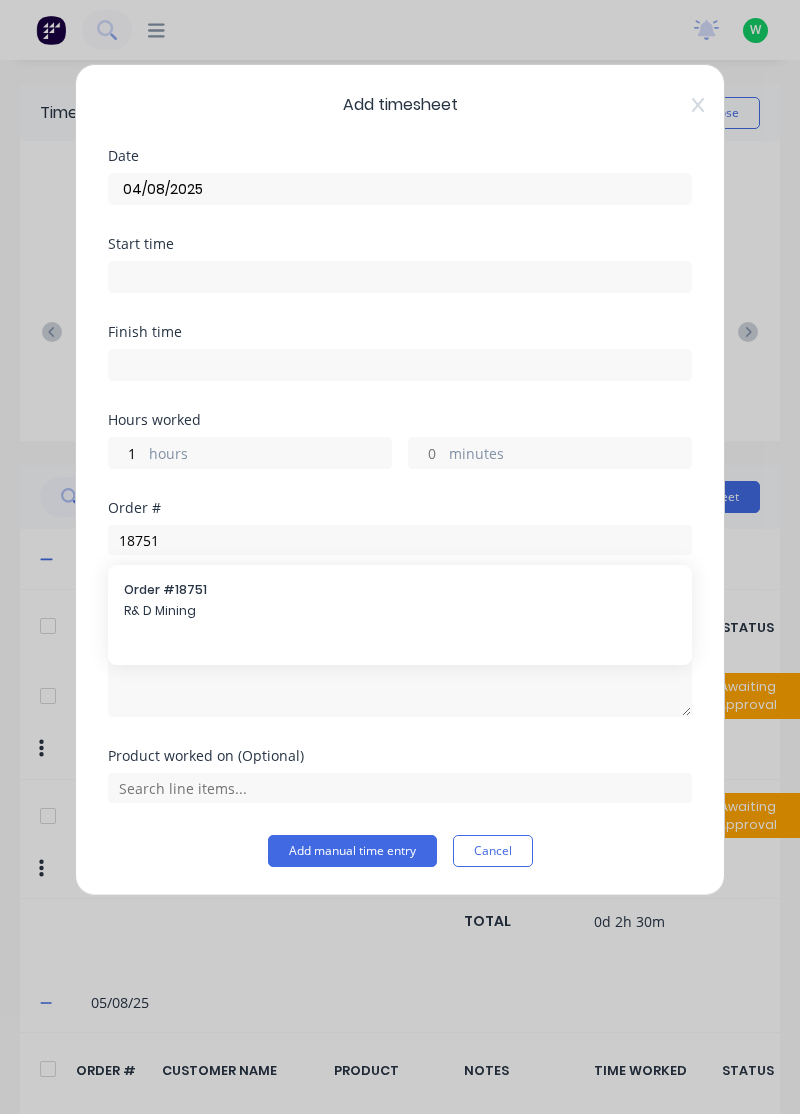 click on "Notes" at bounding box center [400, 652] 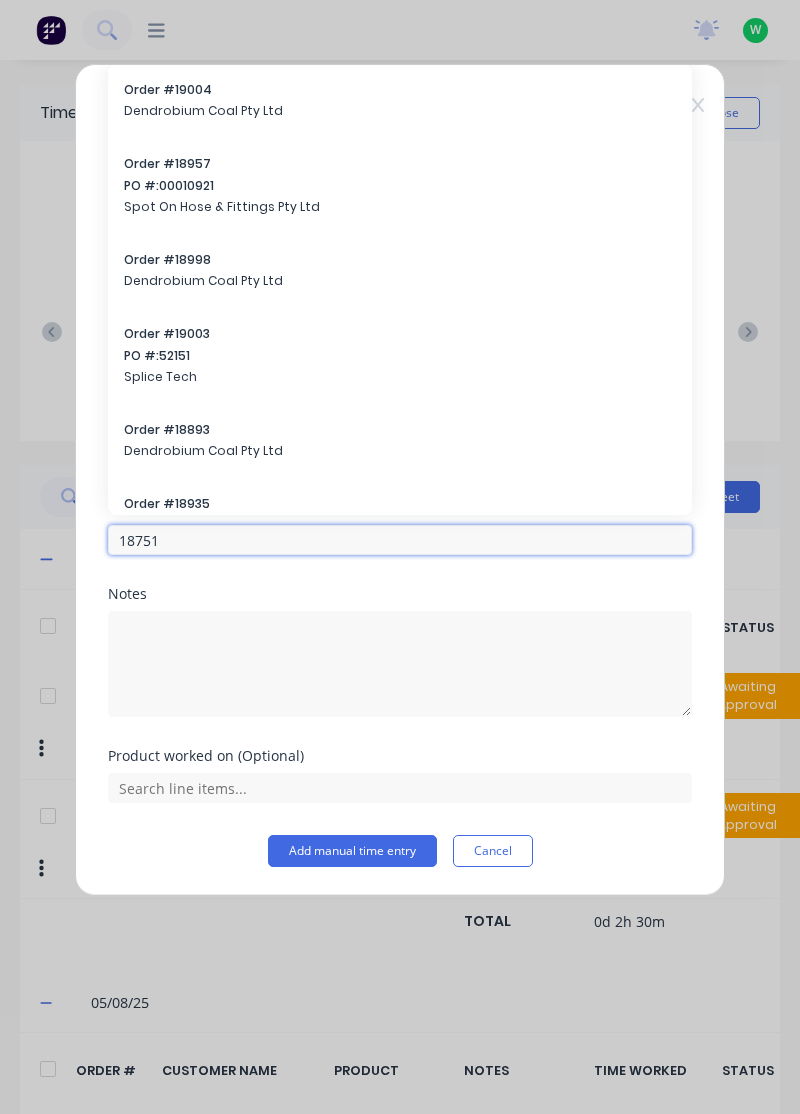 click on "18751" at bounding box center (400, 540) 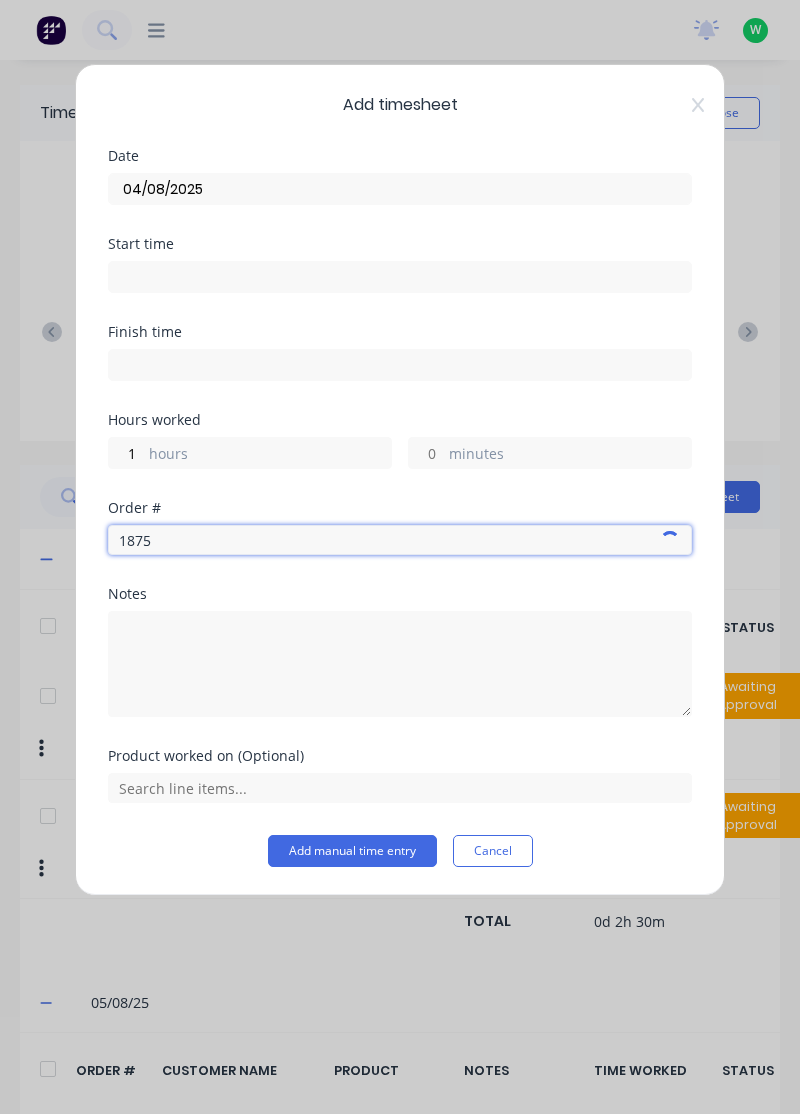 type on "18751" 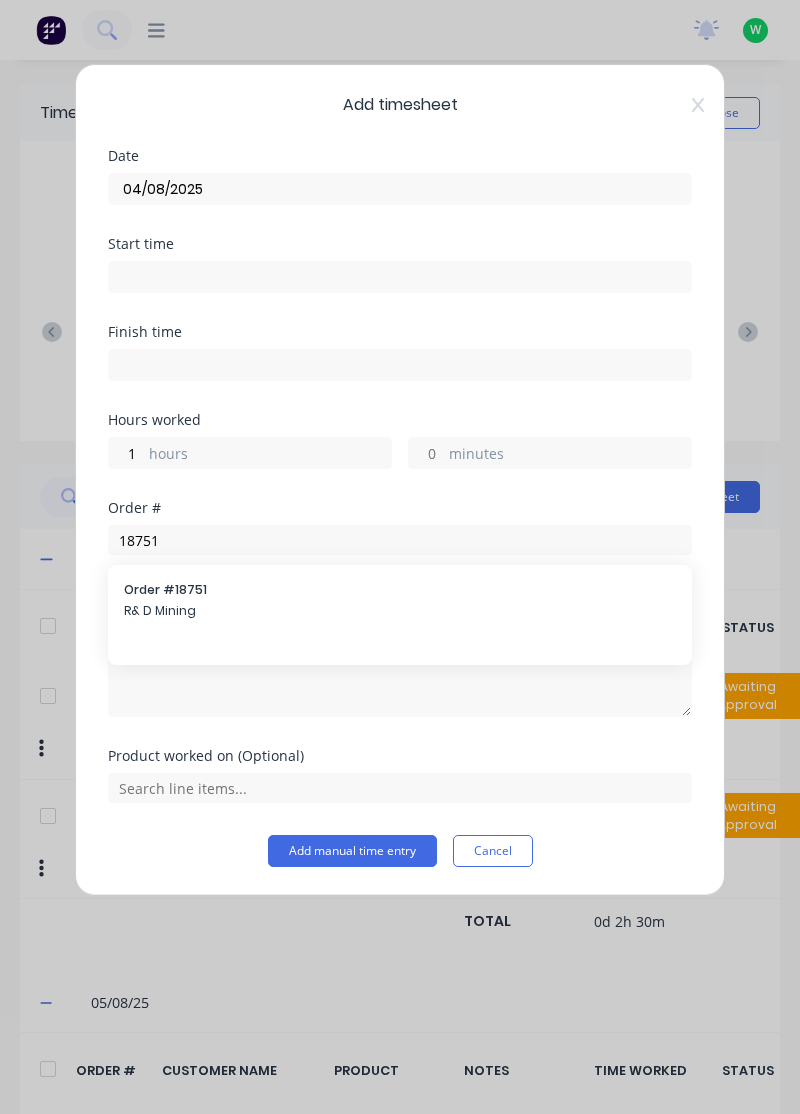 click on "Order # 18751" at bounding box center [400, 590] 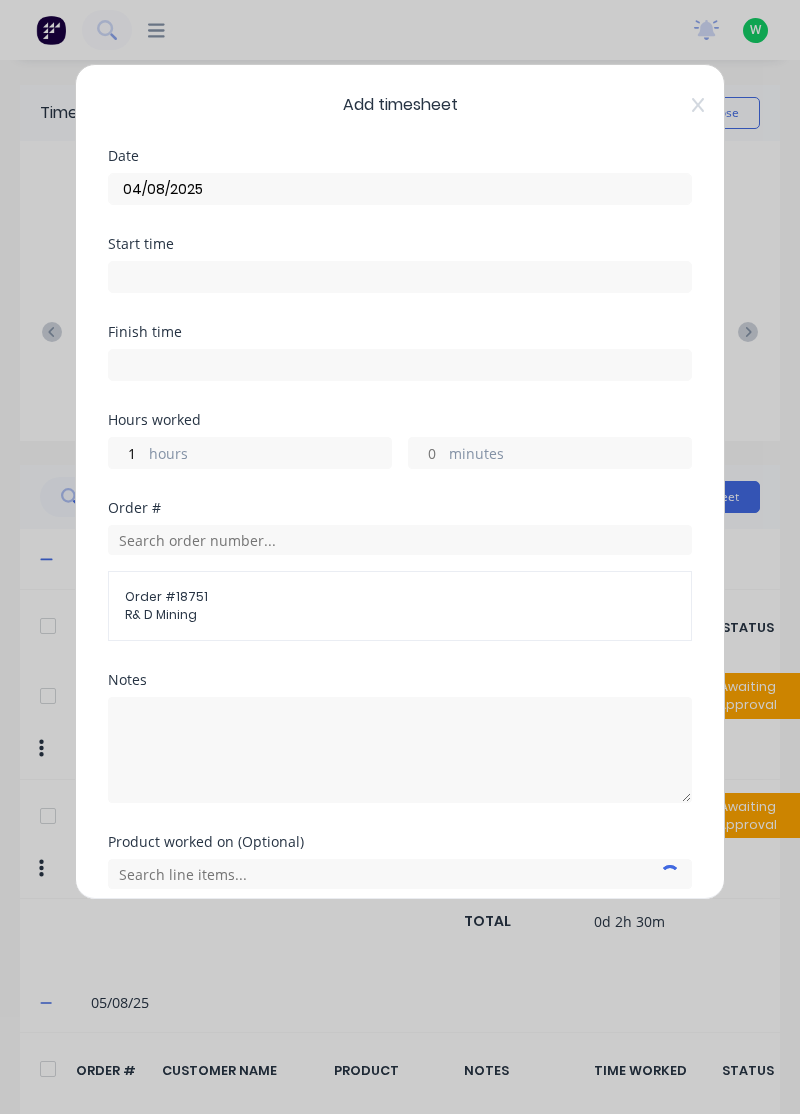 scroll, scrollTop: 78, scrollLeft: 0, axis: vertical 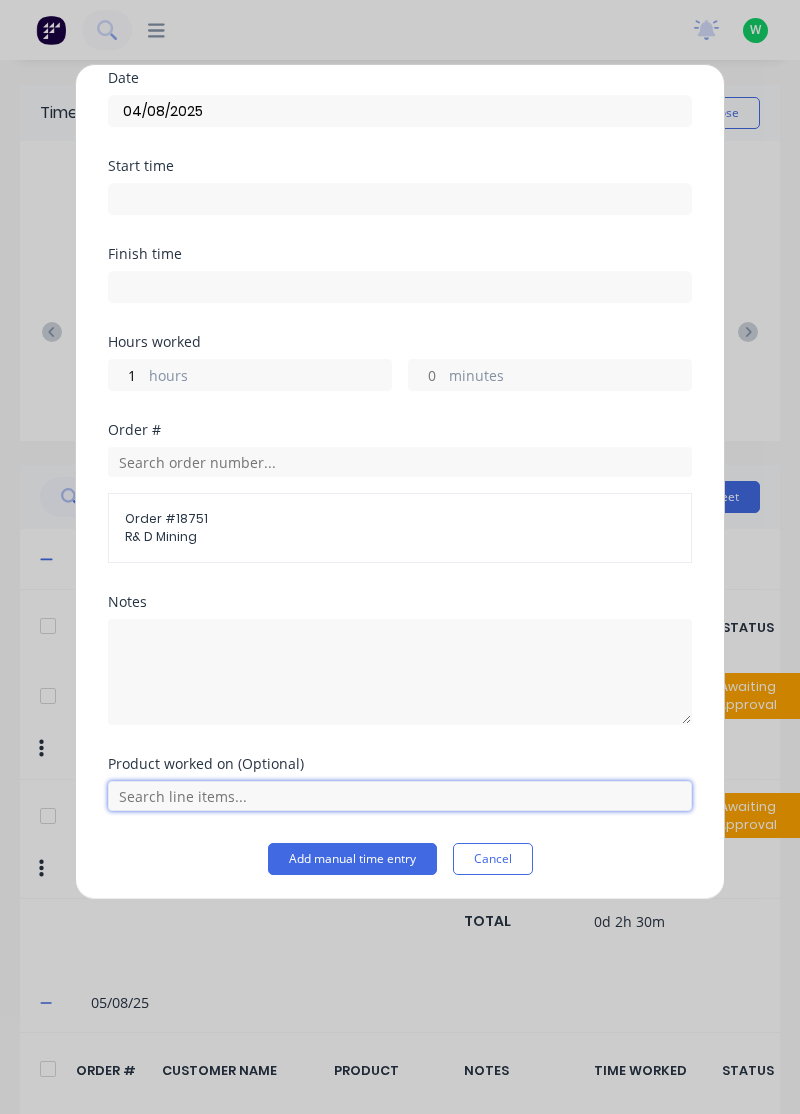click at bounding box center [400, 796] 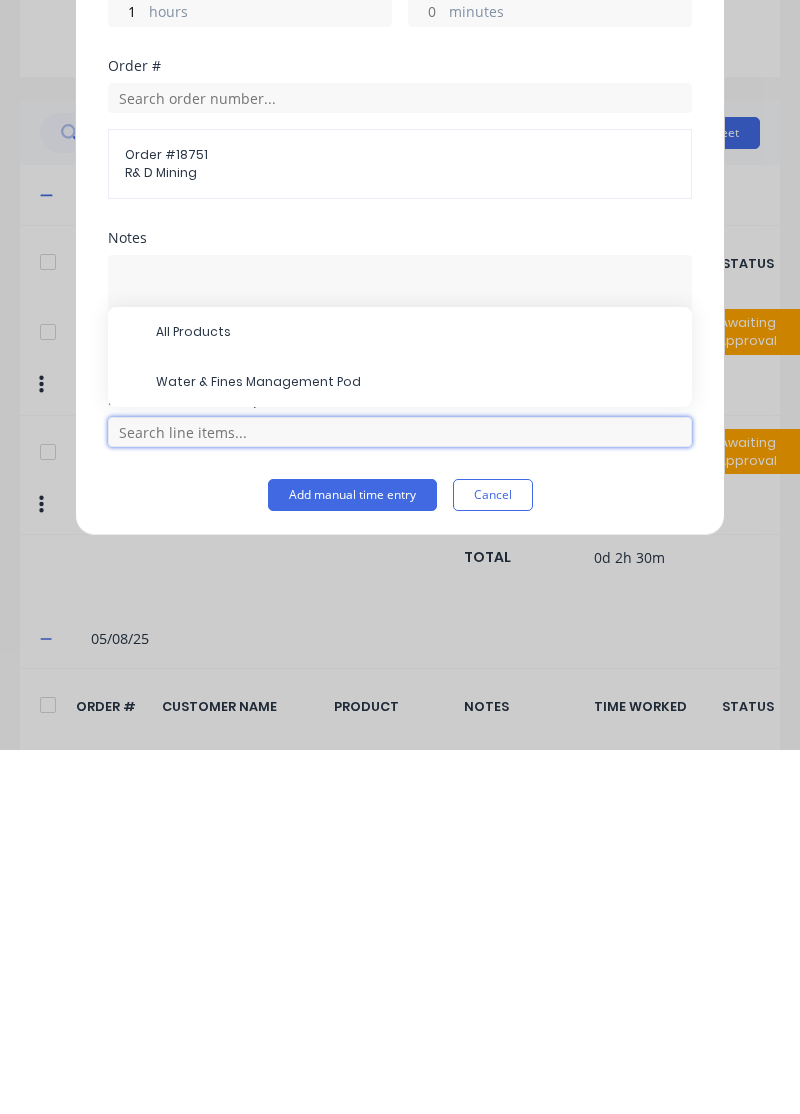 scroll, scrollTop: 53, scrollLeft: 0, axis: vertical 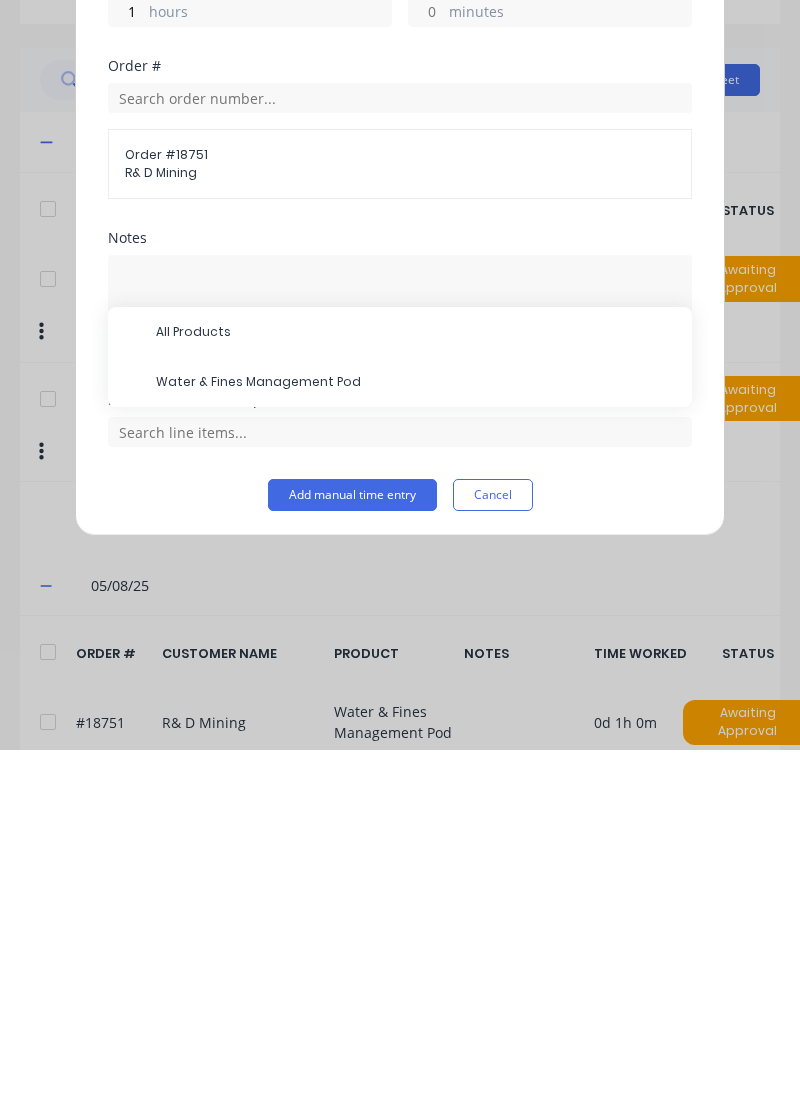 click on "Water & Fines Management Pod" at bounding box center (416, 746) 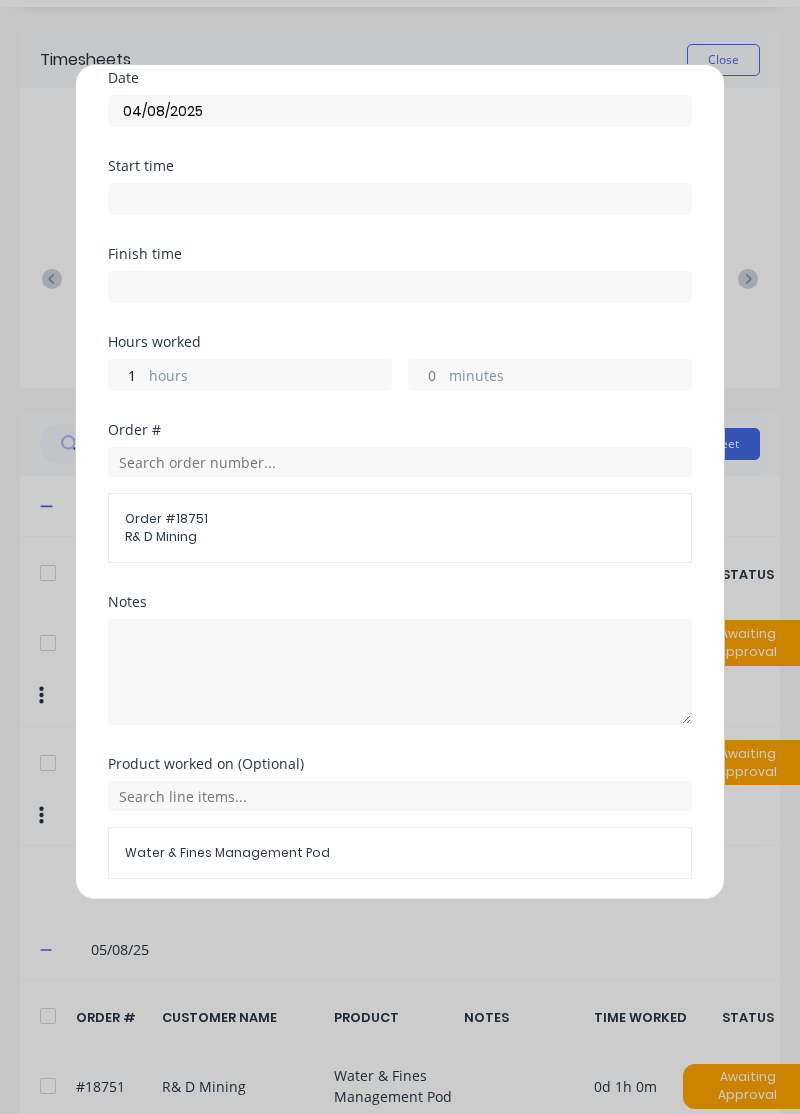 scroll, scrollTop: 145, scrollLeft: 0, axis: vertical 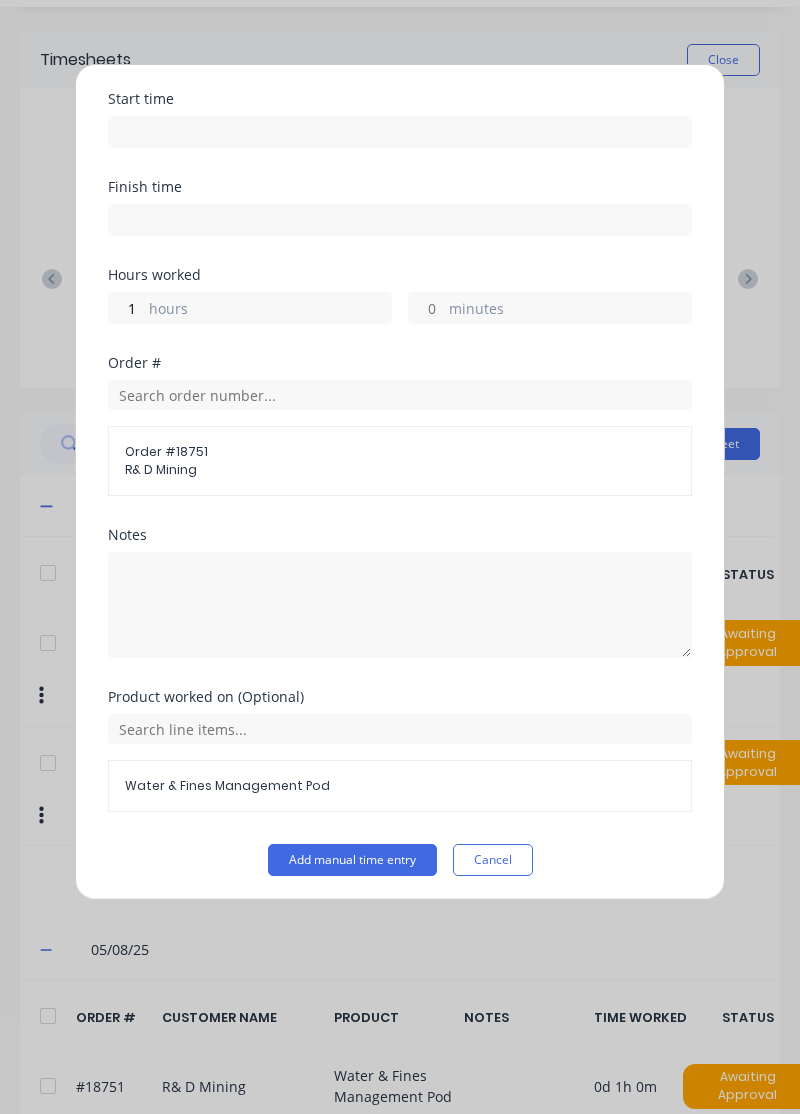 click on "Add manual time entry" at bounding box center (352, 860) 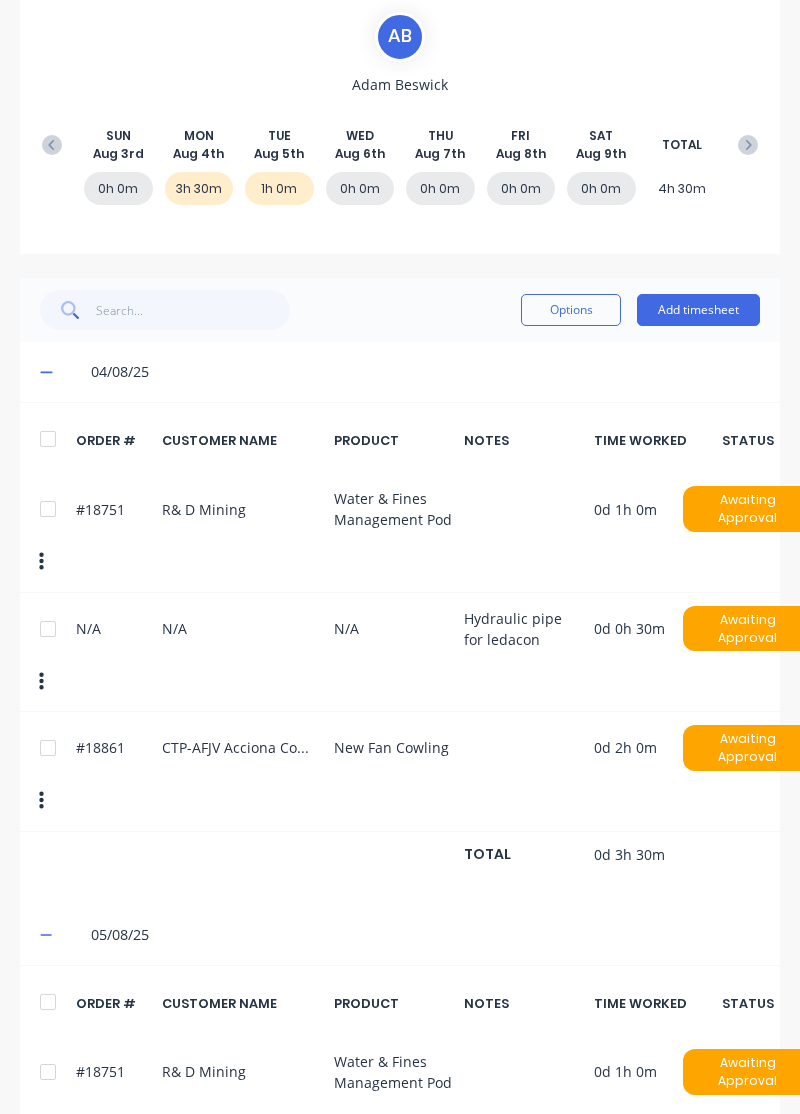 scroll, scrollTop: 191, scrollLeft: 0, axis: vertical 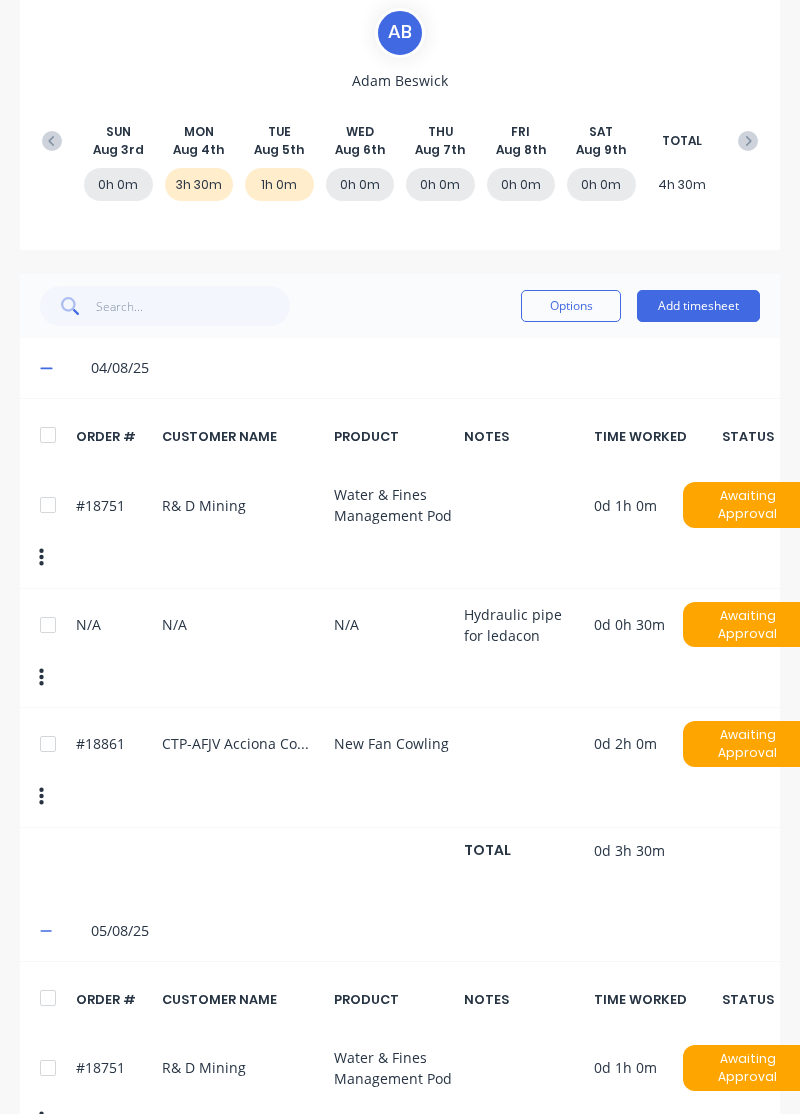 click at bounding box center [48, 998] 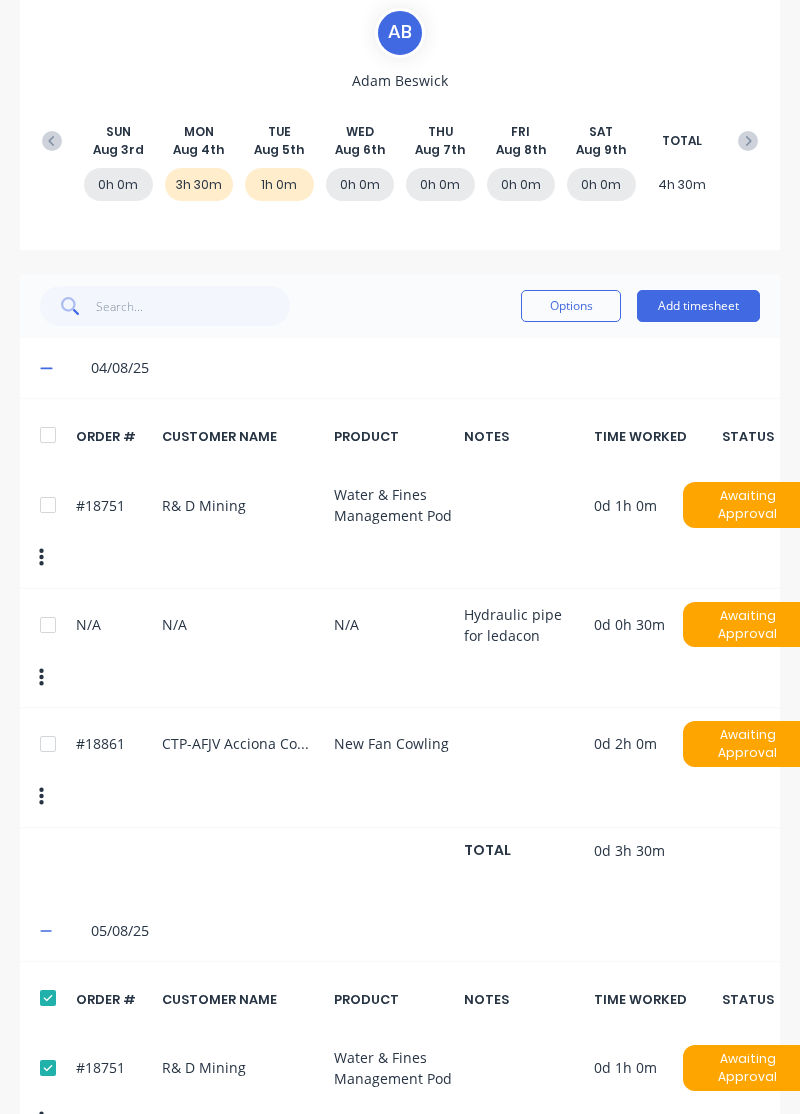 click on "Options" at bounding box center [571, 306] 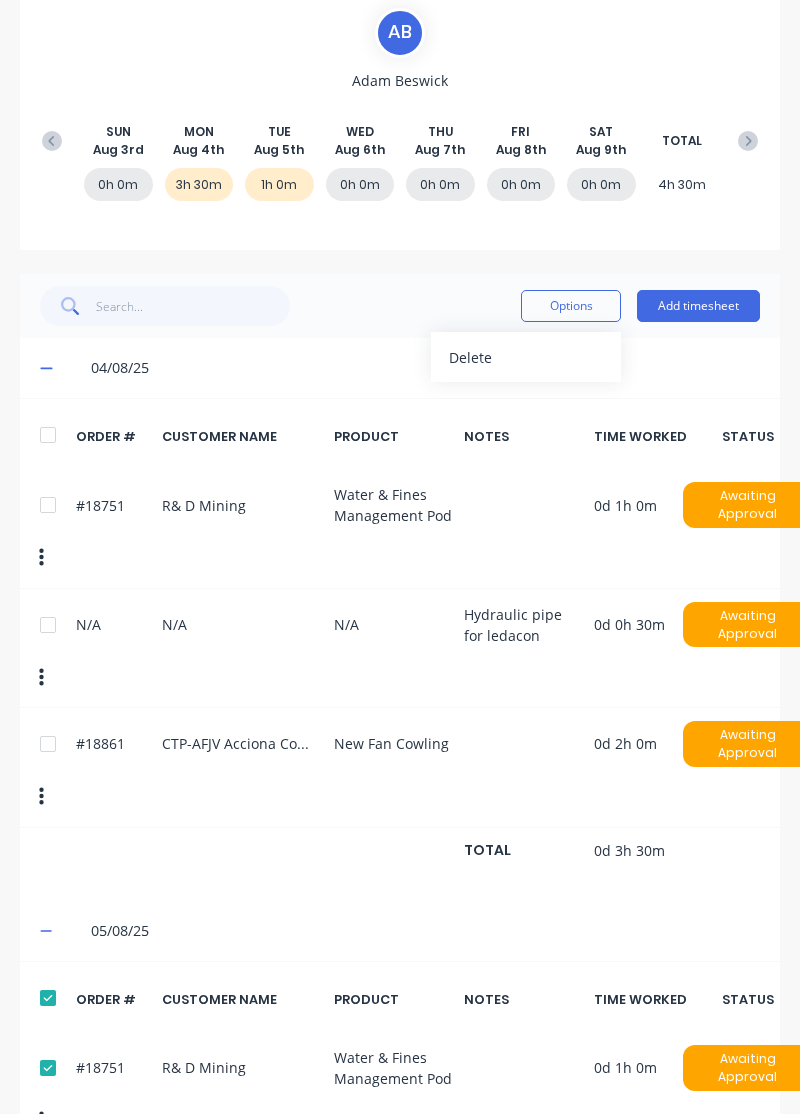 click on "Delete" at bounding box center (526, 357) 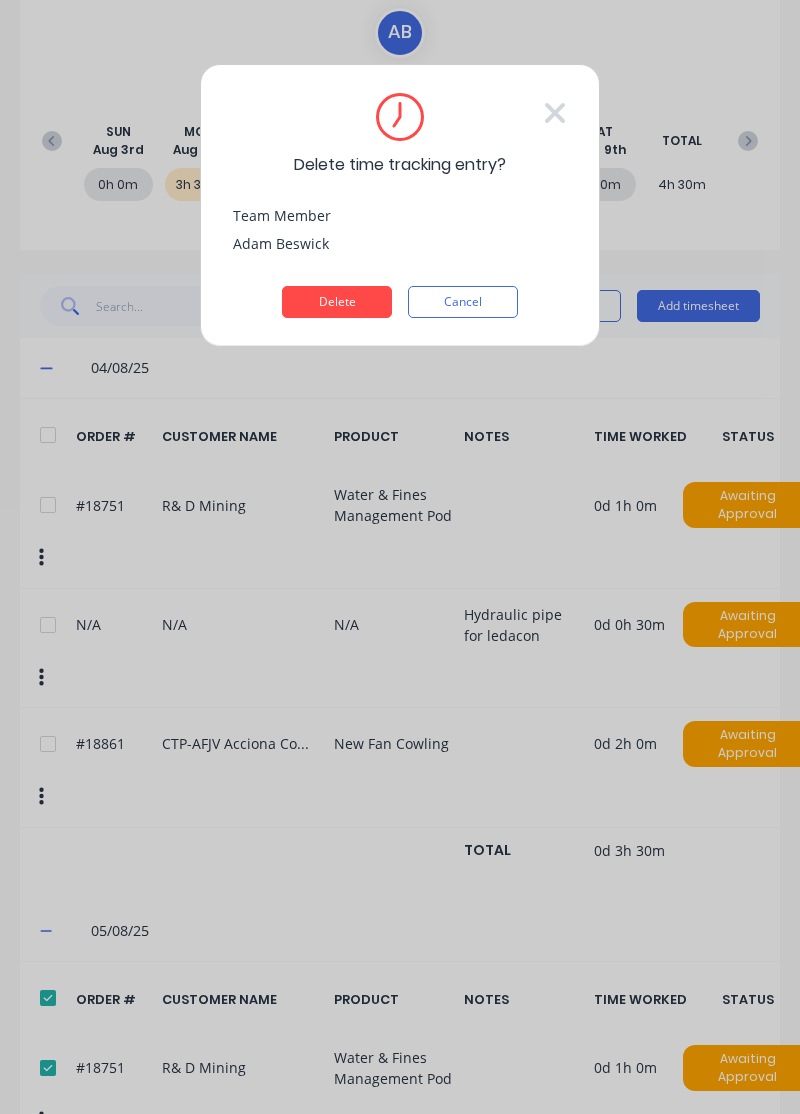 click on "Delete" at bounding box center (337, 302) 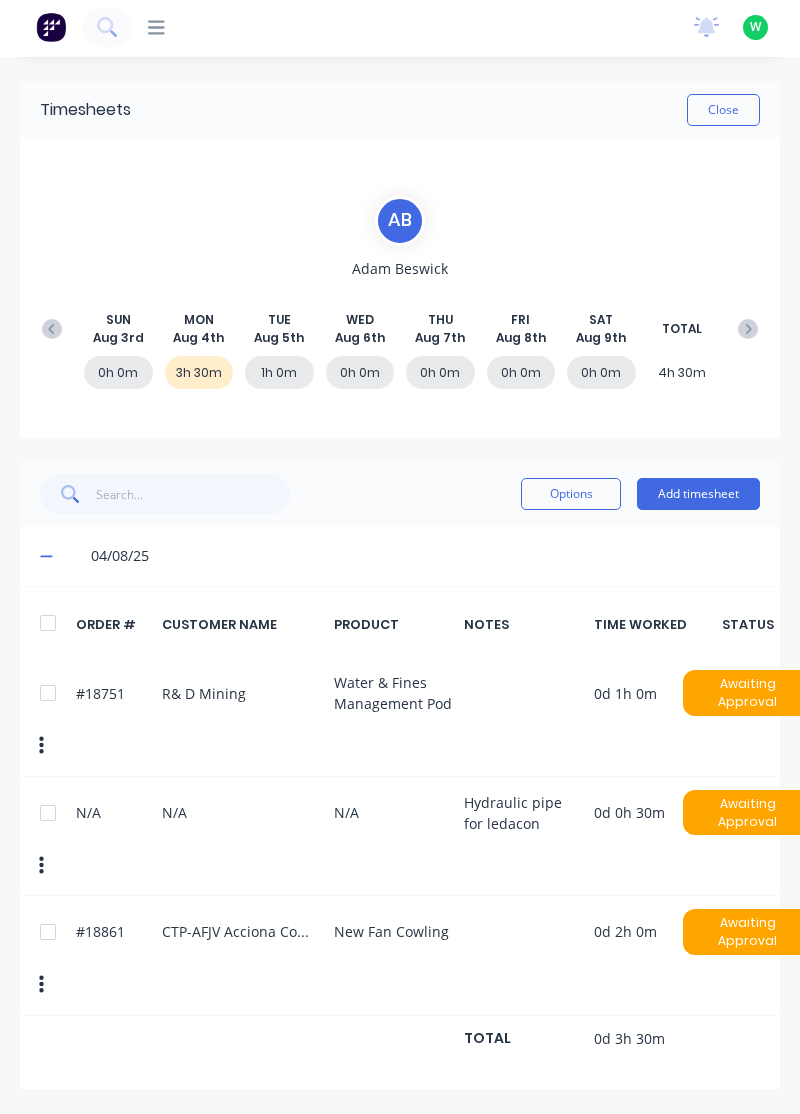 scroll, scrollTop: 0, scrollLeft: 0, axis: both 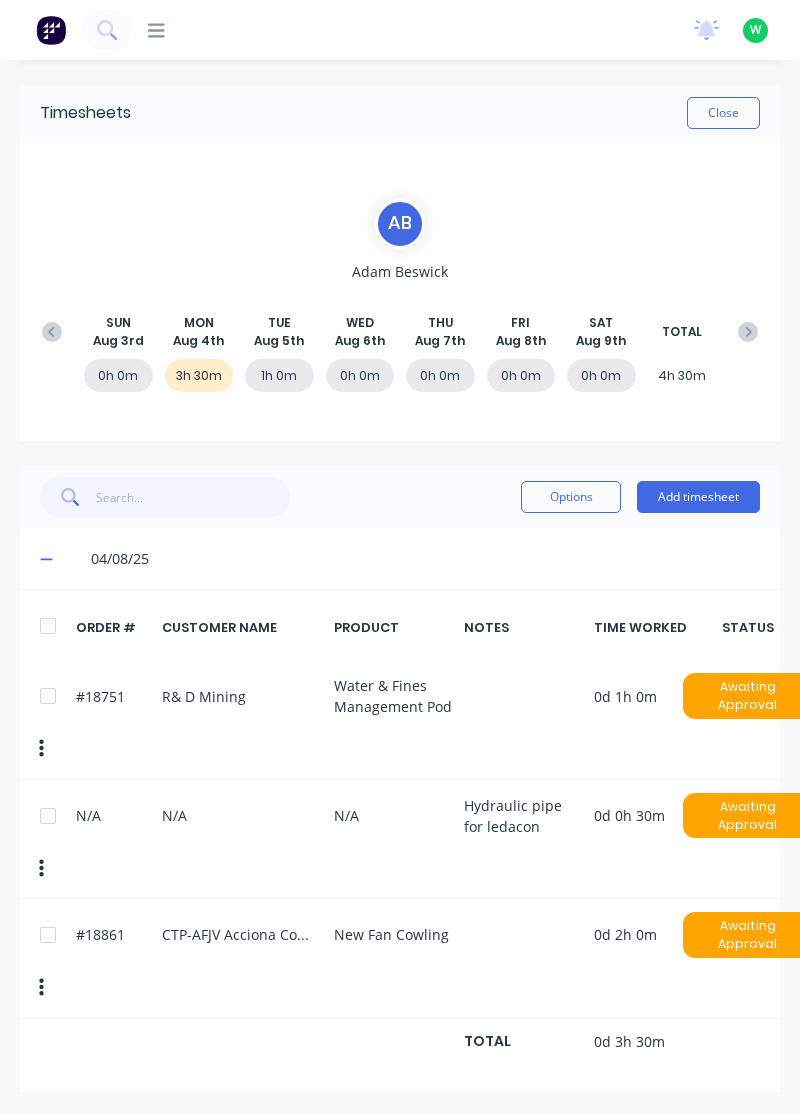 click on "Add timesheet" at bounding box center [698, 497] 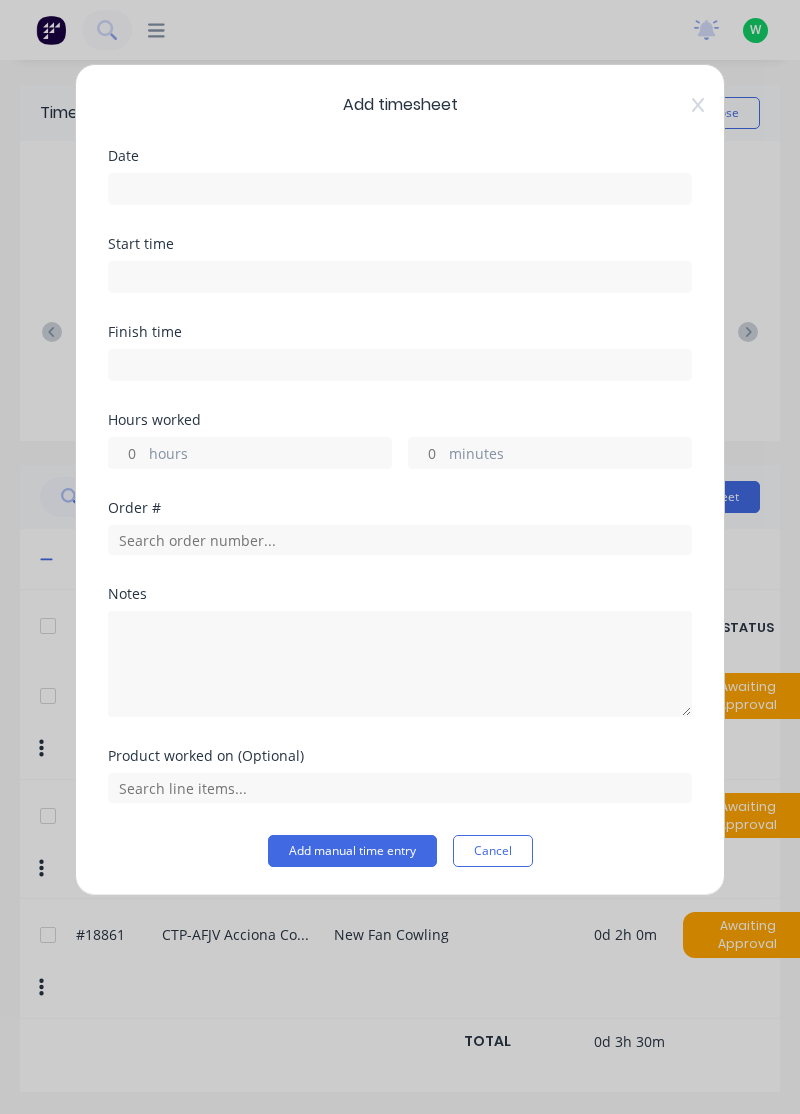 click at bounding box center [400, 189] 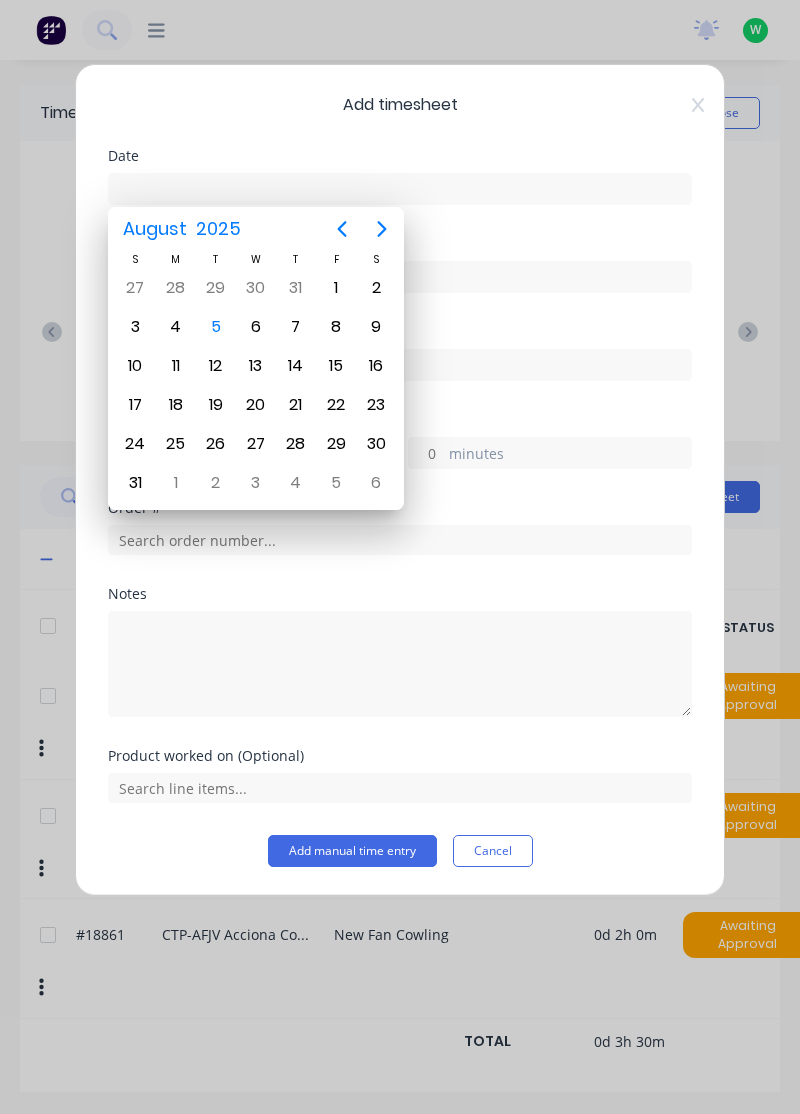 click on "4" at bounding box center (176, 327) 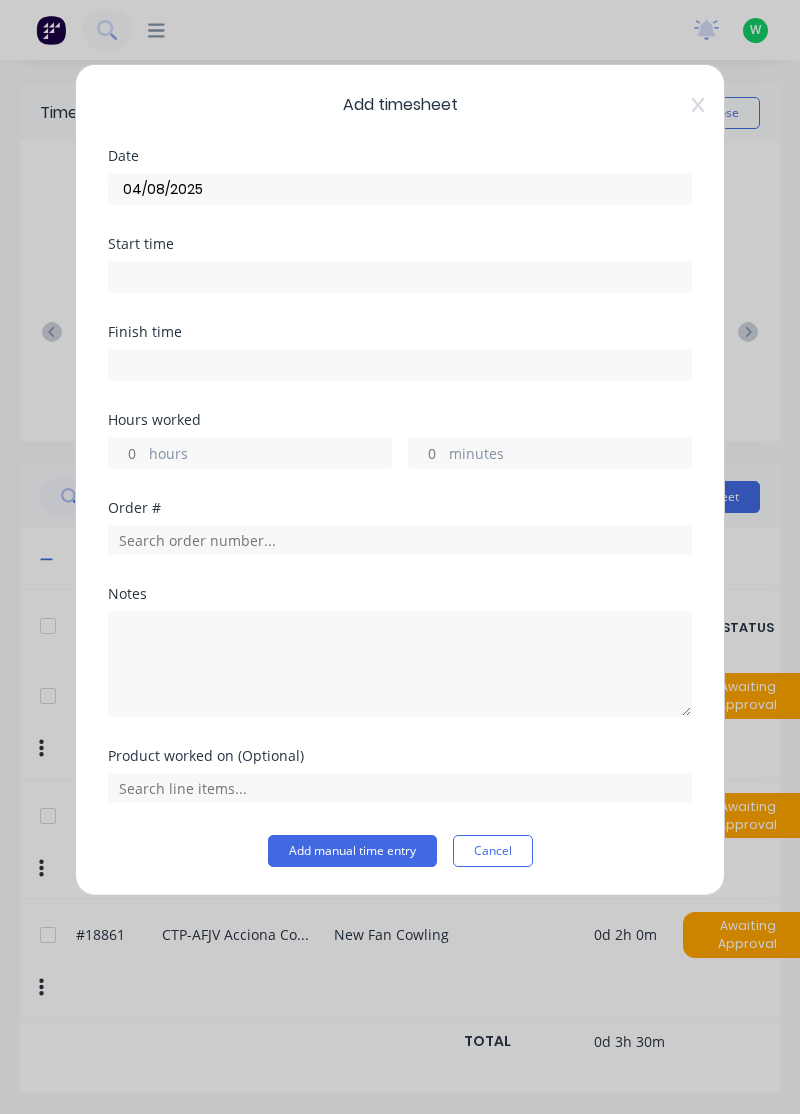 click on "hours" at bounding box center [270, 455] 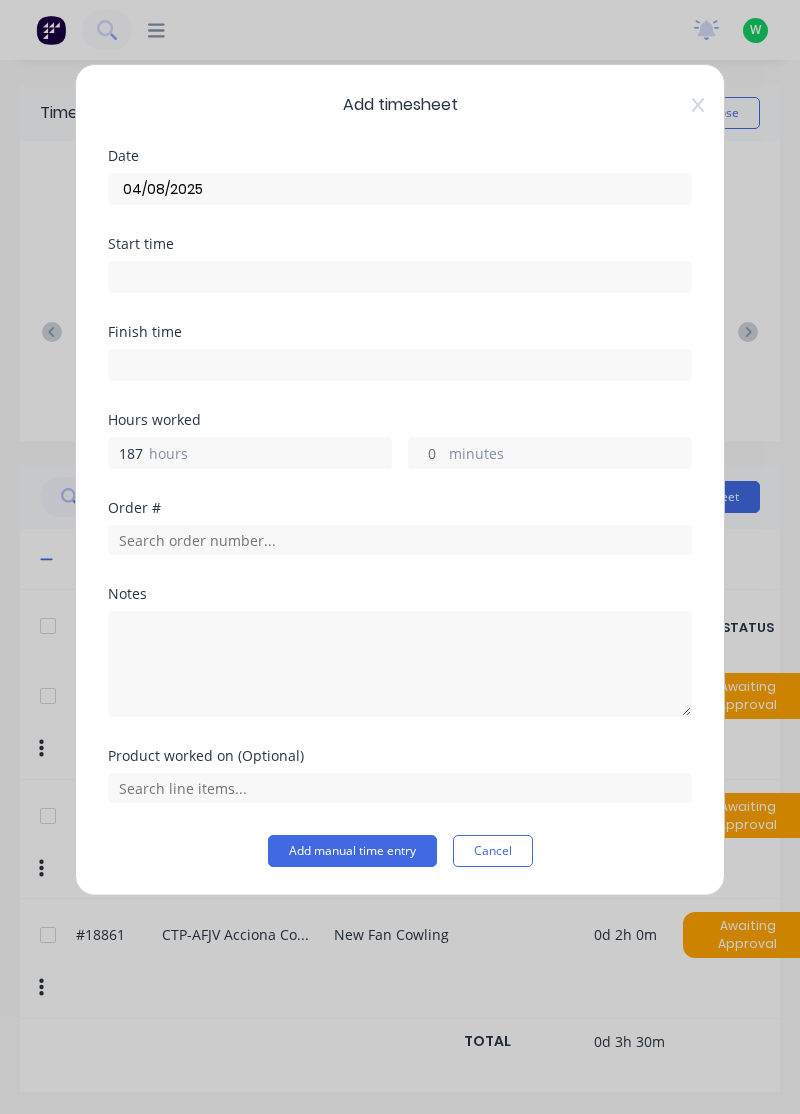 scroll, scrollTop: 0, scrollLeft: 0, axis: both 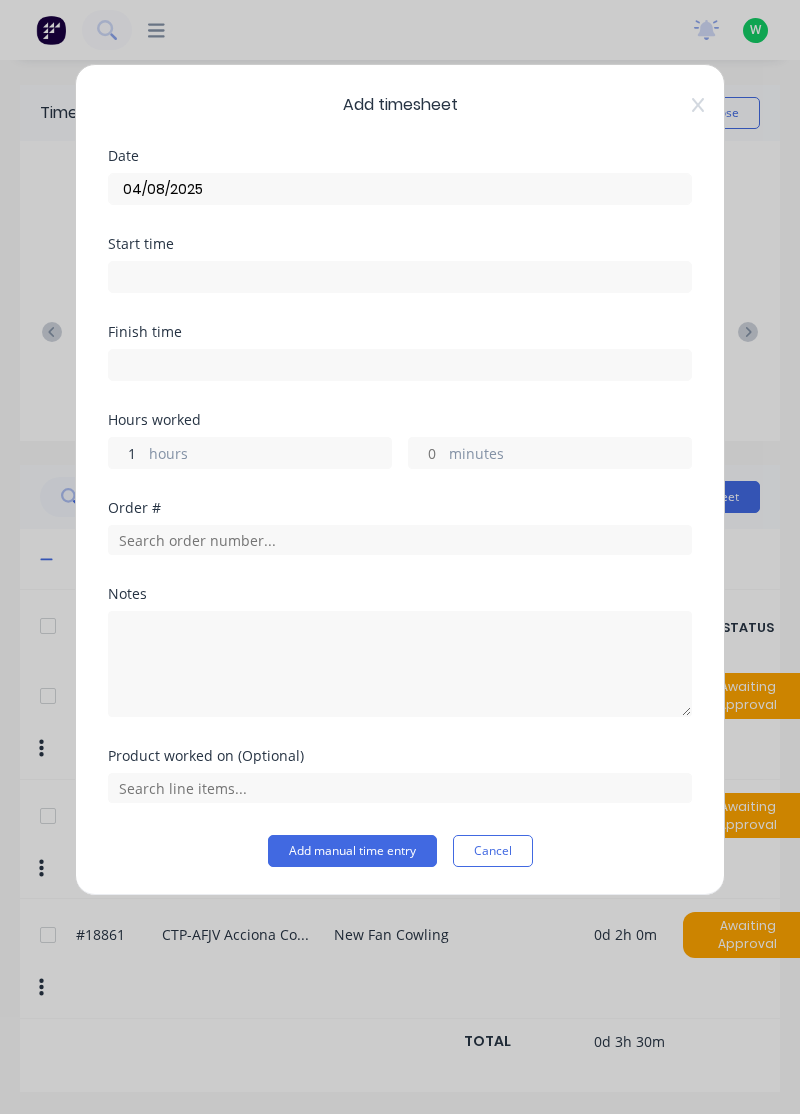 type on "1" 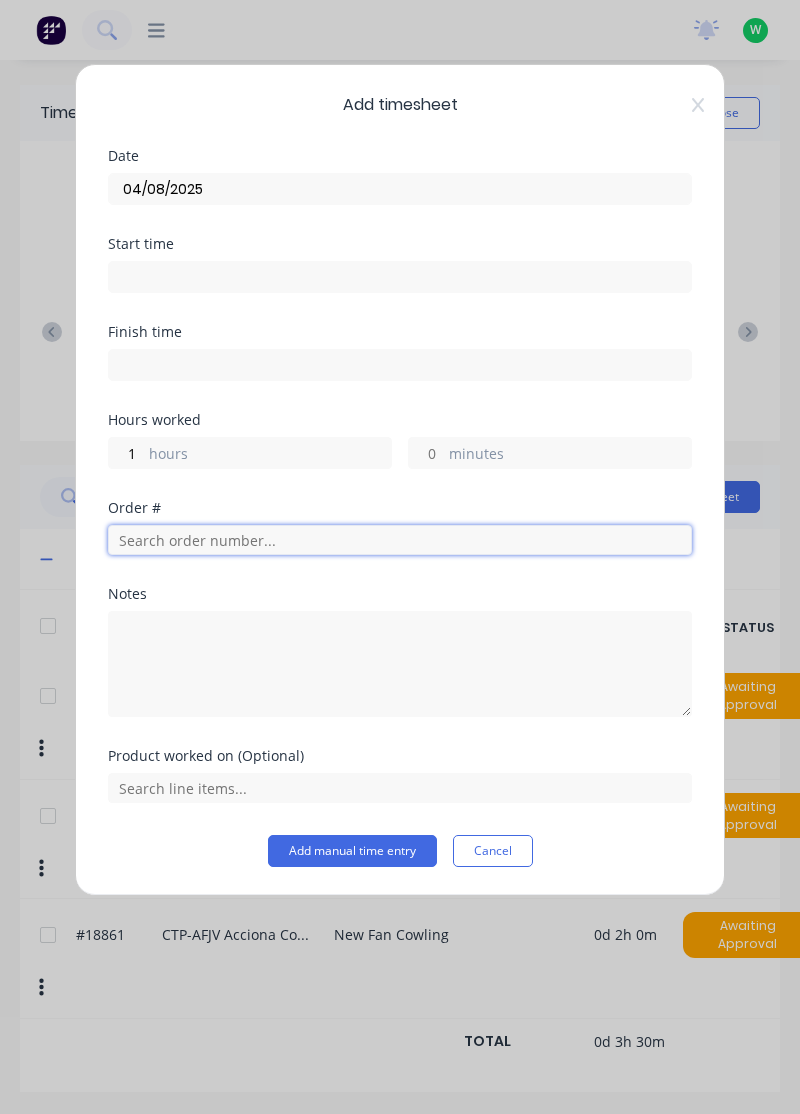 click at bounding box center [400, 540] 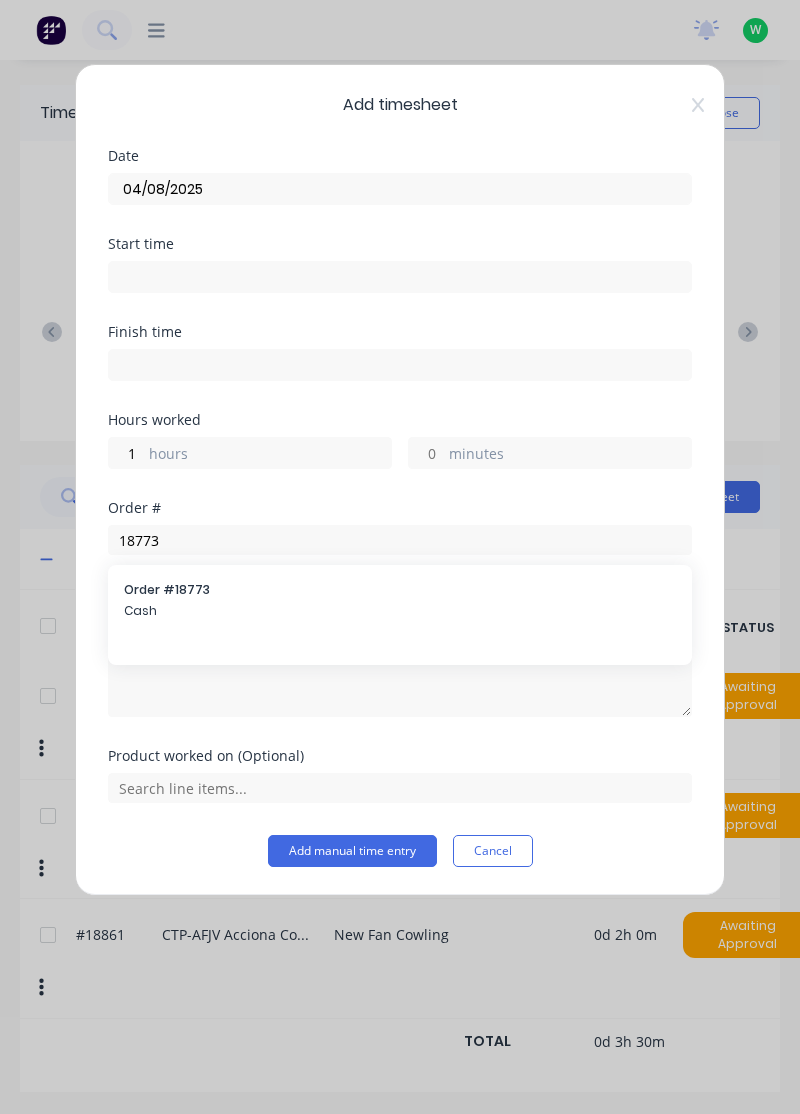 click on "Order # 18773 Order # 18773 Cash" at bounding box center (400, 544) 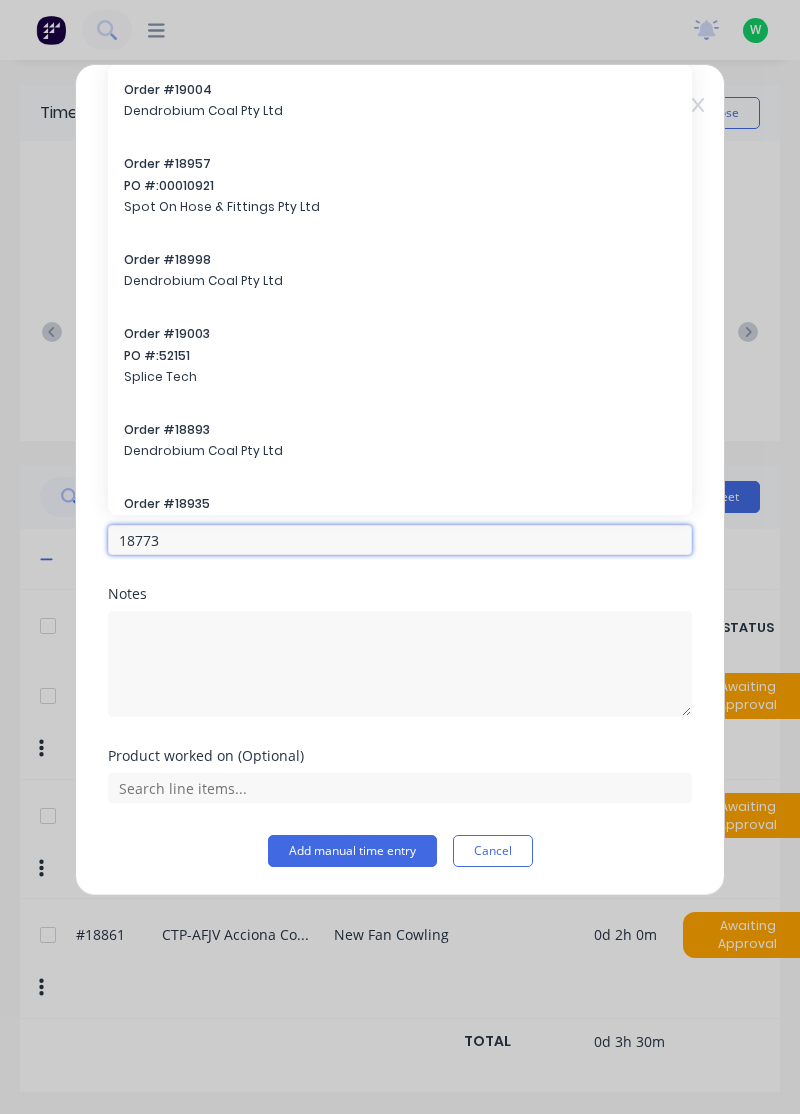 click on "18773" at bounding box center (400, 540) 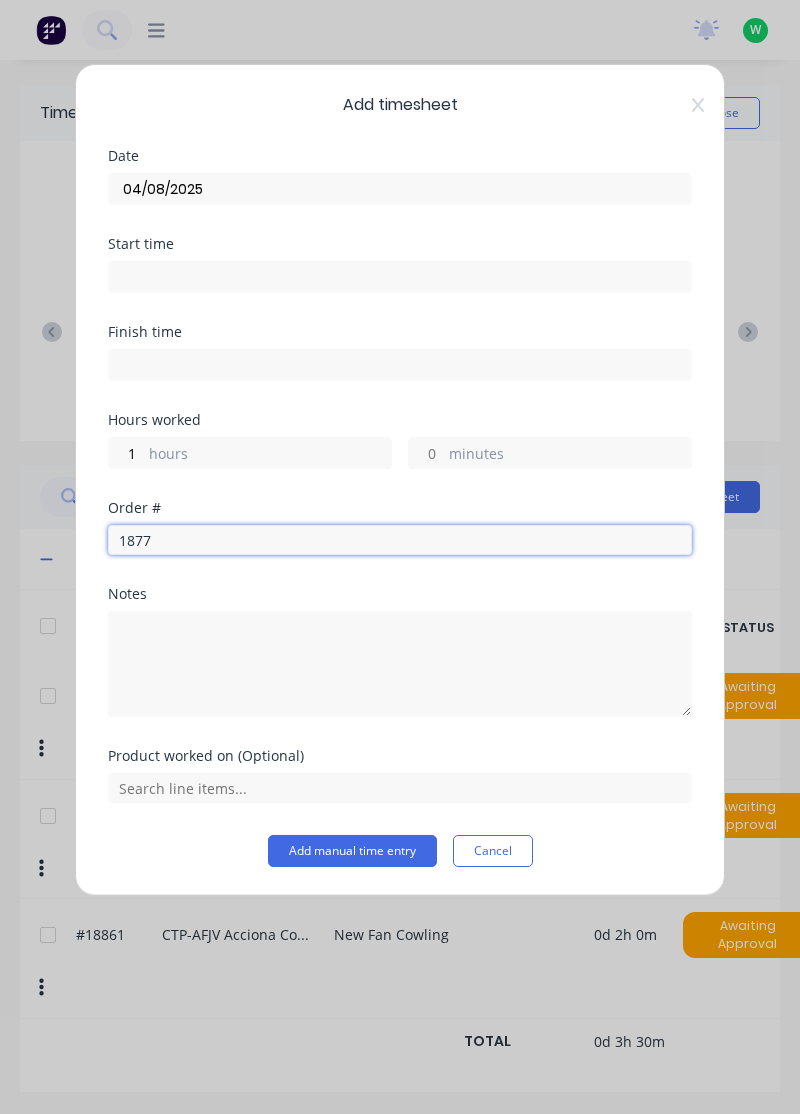 type on "18773" 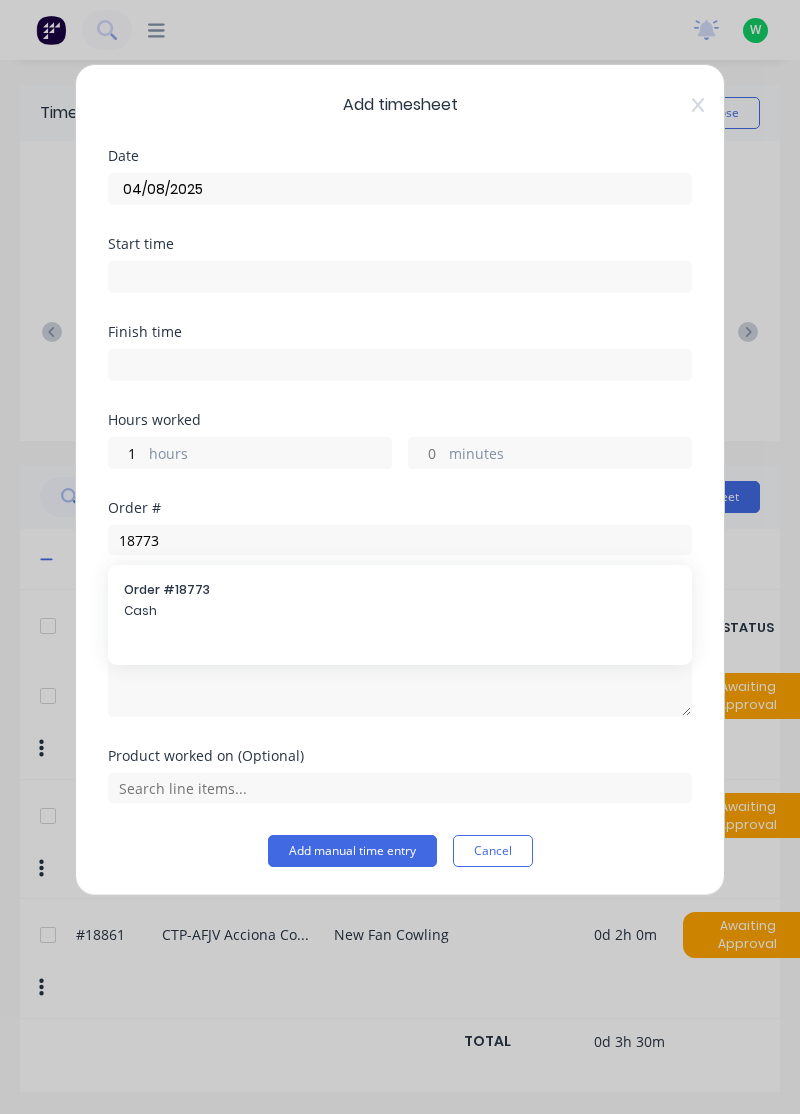 click on "Cash" at bounding box center [400, 611] 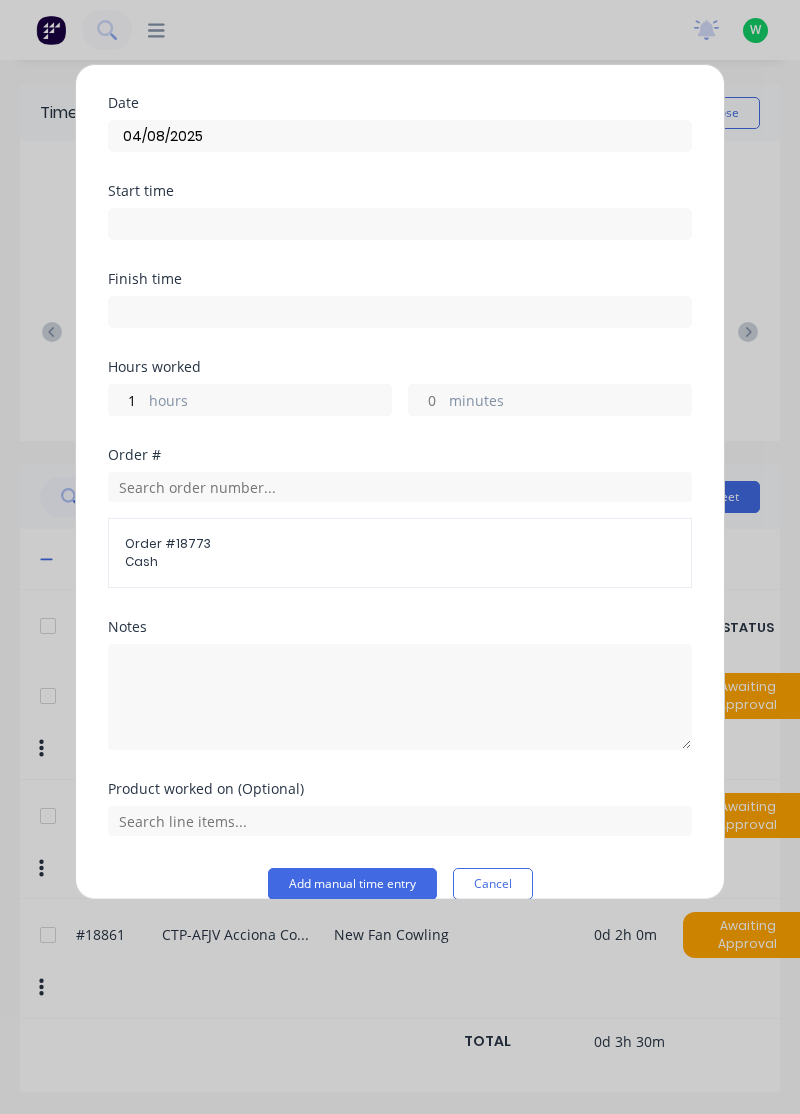 scroll, scrollTop: 78, scrollLeft: 0, axis: vertical 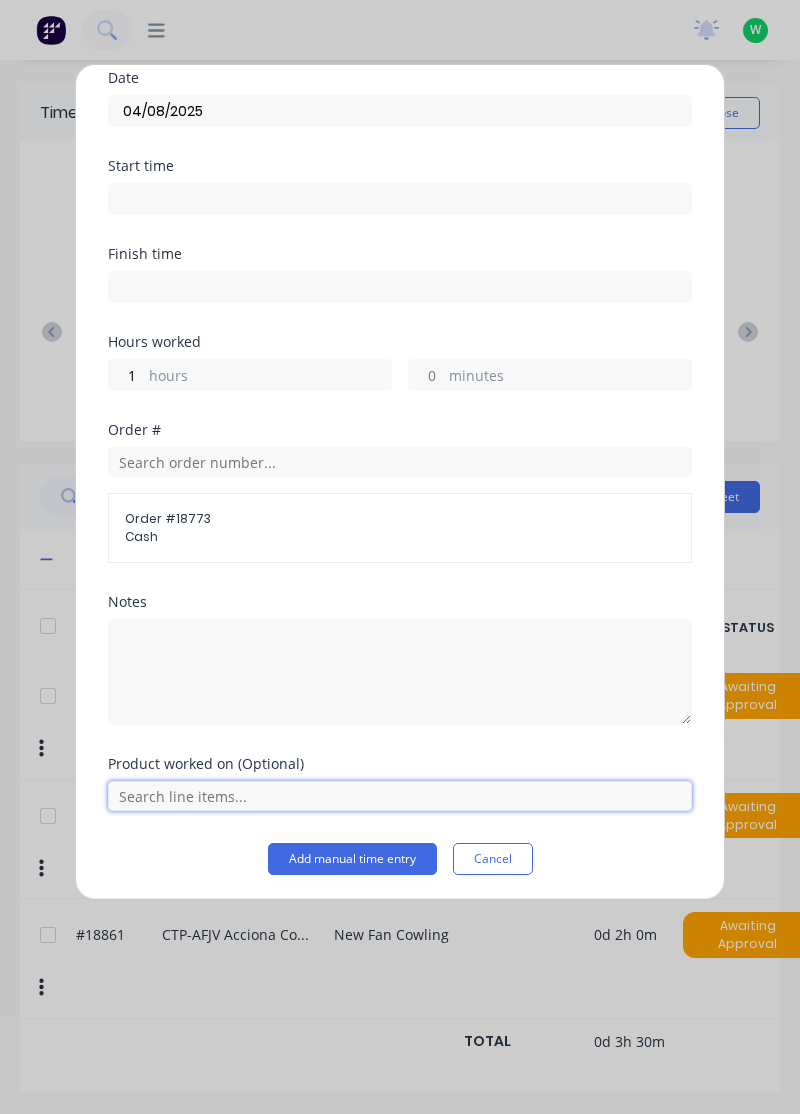 click at bounding box center (400, 796) 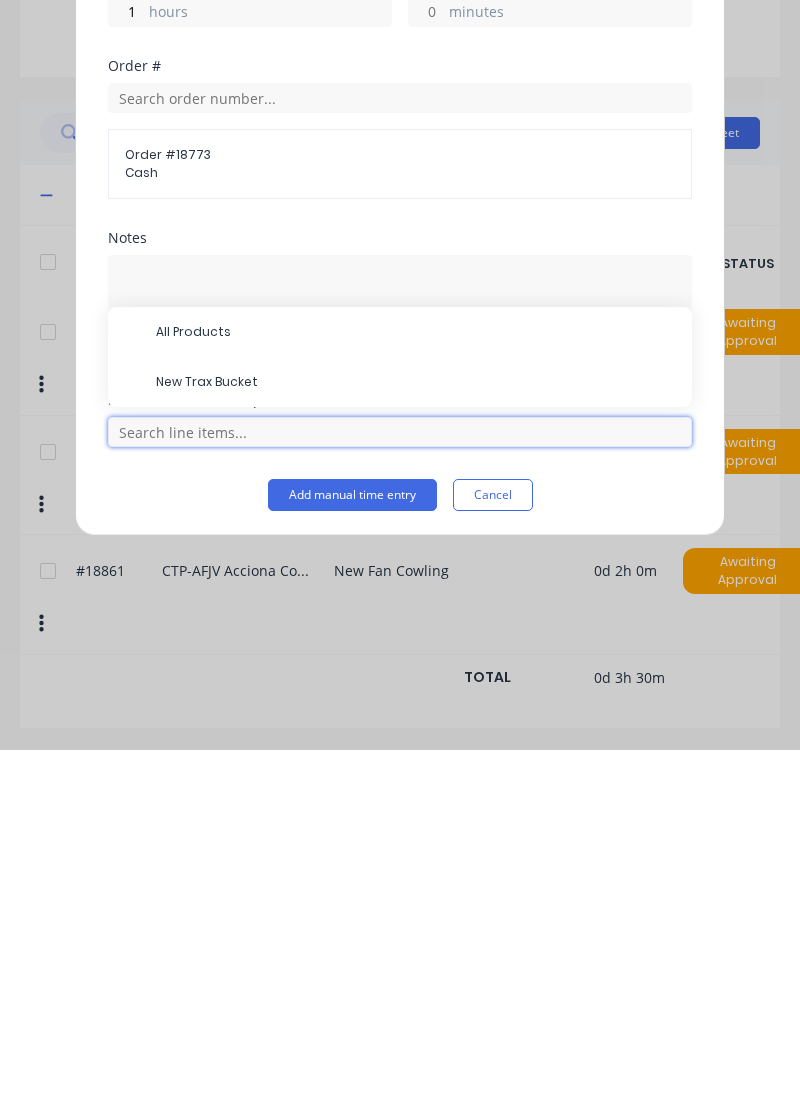 scroll, scrollTop: 53, scrollLeft: 0, axis: vertical 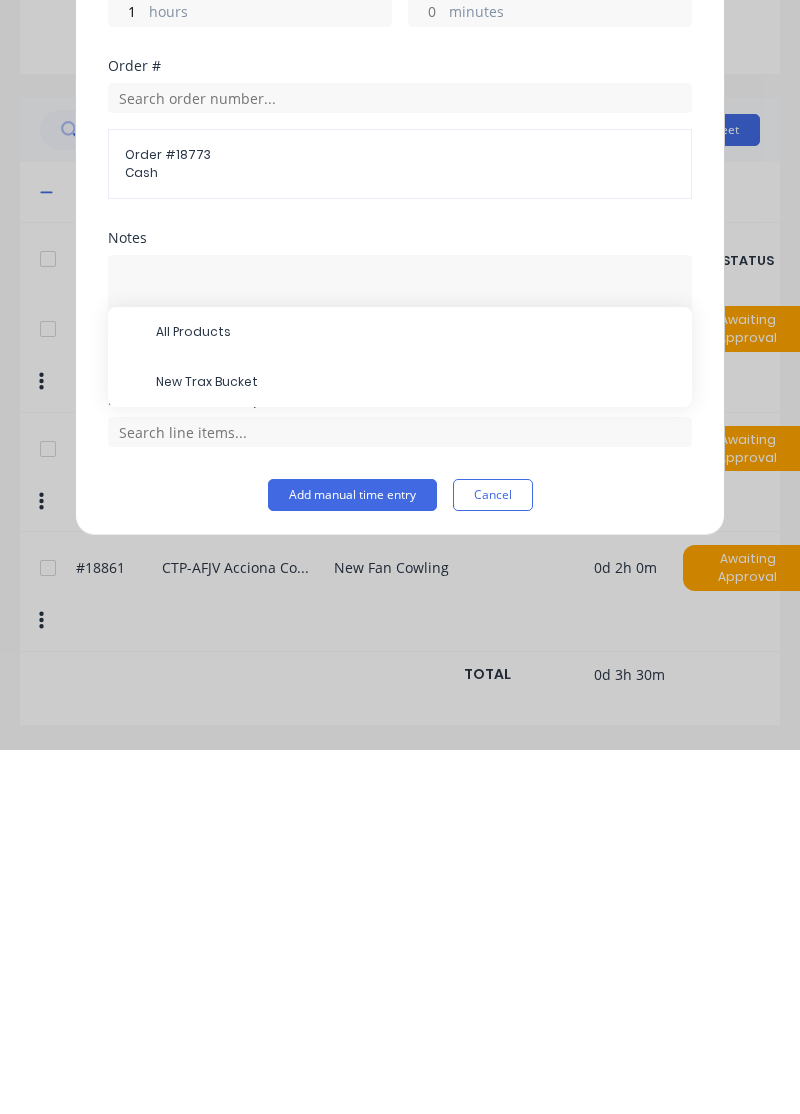 click on "New Trax Bucket" at bounding box center [416, 746] 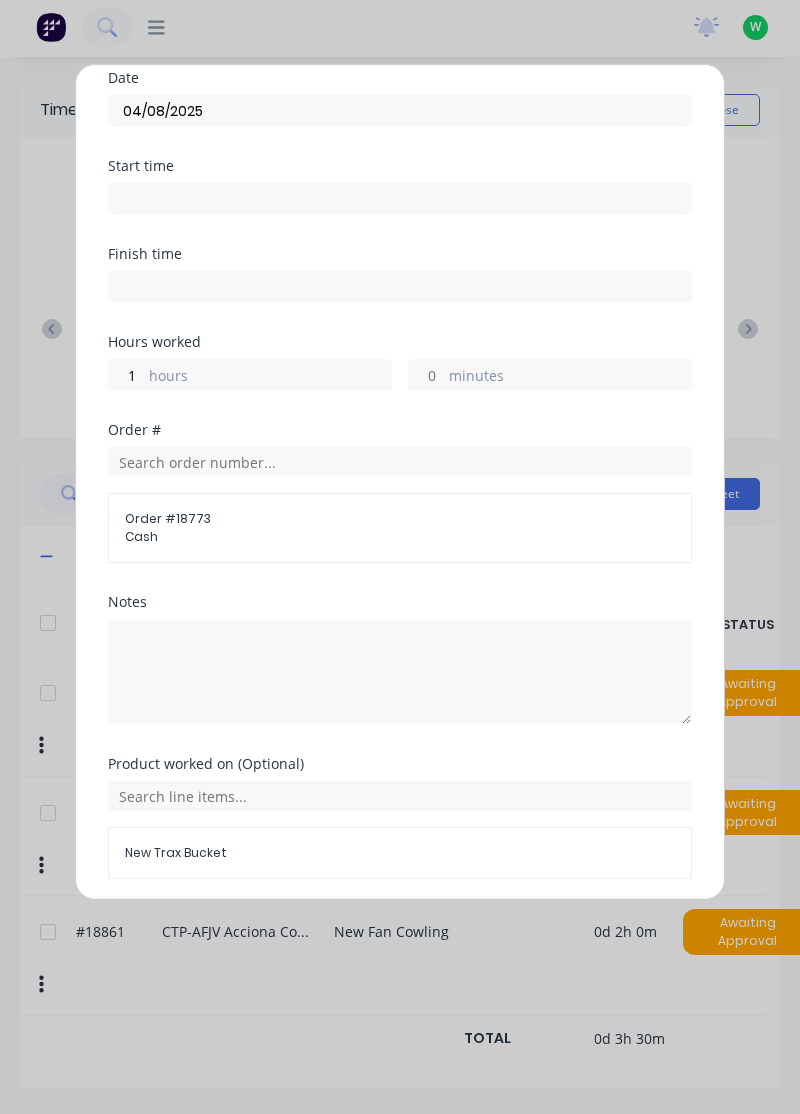 scroll, scrollTop: 145, scrollLeft: 0, axis: vertical 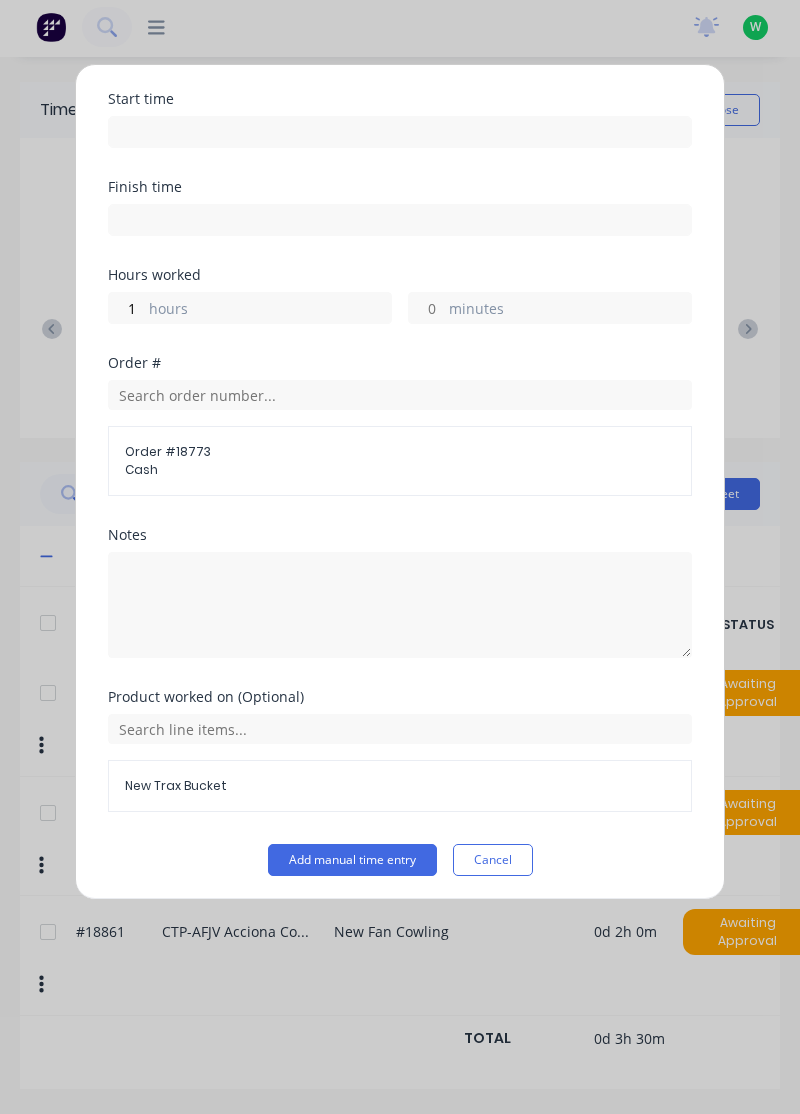click on "Add manual time entry" at bounding box center (352, 860) 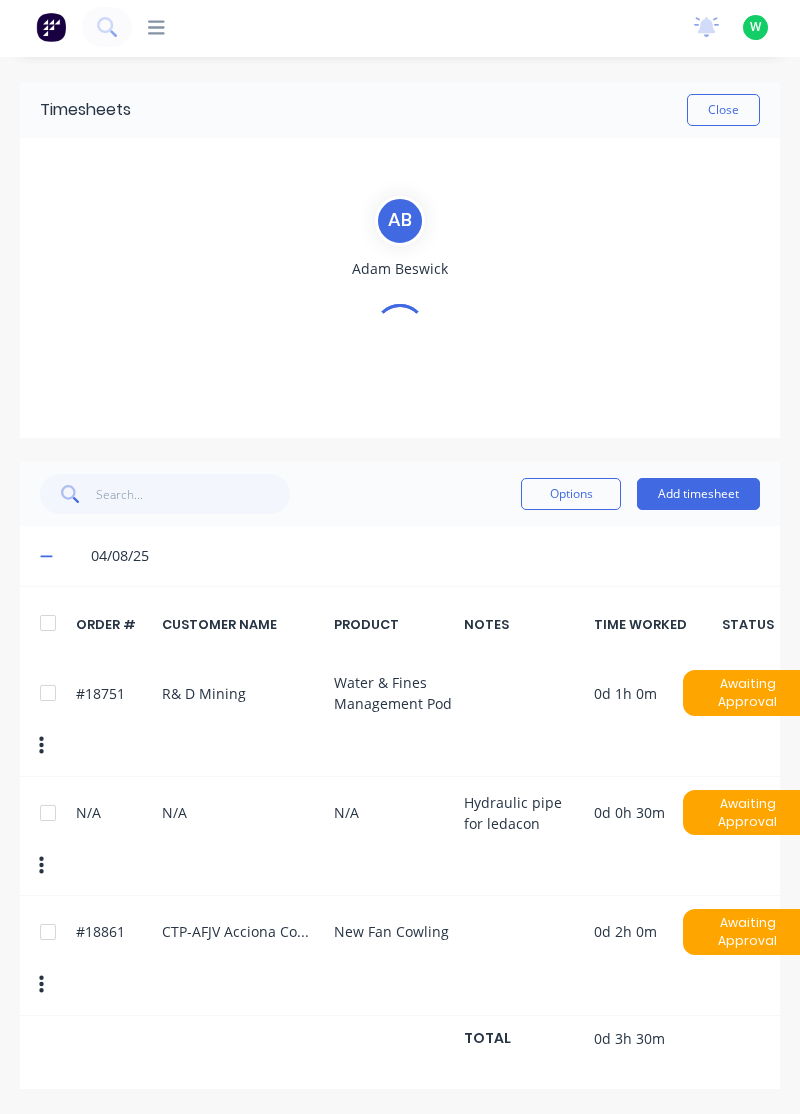 scroll, scrollTop: 0, scrollLeft: 0, axis: both 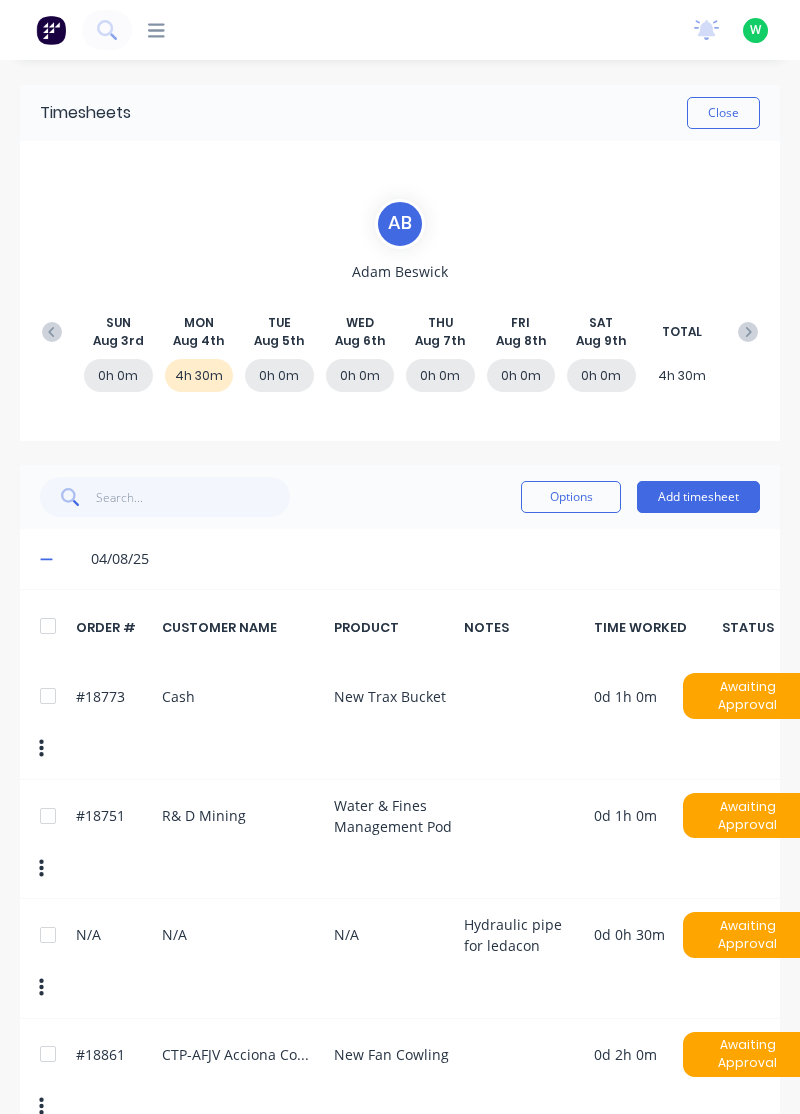 click on "Add timesheet" at bounding box center [698, 497] 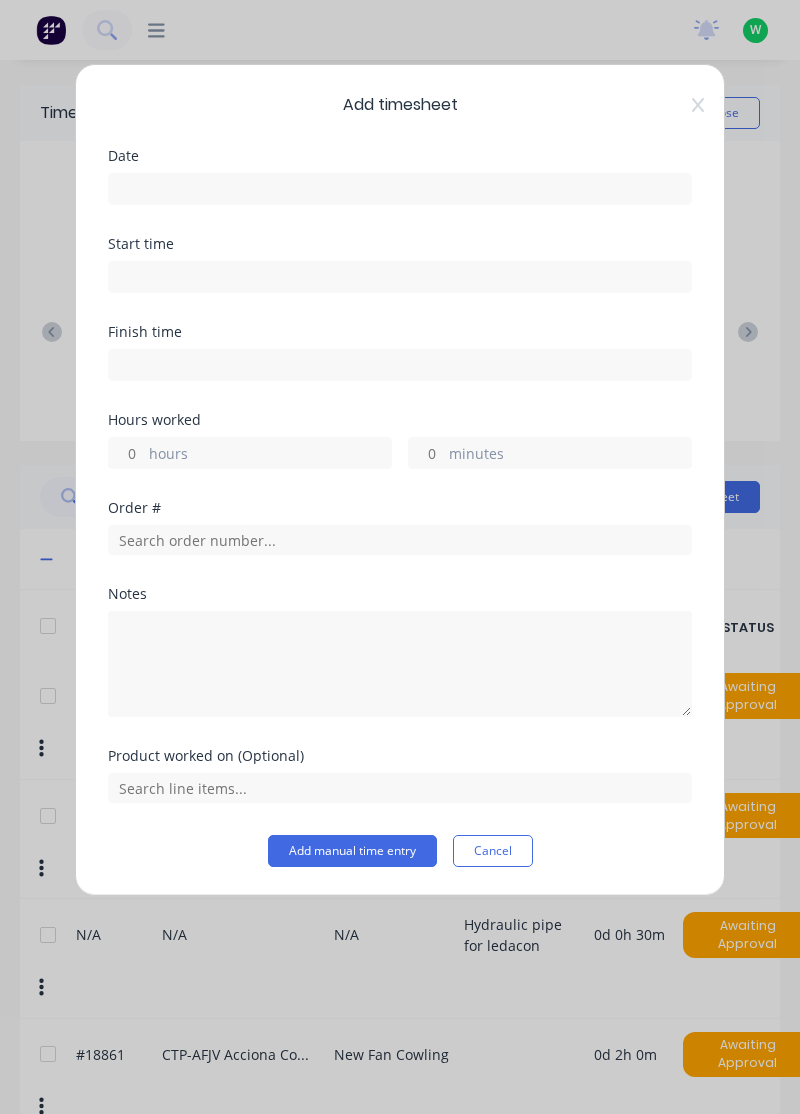 click at bounding box center (400, 189) 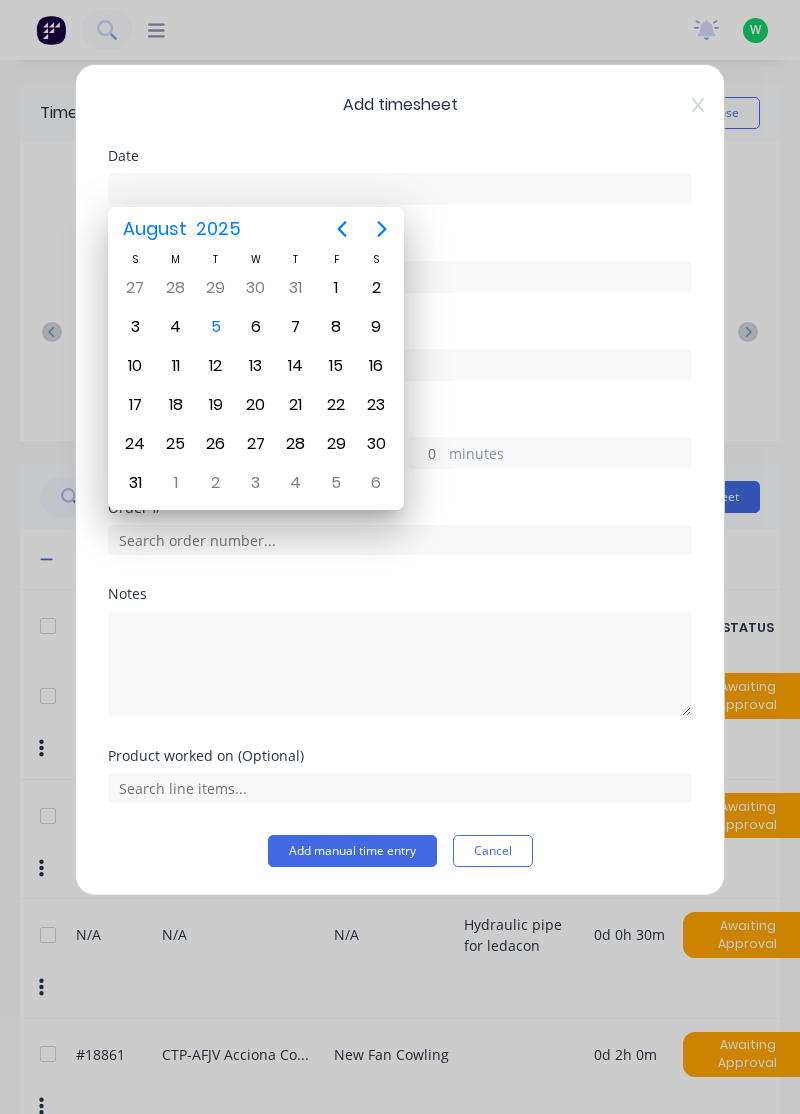 click on "5" at bounding box center (216, 327) 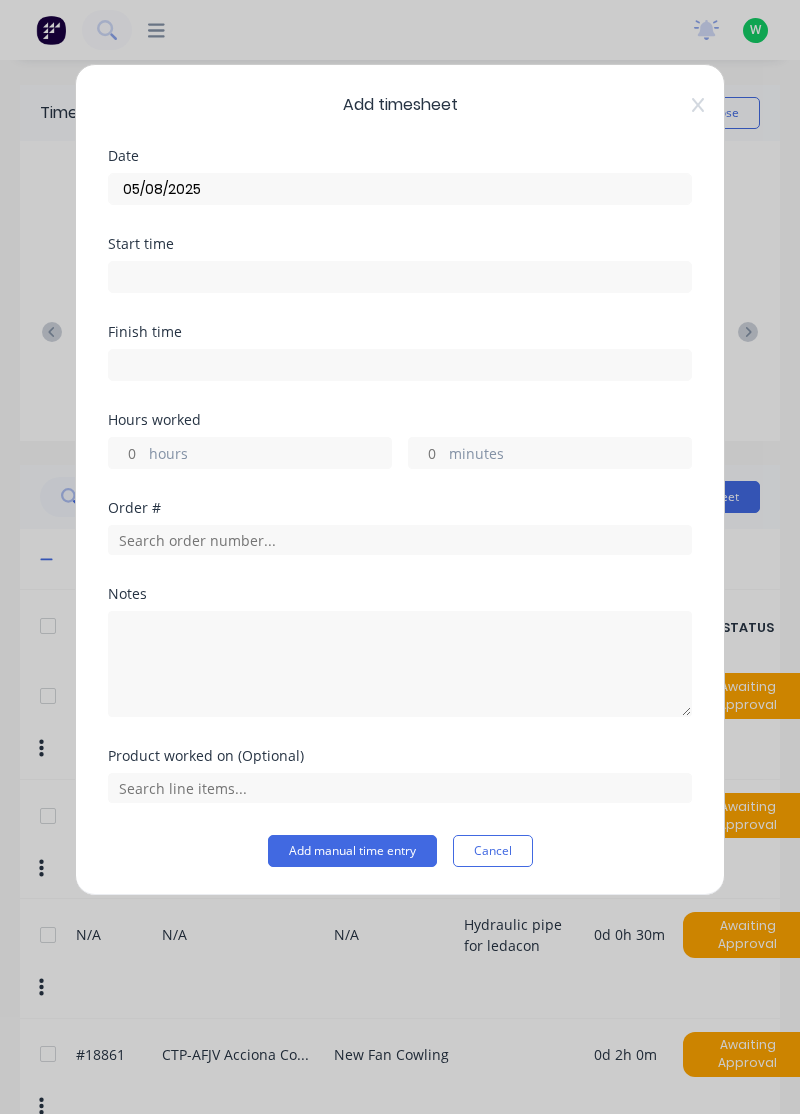 click on "05/08/2025" at bounding box center (400, 189) 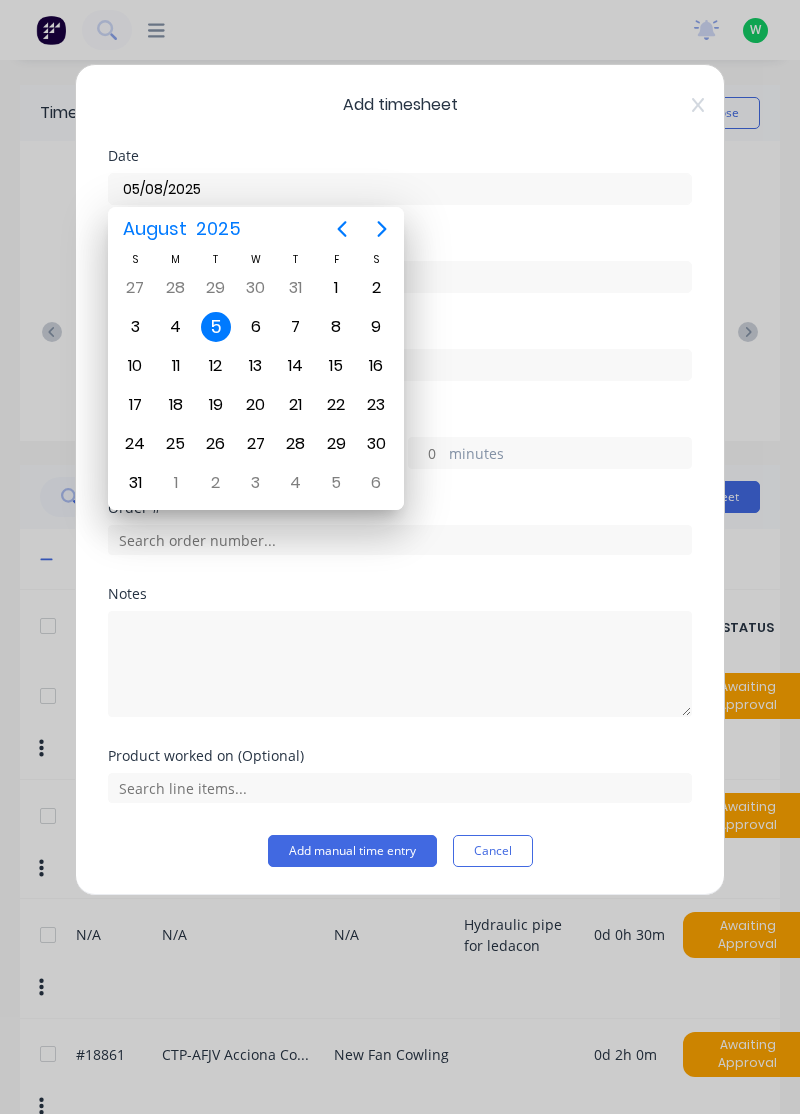 click on "4" at bounding box center [176, 327] 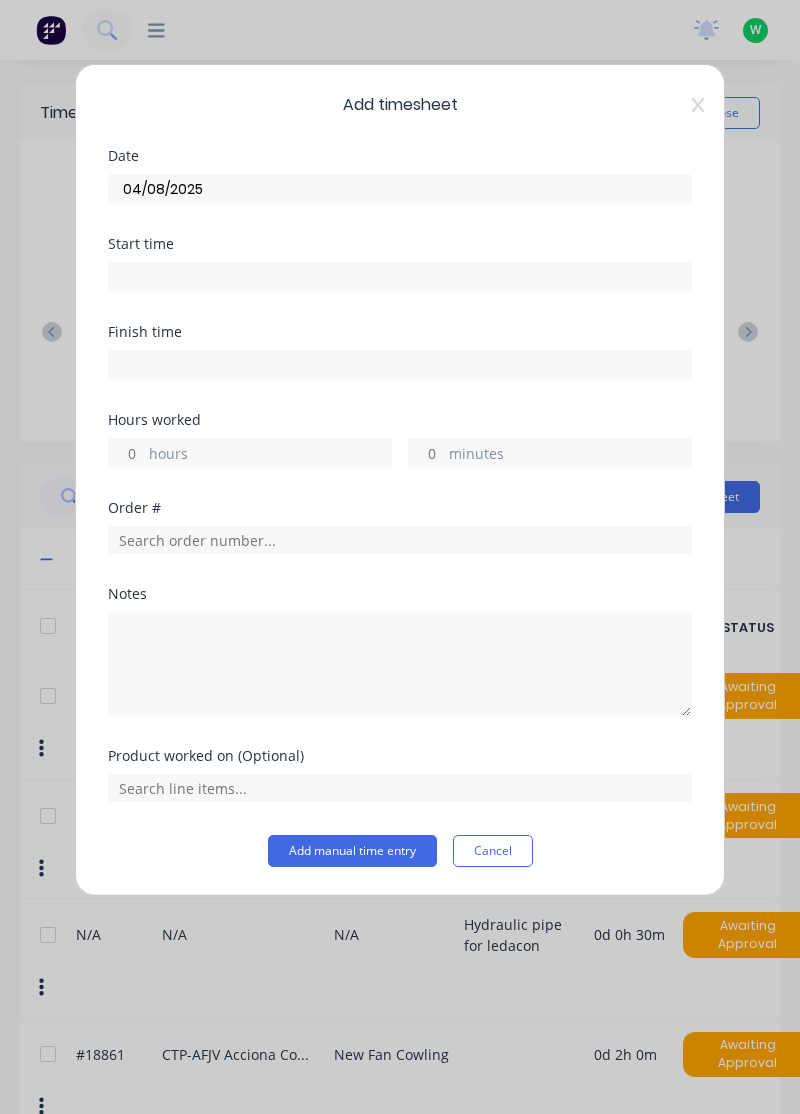 click on "hours" at bounding box center (270, 455) 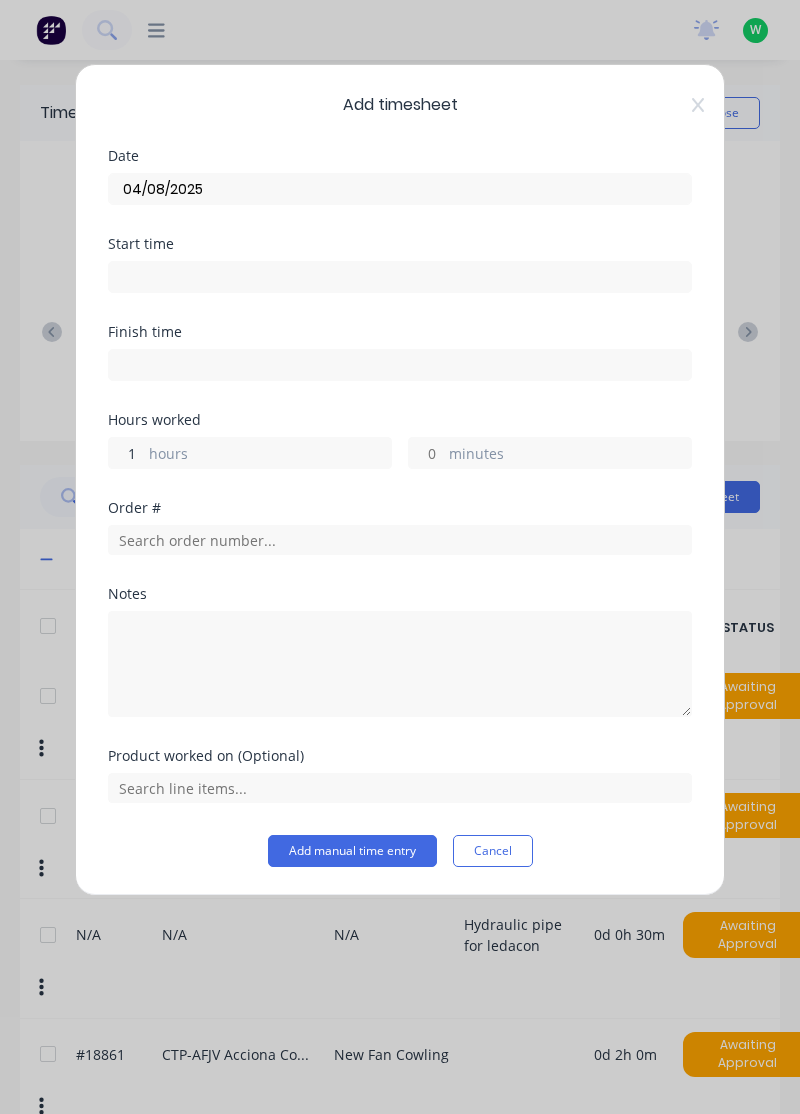 type on "1" 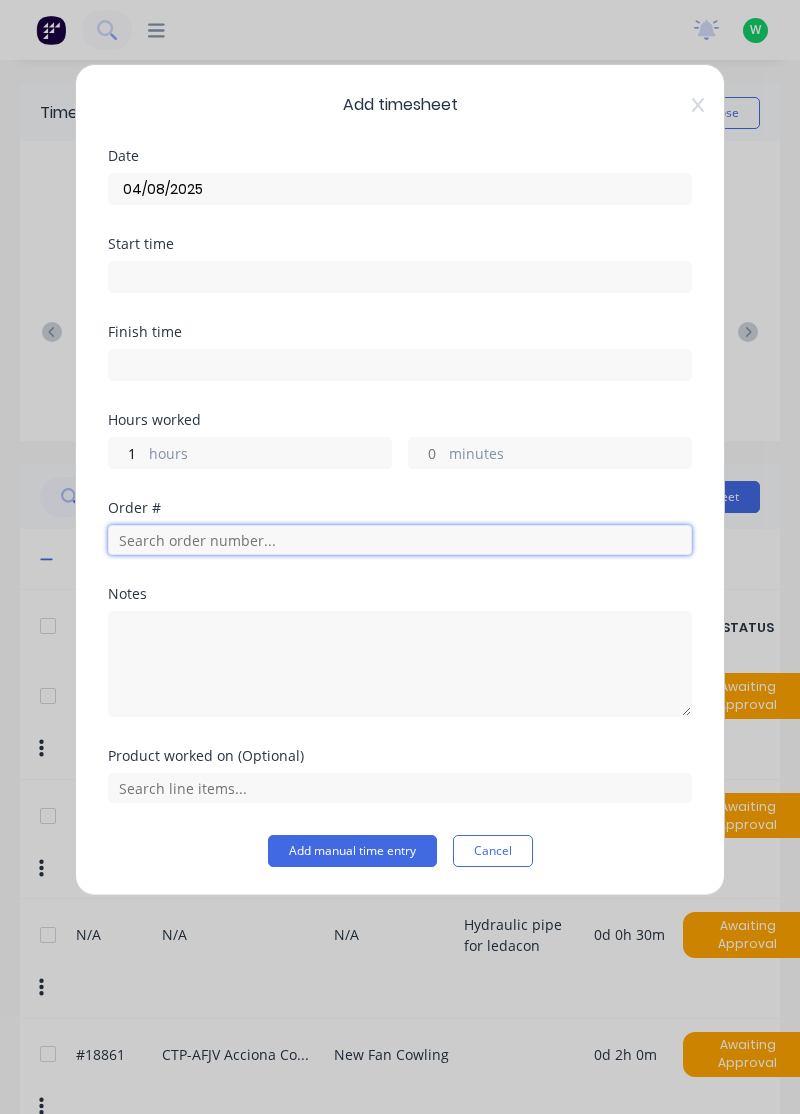 click at bounding box center [400, 540] 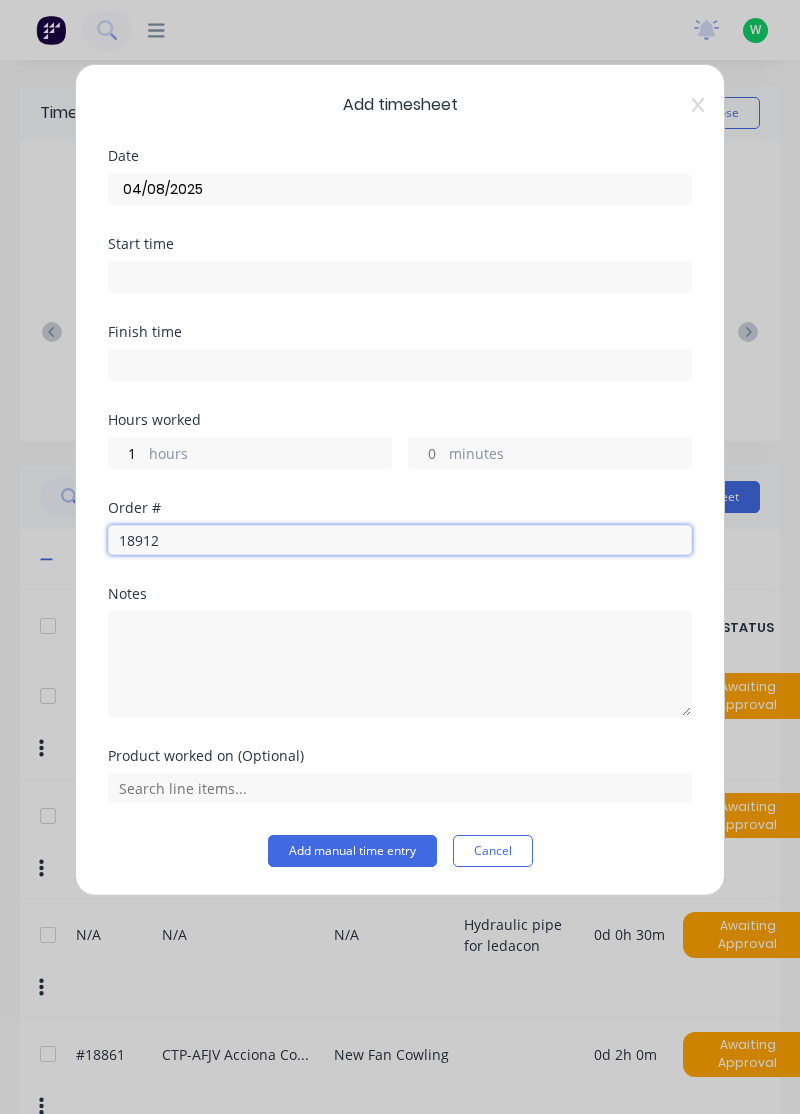type on "18912" 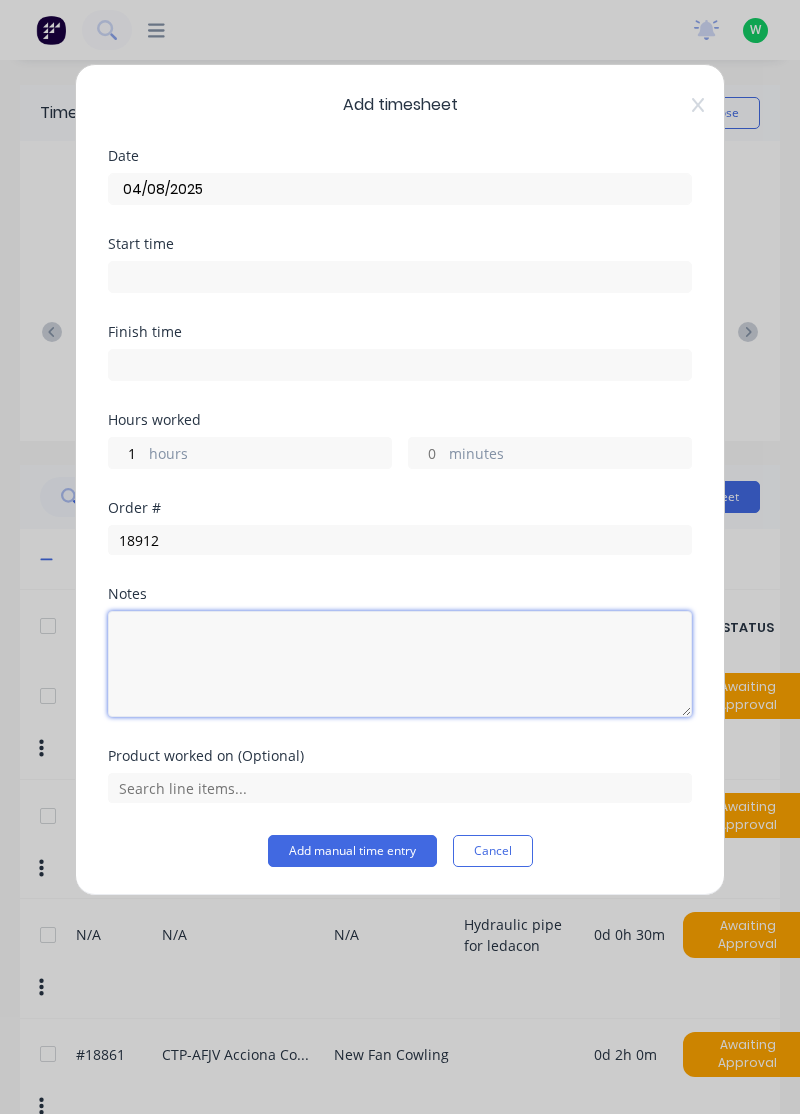 click at bounding box center [400, 664] 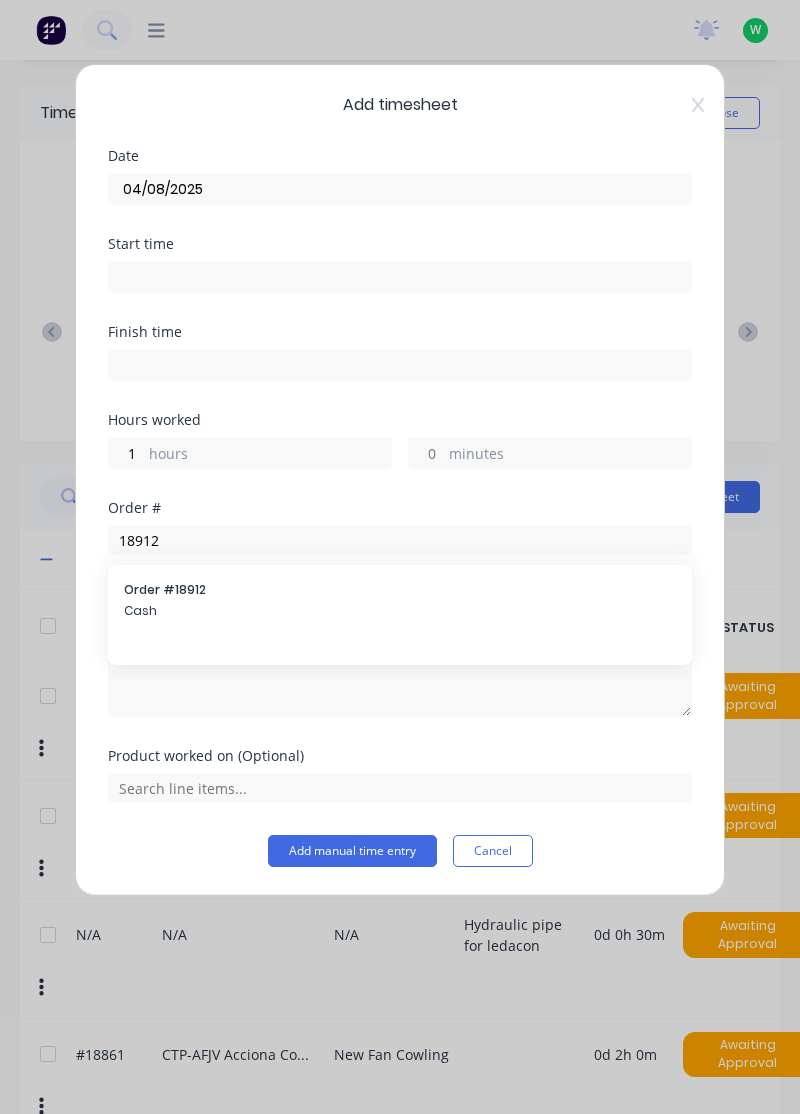 click on "Cash" at bounding box center [400, 611] 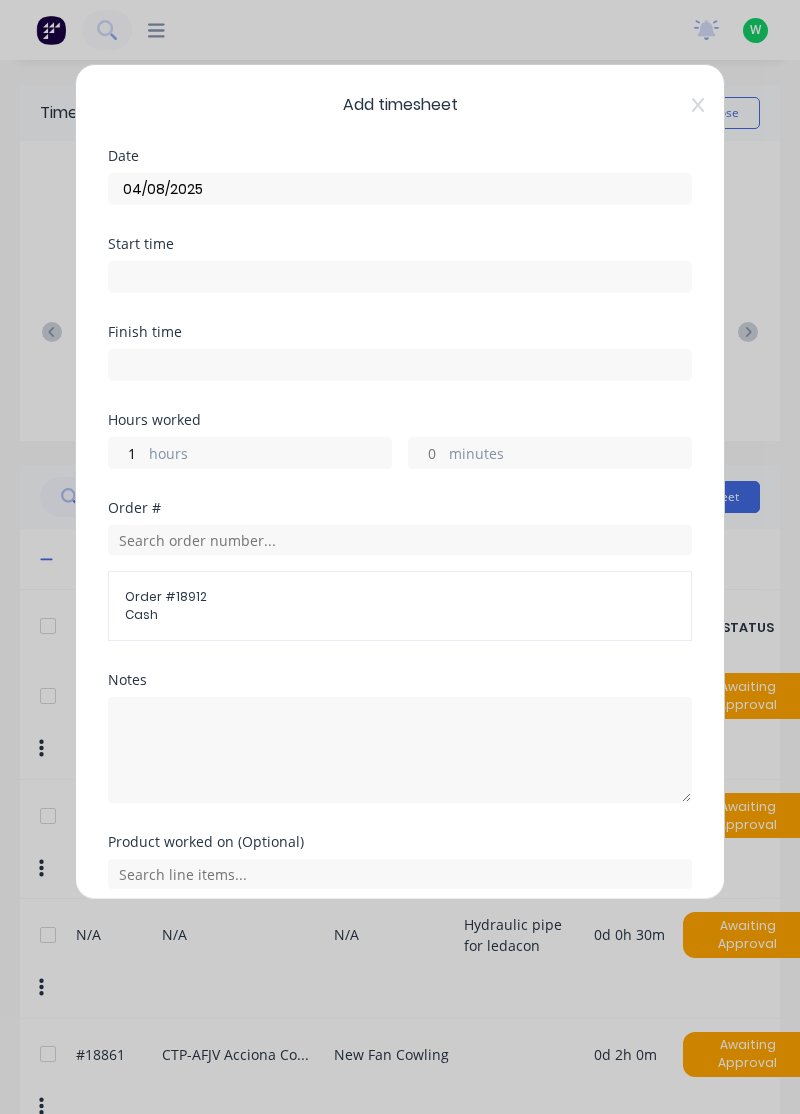 click on "Product worked on (Optional)" at bounding box center [400, 842] 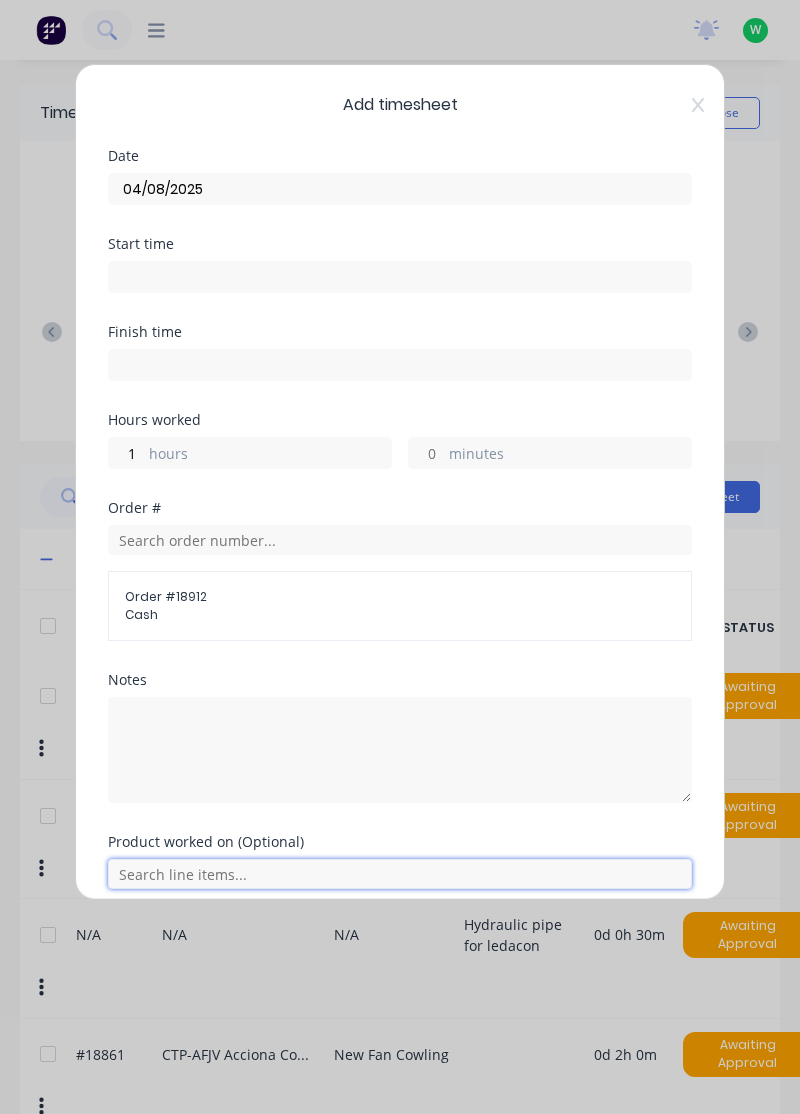 click at bounding box center [400, 874] 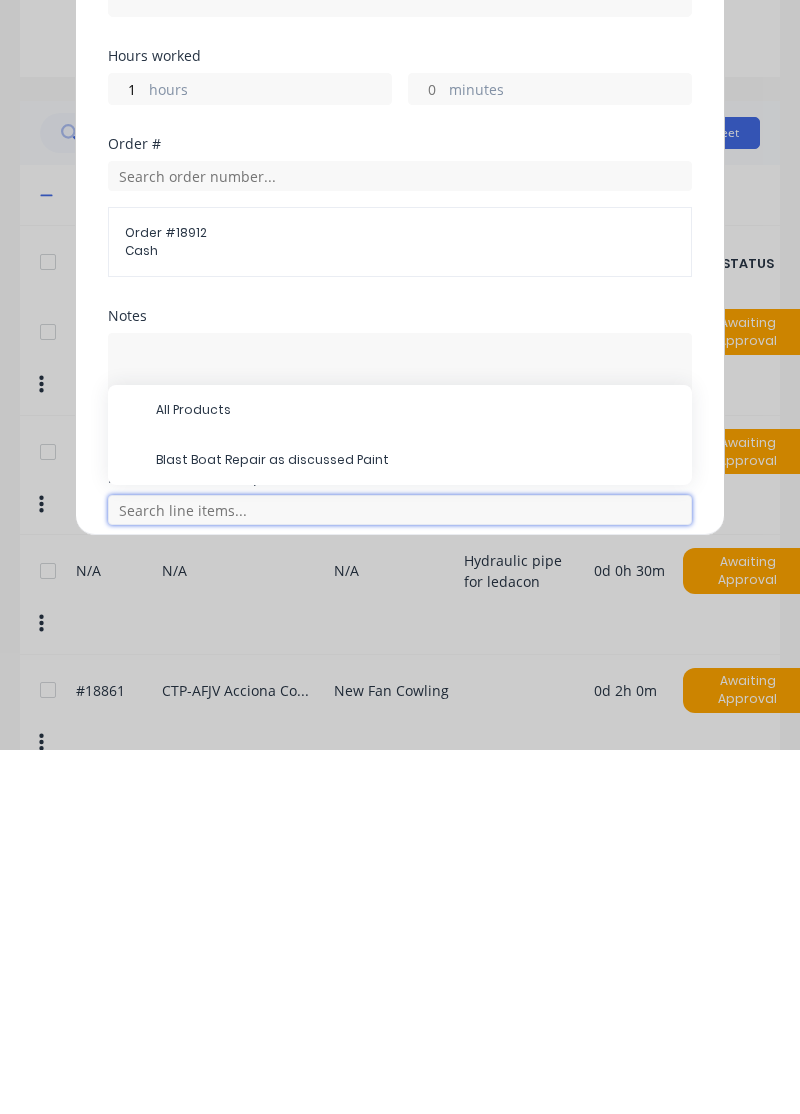 scroll, scrollTop: 94, scrollLeft: 0, axis: vertical 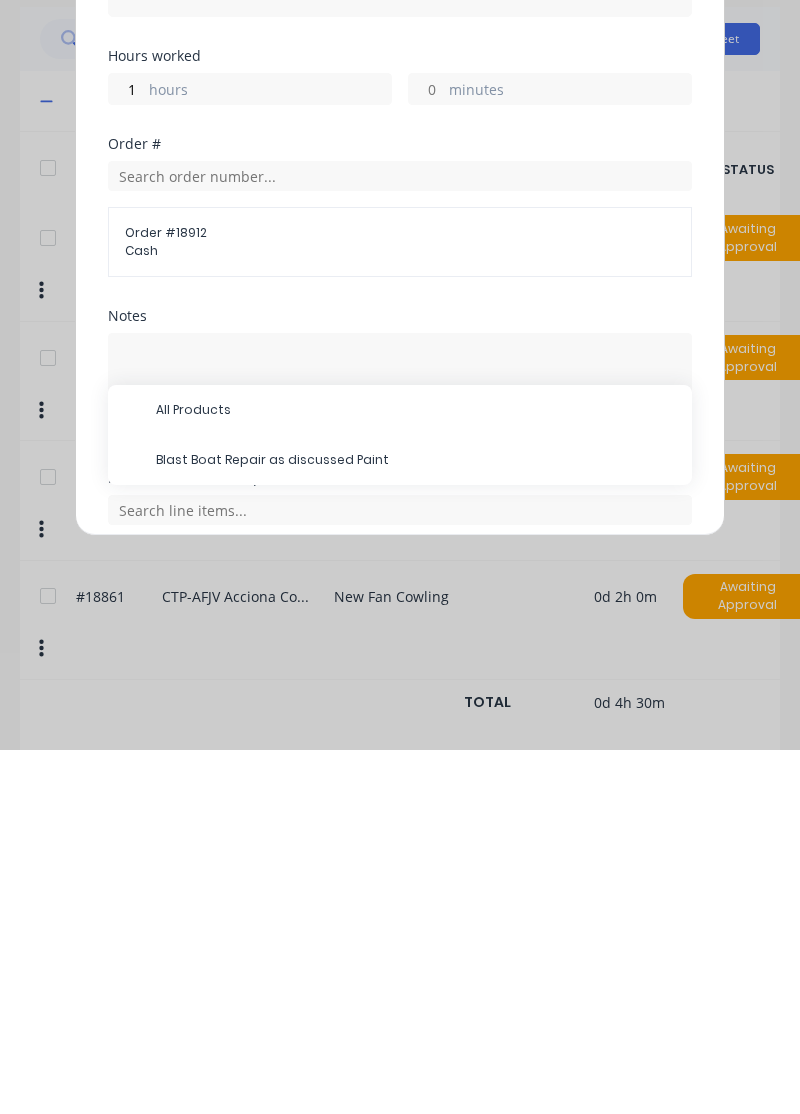 click on "Blast Boat
Repair as discussed
Paint" at bounding box center [416, 824] 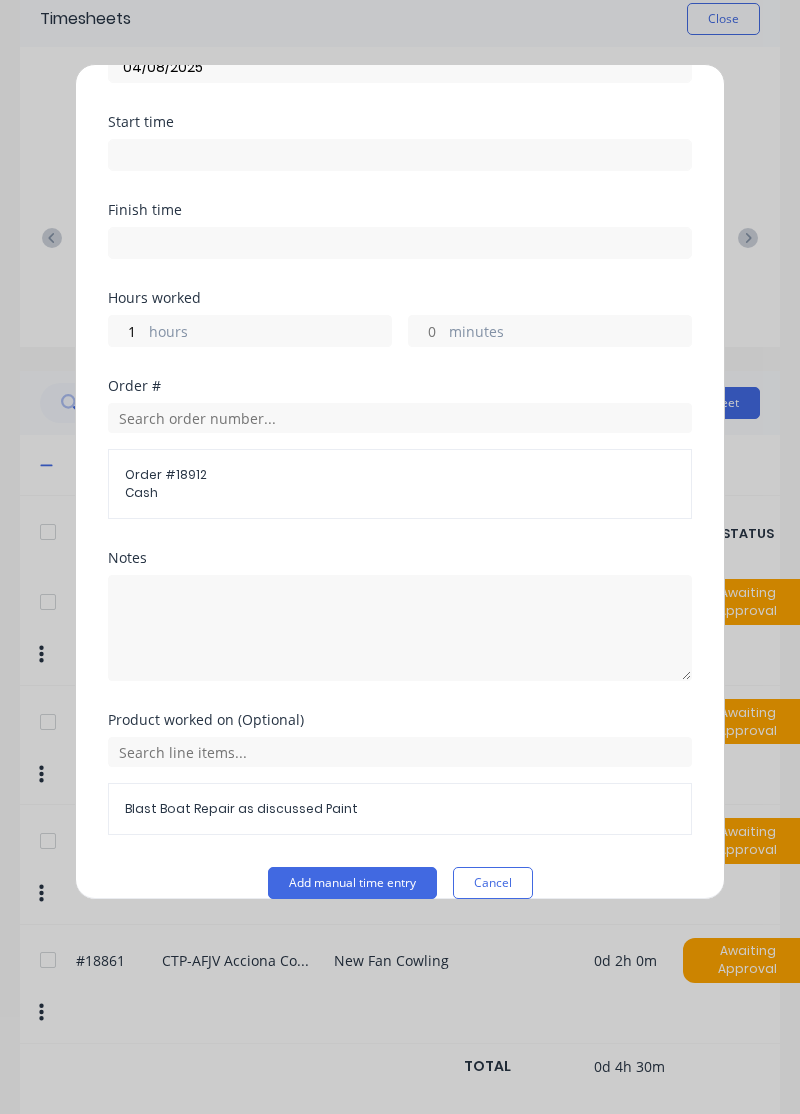 scroll, scrollTop: 145, scrollLeft: 0, axis: vertical 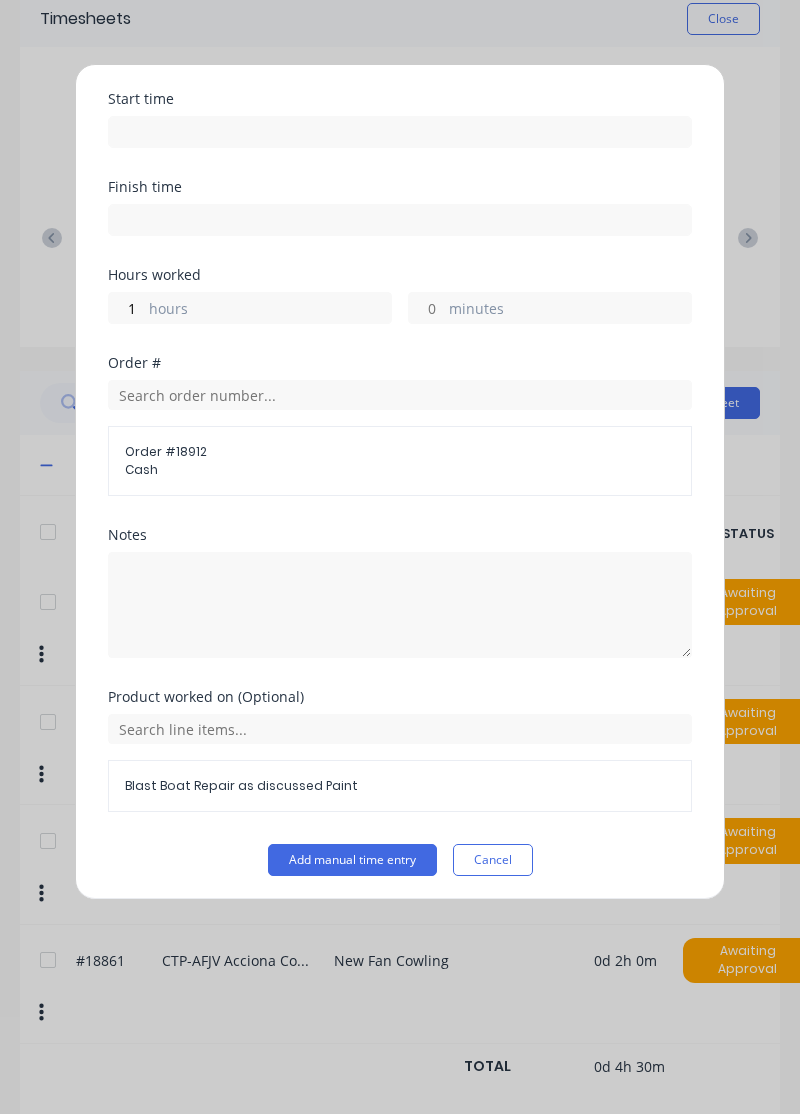 click on "Add manual time entry" at bounding box center [352, 860] 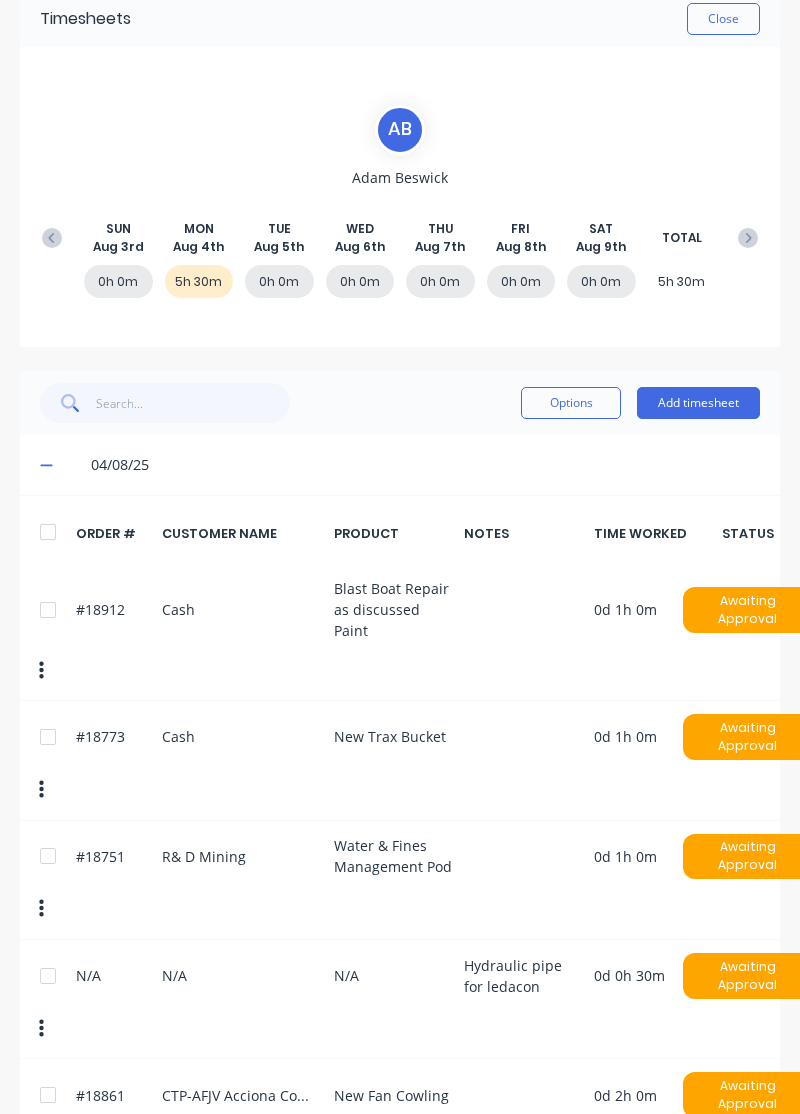 scroll, scrollTop: 0, scrollLeft: 0, axis: both 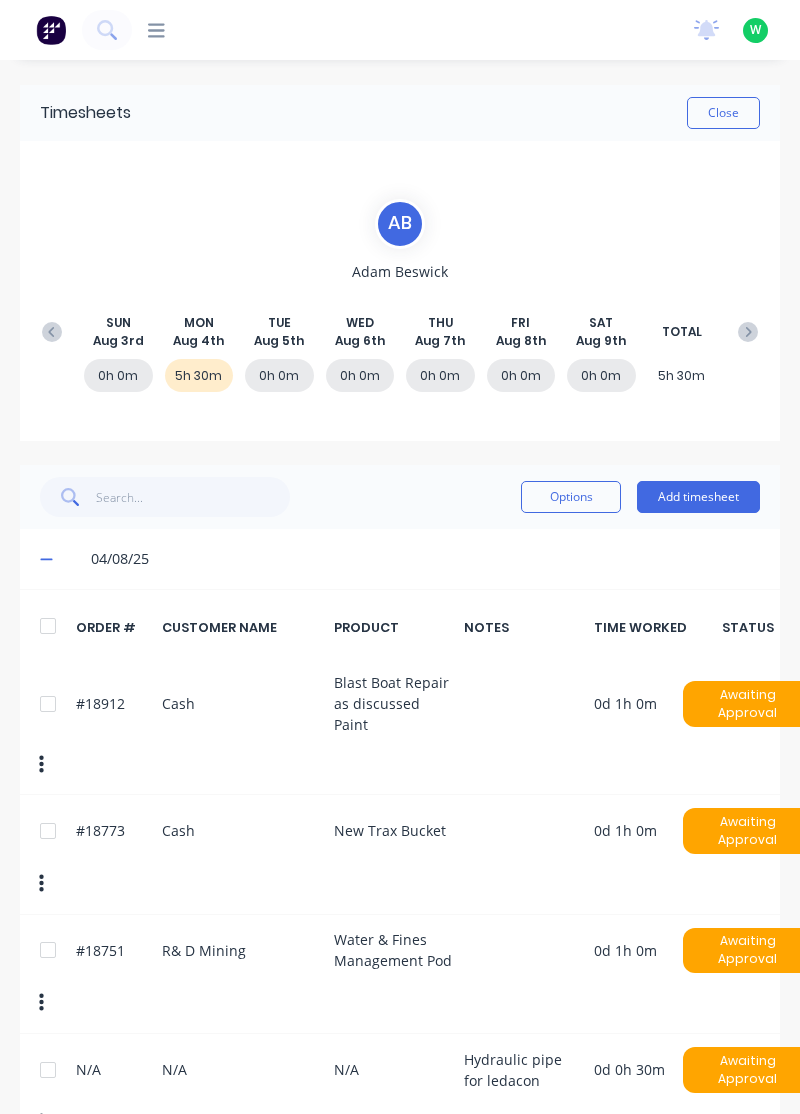 click on "Add timesheet" at bounding box center [698, 497] 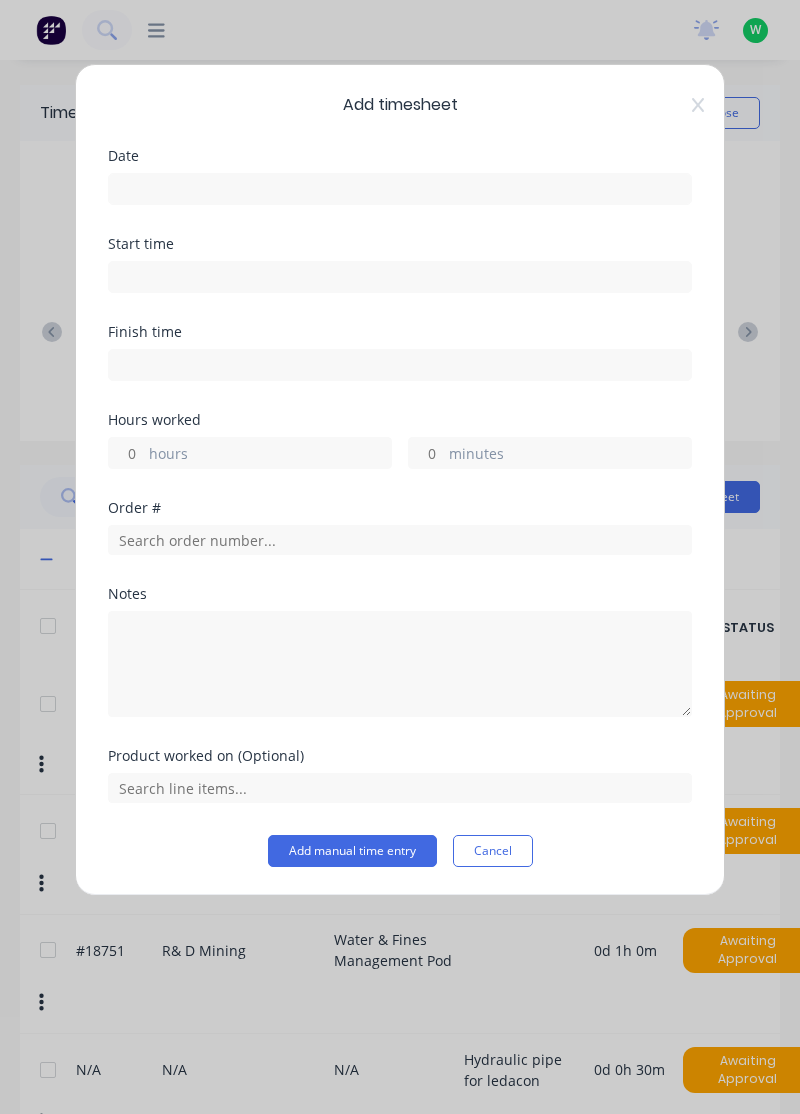 click at bounding box center [400, 189] 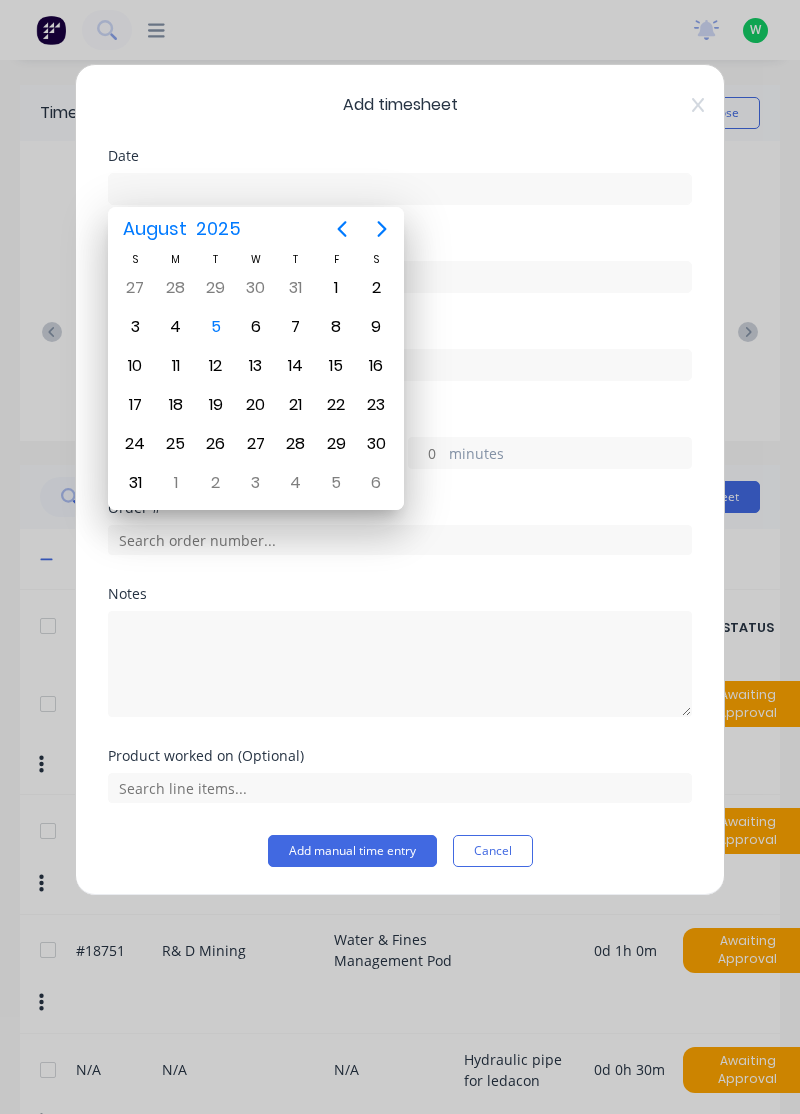 click on "4" at bounding box center (176, 327) 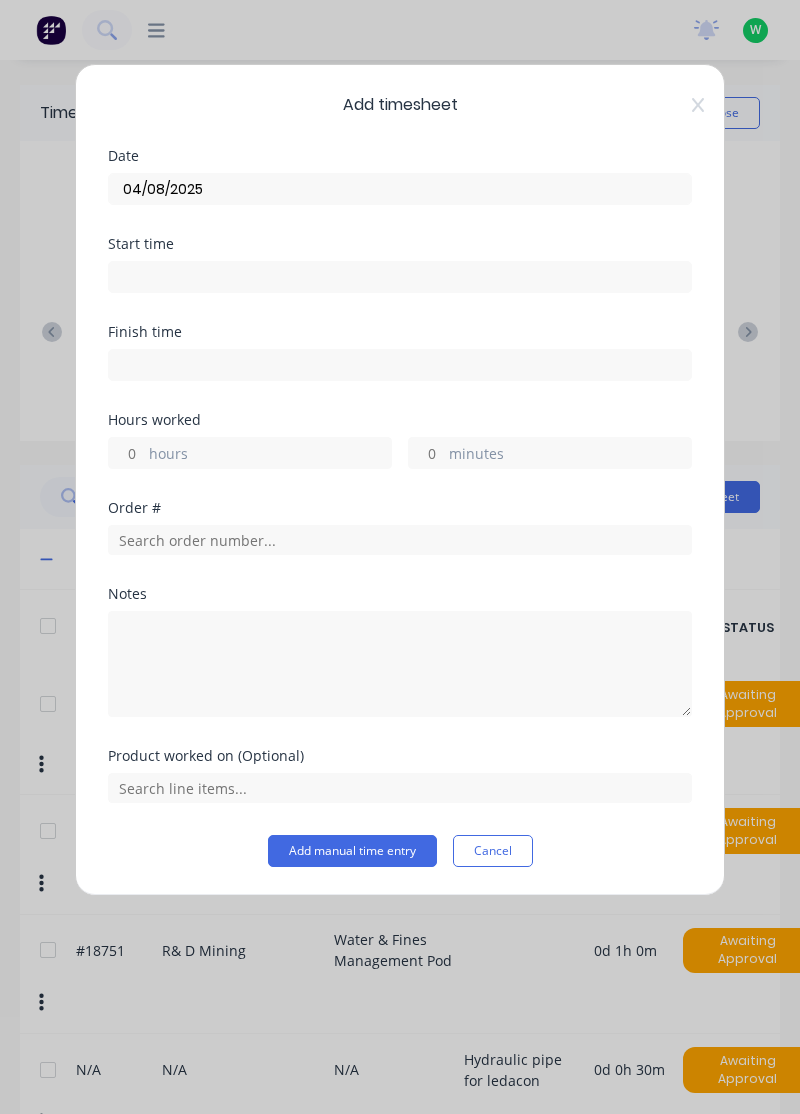 click on "hours" at bounding box center [270, 455] 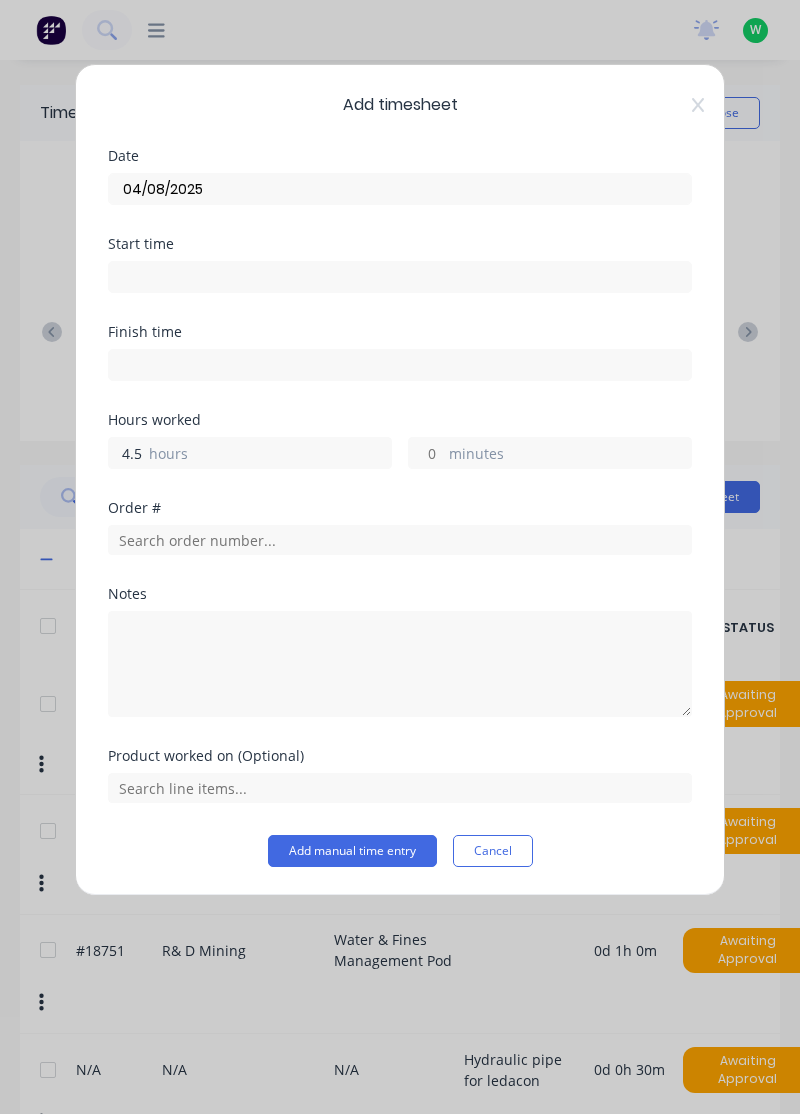 type on "4.5" 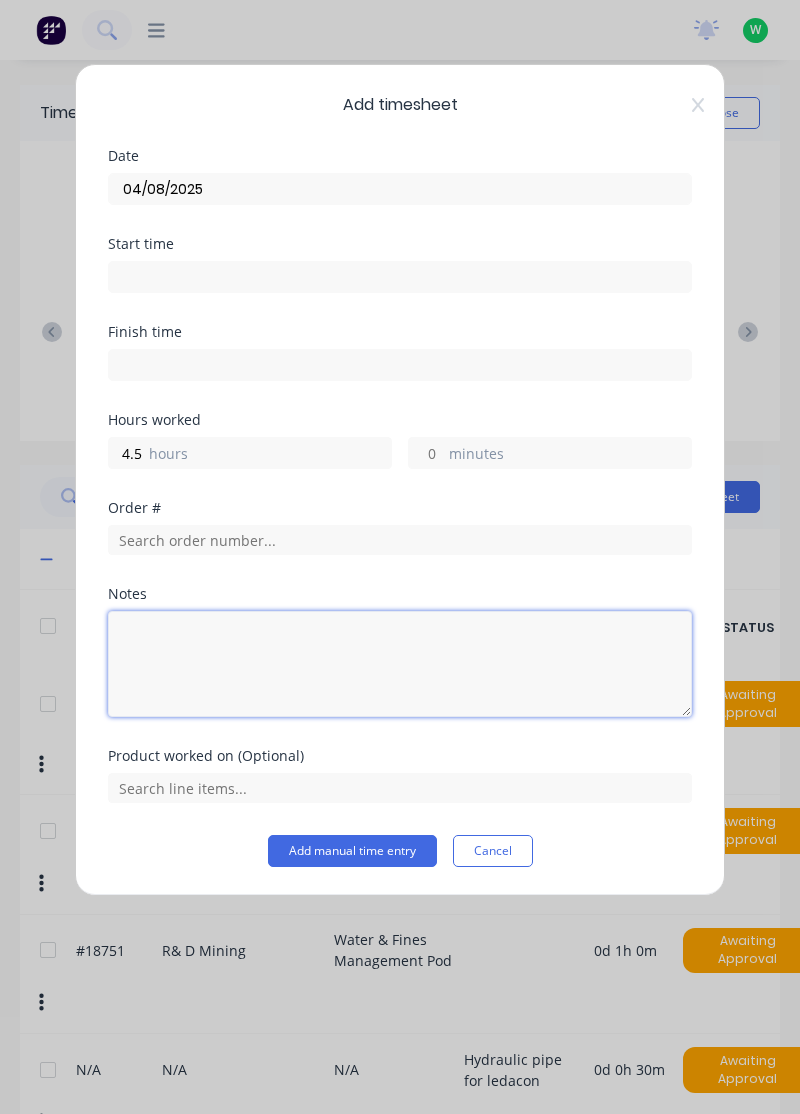 click at bounding box center [400, 664] 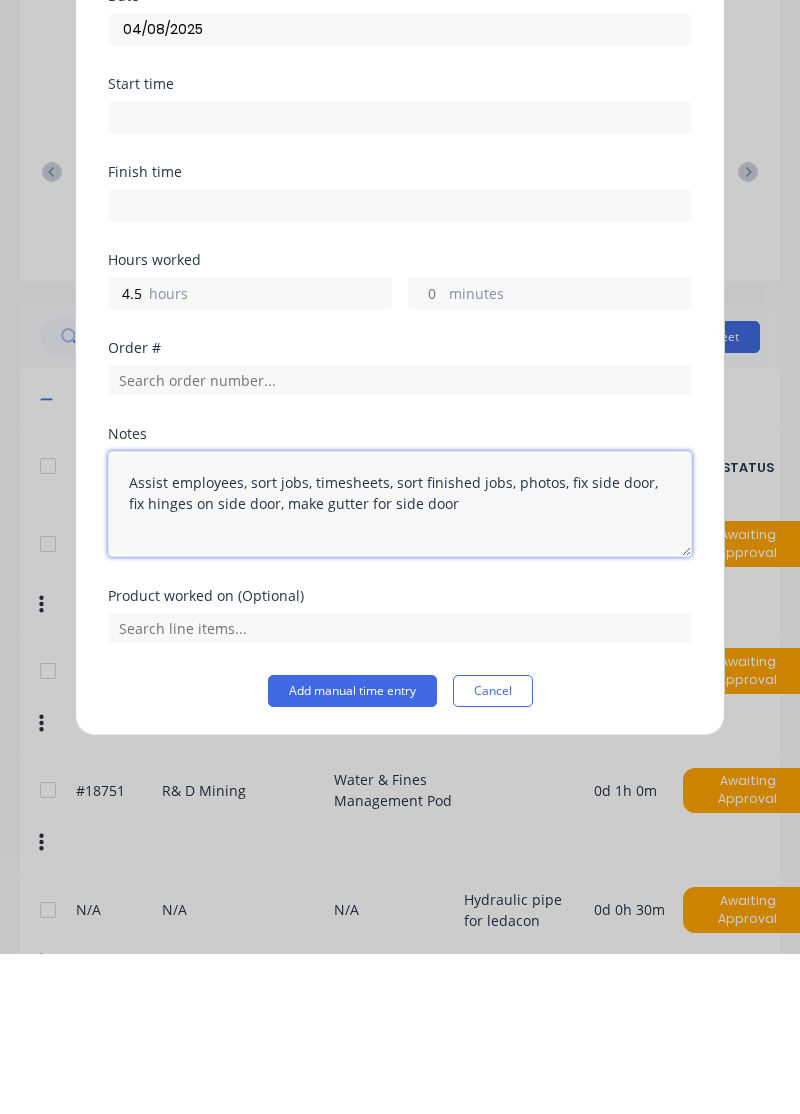 type on "Assist employees, sort jobs, timesheets, sort finished jobs, photos, fix side door, fix hinges on side door, make gutter for side door" 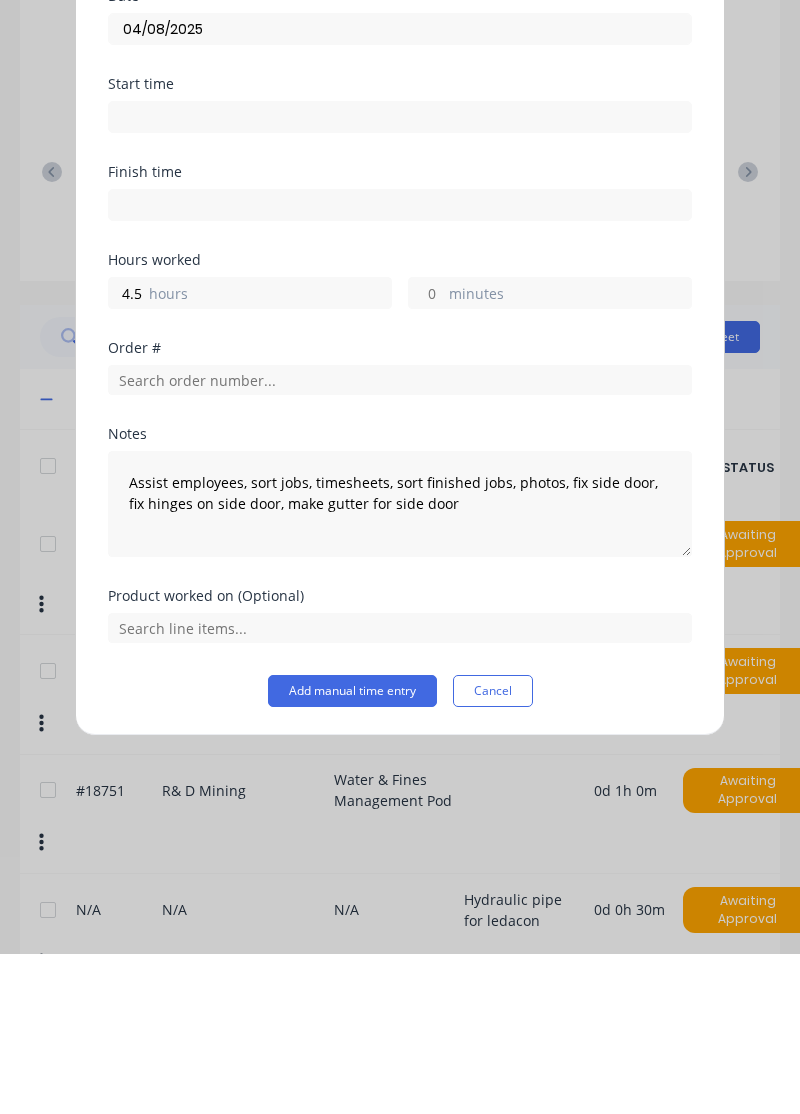 click on "Add manual time entry" at bounding box center [352, 851] 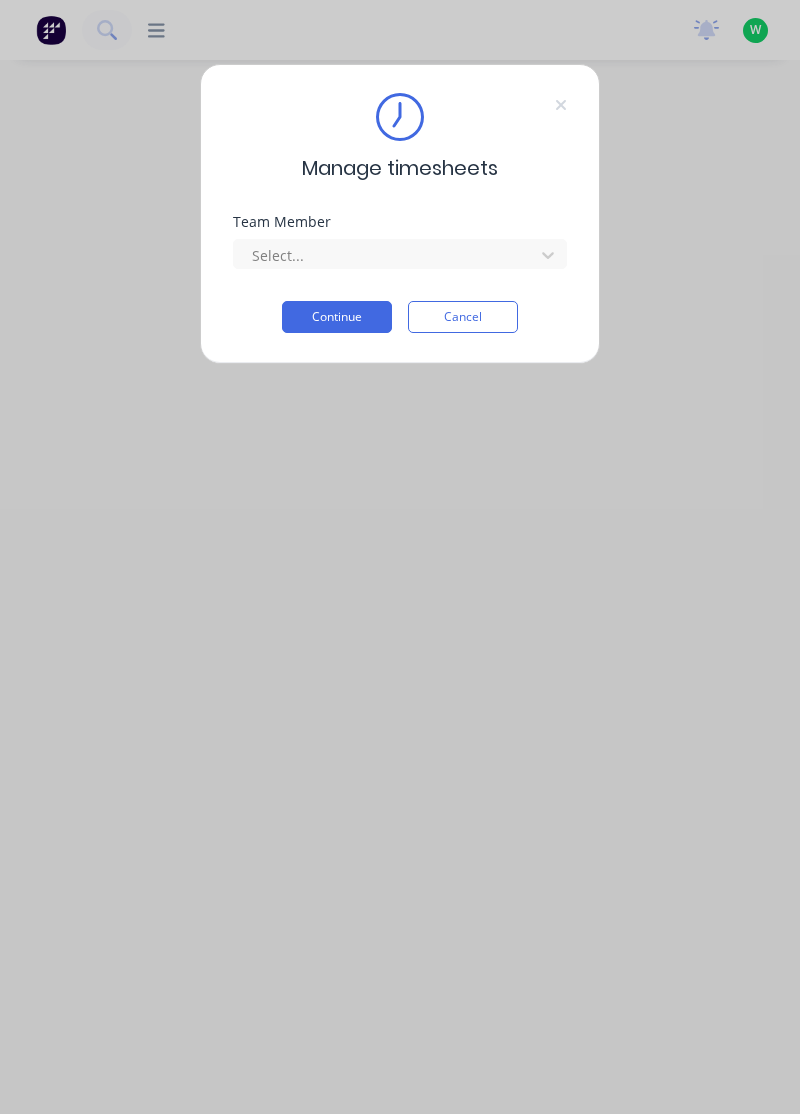 scroll, scrollTop: 0, scrollLeft: 0, axis: both 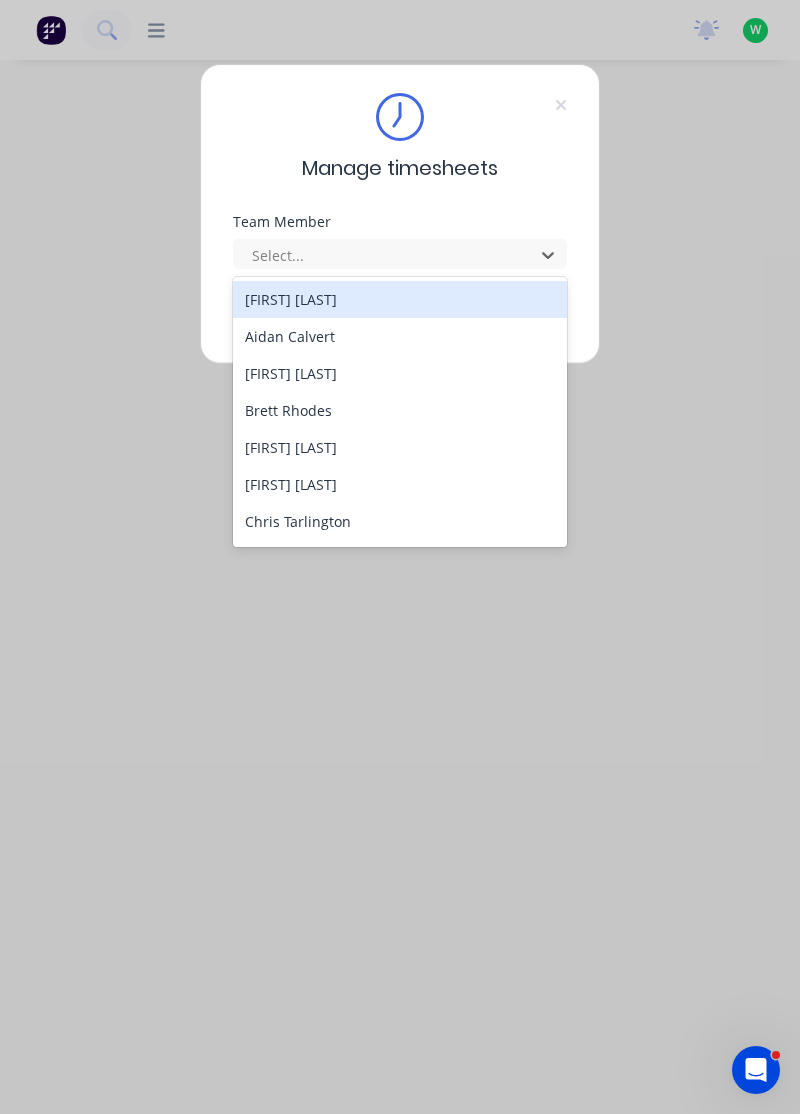 click on "Aidan Calvert" at bounding box center [400, 336] 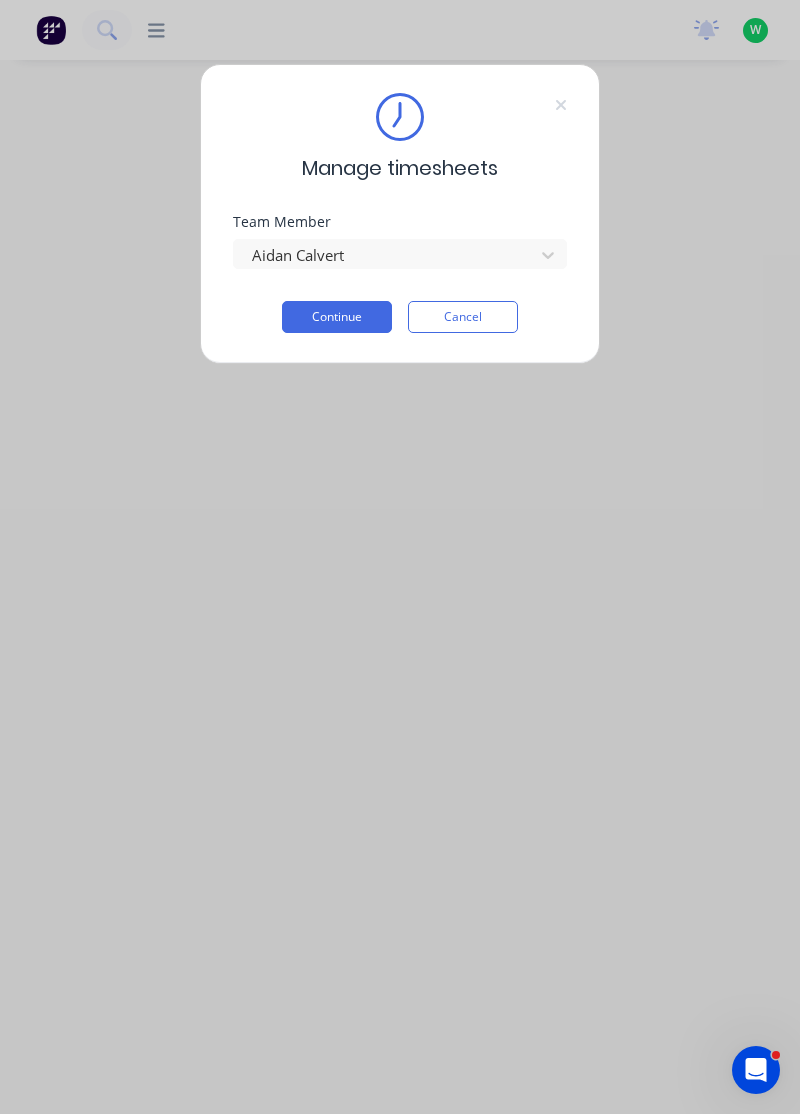 click on "Continue" at bounding box center (337, 317) 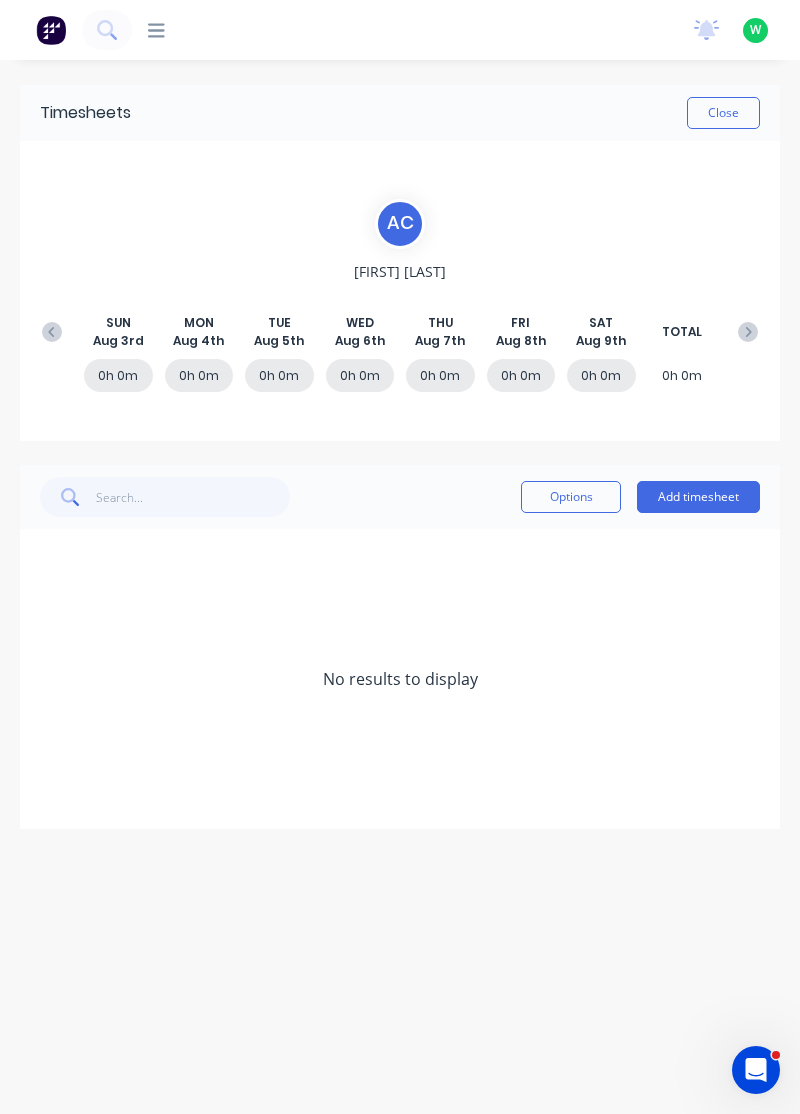 click 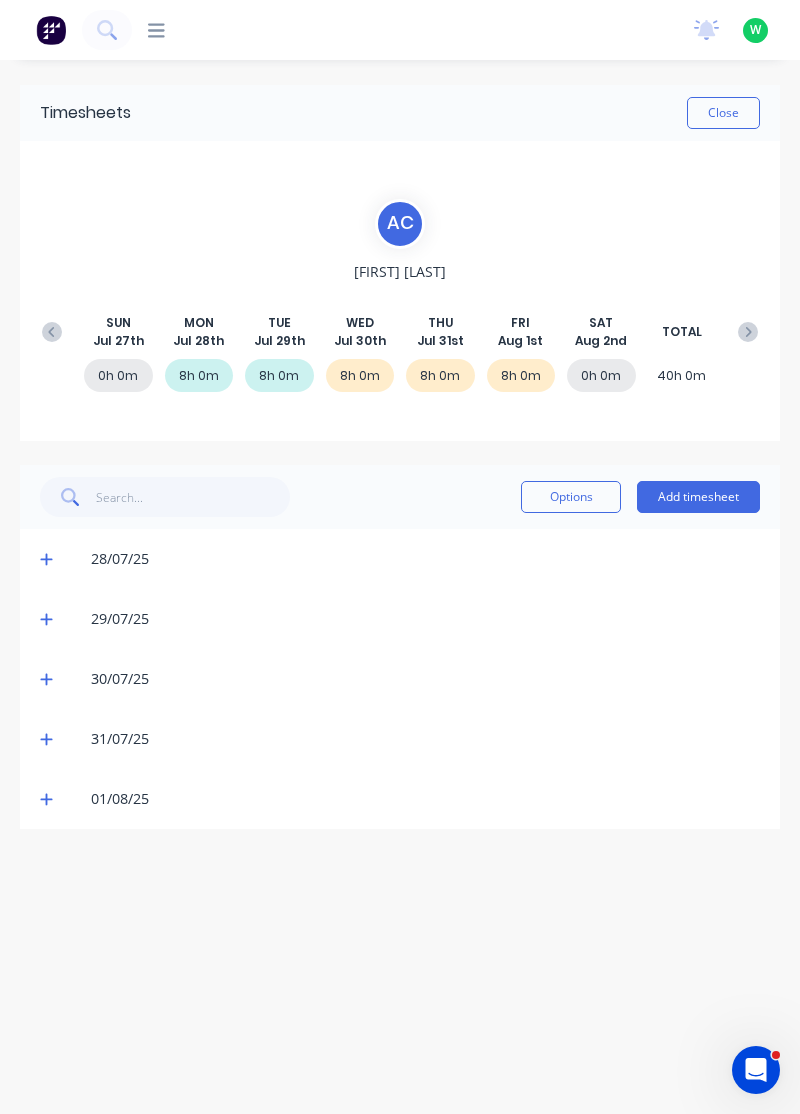 click at bounding box center (748, 332) 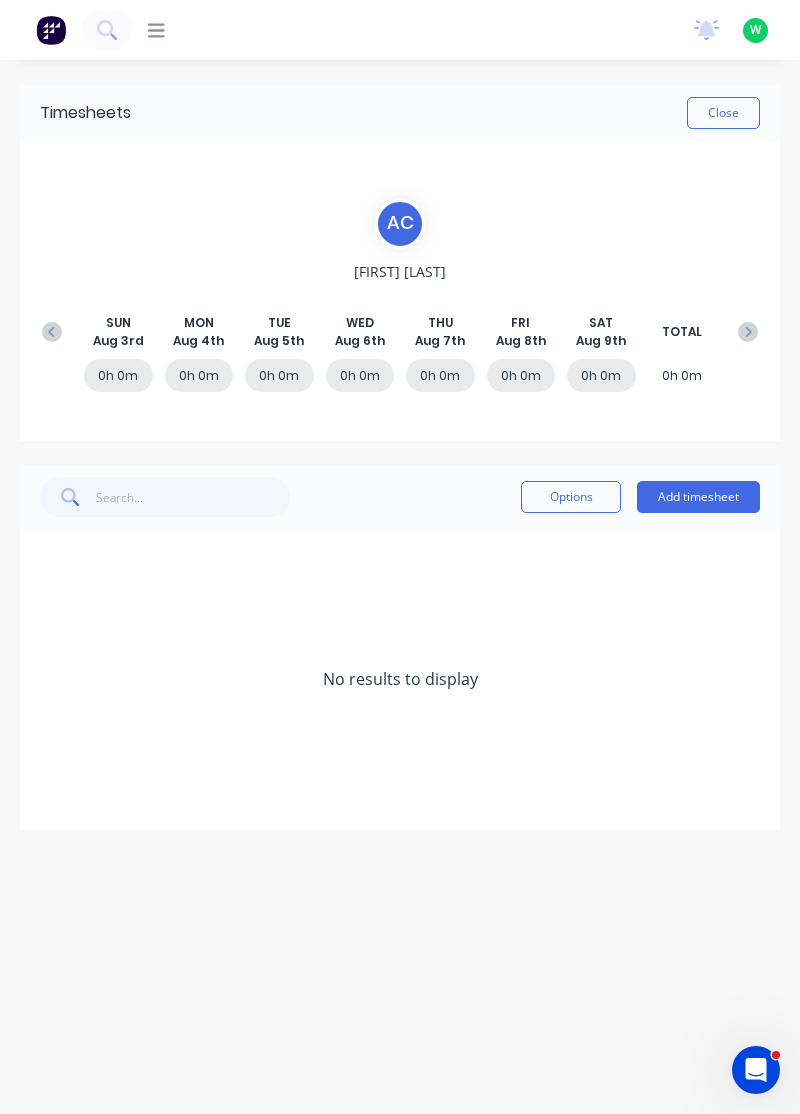 click at bounding box center [52, 332] 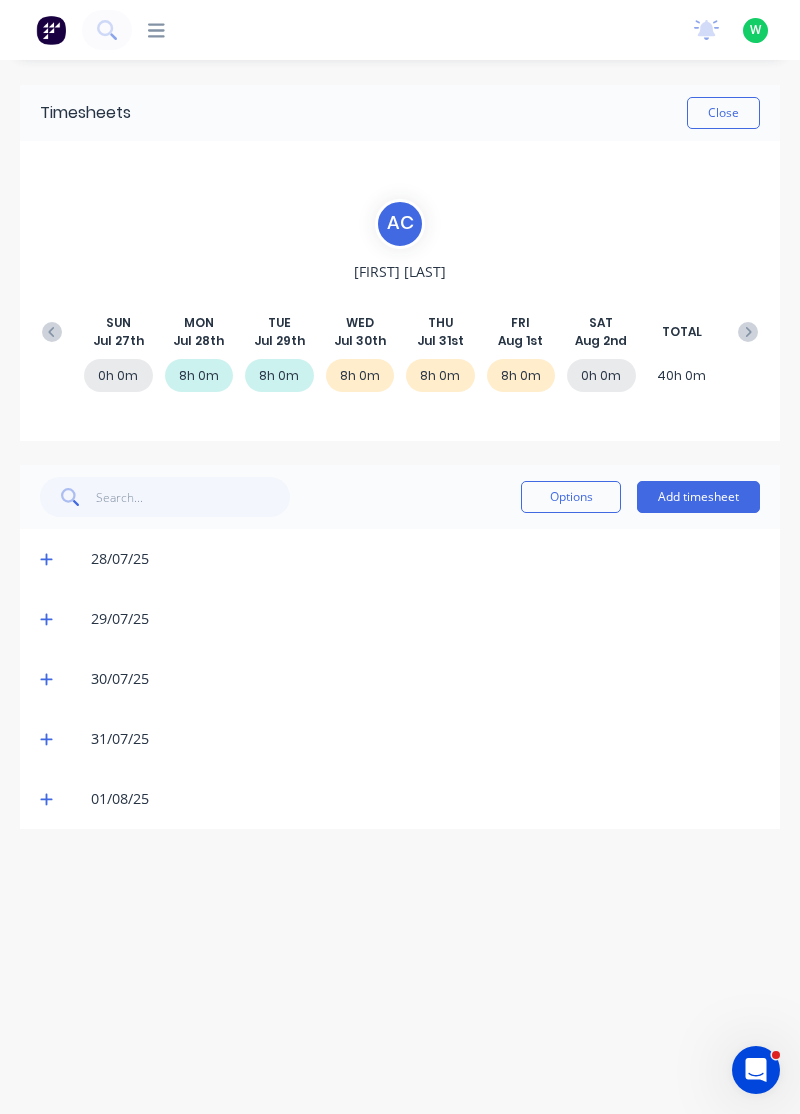 click 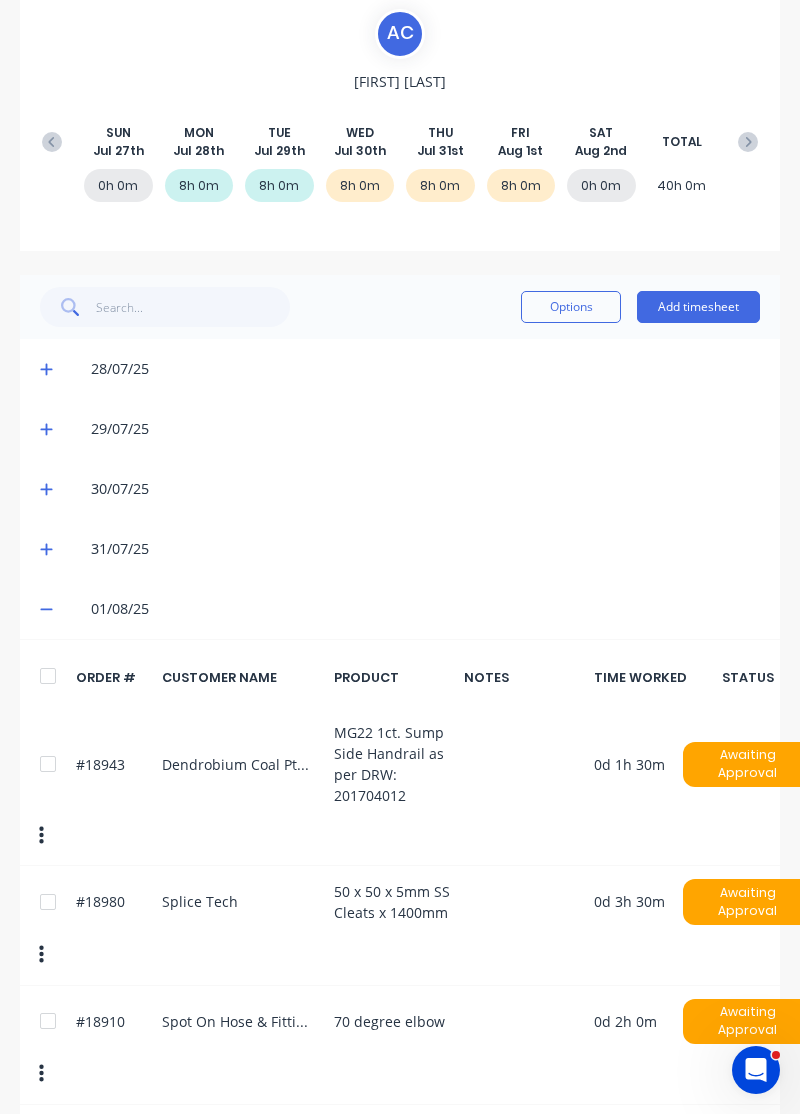 scroll, scrollTop: 256, scrollLeft: 0, axis: vertical 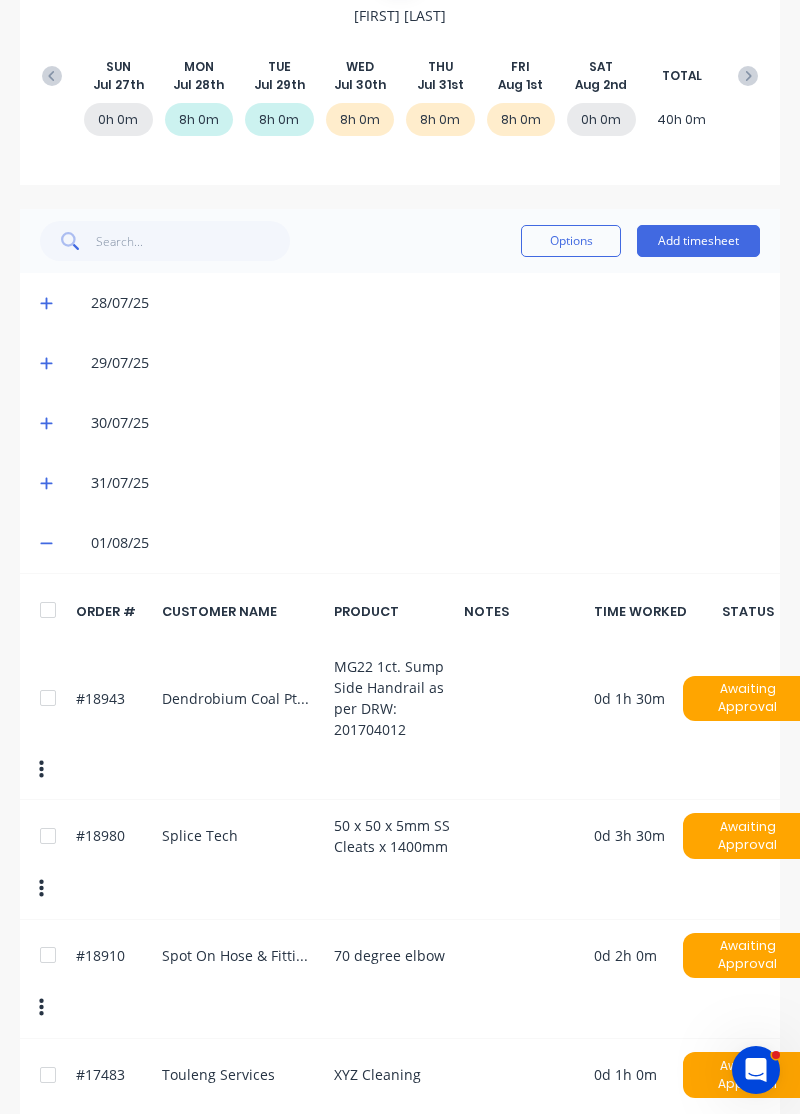click on "Add timesheet" at bounding box center [698, 241] 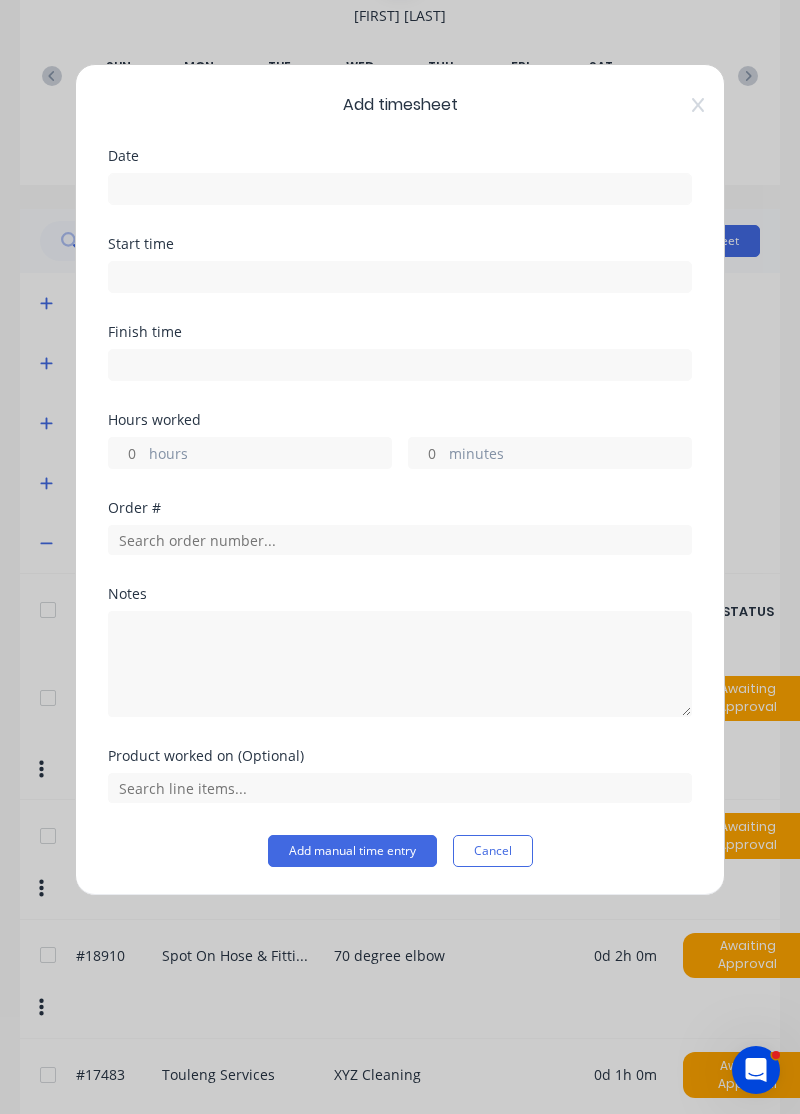 click at bounding box center [400, 189] 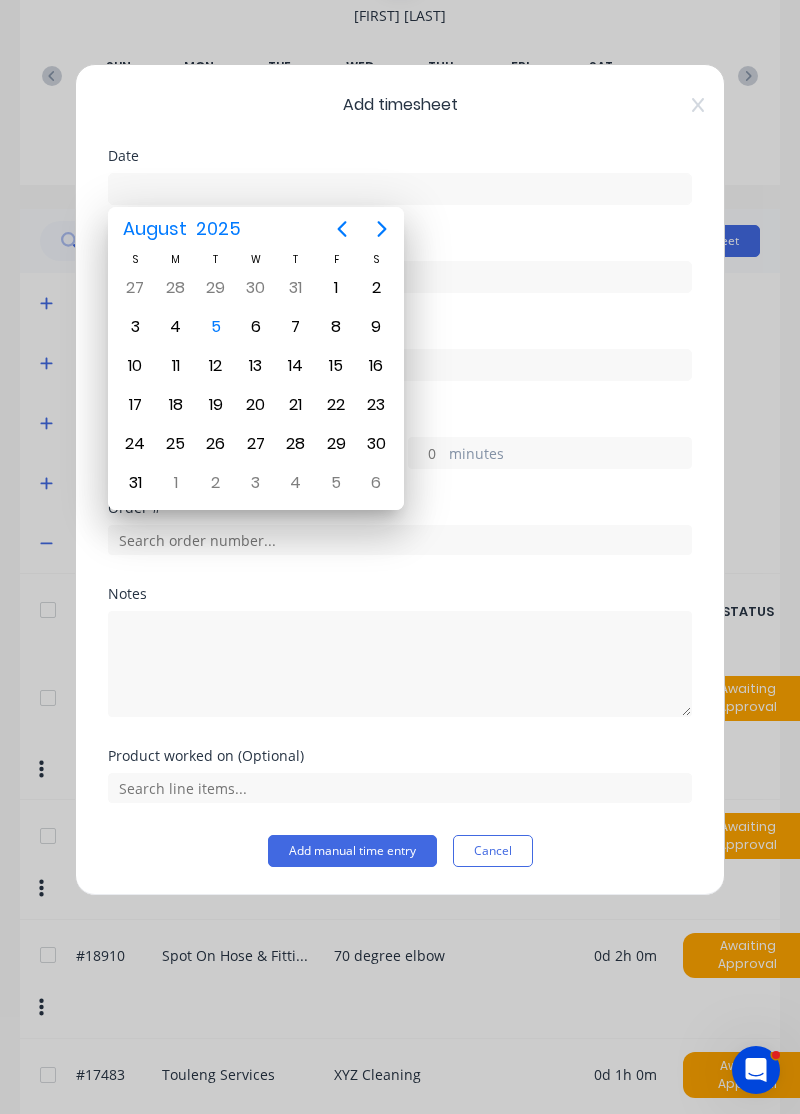 click on "4" at bounding box center [176, 327] 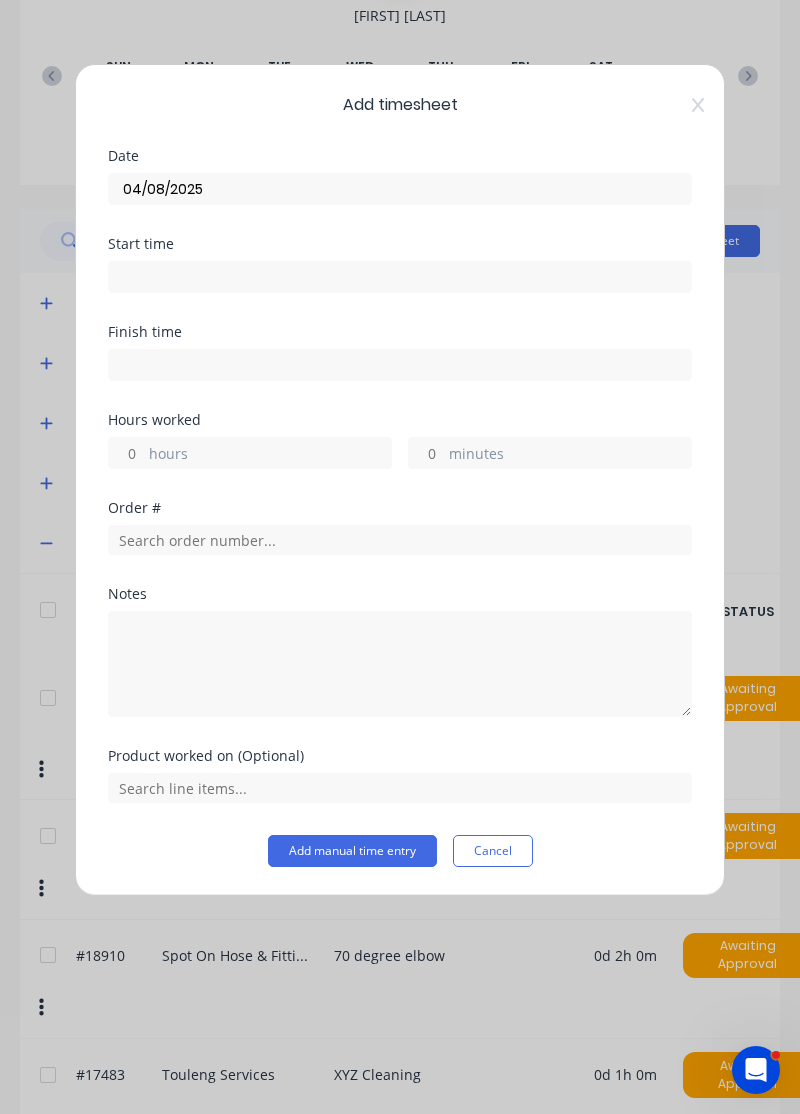 click on "hours" at bounding box center (270, 455) 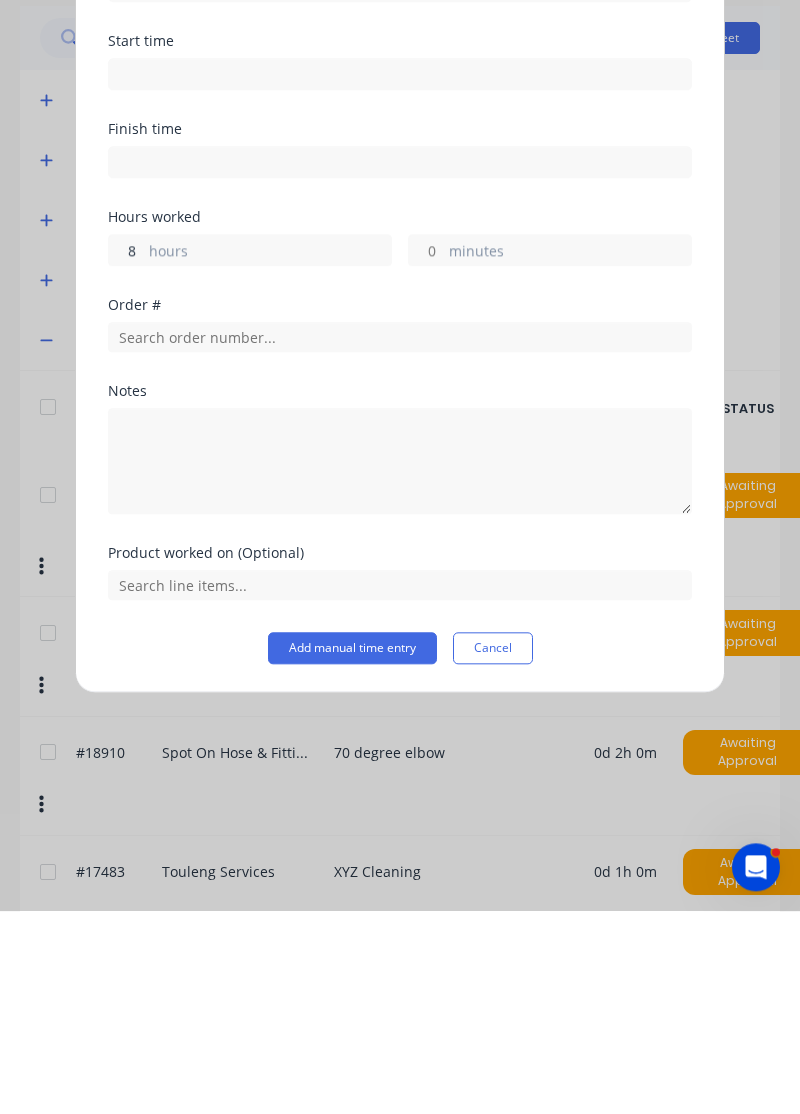 type on "8" 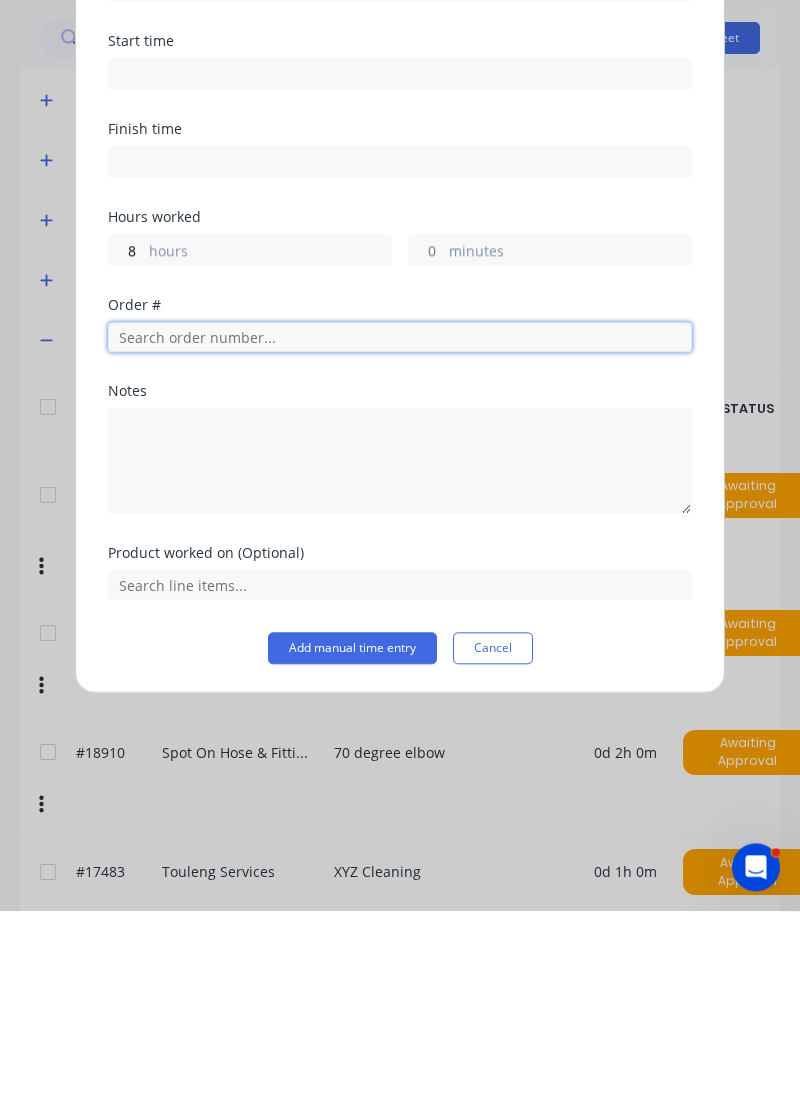 click at bounding box center [400, 540] 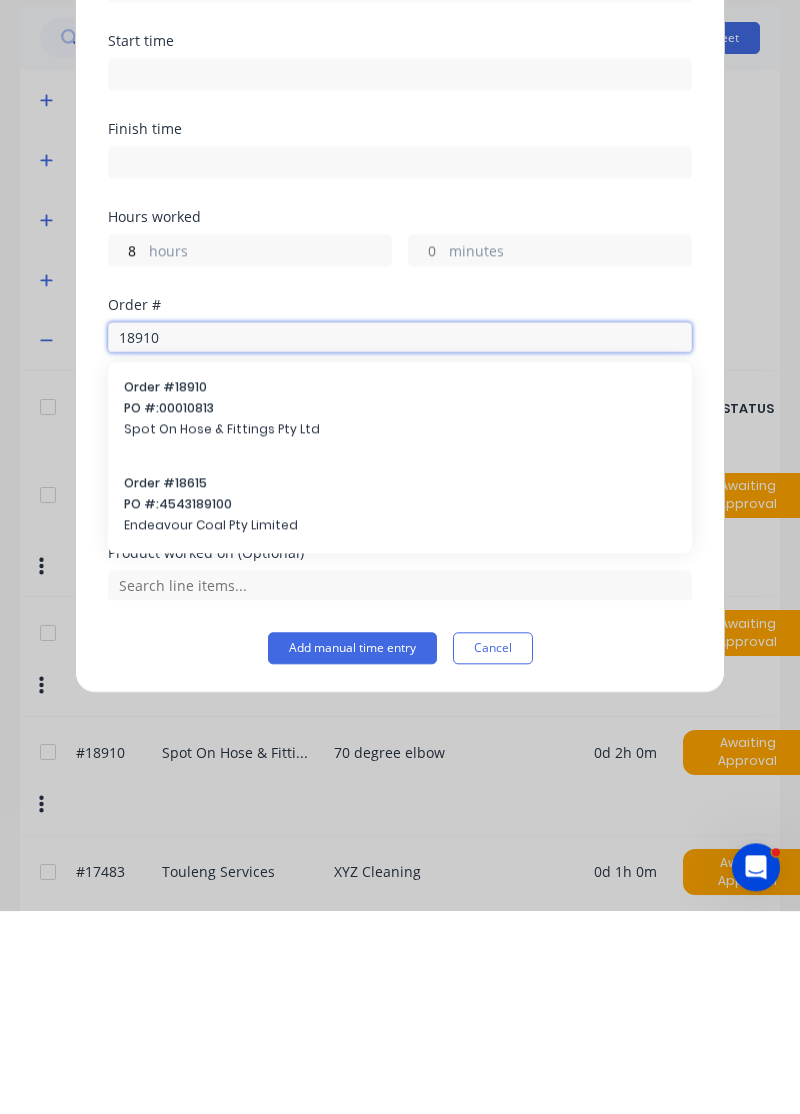 type on "18910" 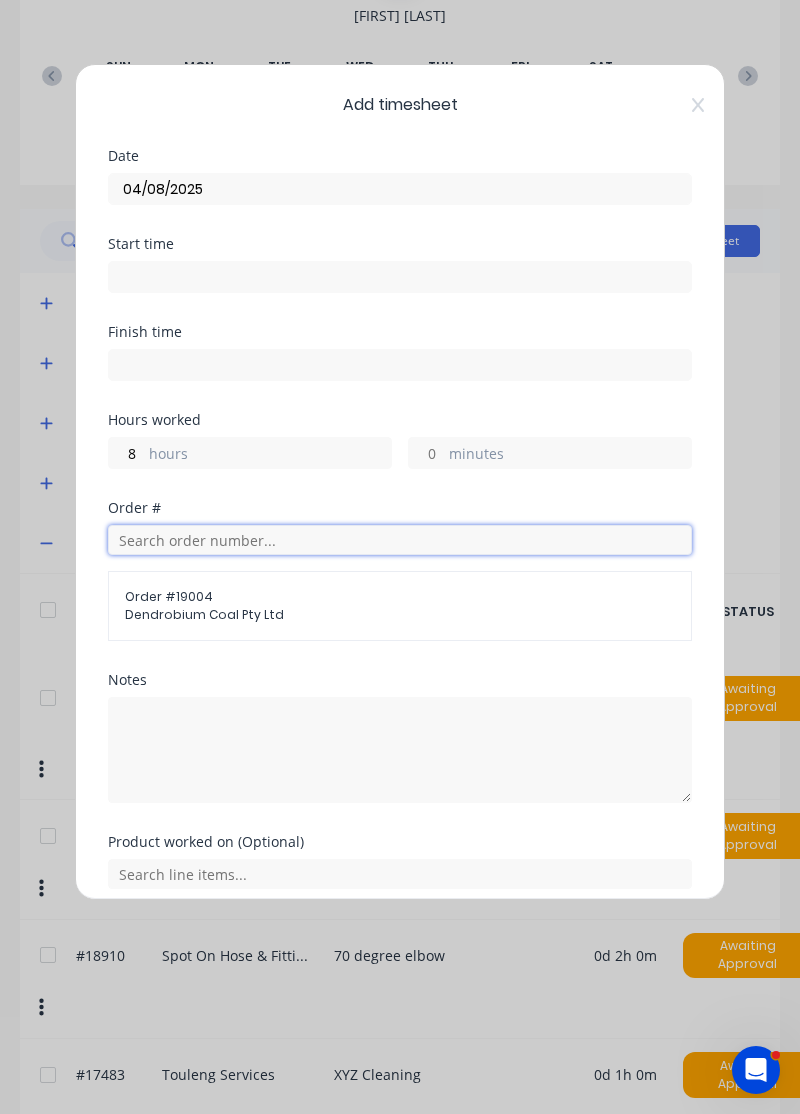 click at bounding box center (400, 540) 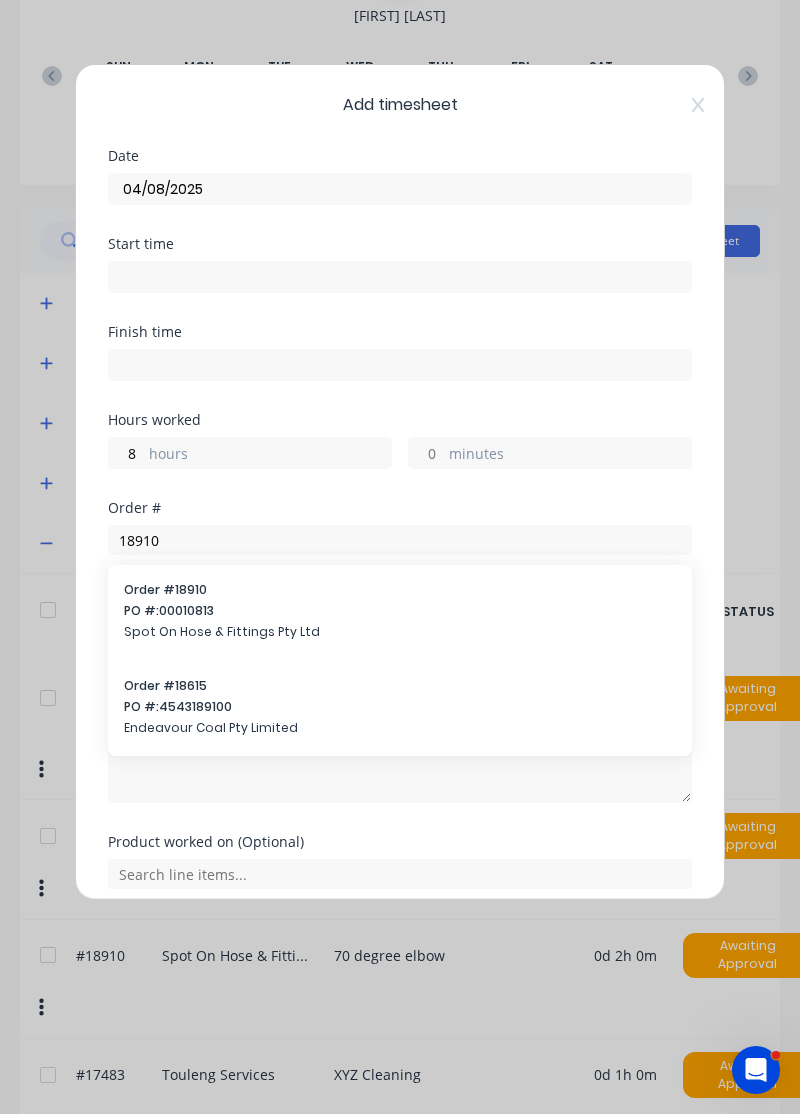 click on "Order # 19004 Dendrobium Coal Pty Ltd" at bounding box center [400, 606] 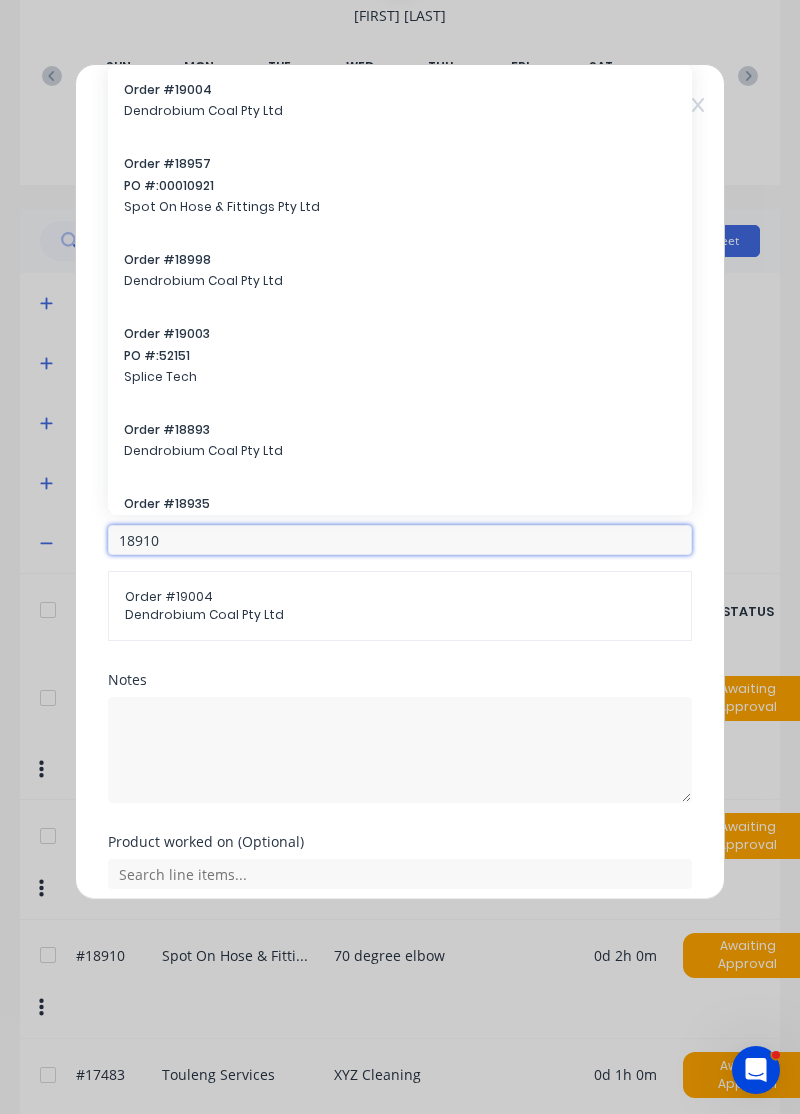 click on "18910" at bounding box center (400, 540) 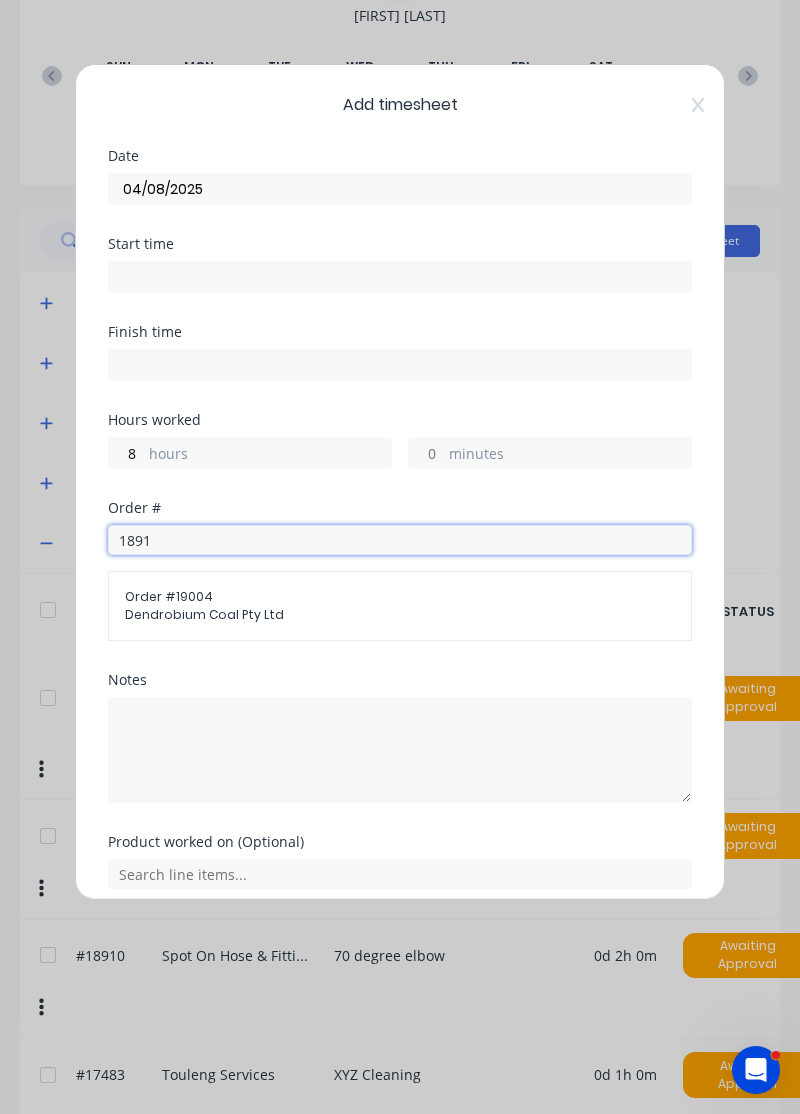 type on "18910" 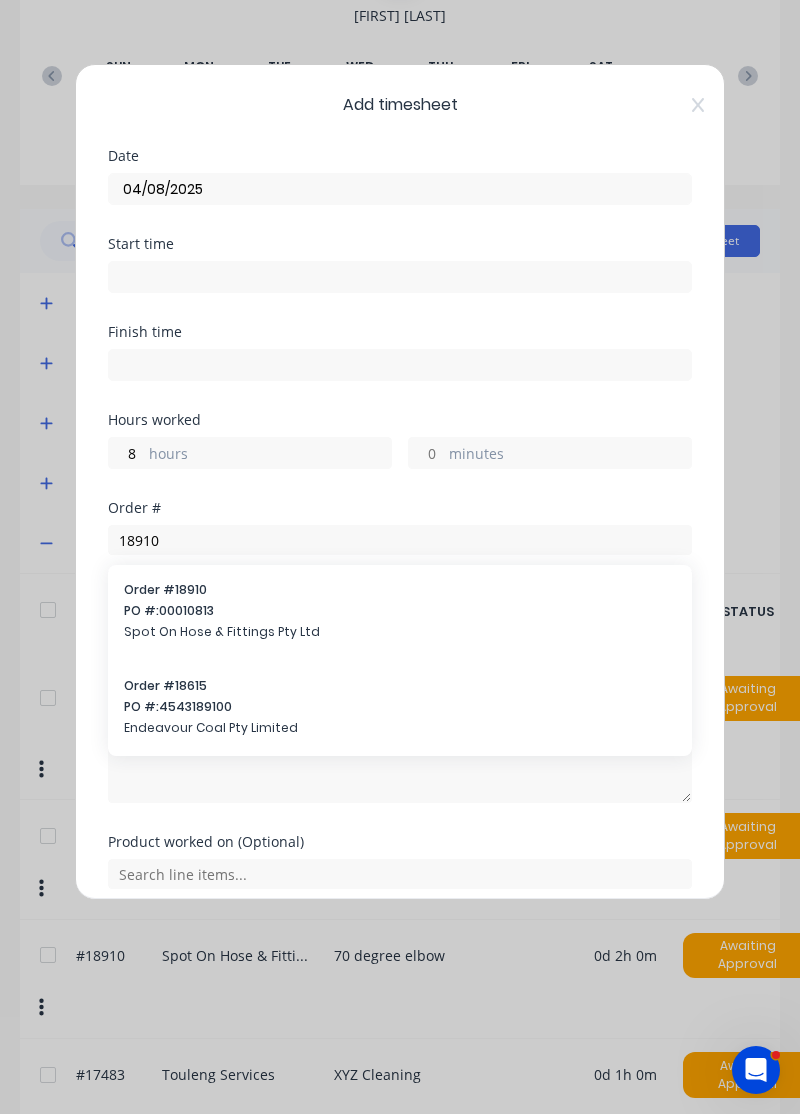 click on "PO #:  00010813" at bounding box center (400, 611) 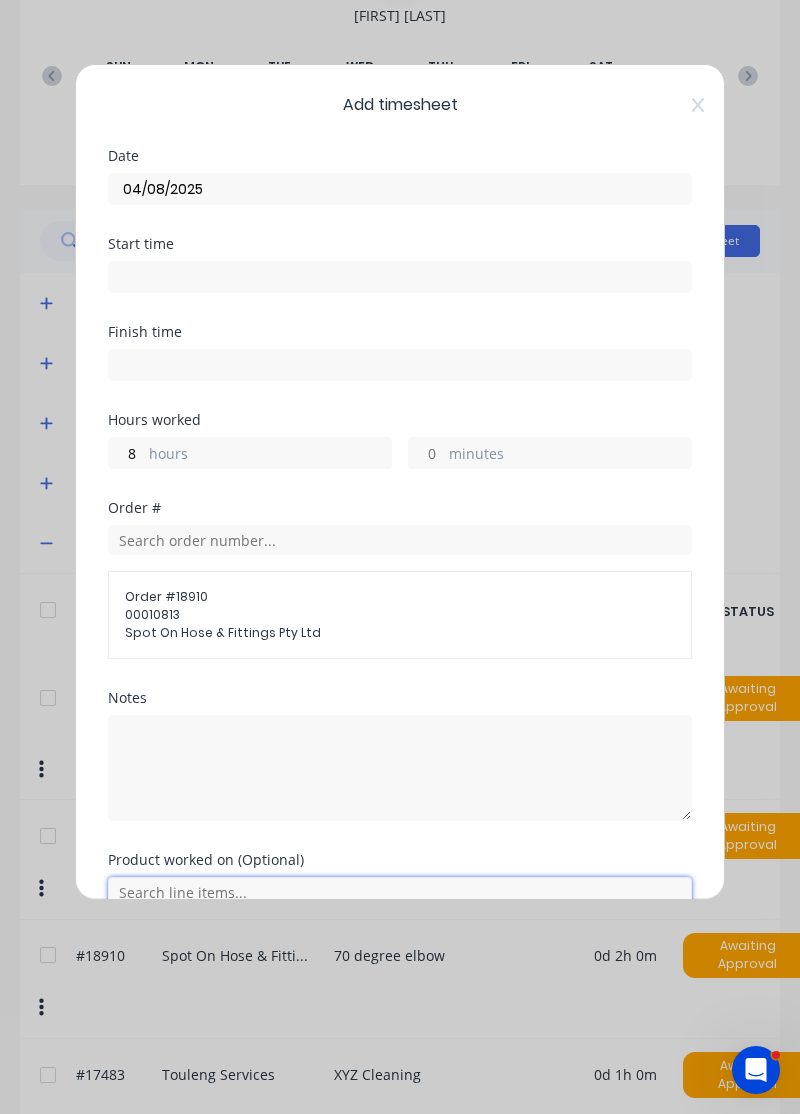 click at bounding box center [400, 892] 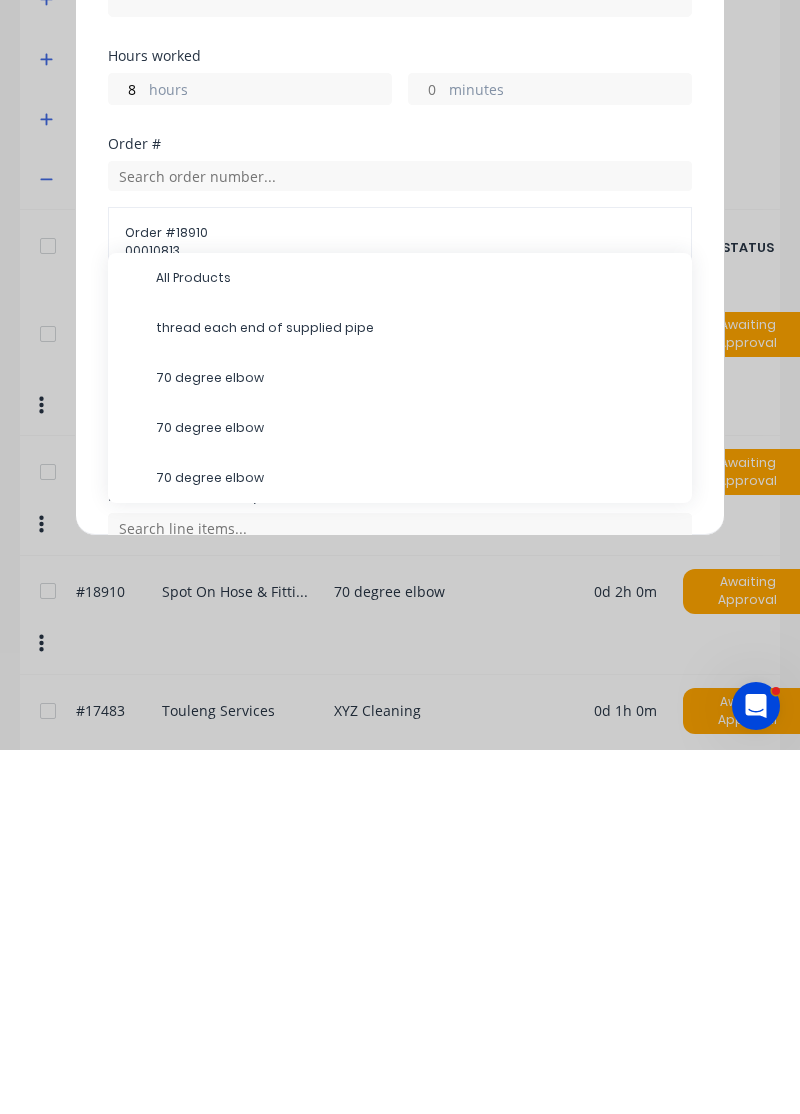 click on "All Products" at bounding box center (416, 642) 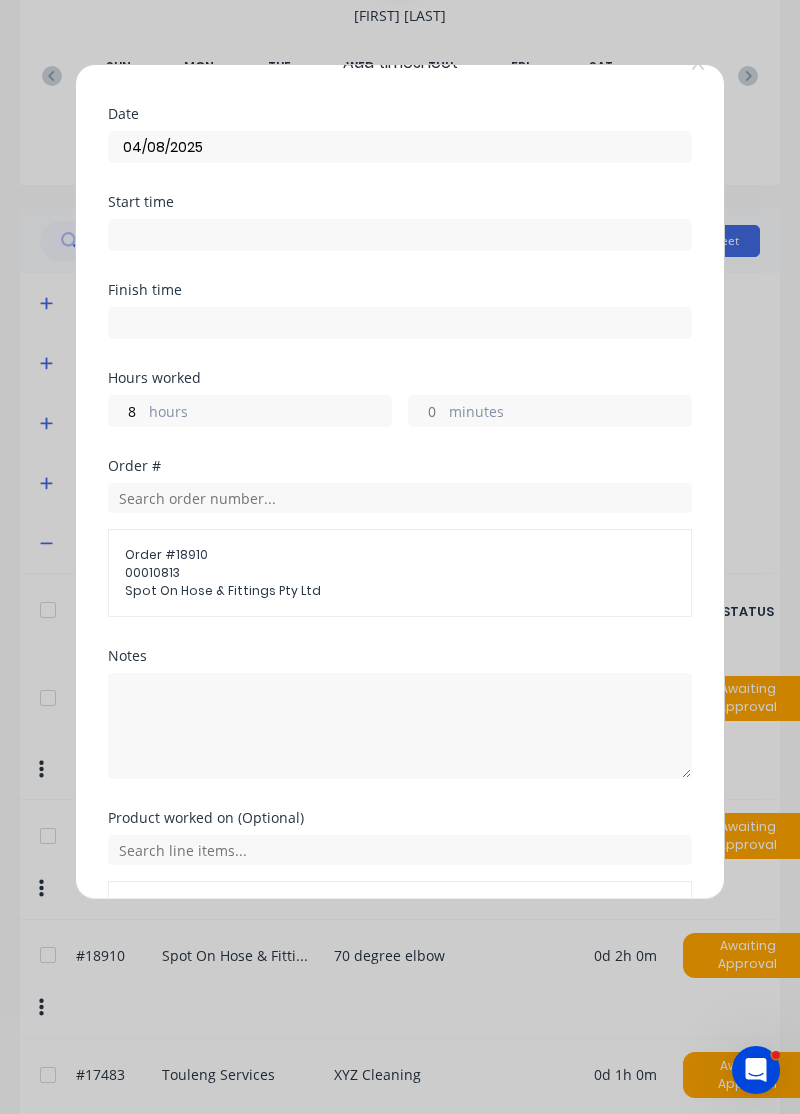scroll, scrollTop: 92, scrollLeft: 0, axis: vertical 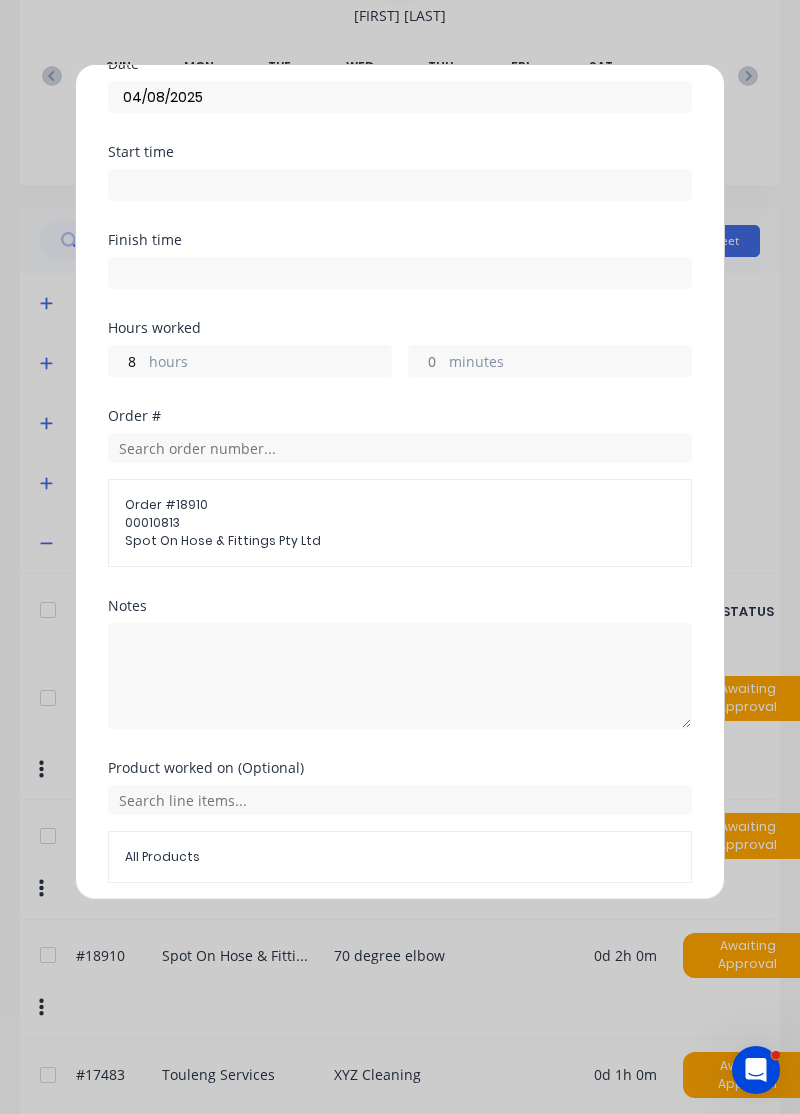click on "Add manual time entry" at bounding box center [352, 931] 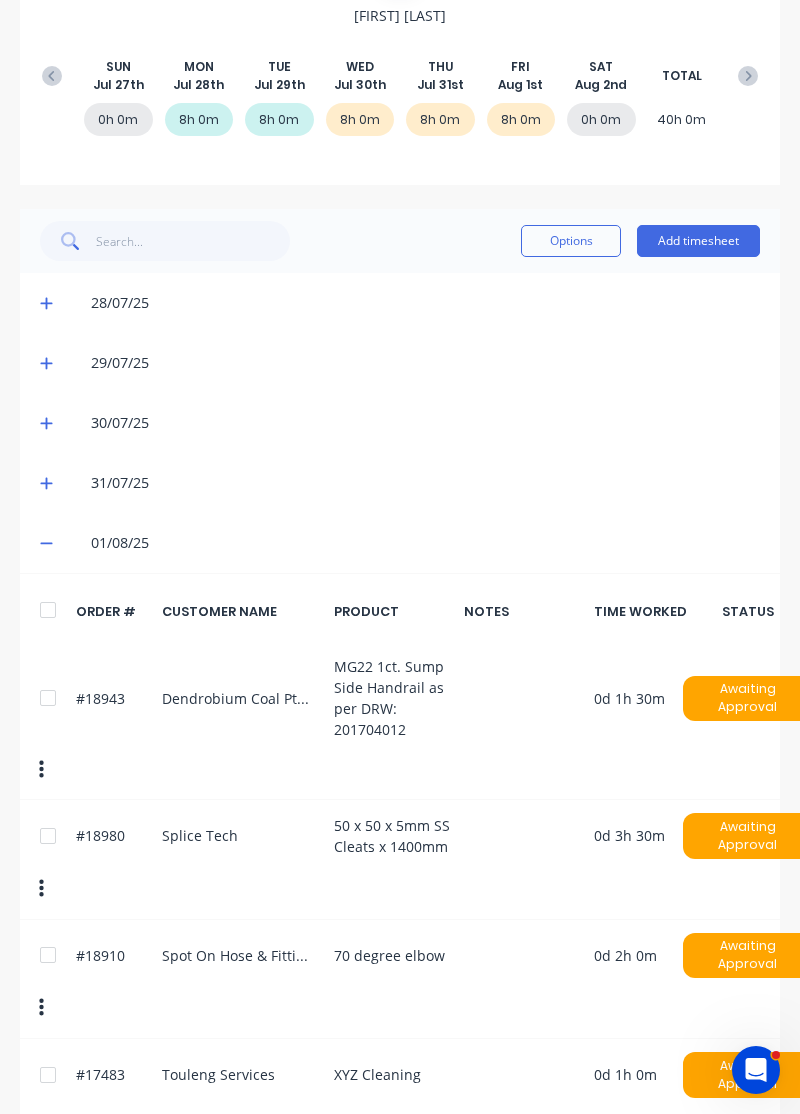 click on "SUN Jul 27th MON Jul 28th TUE Jul 29th WED Jul 30th THU Jul 31st FRI Aug 1st SAT Aug 2nd TOTAL" at bounding box center [400, 76] 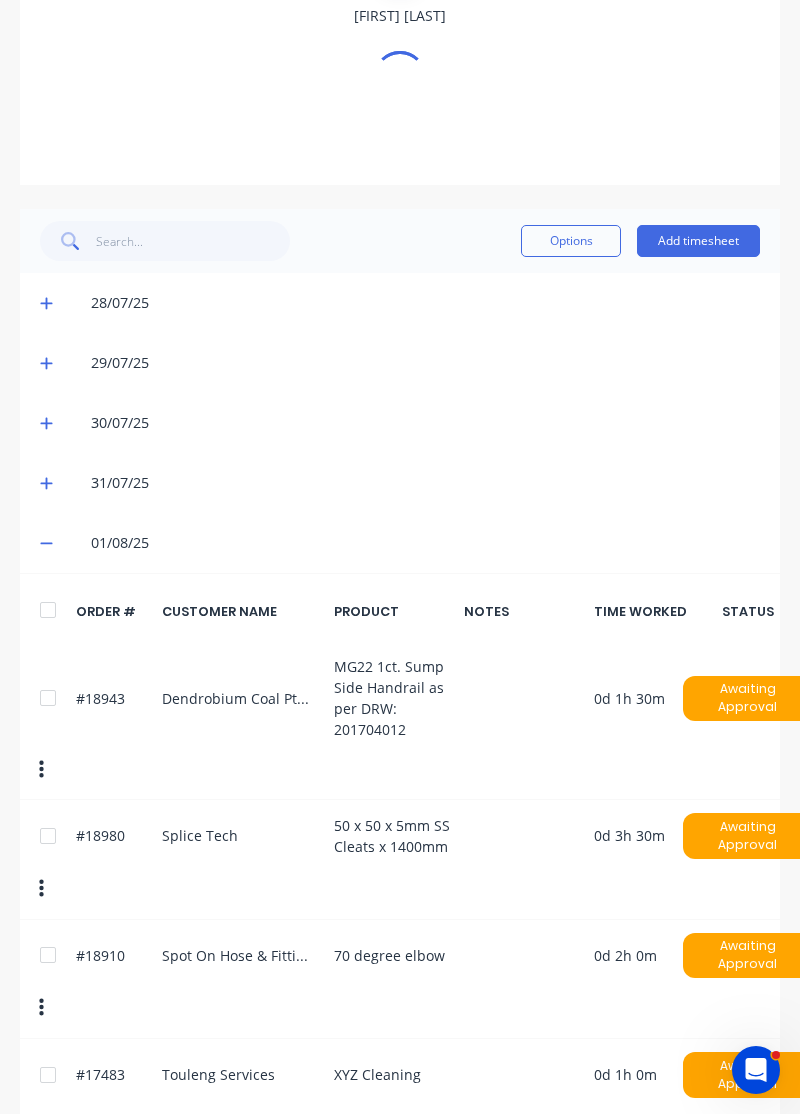 scroll, scrollTop: 0, scrollLeft: 0, axis: both 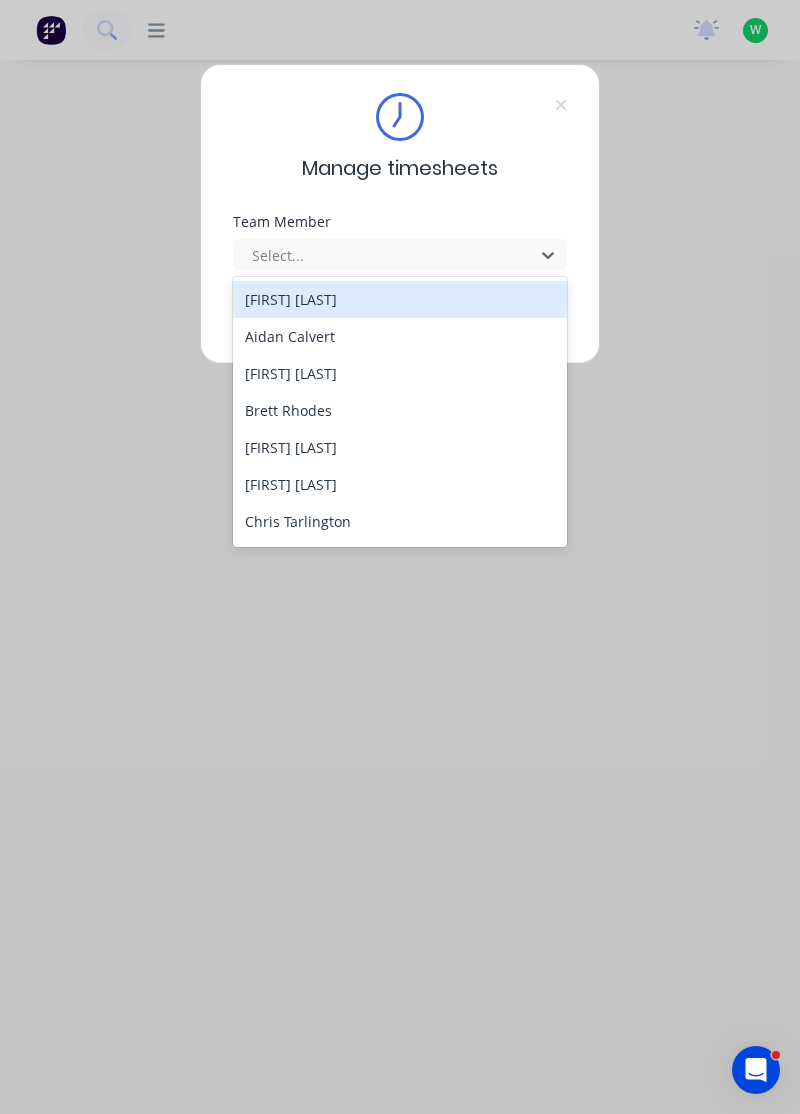 click on "[FIRST] [LAST]" at bounding box center (400, 373) 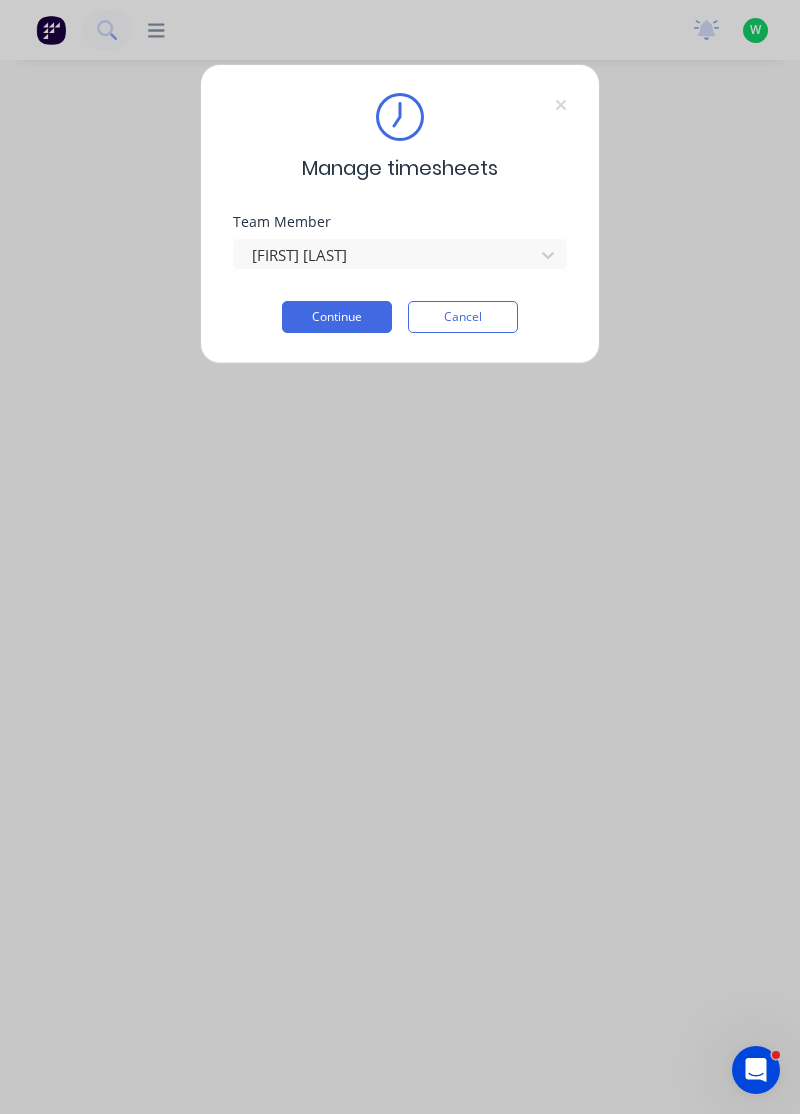 click on "Continue" at bounding box center (337, 317) 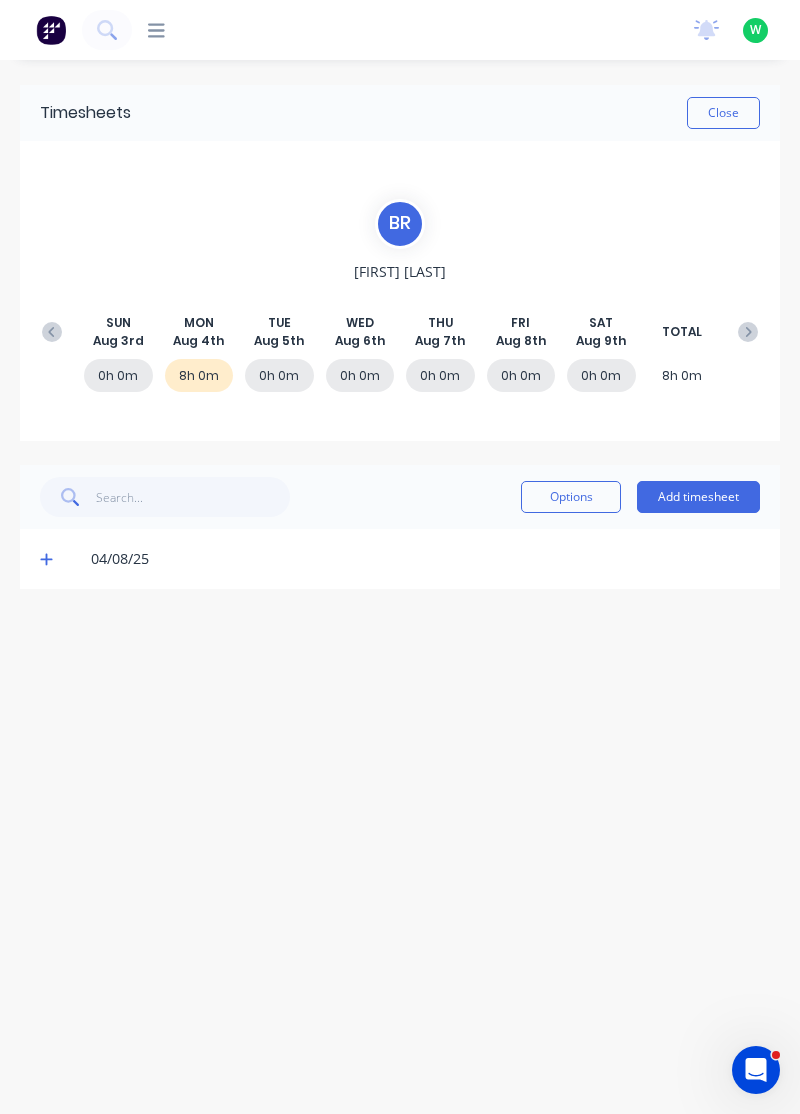 click 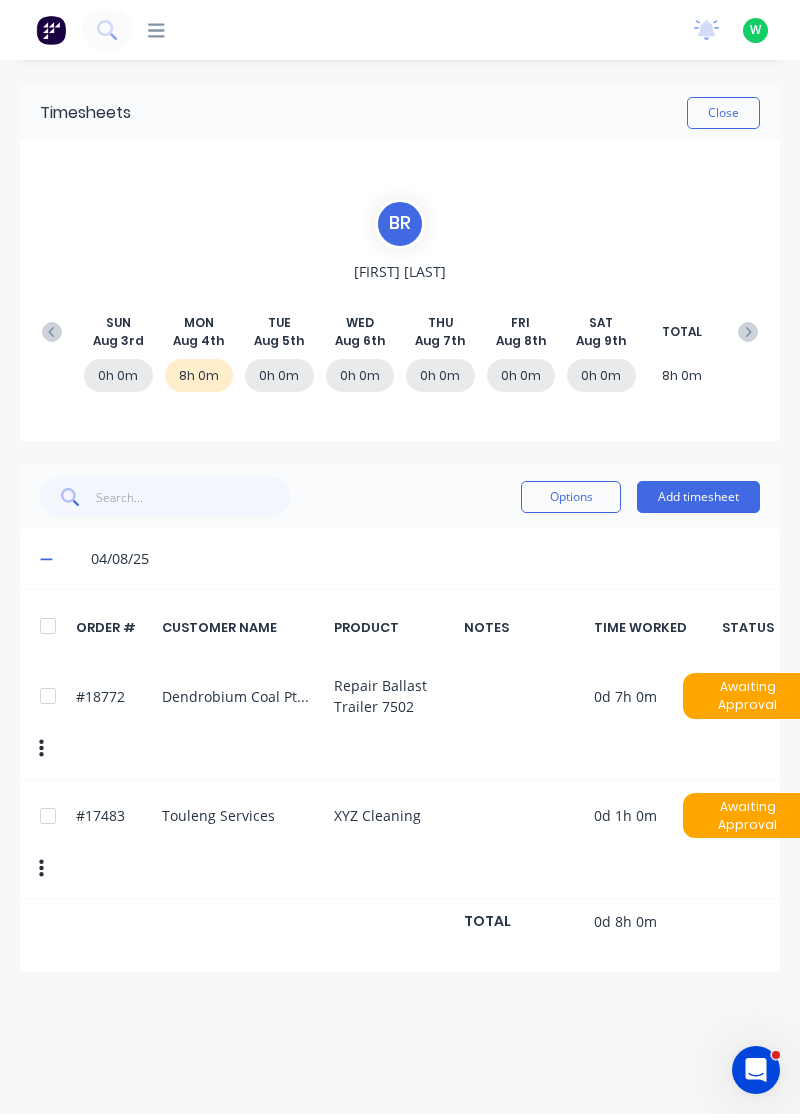 click 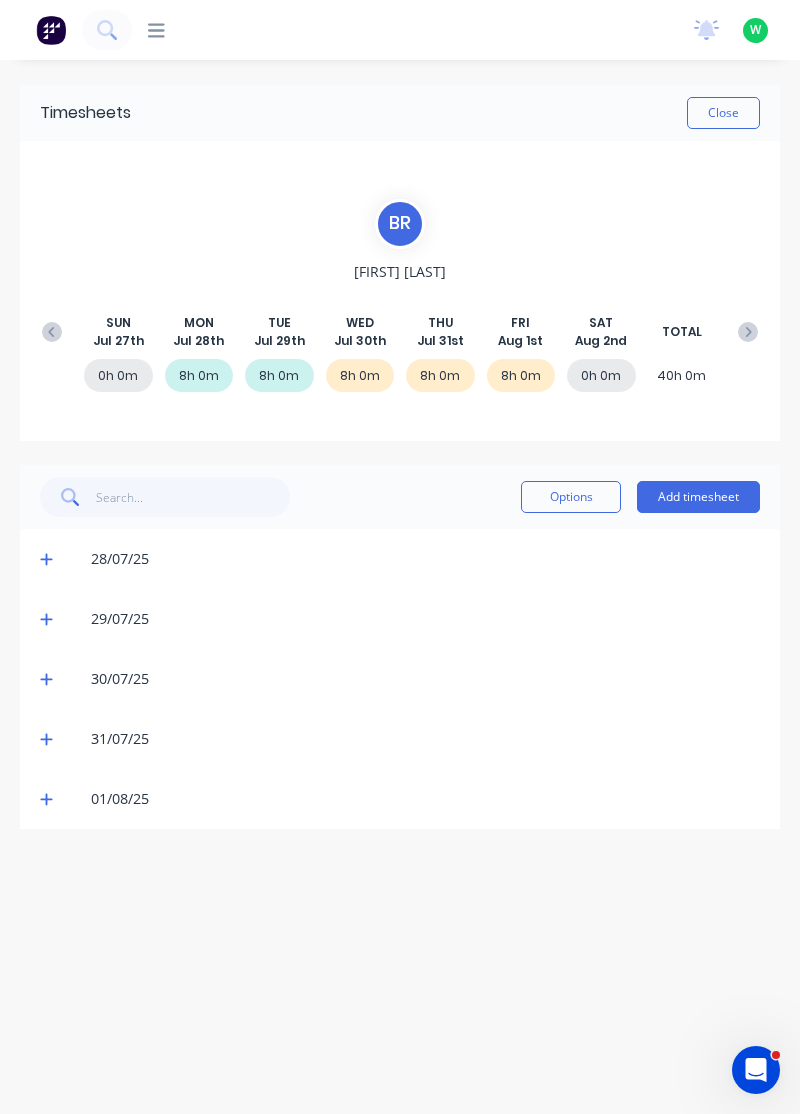 click 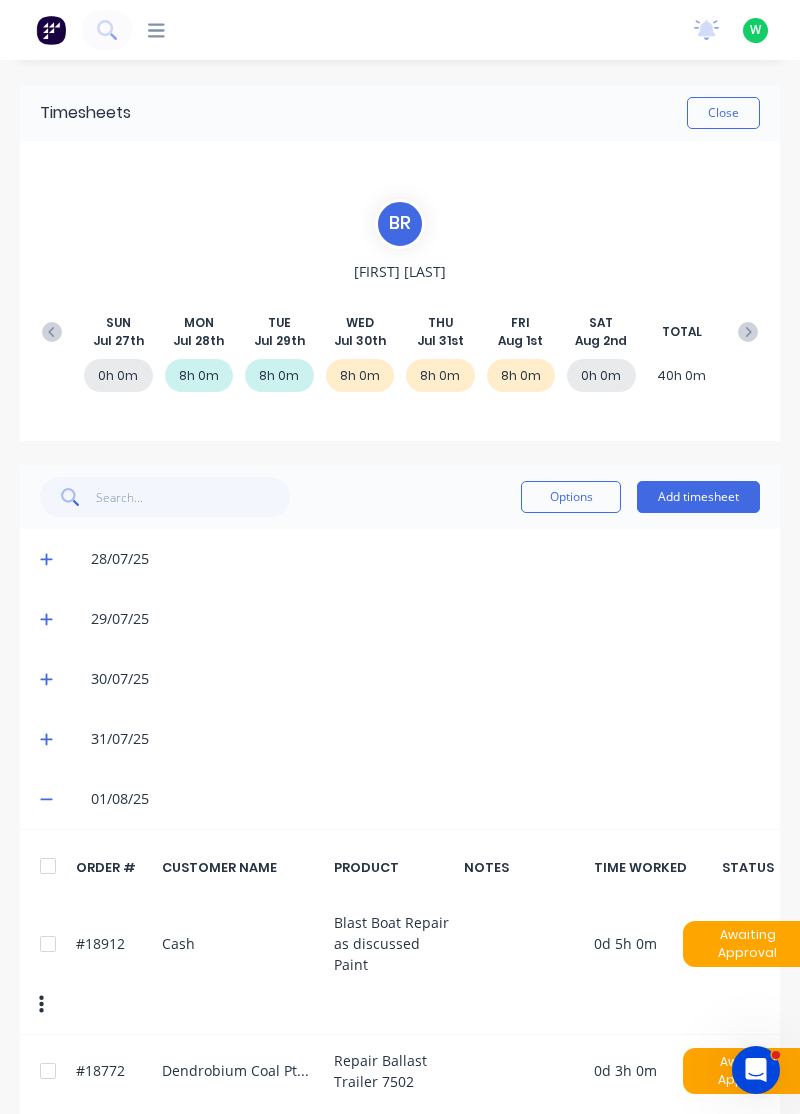click at bounding box center [748, 332] 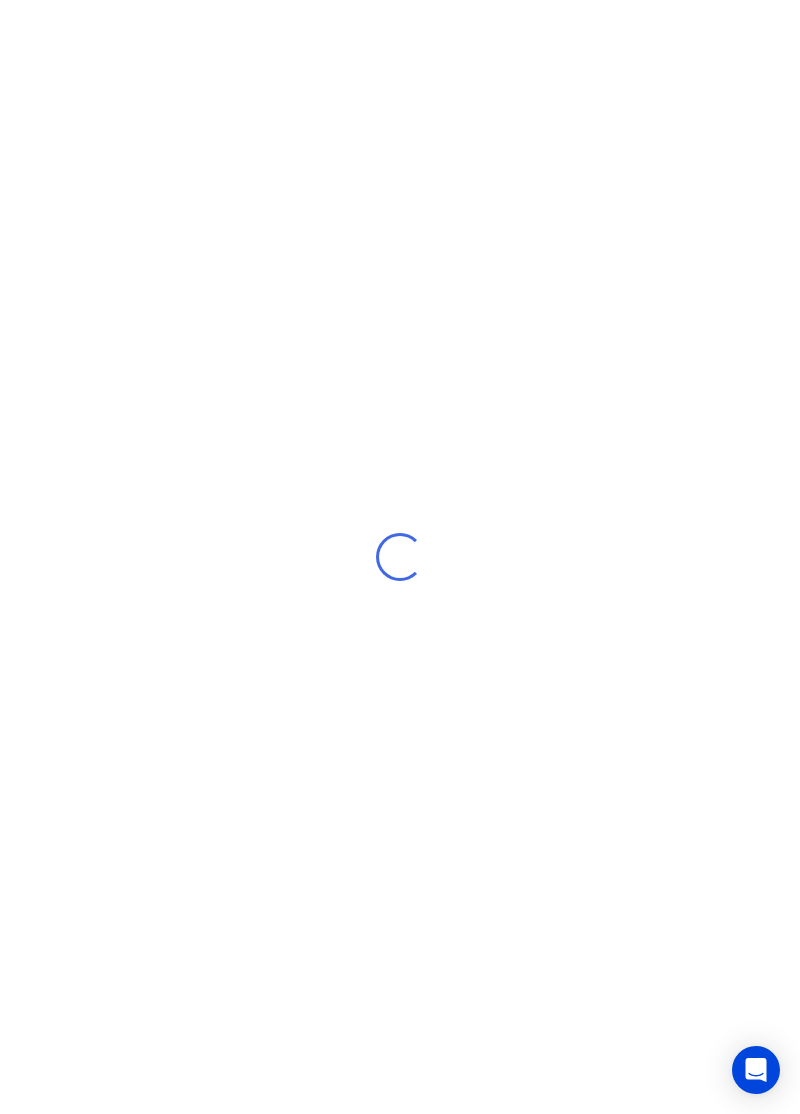 scroll, scrollTop: 0, scrollLeft: 0, axis: both 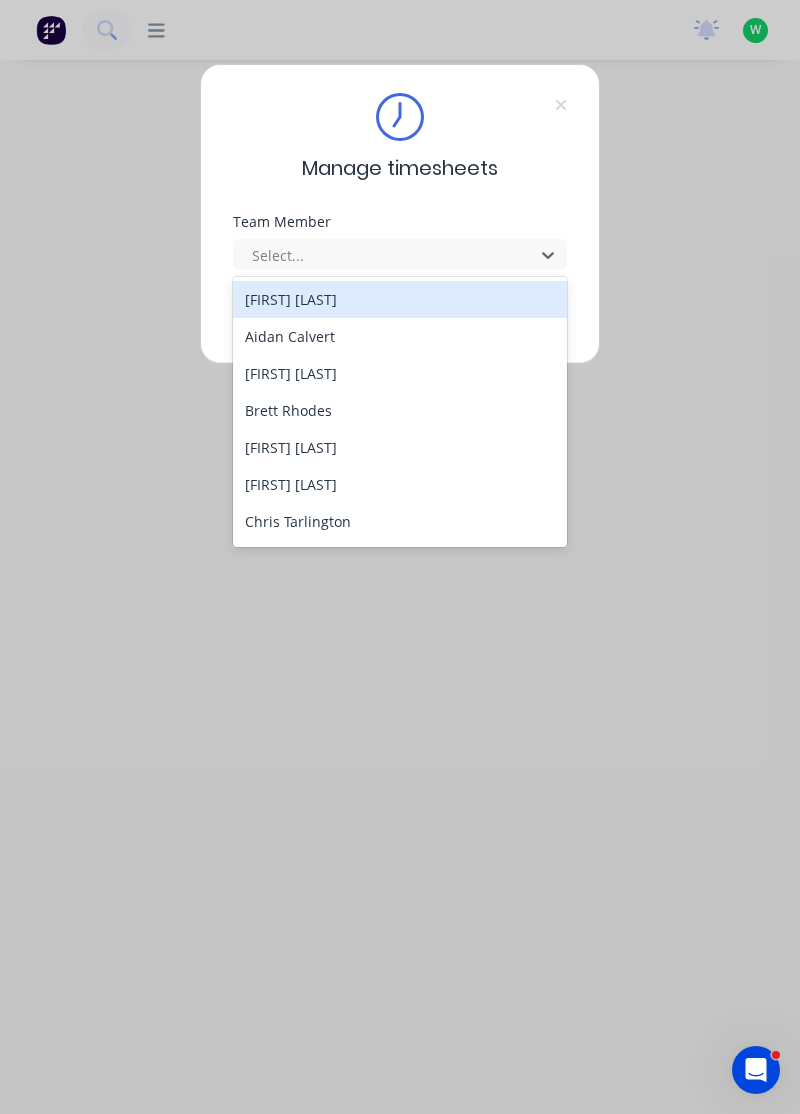 click on "[FIRST] [LAST]" at bounding box center [400, 447] 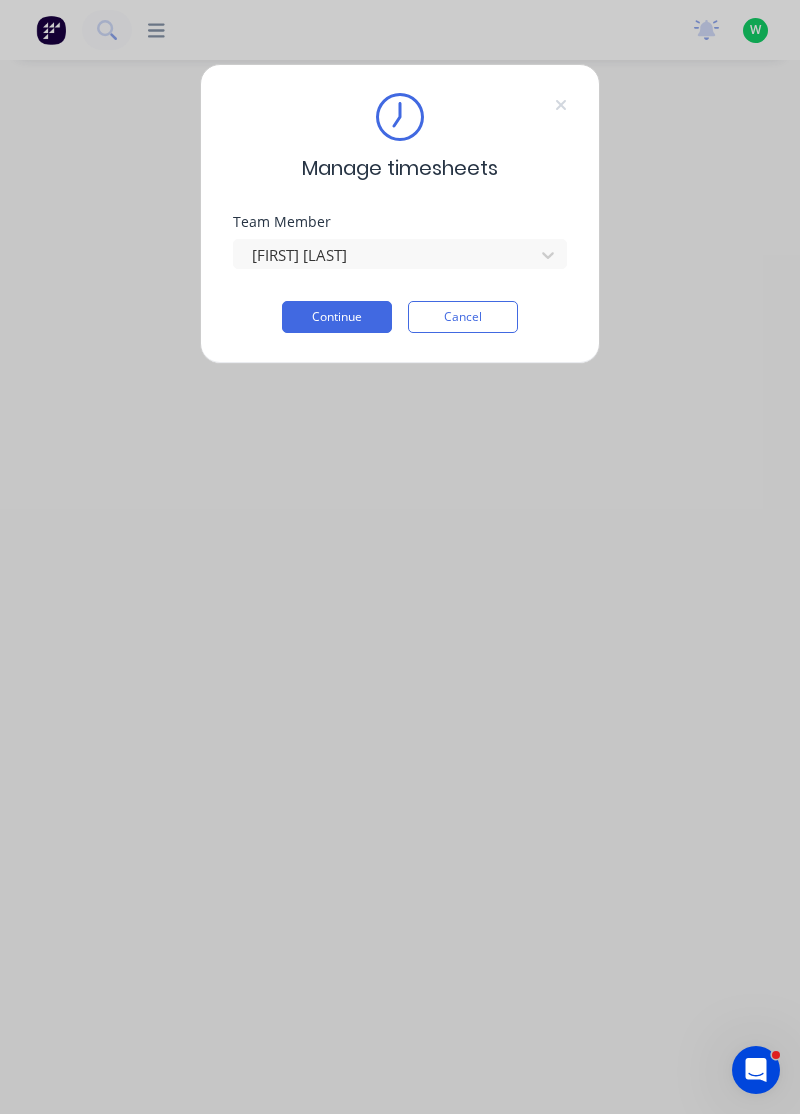 click on "Continue" at bounding box center (337, 317) 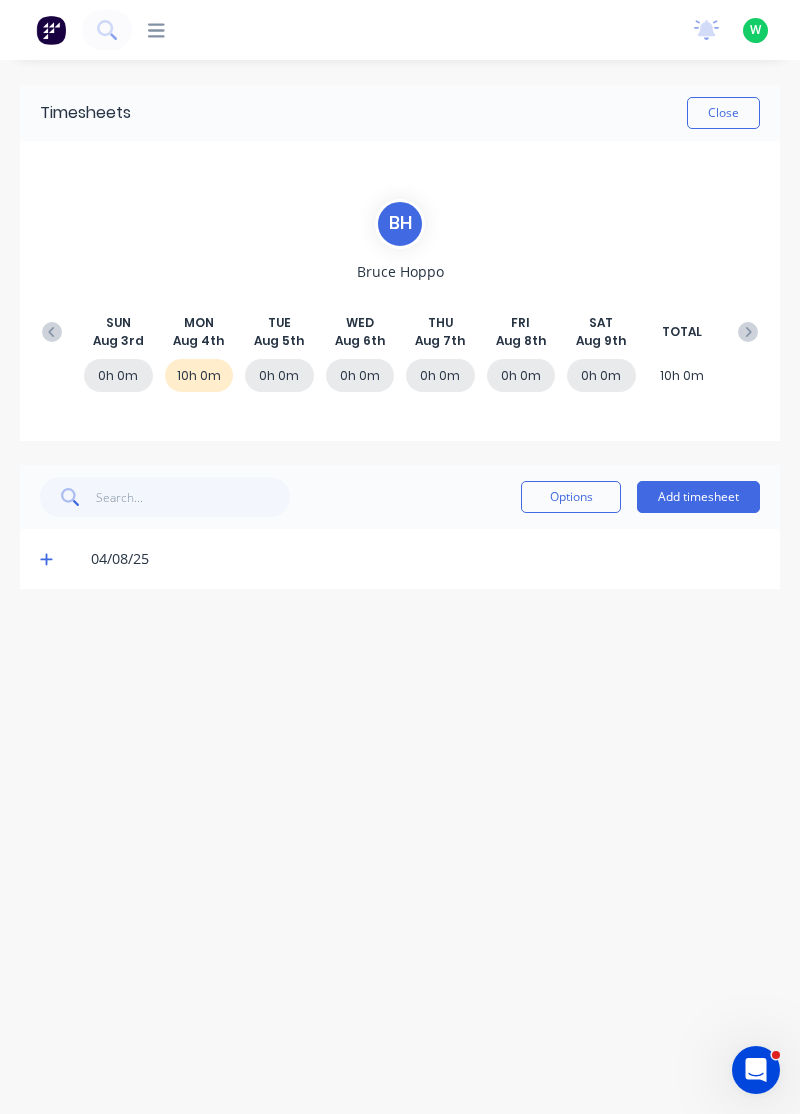 click on "04/08/25" at bounding box center [400, 559] 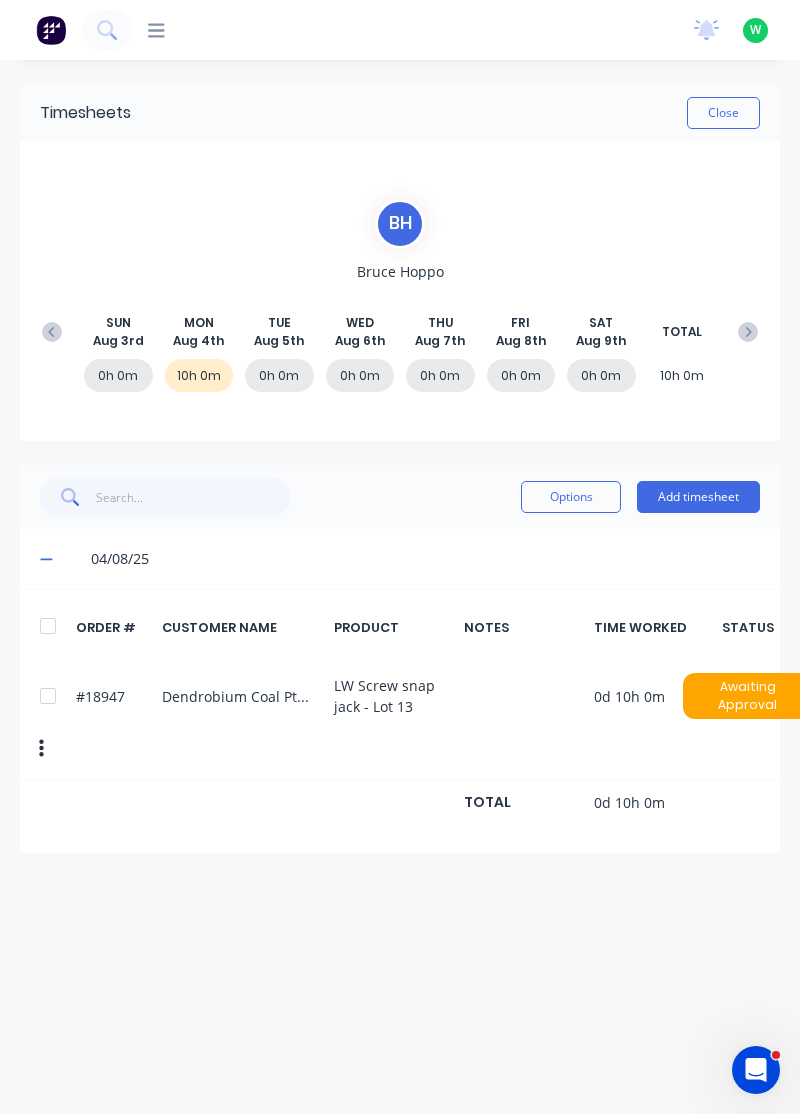 click at bounding box center [52, 332] 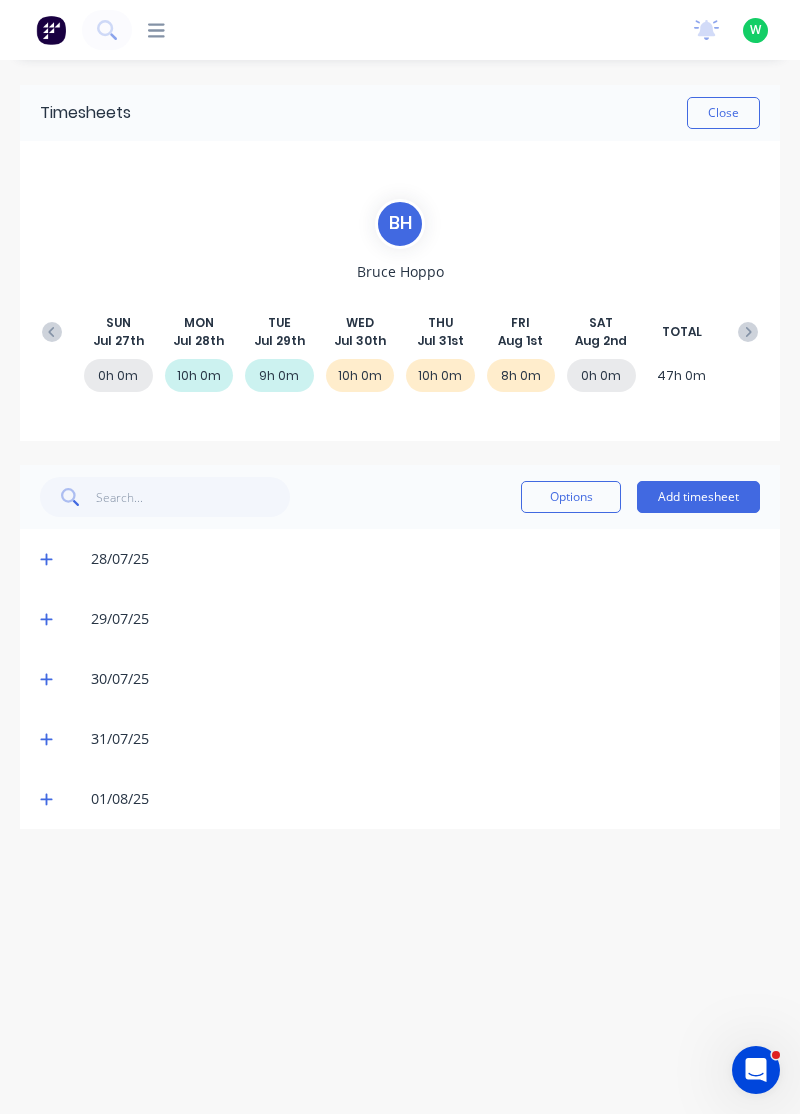 click 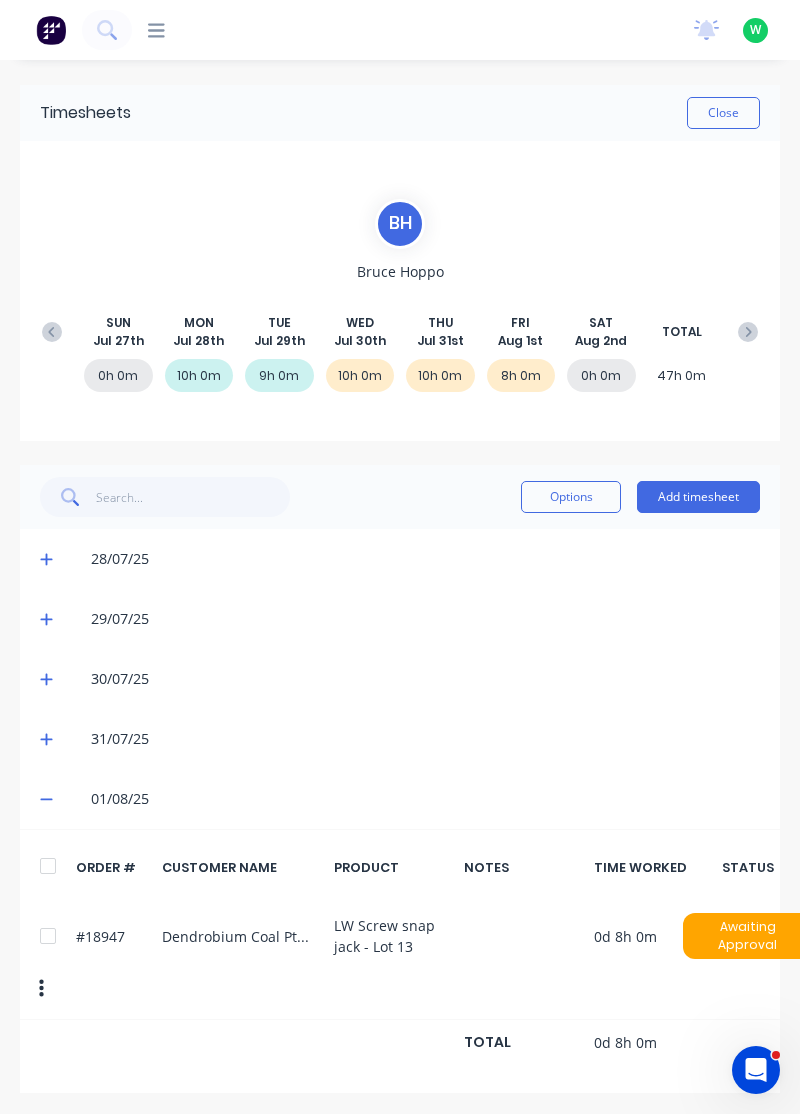 click at bounding box center [748, 332] 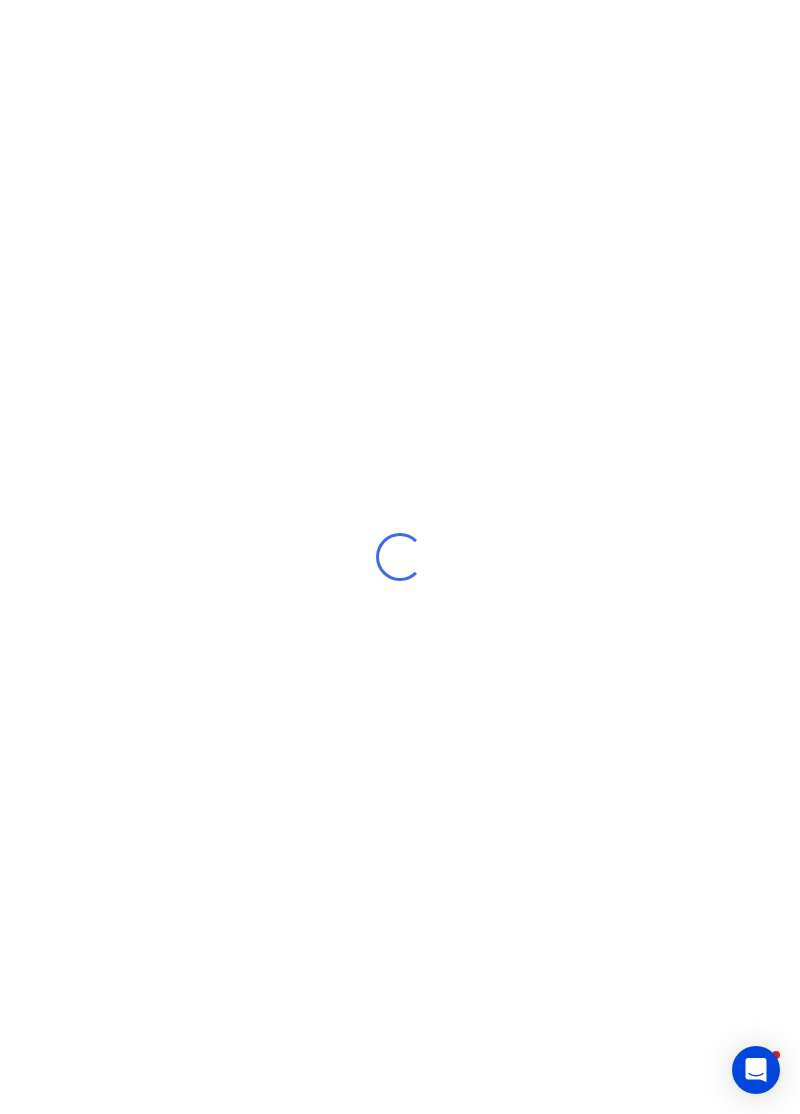 scroll, scrollTop: 0, scrollLeft: 0, axis: both 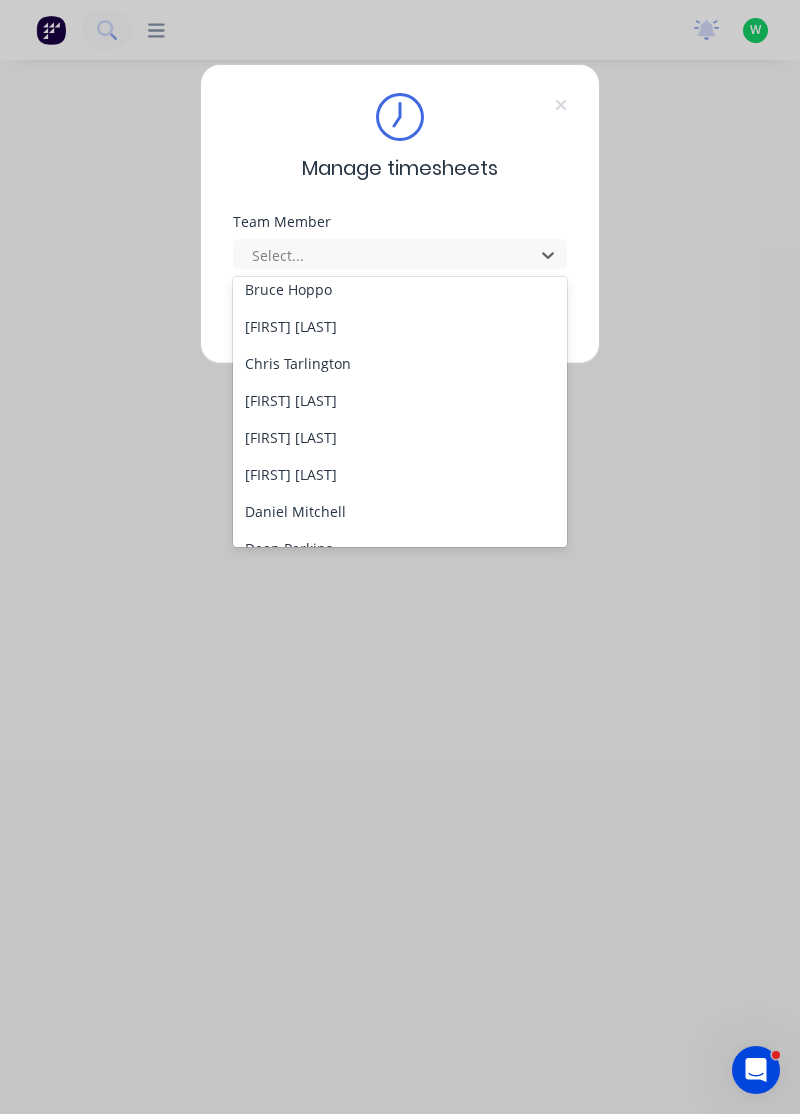 click on "[FIRST] [LAST]" at bounding box center [400, 326] 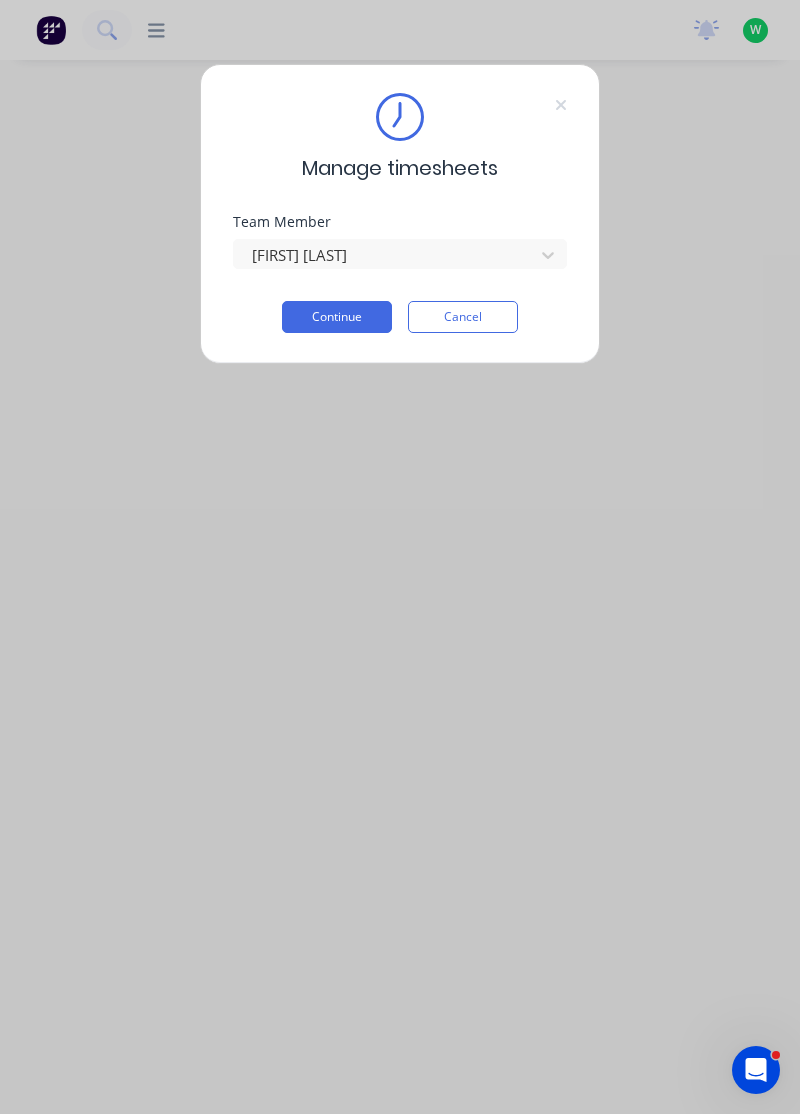 click on "Continue" at bounding box center [337, 317] 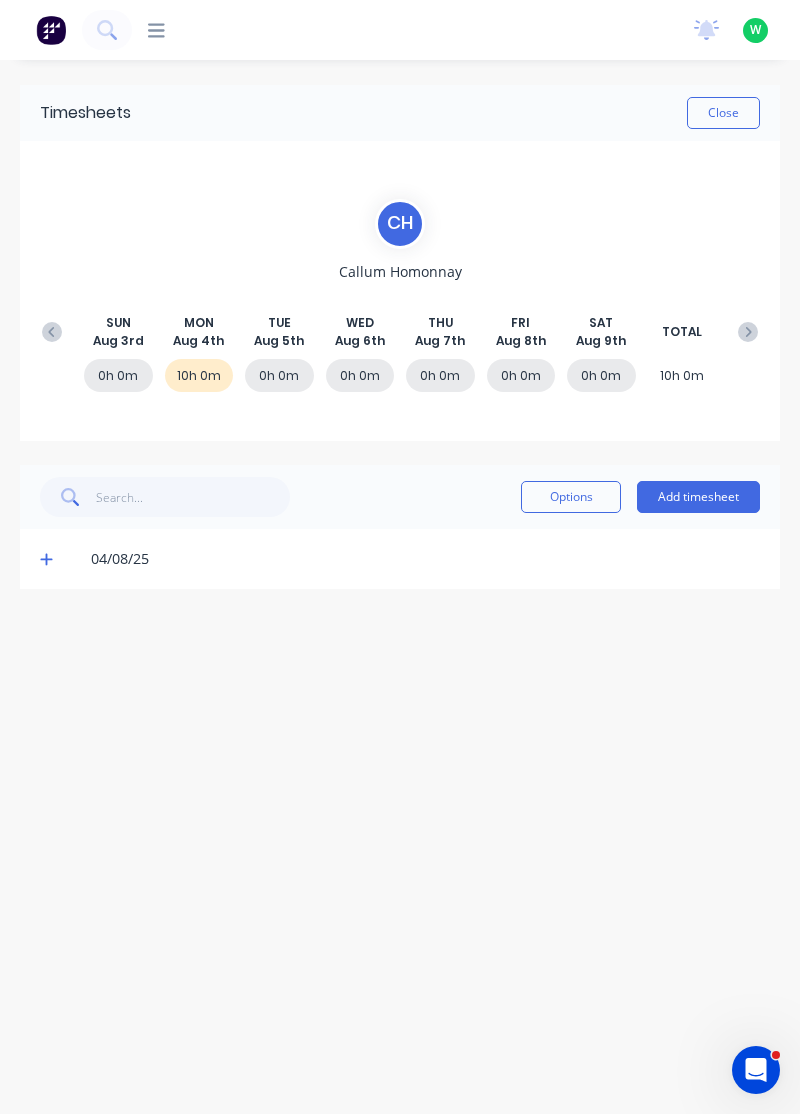 click 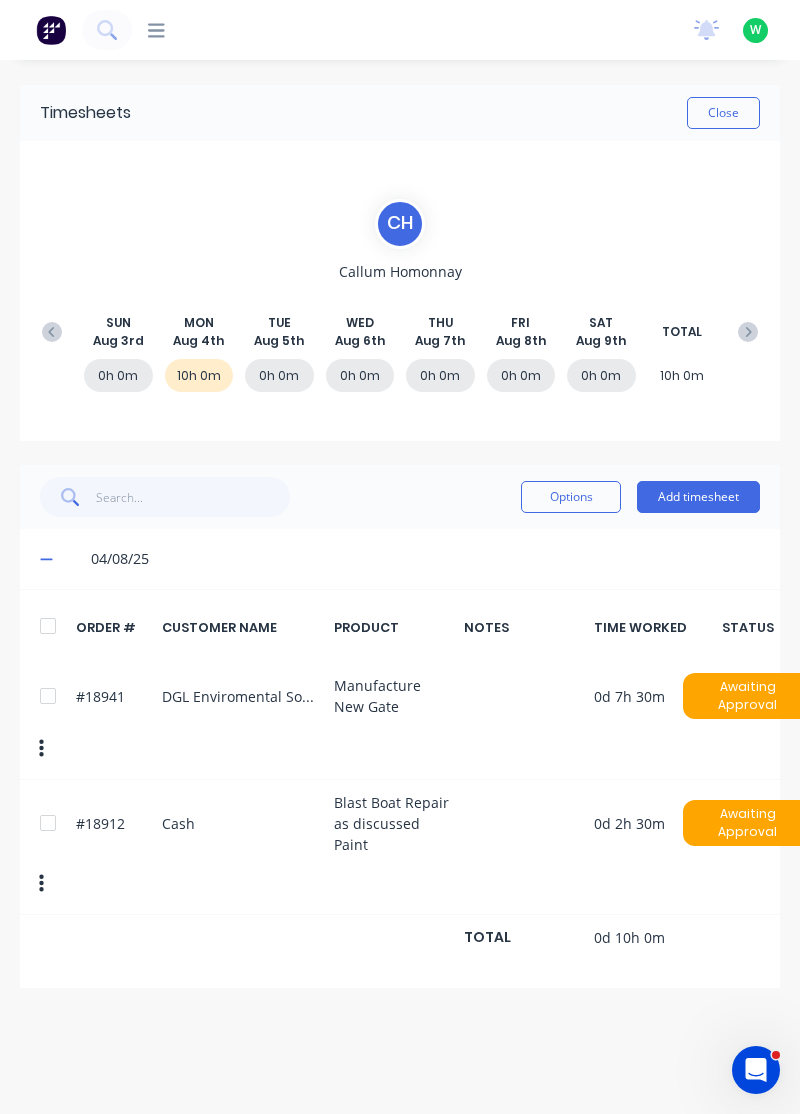 click at bounding box center [52, 332] 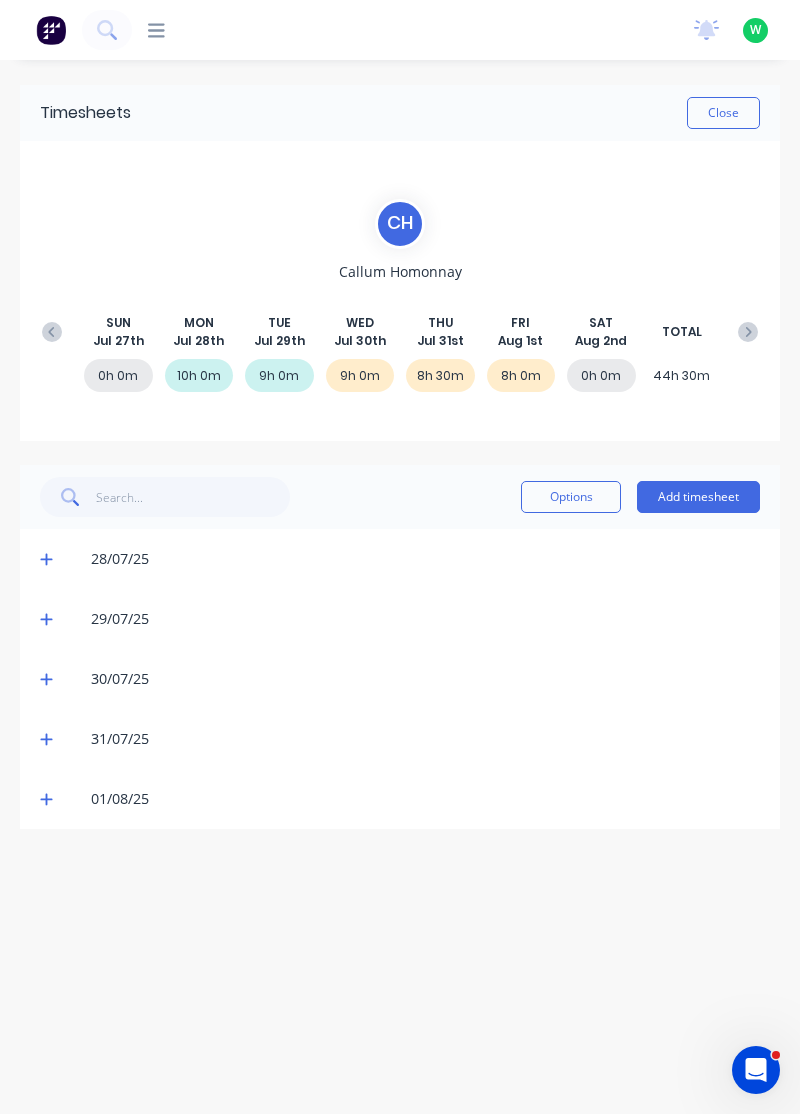 click 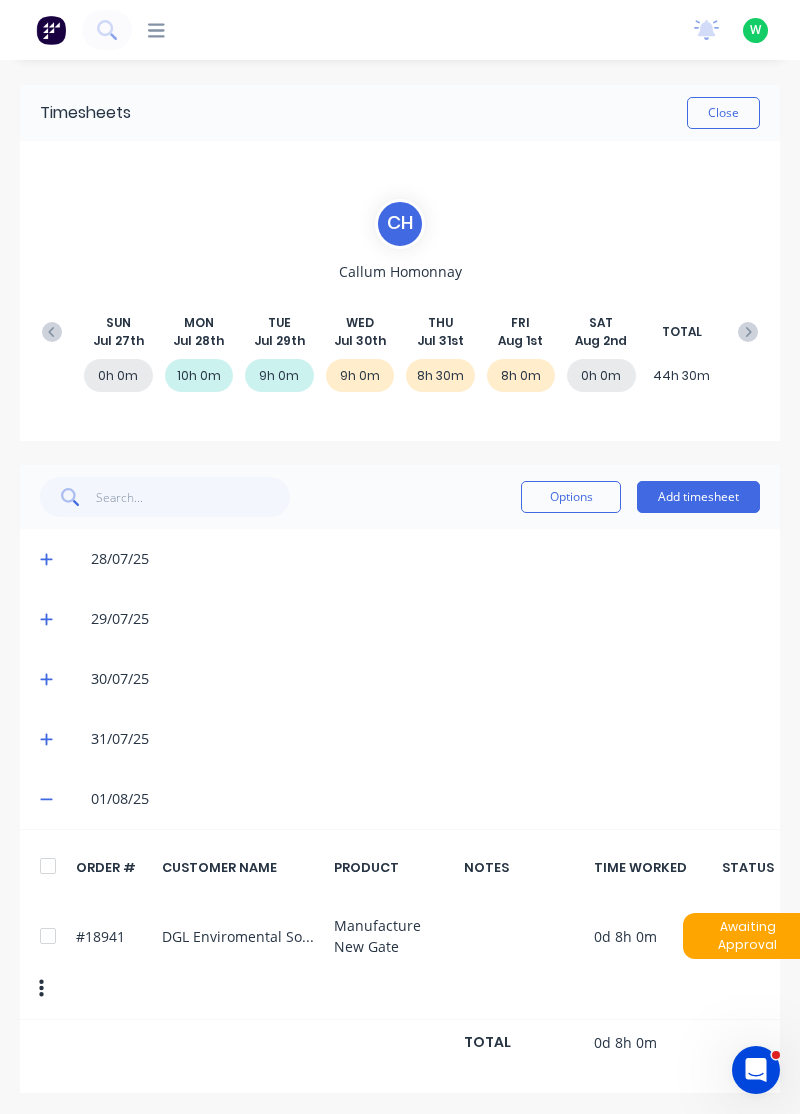 click at bounding box center [748, 332] 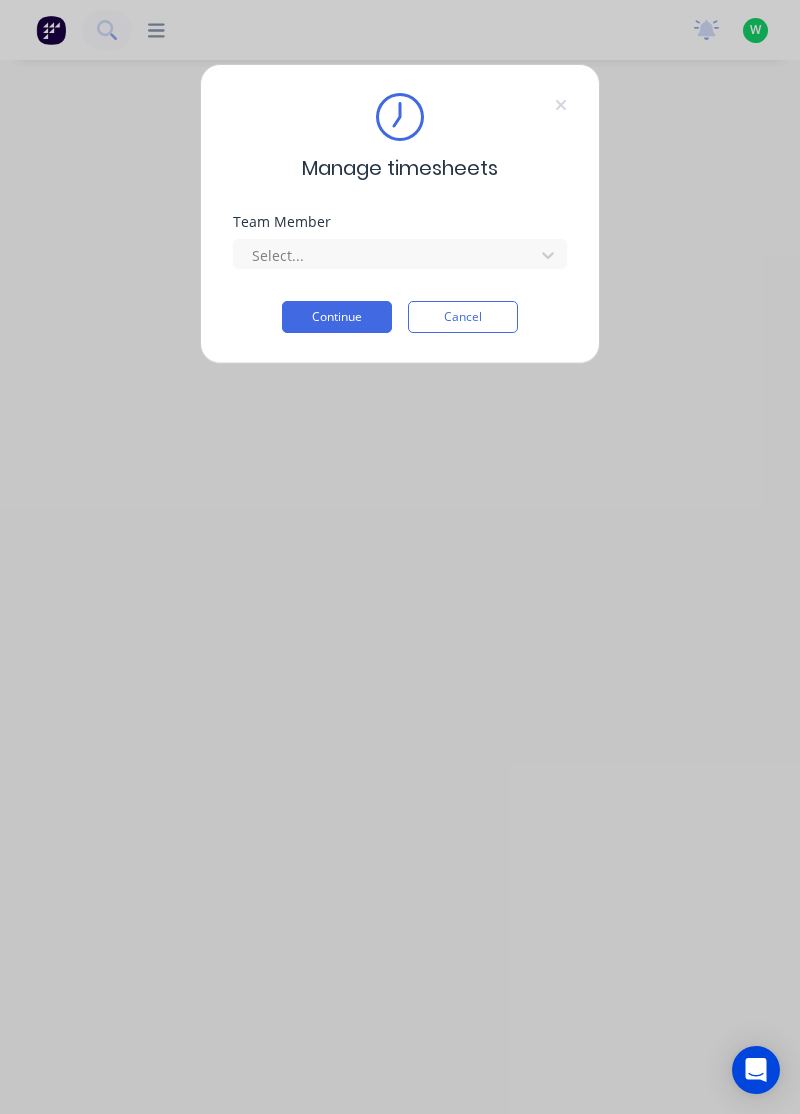 scroll, scrollTop: 0, scrollLeft: 0, axis: both 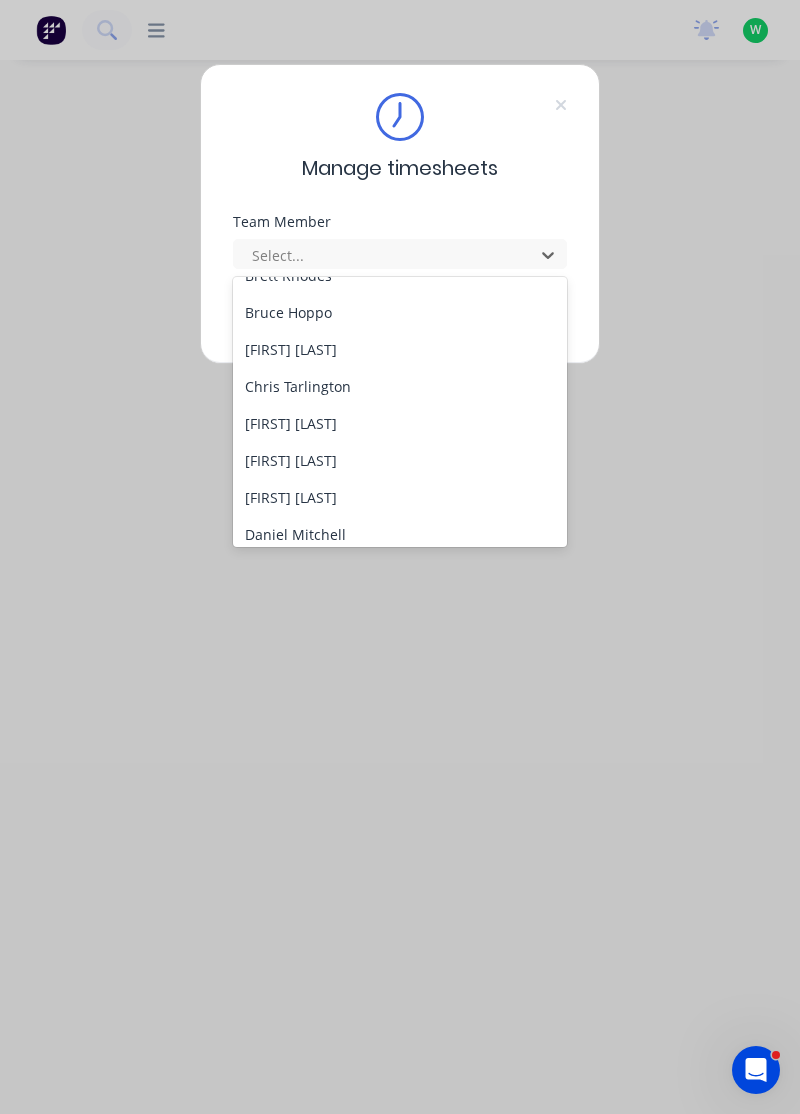 click on "Chris Tarlington" at bounding box center [400, 386] 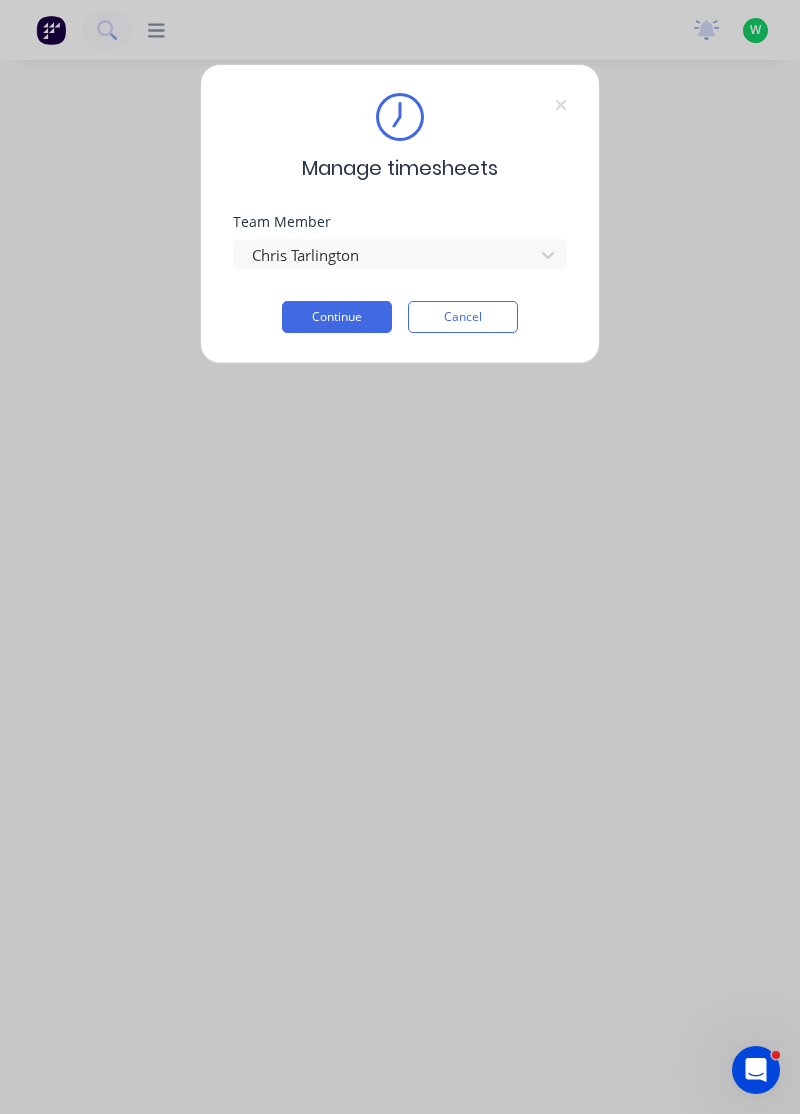 click on "Continue" at bounding box center [337, 317] 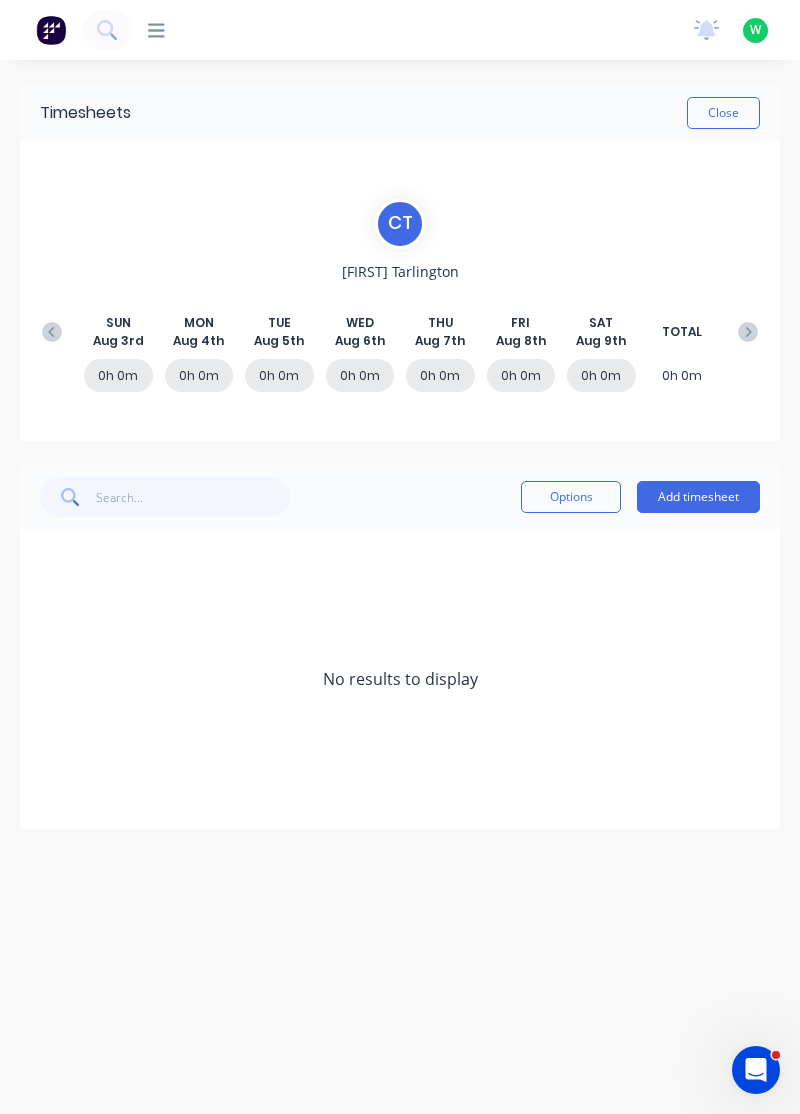 click at bounding box center (52, 332) 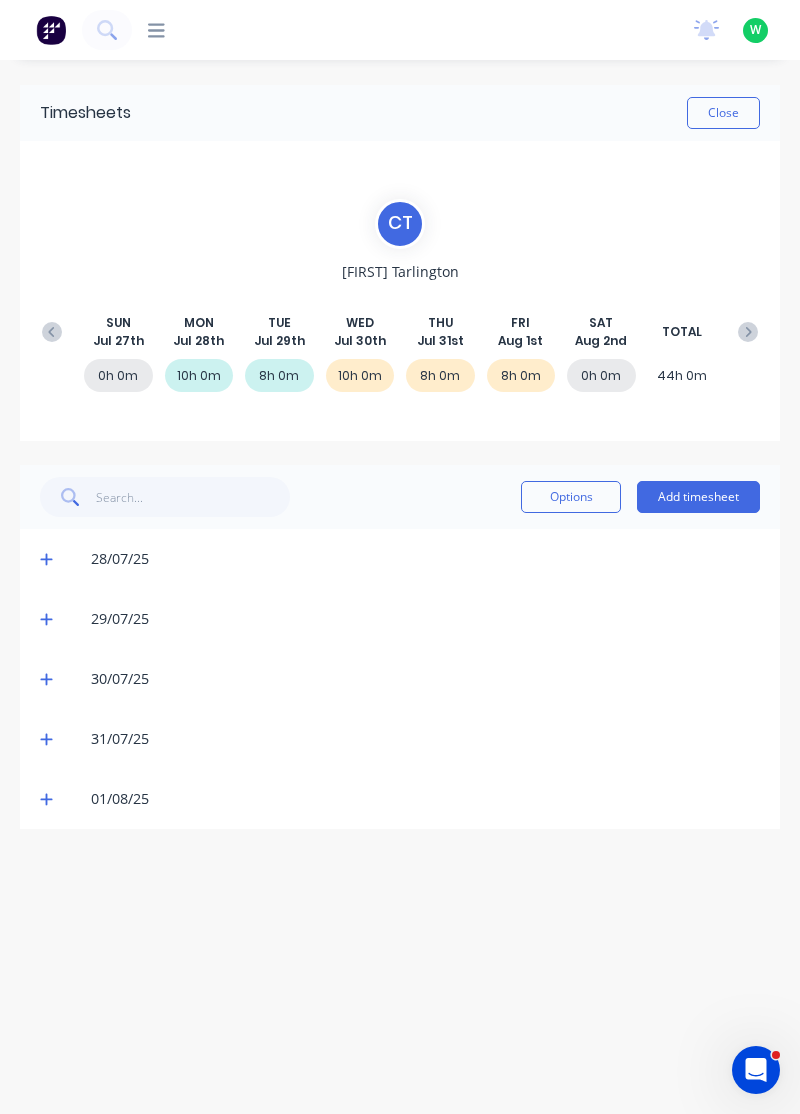 click at bounding box center [748, 332] 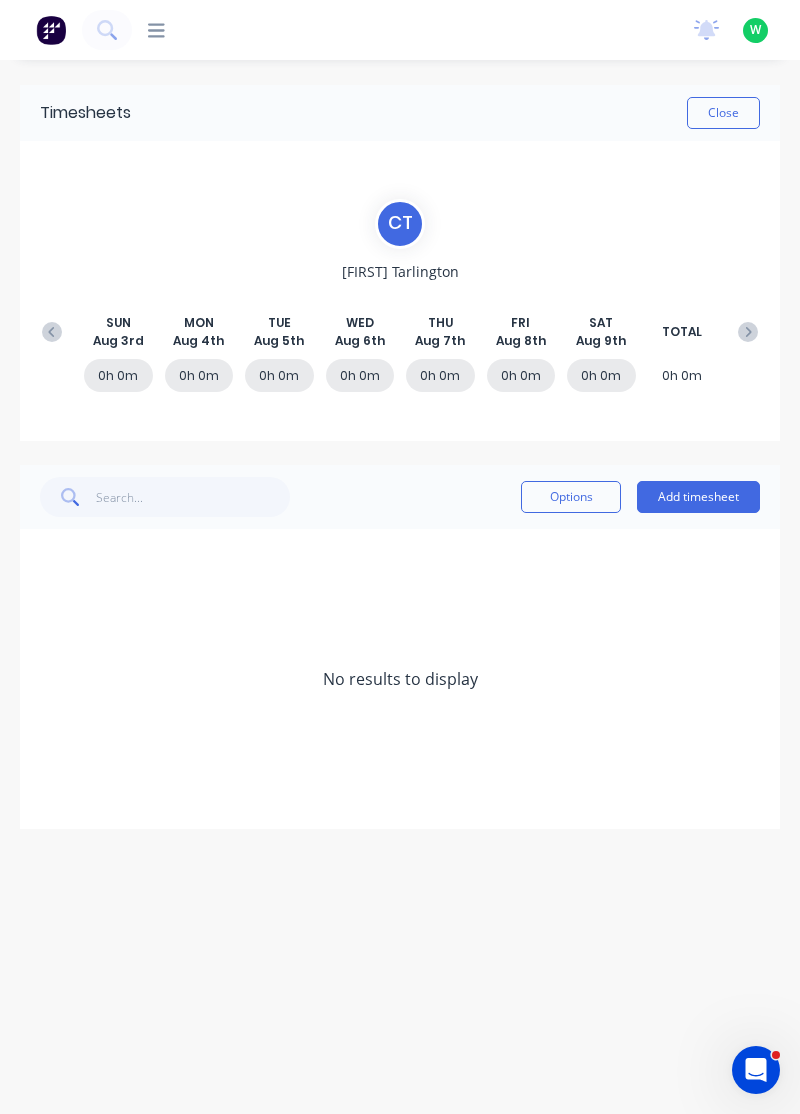 click 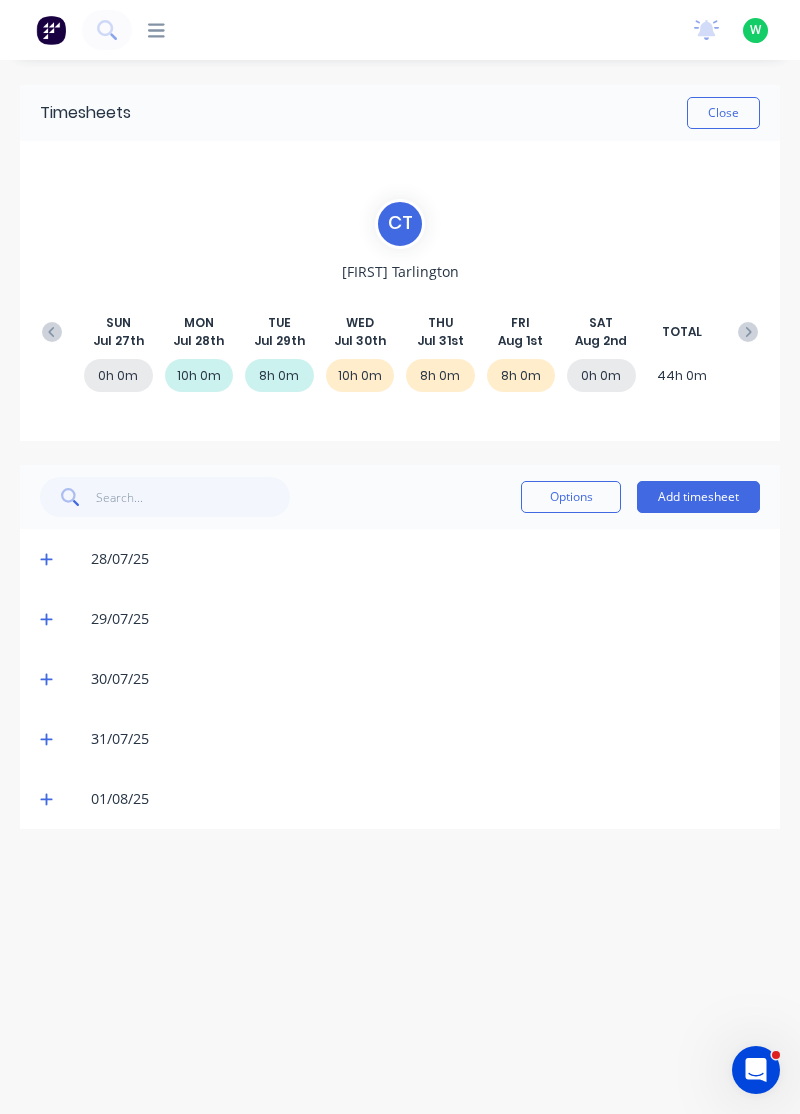 click at bounding box center [748, 332] 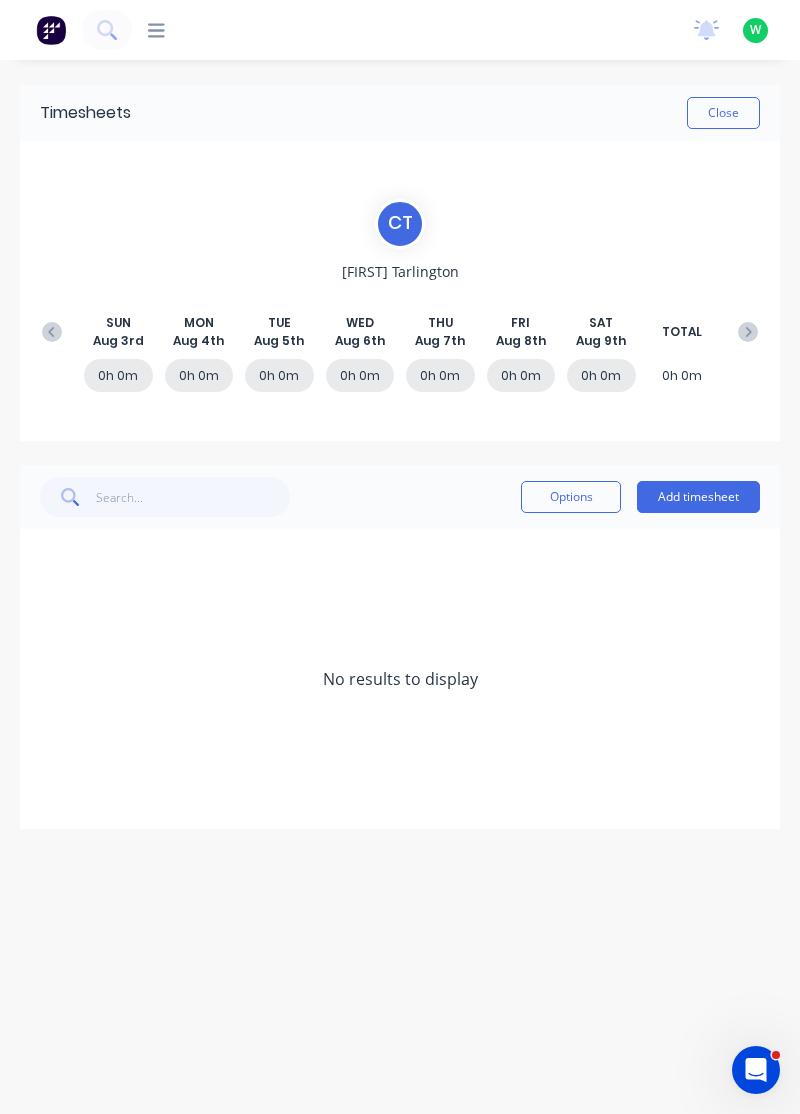 click on "Add timesheet" at bounding box center [698, 497] 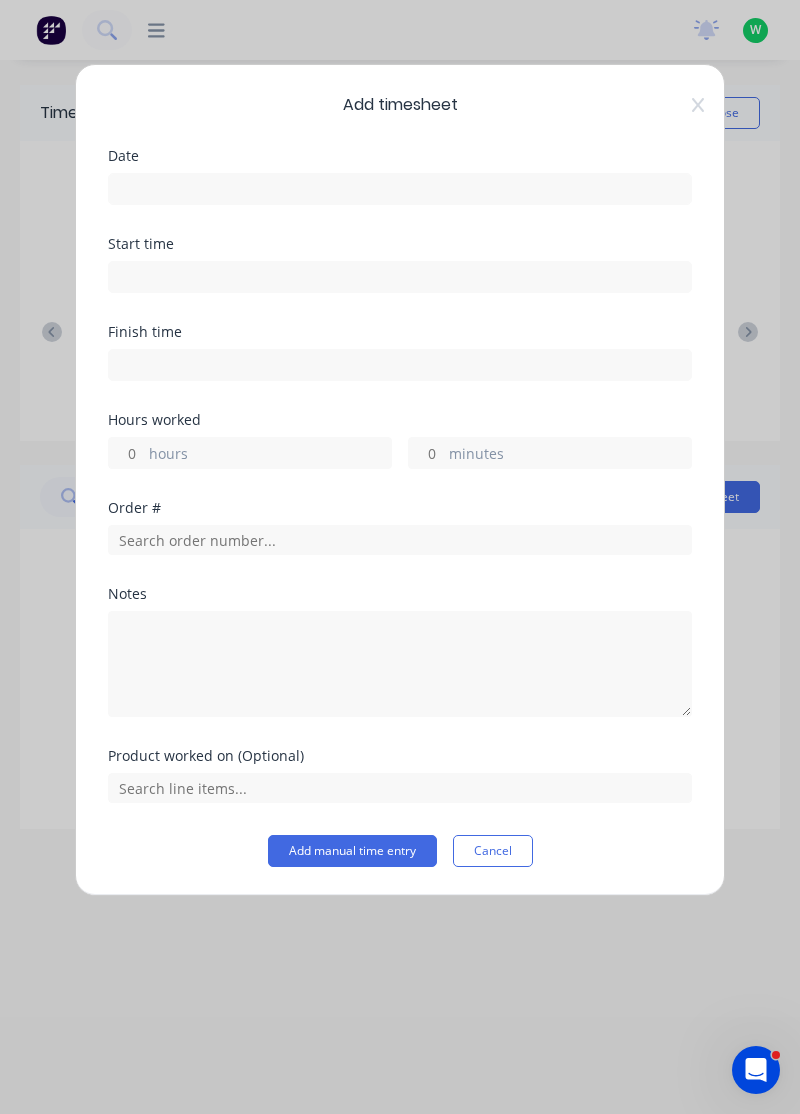 click at bounding box center (400, 189) 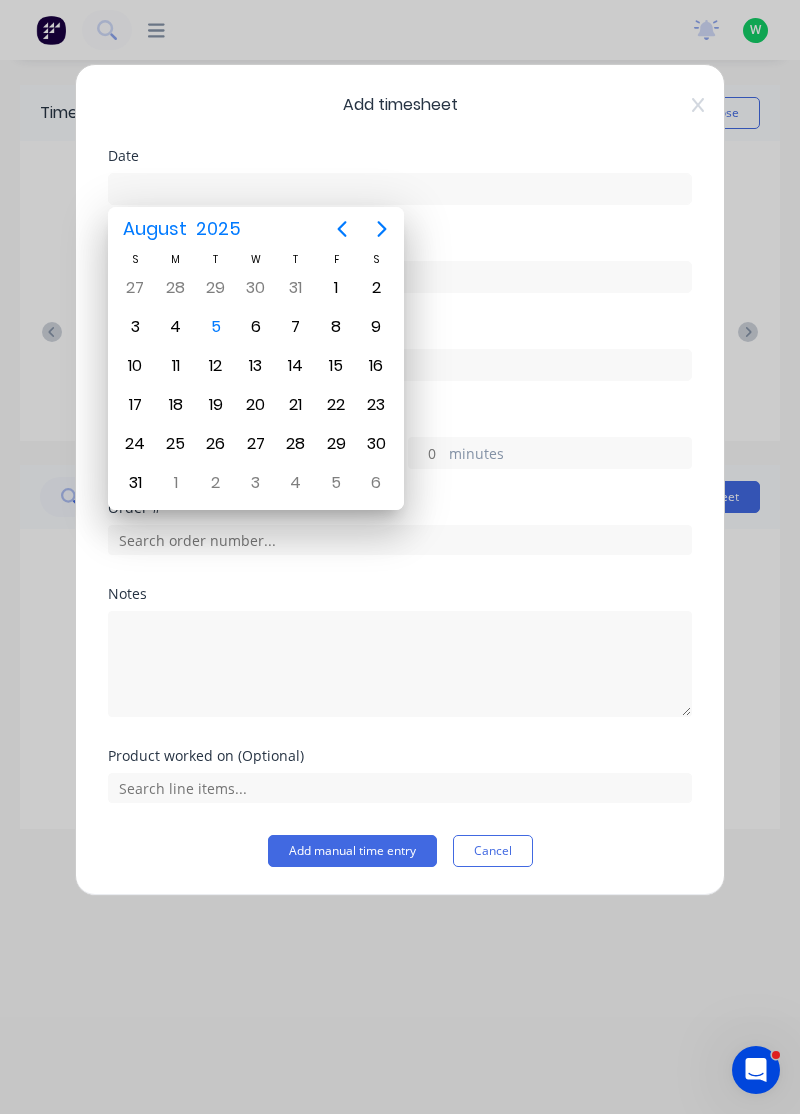 click on "4" at bounding box center [176, 327] 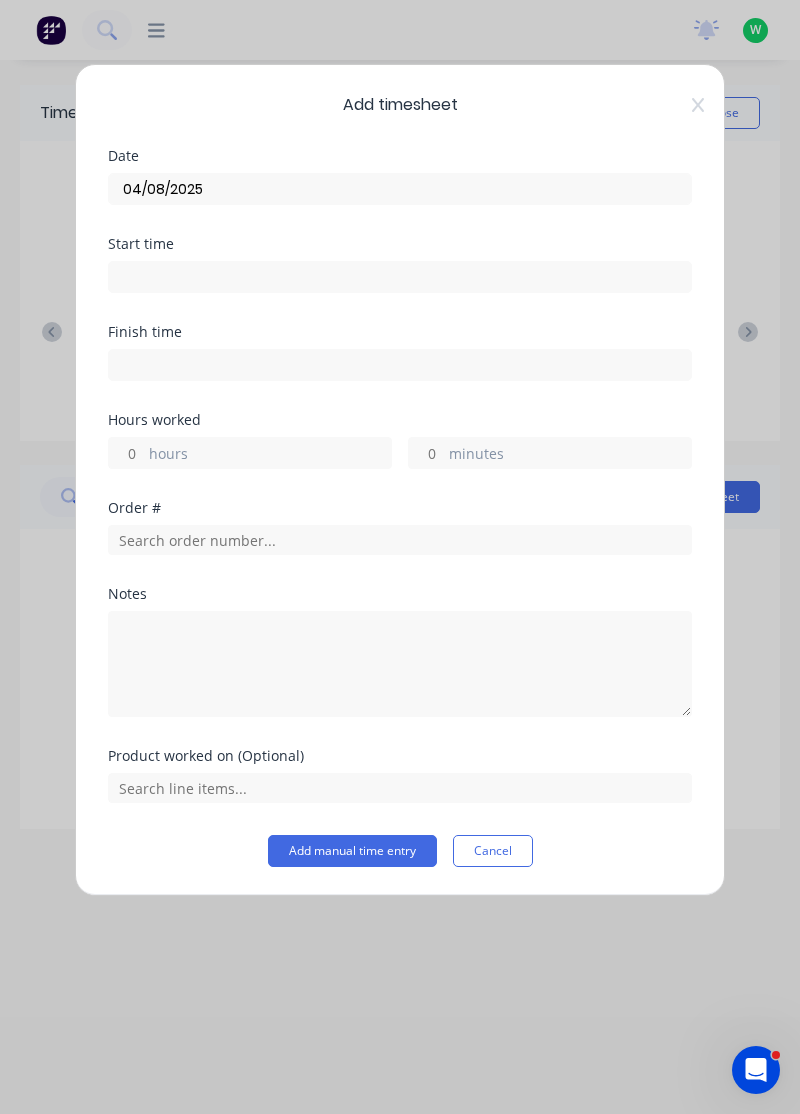 click on "hours" at bounding box center [270, 455] 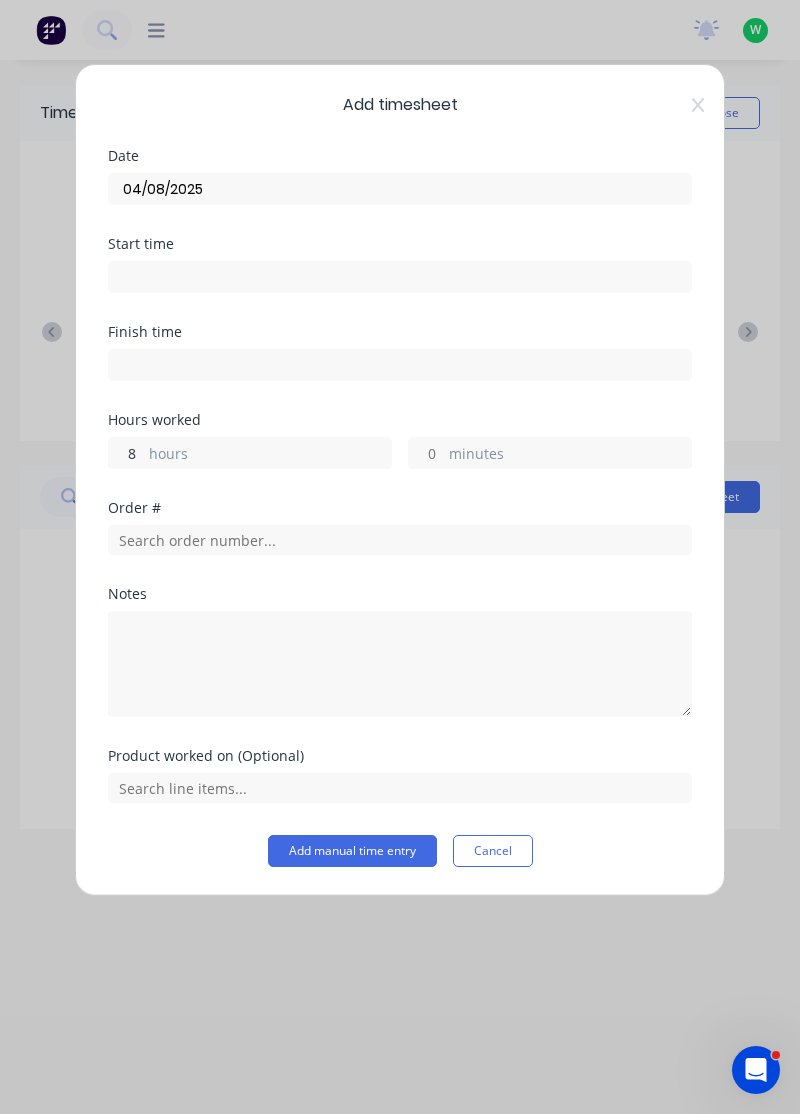 type on "8" 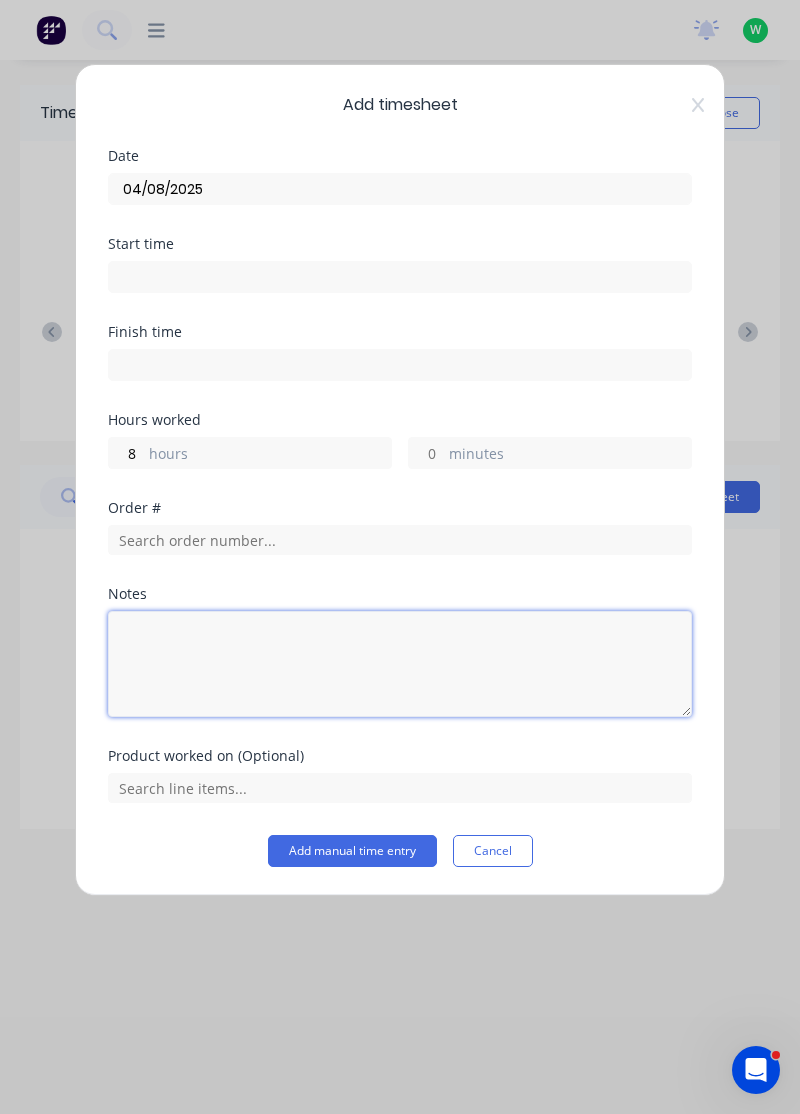click at bounding box center (400, 664) 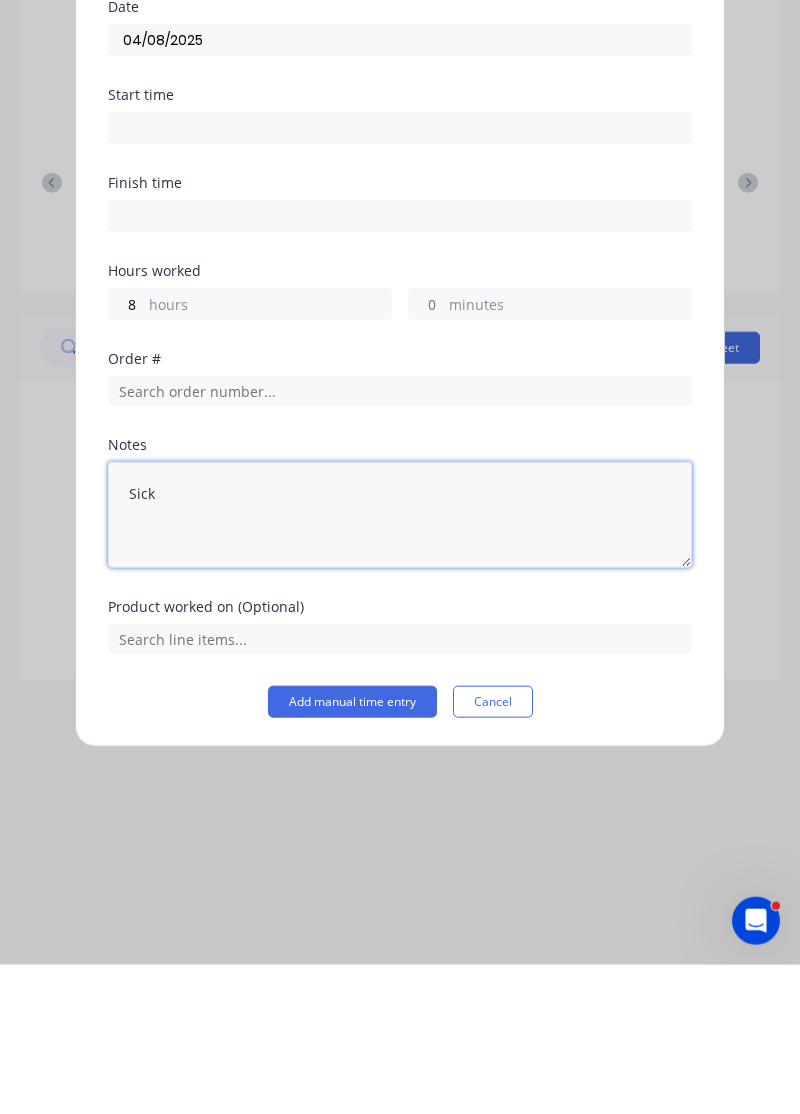 type on "Sick" 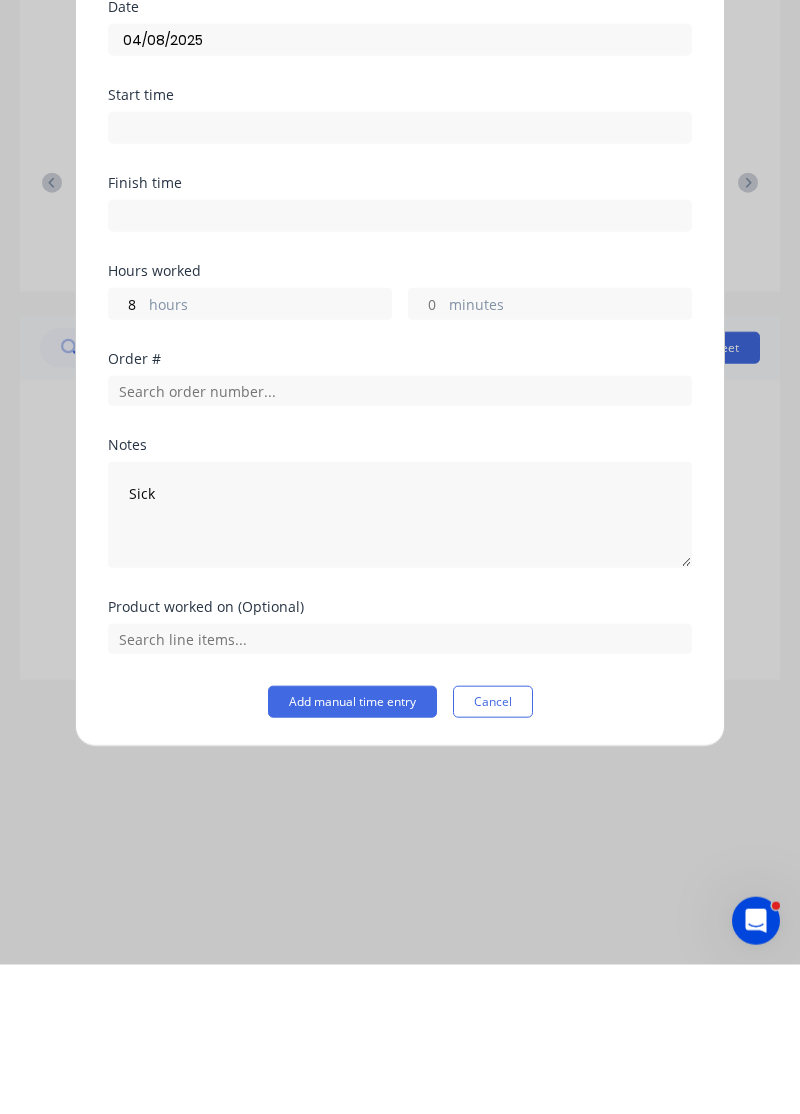 click on "Add manual time entry" at bounding box center [352, 851] 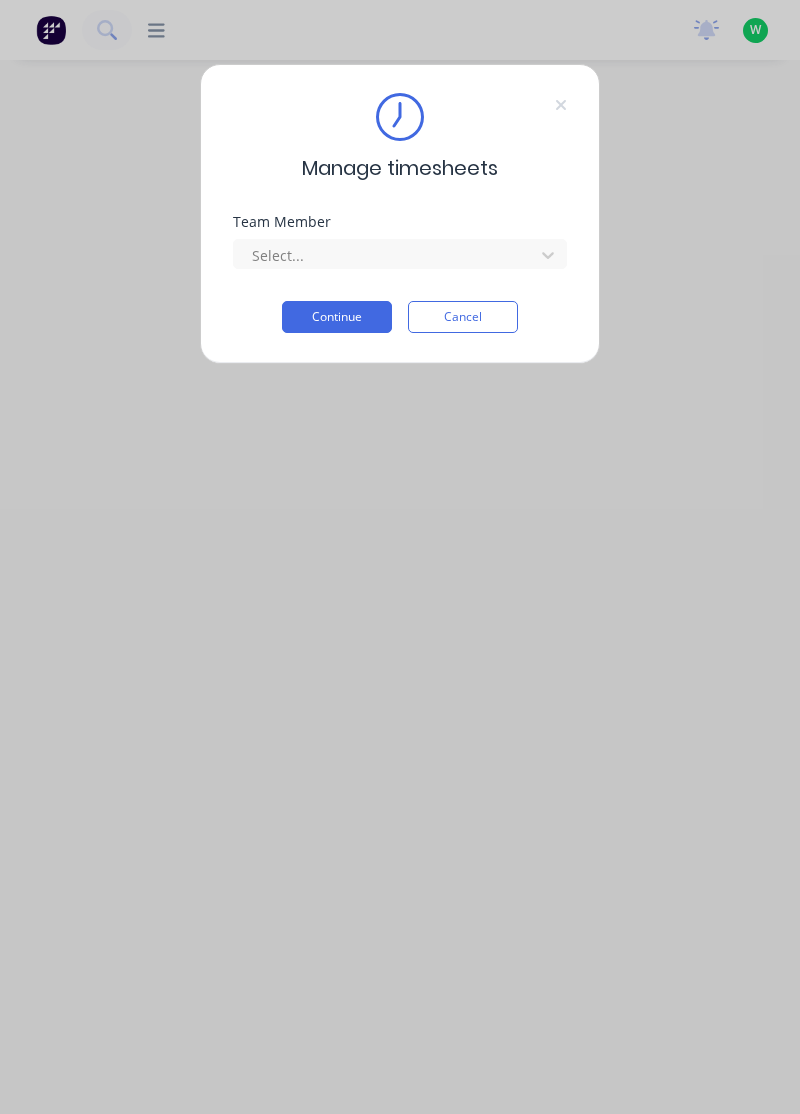 scroll, scrollTop: 0, scrollLeft: 0, axis: both 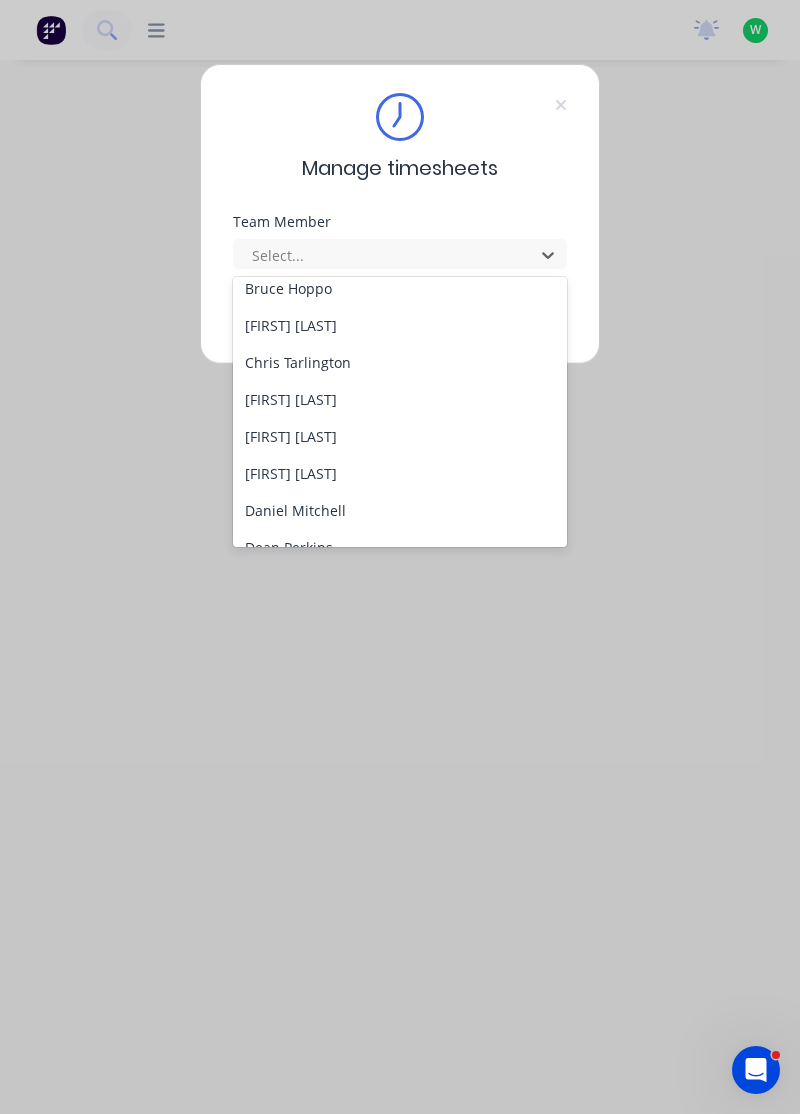 click on "[FIRST] [LAST]" at bounding box center (400, 399) 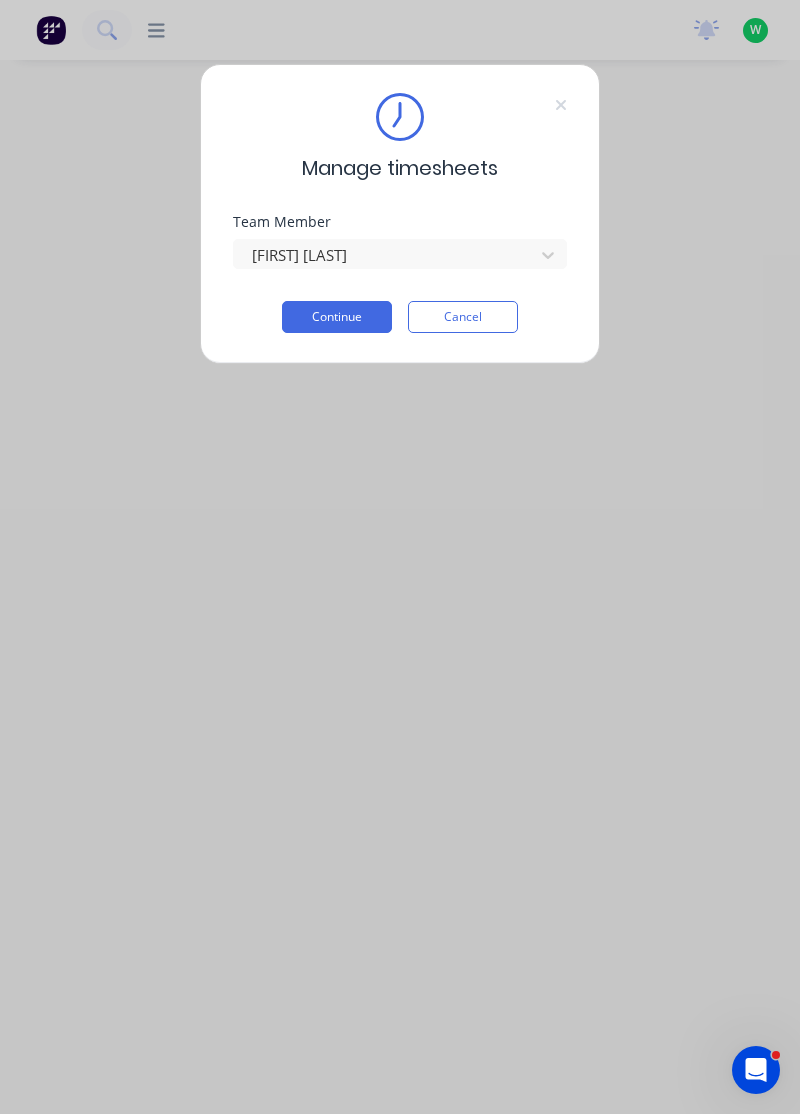 click on "Continue" at bounding box center (337, 317) 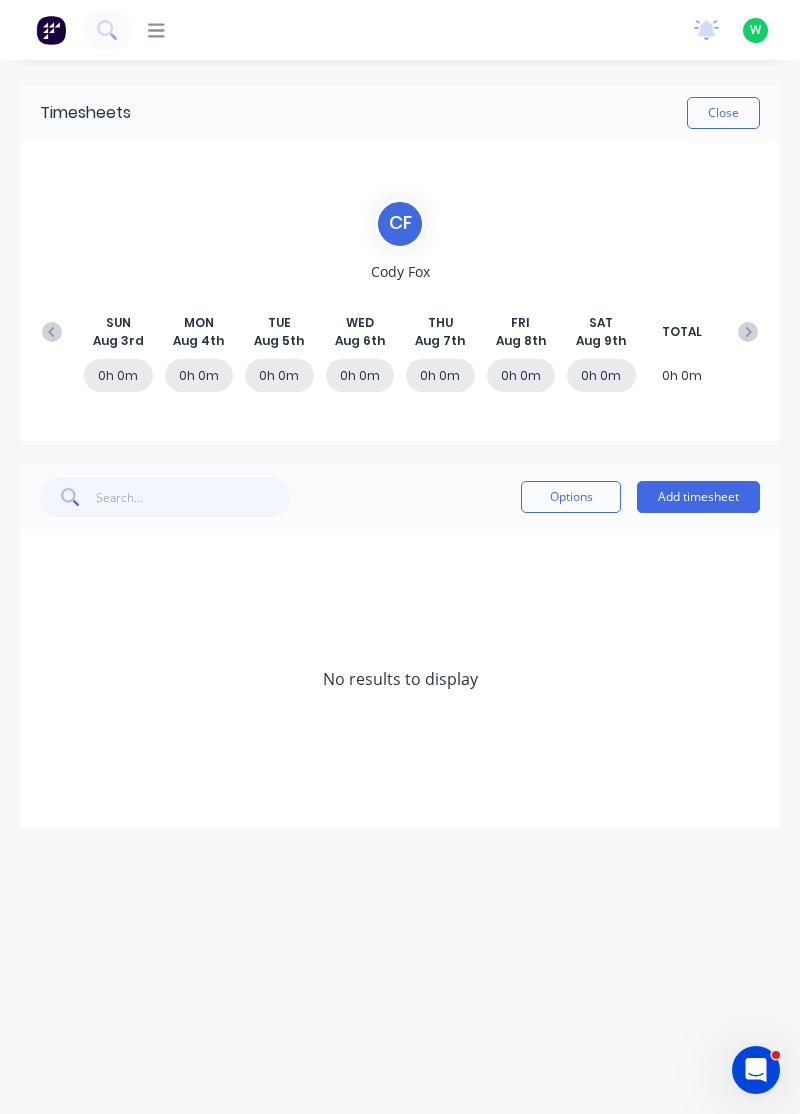 click on "Add timesheet" at bounding box center [698, 497] 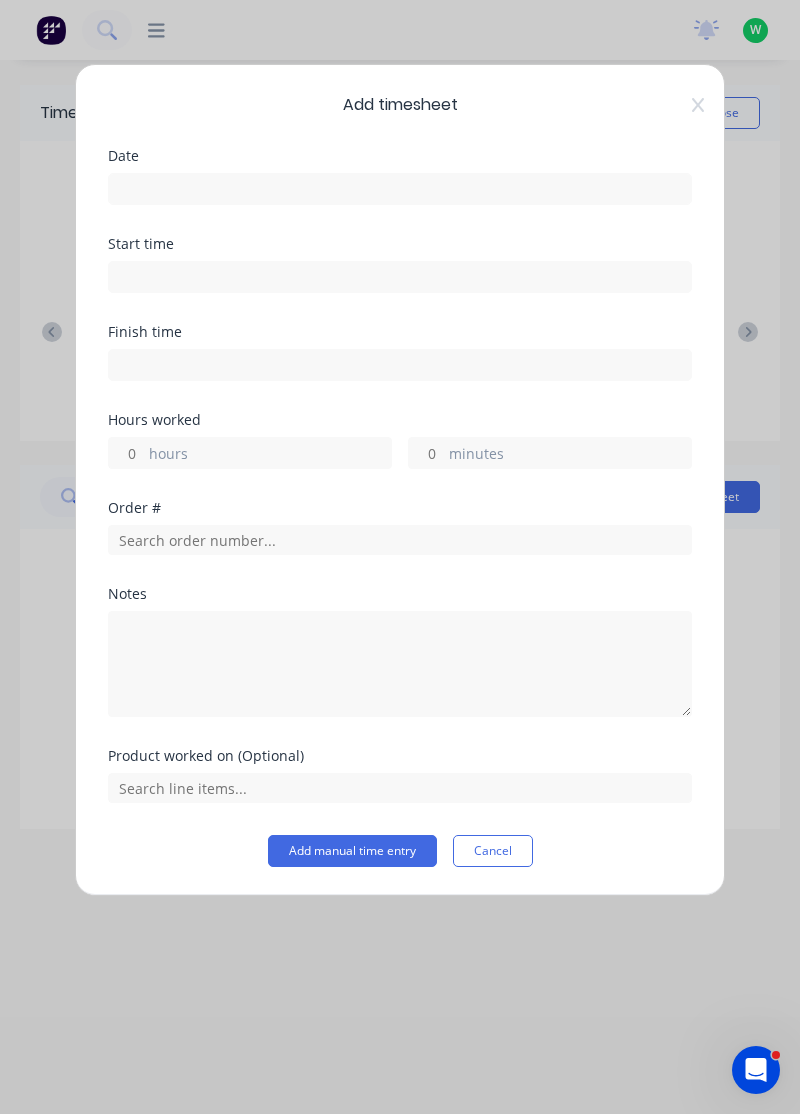 click at bounding box center (400, 189) 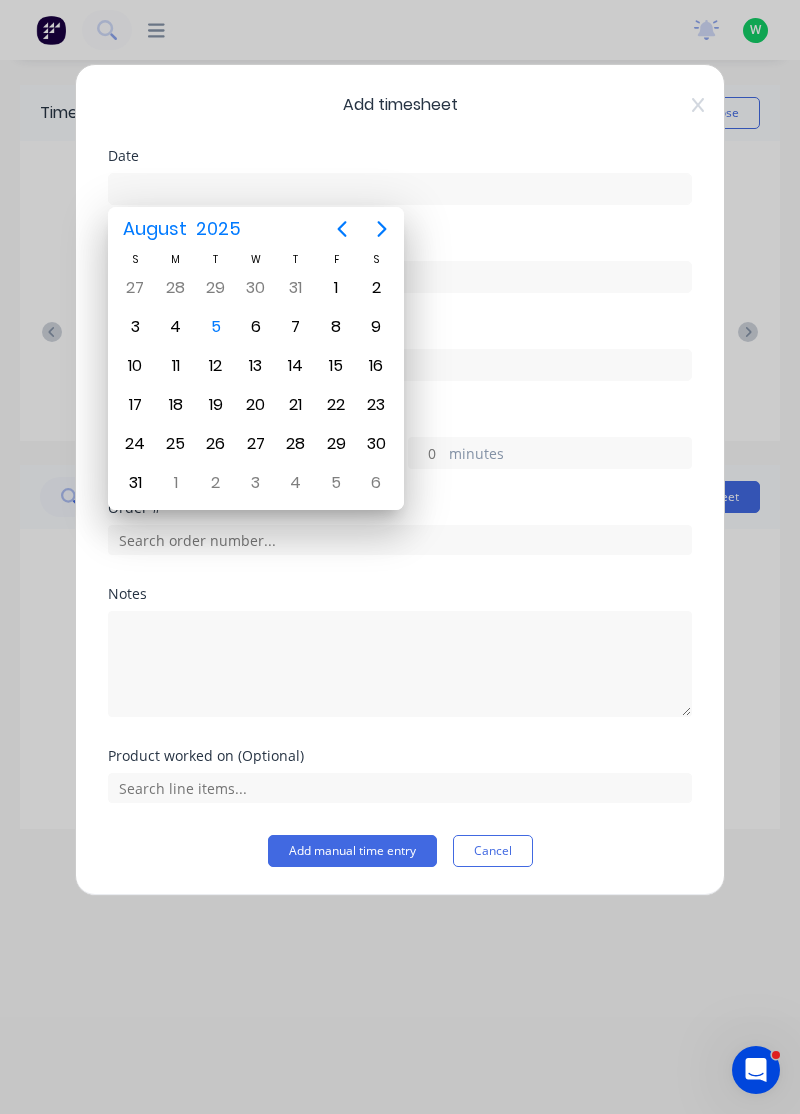 click on "4" at bounding box center [176, 327] 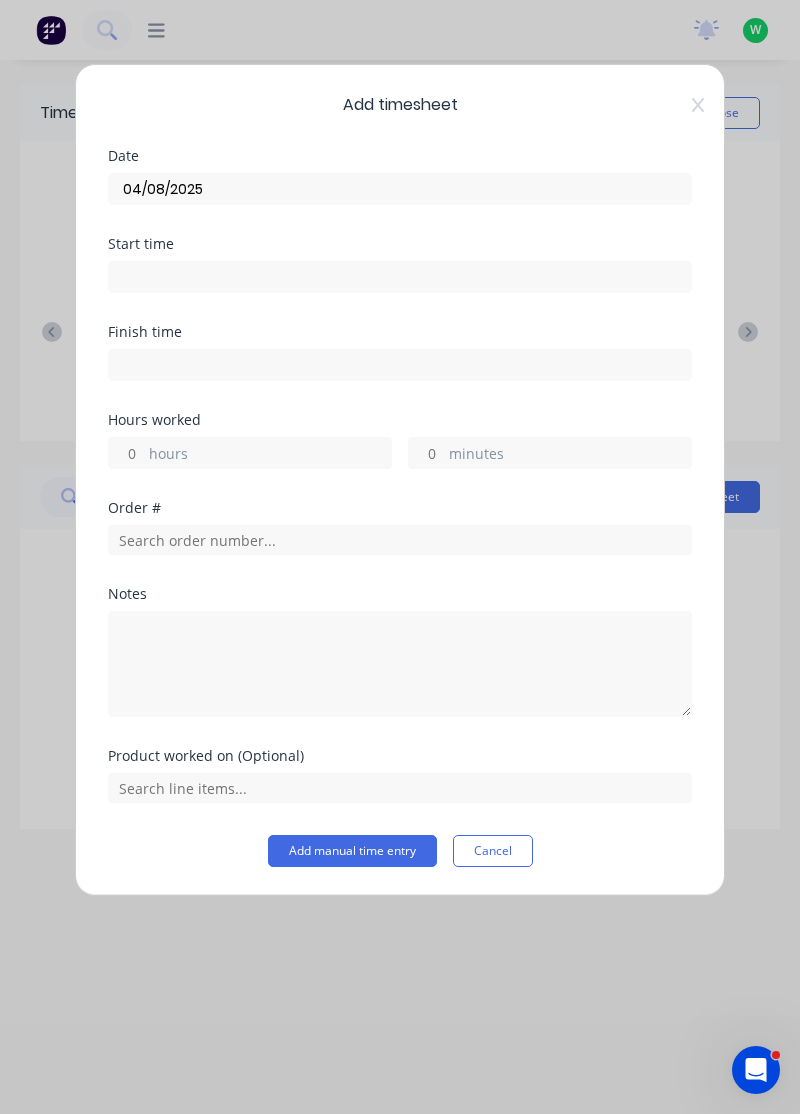 click on "hours" at bounding box center (270, 455) 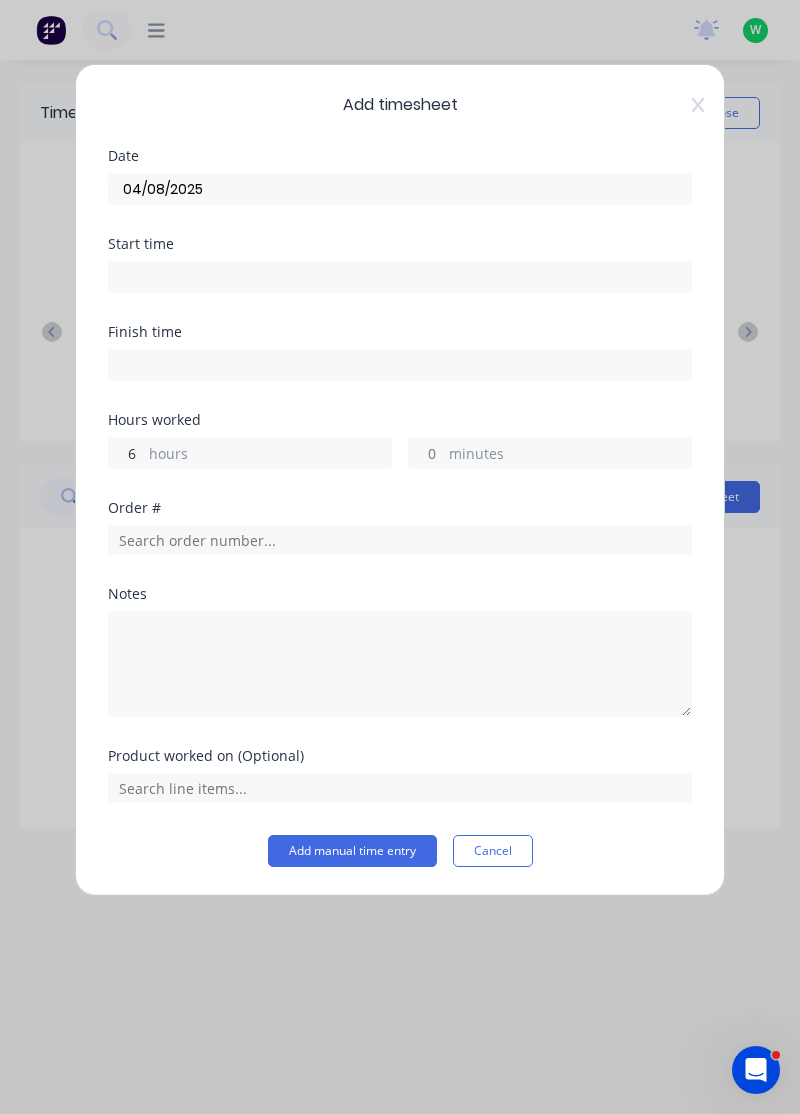 type on "6" 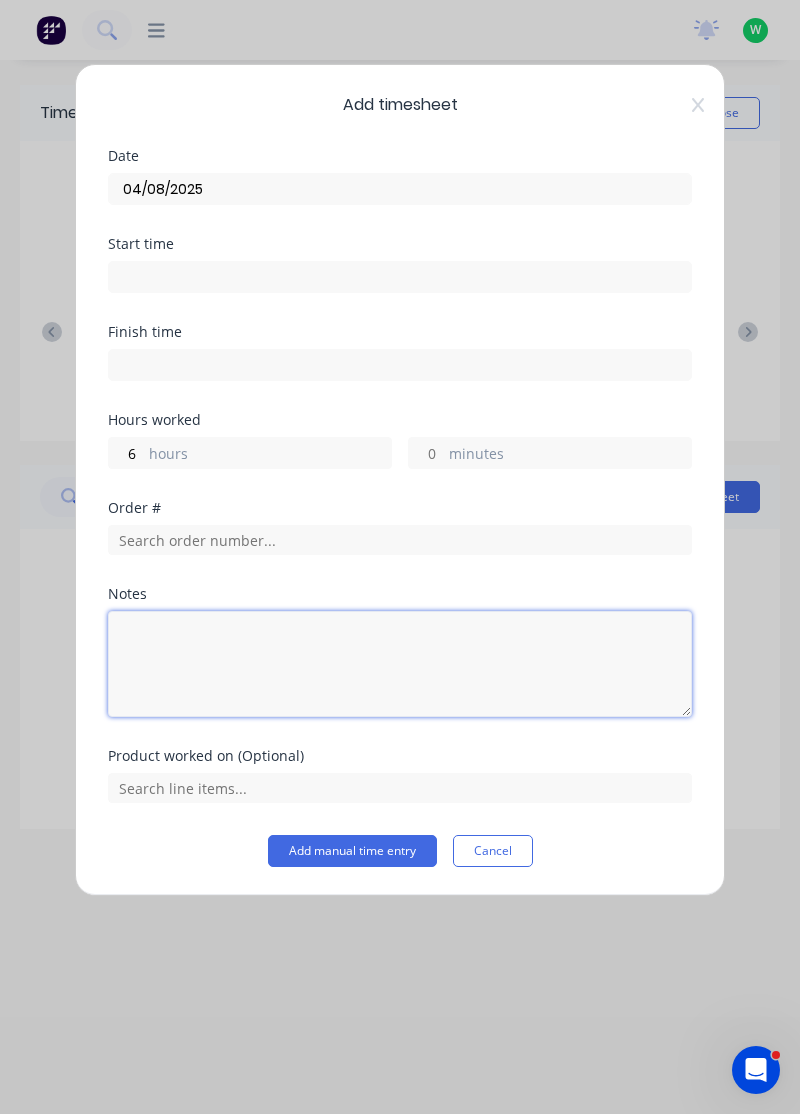 click at bounding box center [400, 664] 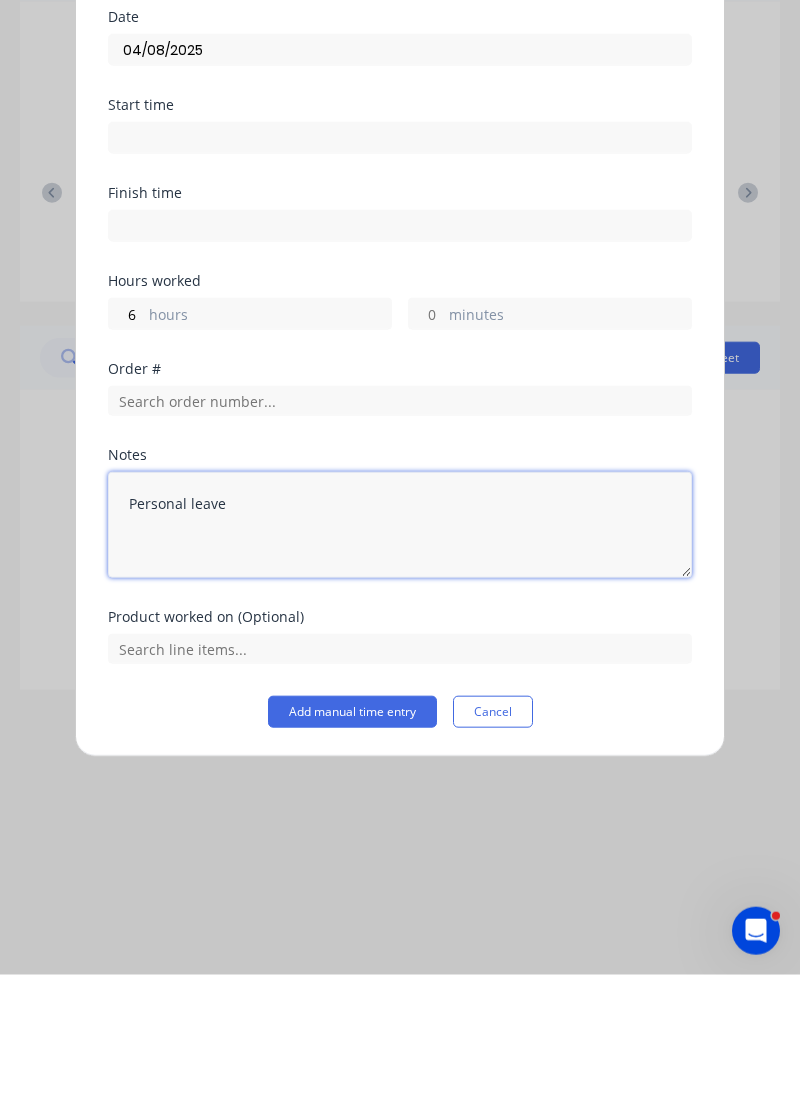 type on "Personal leave" 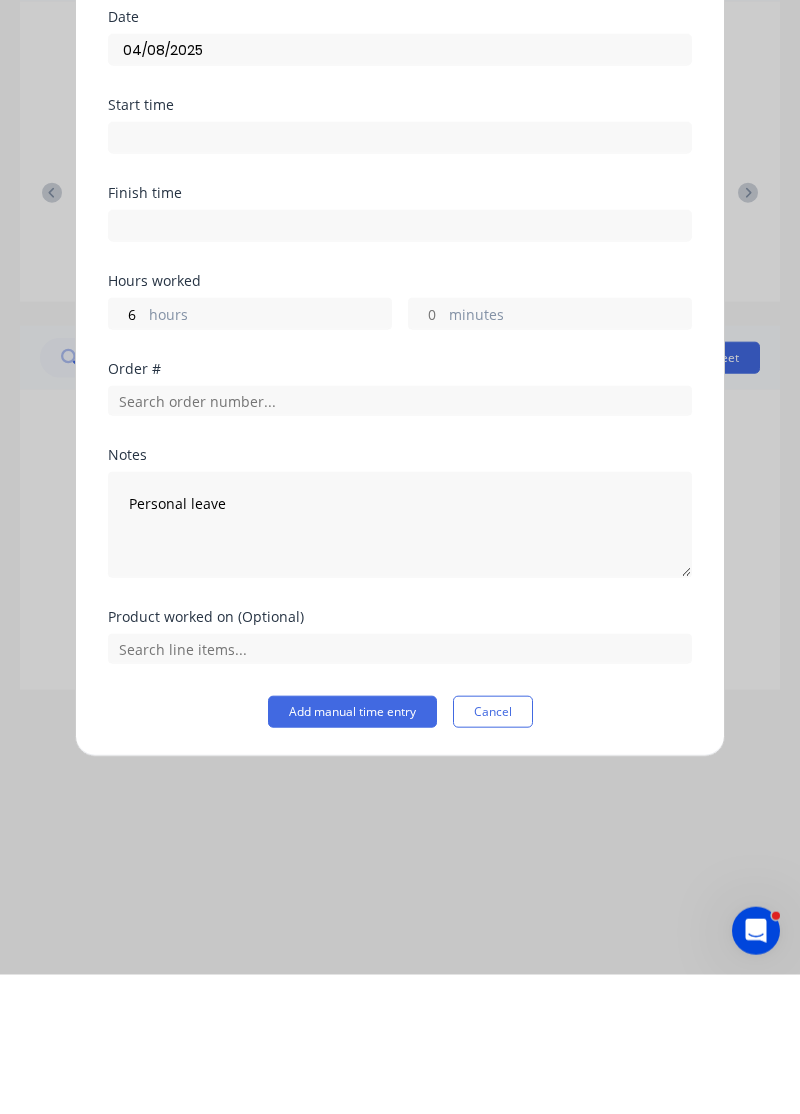 click on "Add manual time entry" at bounding box center (352, 851) 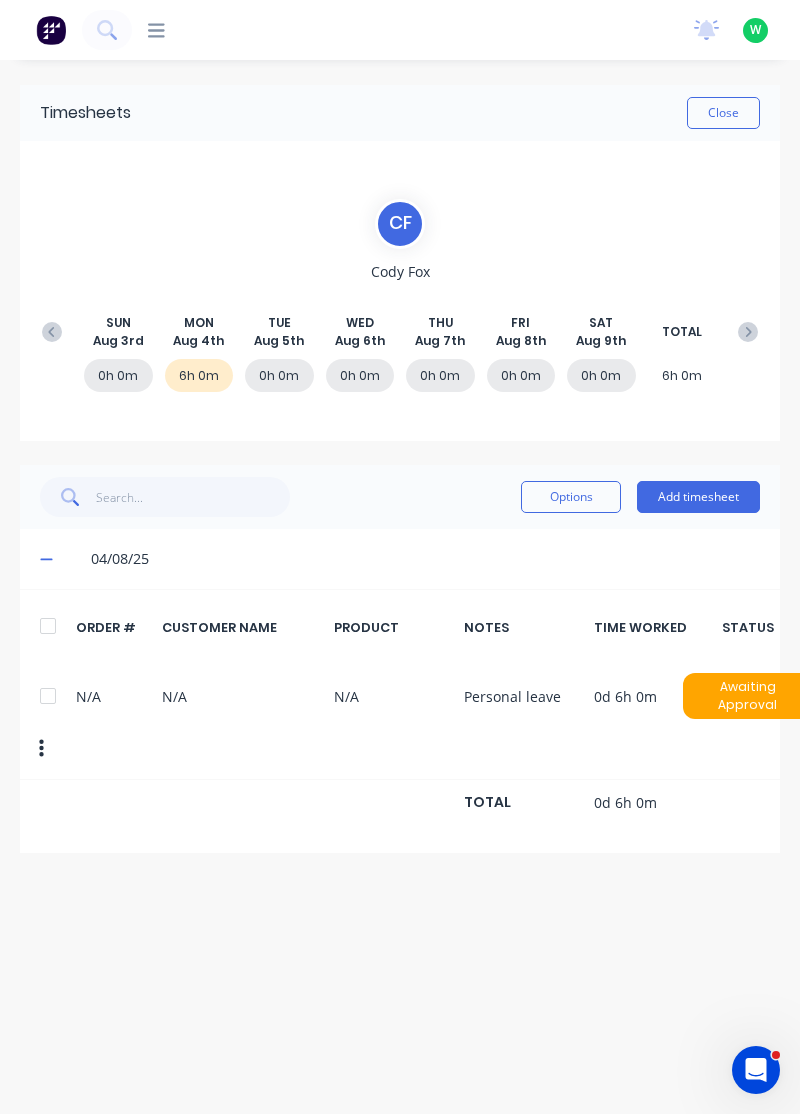 click on "Add timesheet" at bounding box center (698, 497) 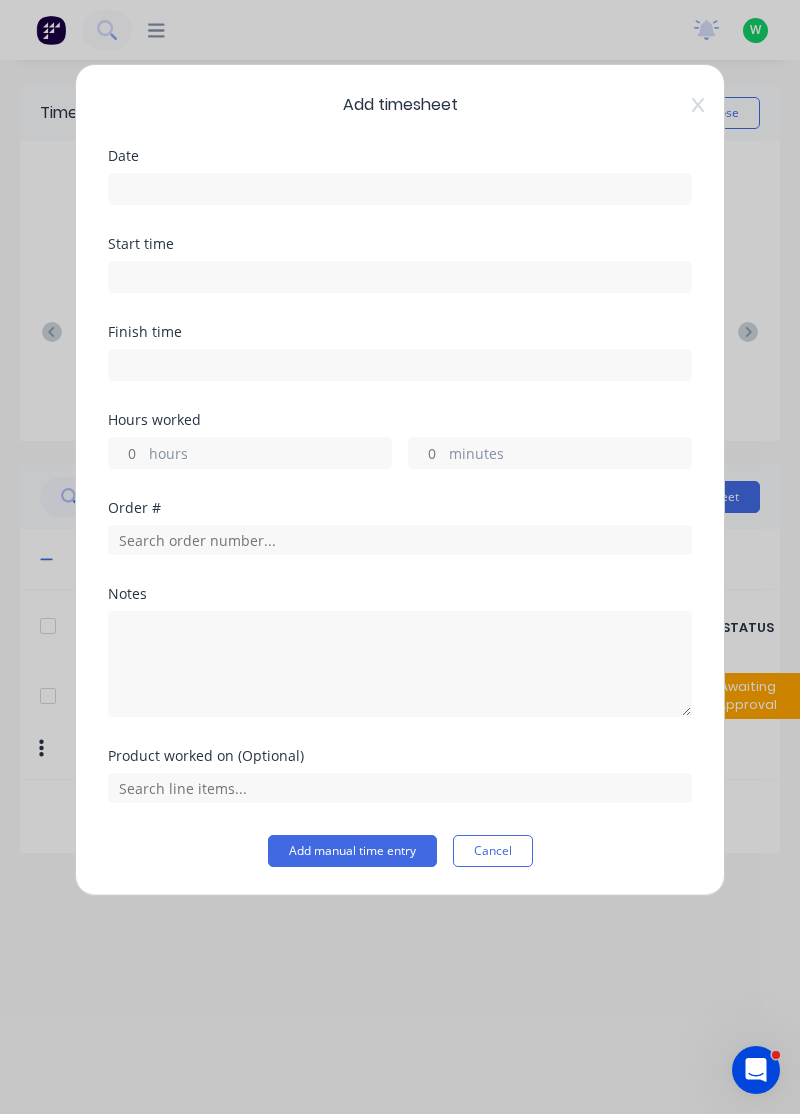 click at bounding box center [400, 189] 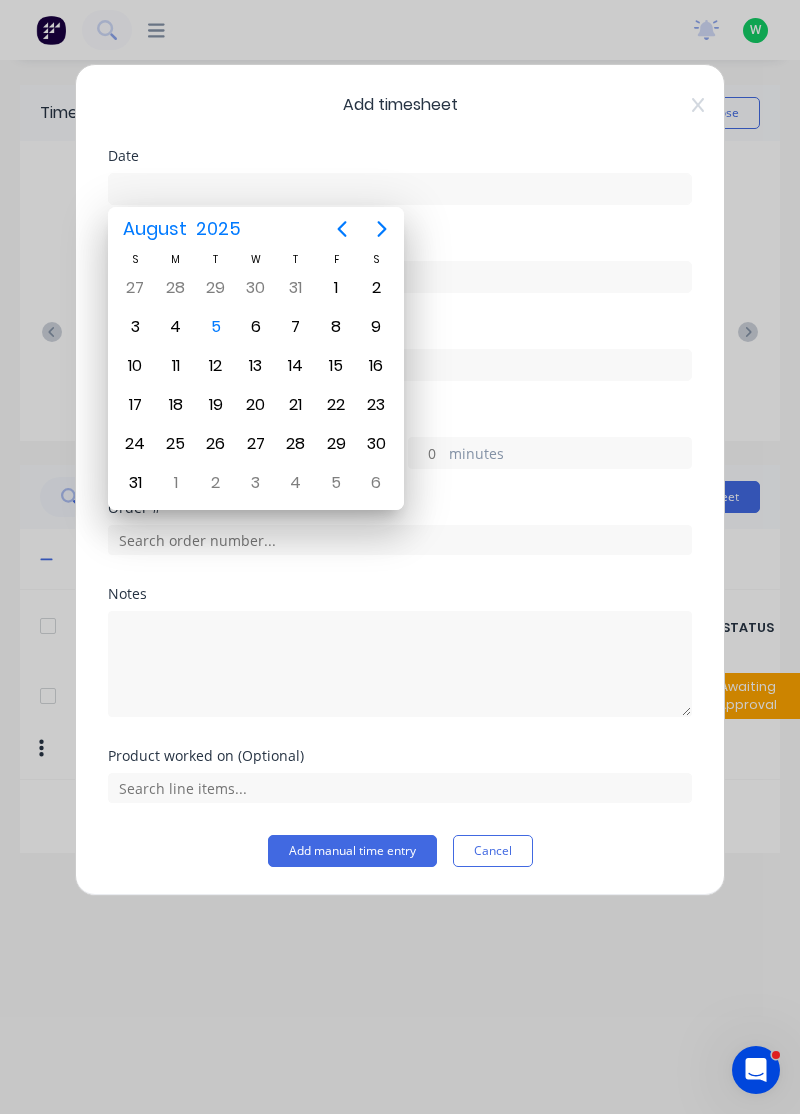 click on "4" at bounding box center (176, 327) 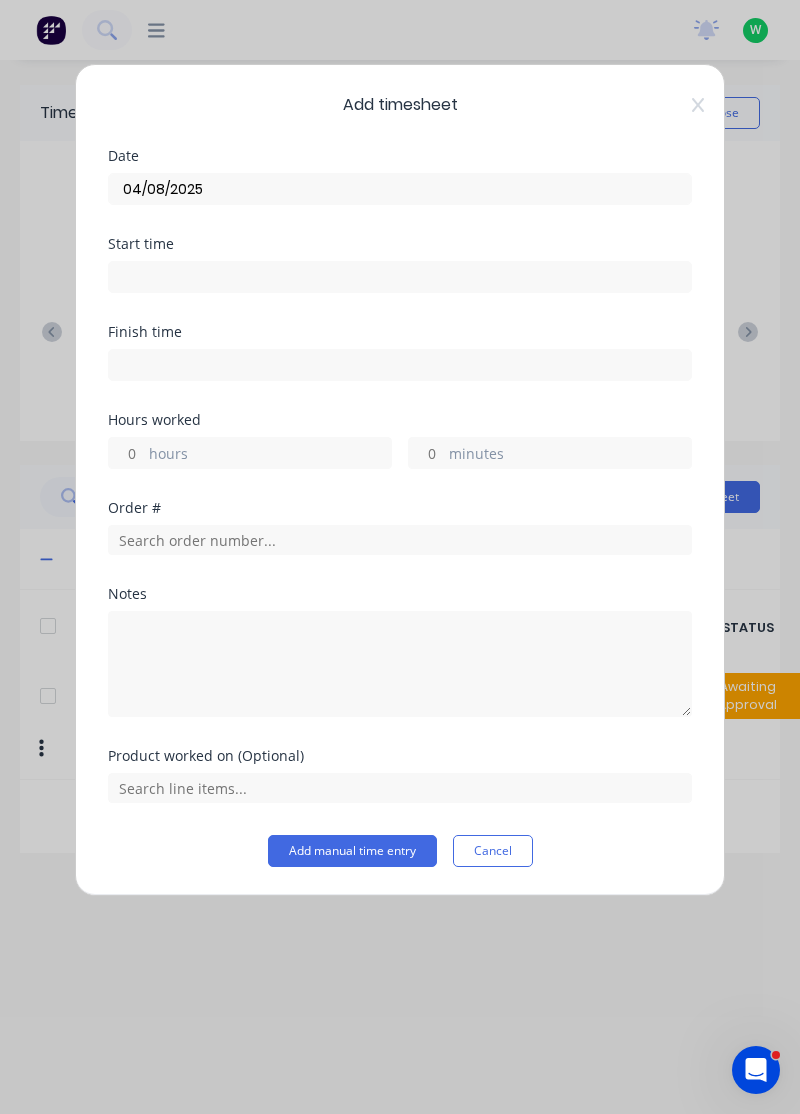 click on "hours" at bounding box center [270, 455] 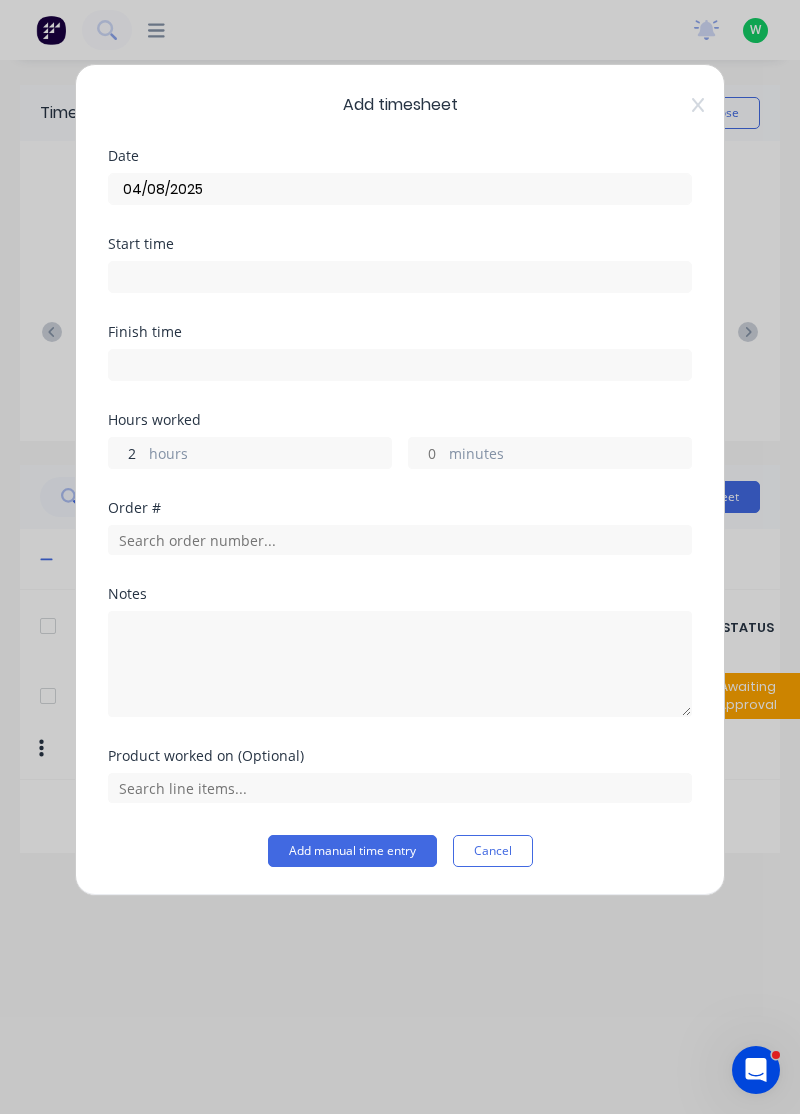 type on "2" 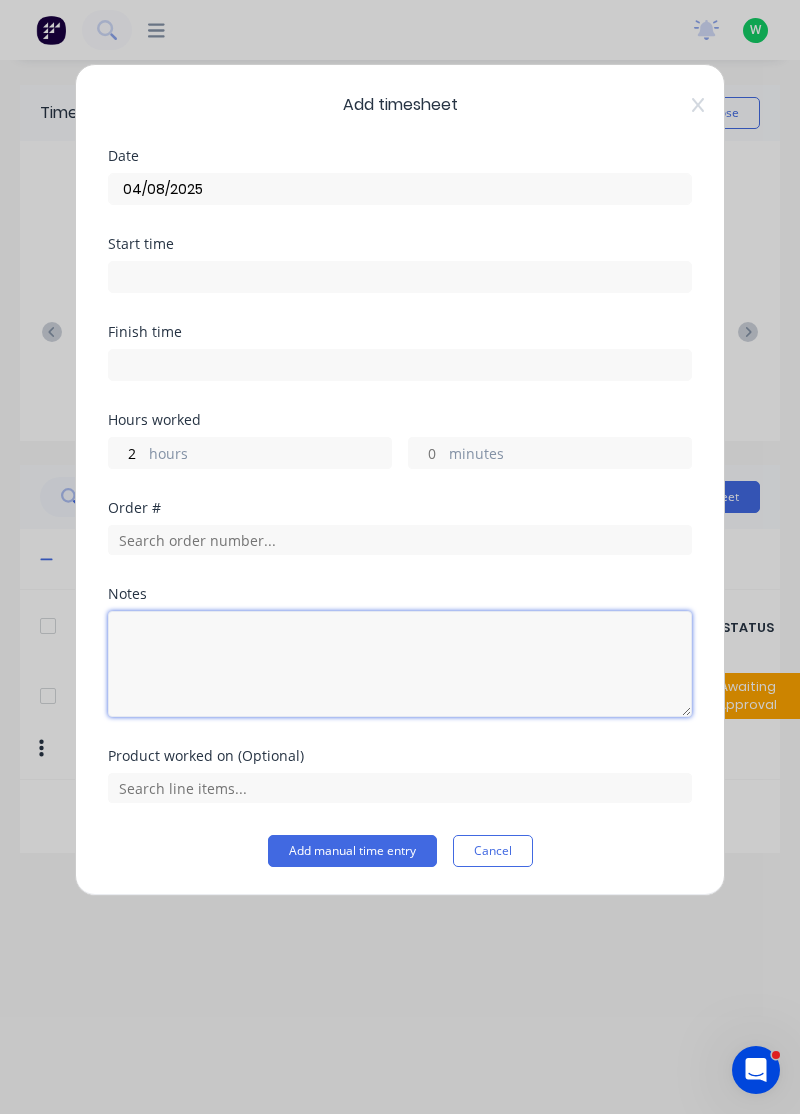 click at bounding box center [400, 664] 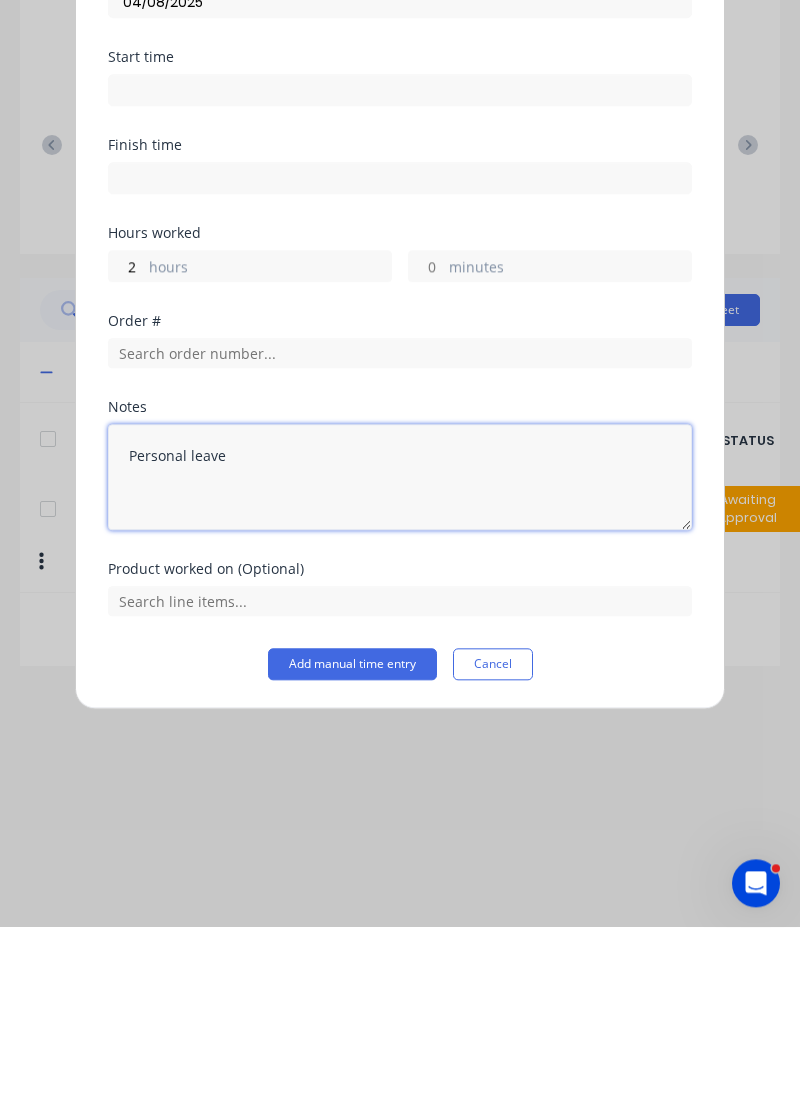 type on "Personal leave" 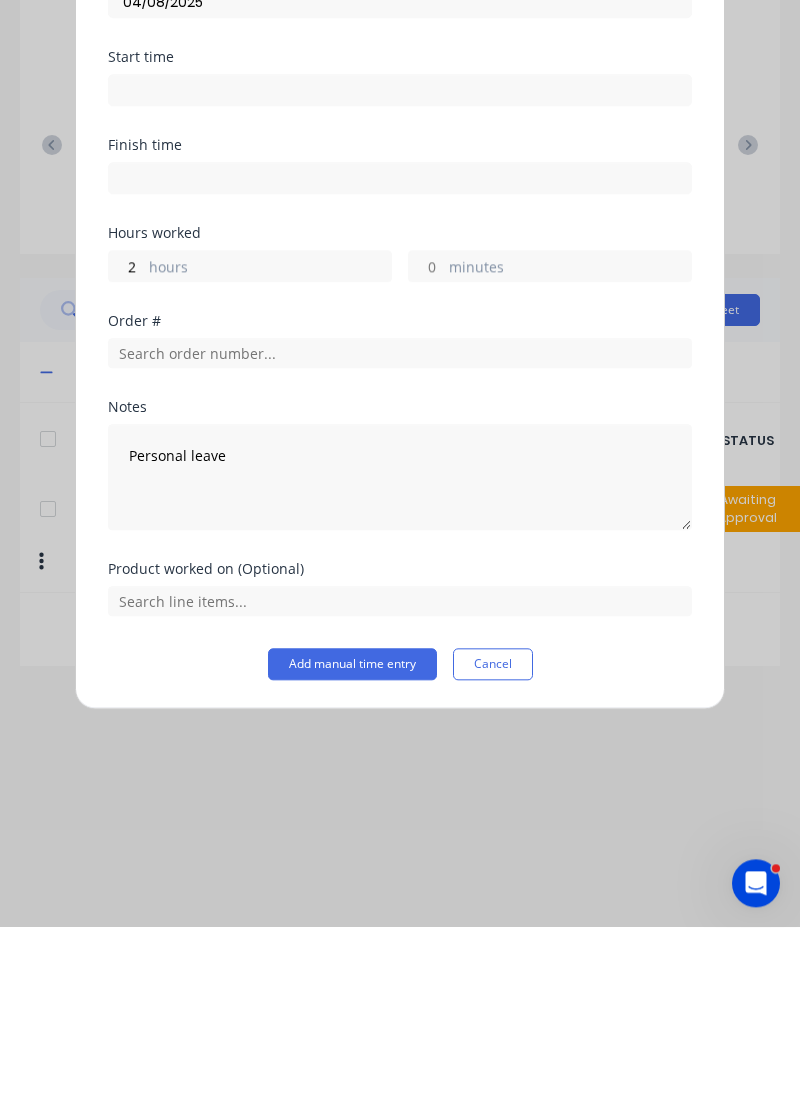 click on "Add manual time entry" at bounding box center [352, 851] 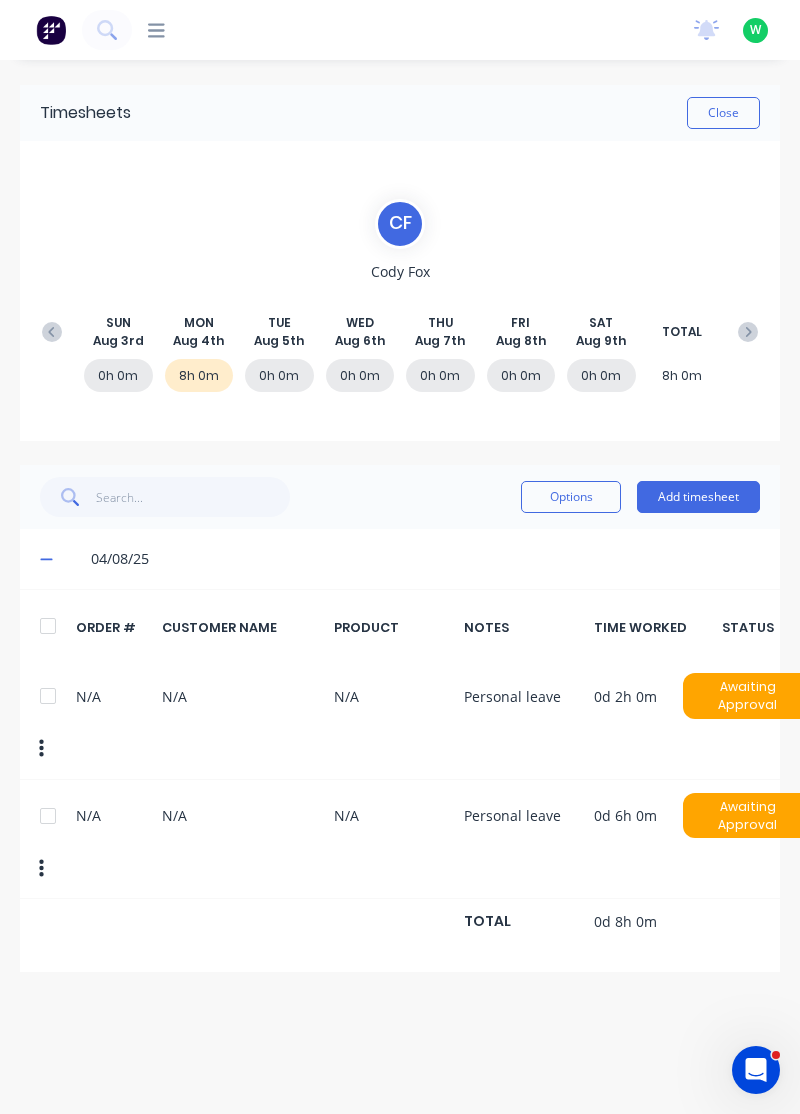 click at bounding box center (48, 696) 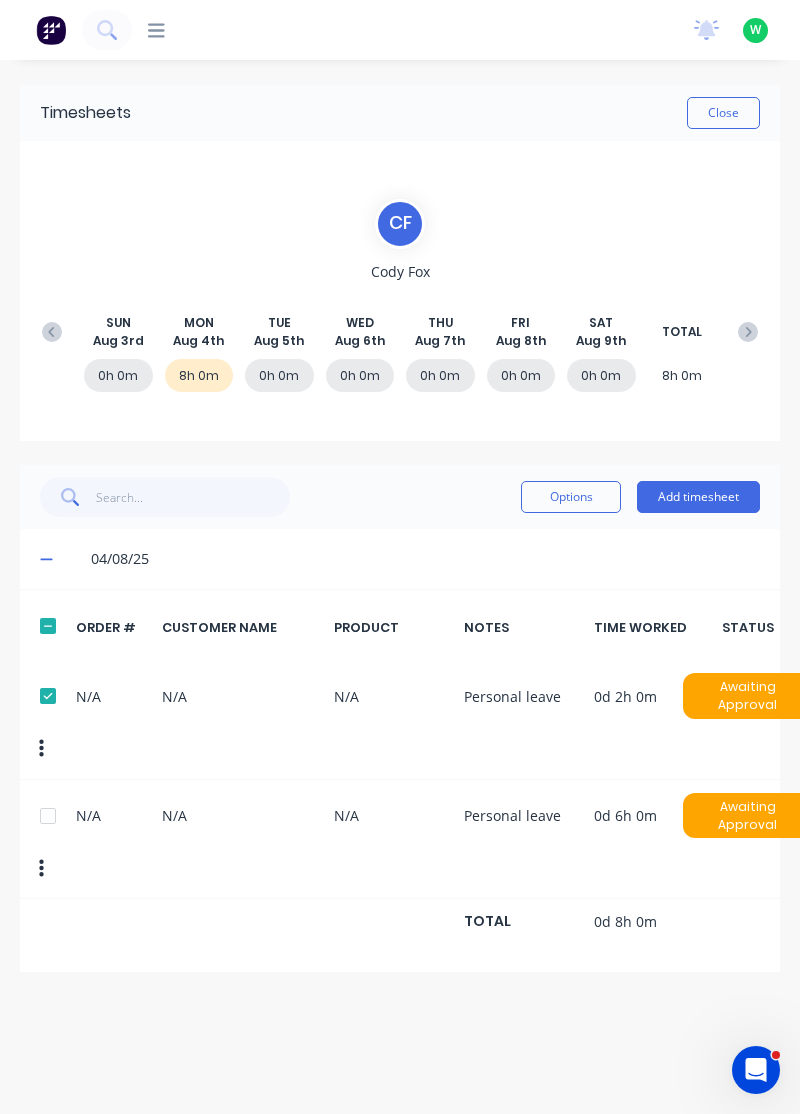 click on "Options" at bounding box center (571, 497) 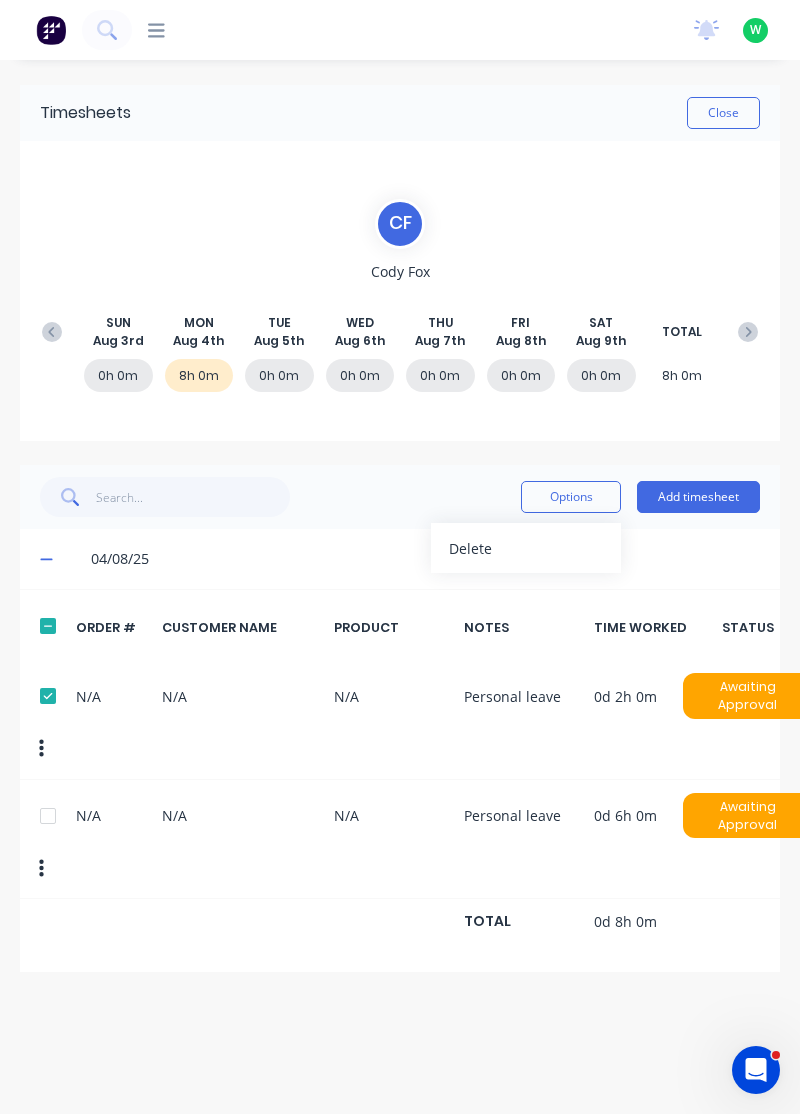 click on "Delete" at bounding box center (526, 548) 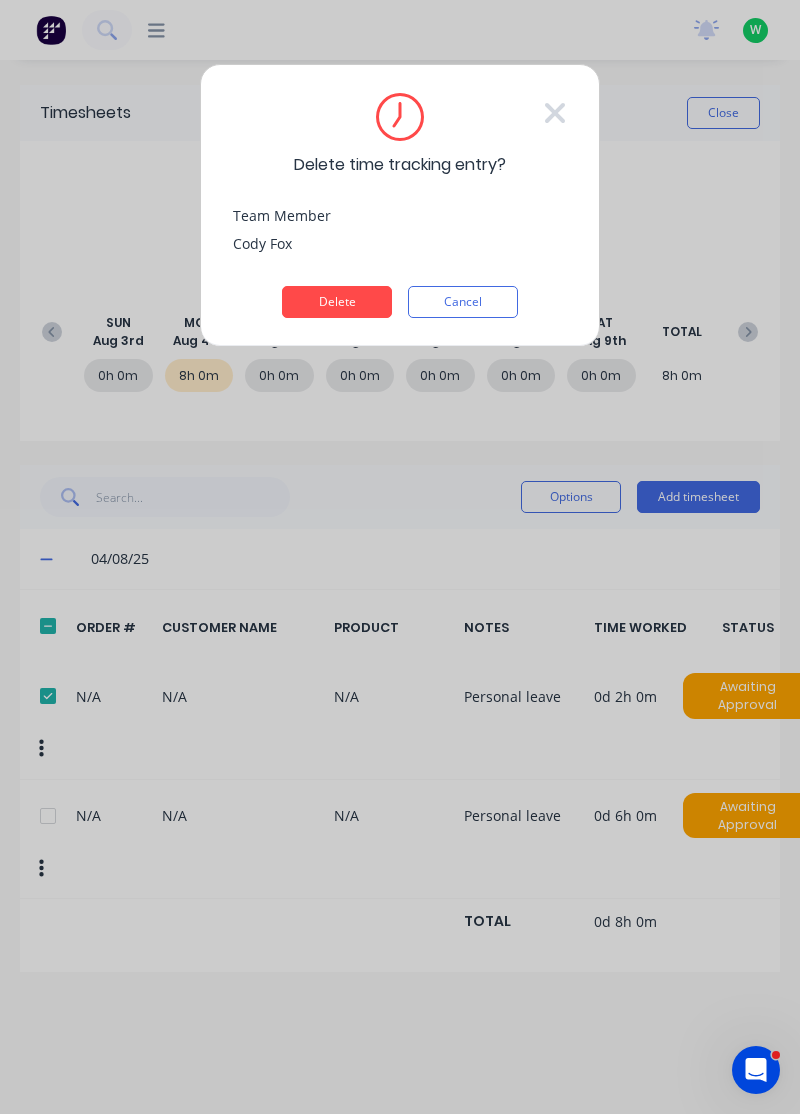 click on "Delete" at bounding box center (337, 302) 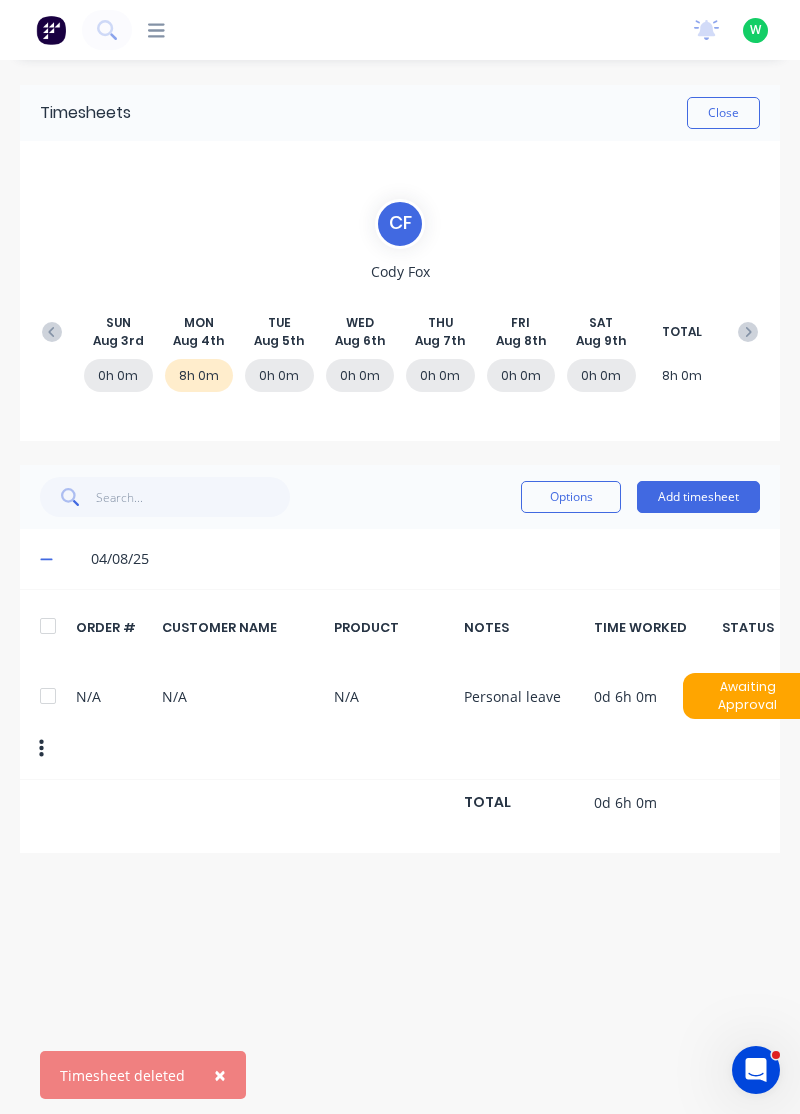 click on "Add timesheet" at bounding box center (698, 497) 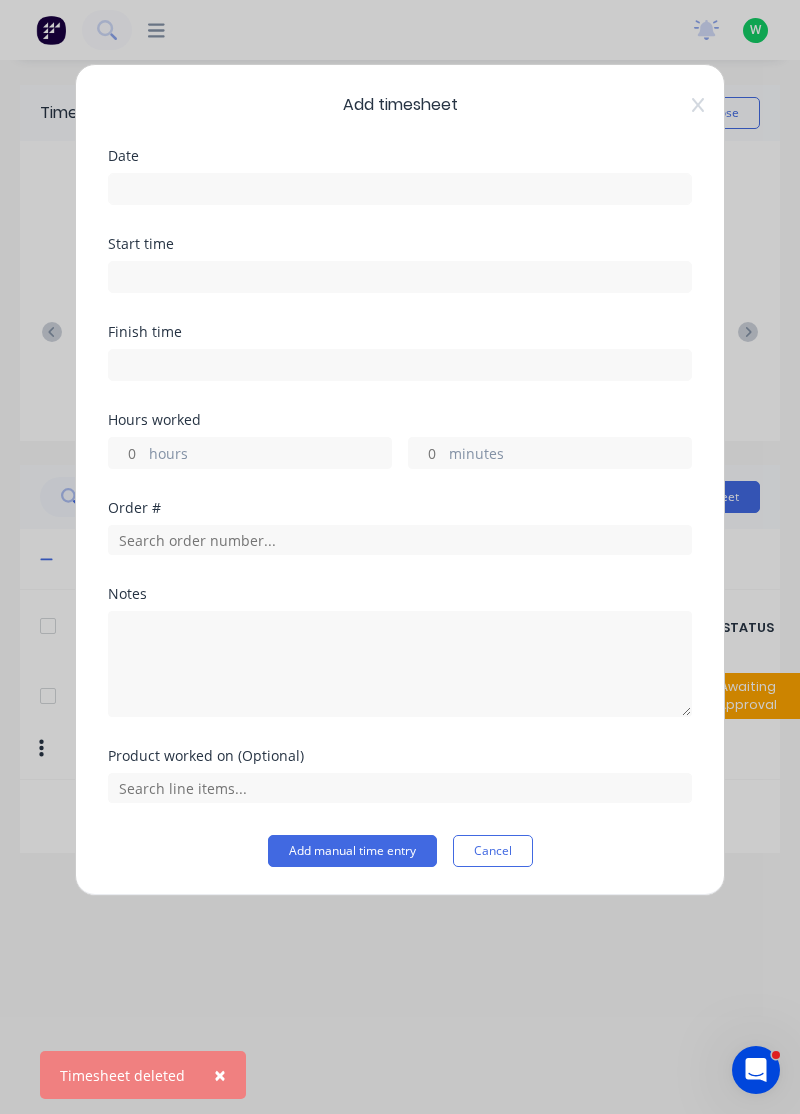 click at bounding box center (400, 189) 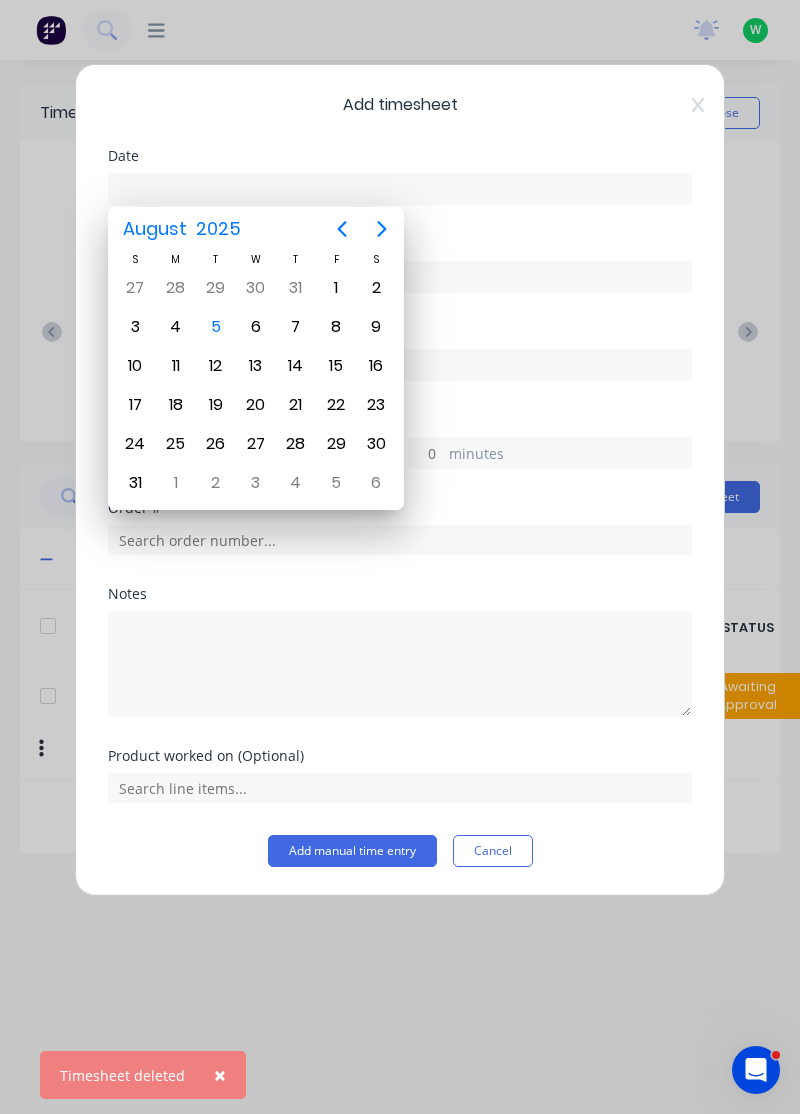 click on "4" at bounding box center (176, 327) 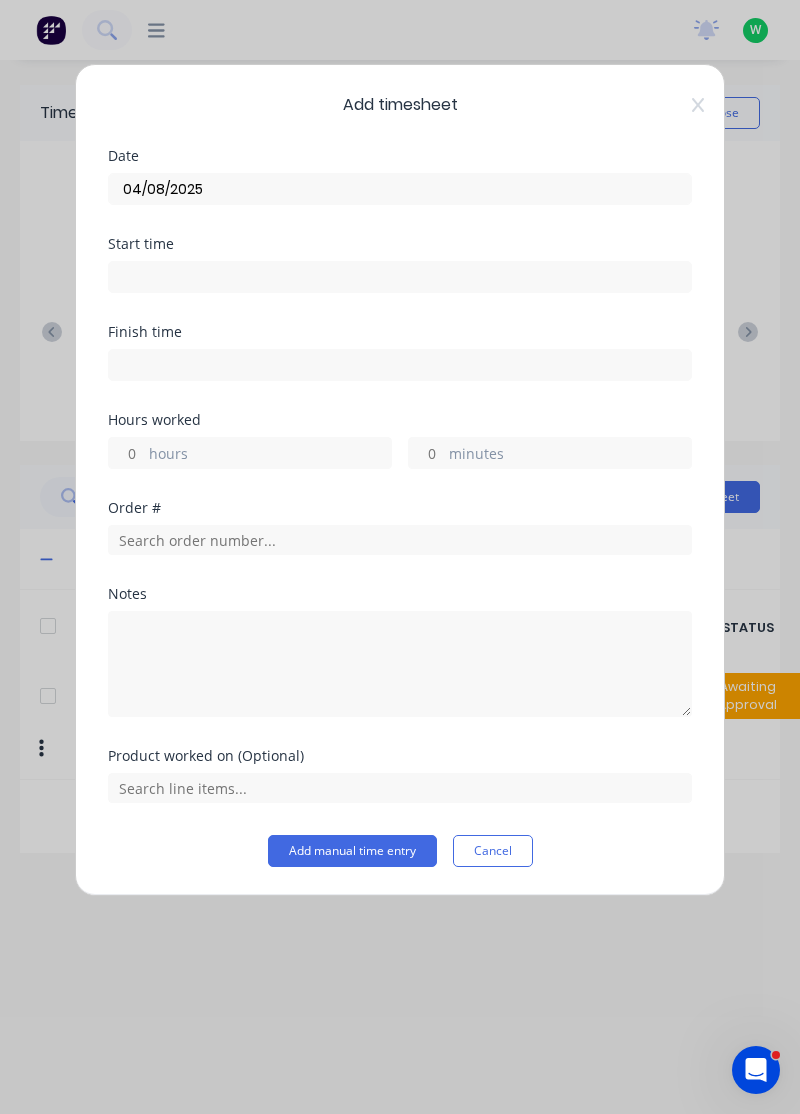 click on "Hours worked hours minutes" at bounding box center (400, 441) 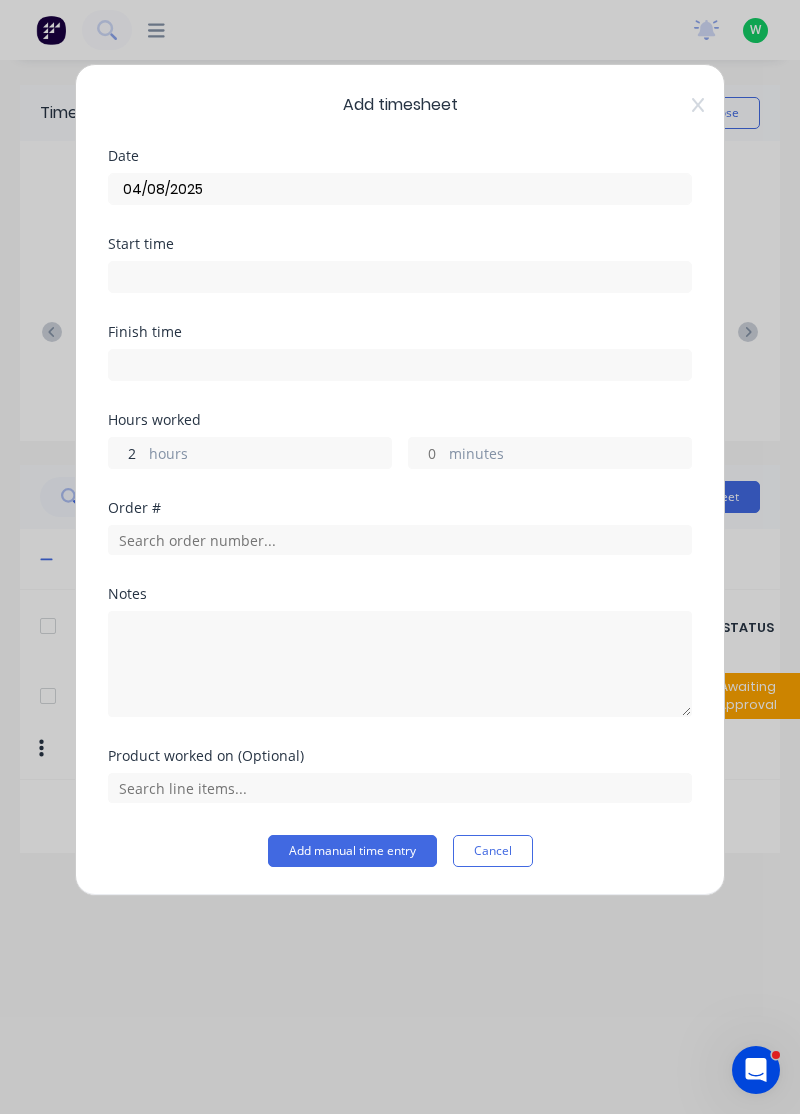 type on "2" 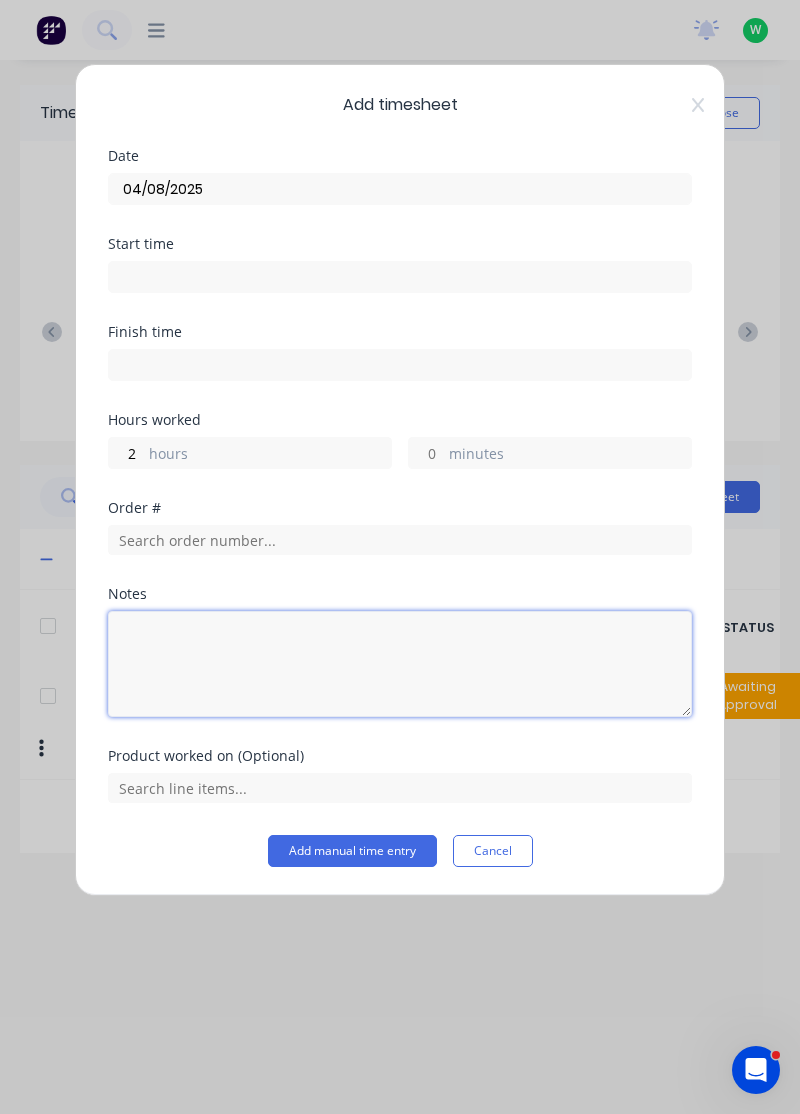 click at bounding box center [400, 664] 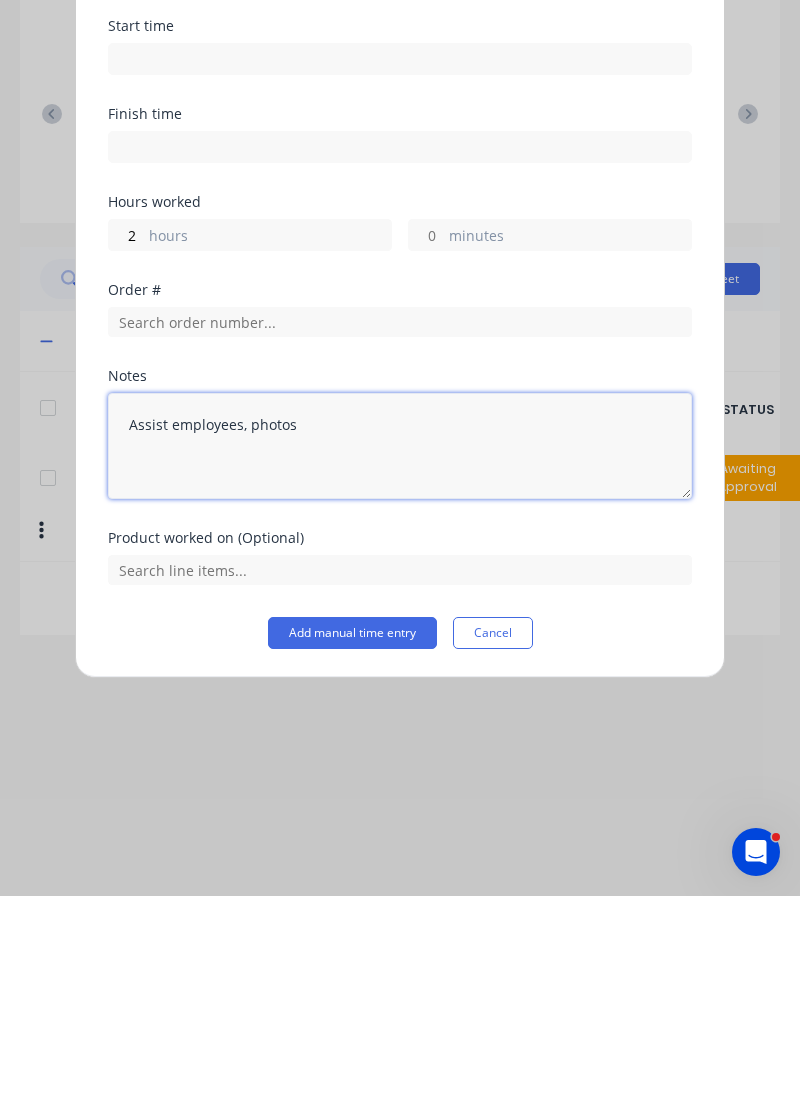 type on "Assist employees, photos" 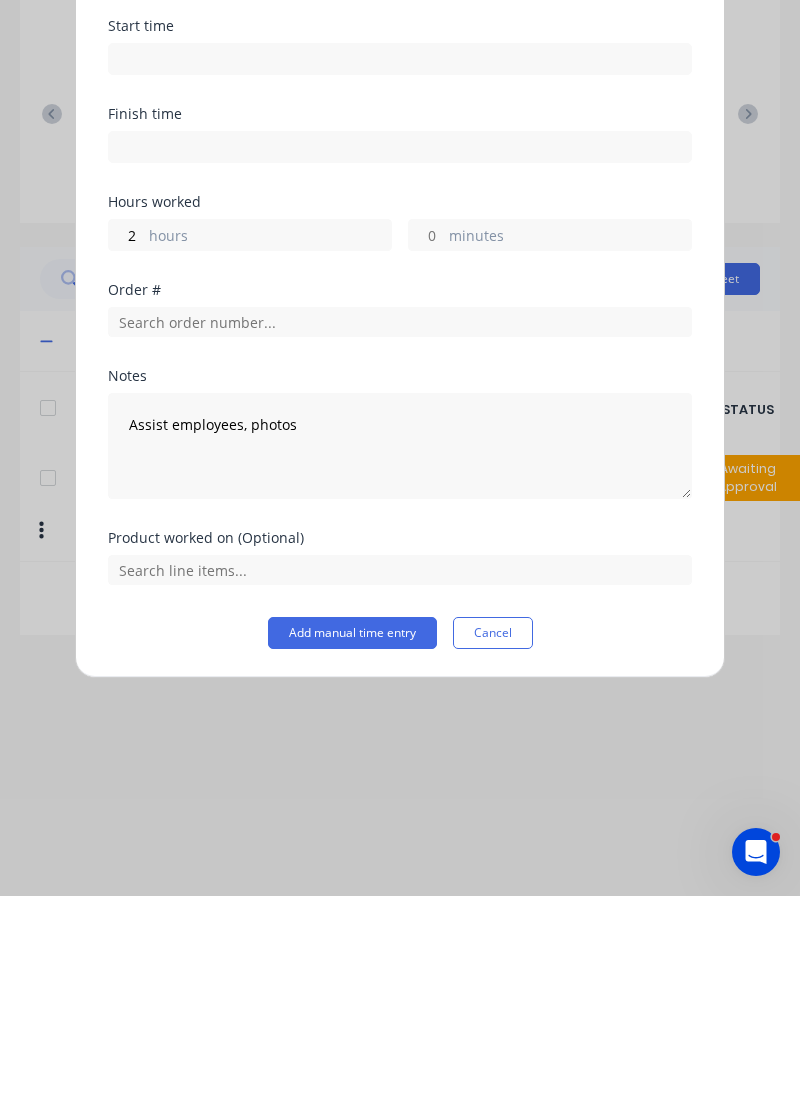 click on "Add manual time entry" at bounding box center [352, 851] 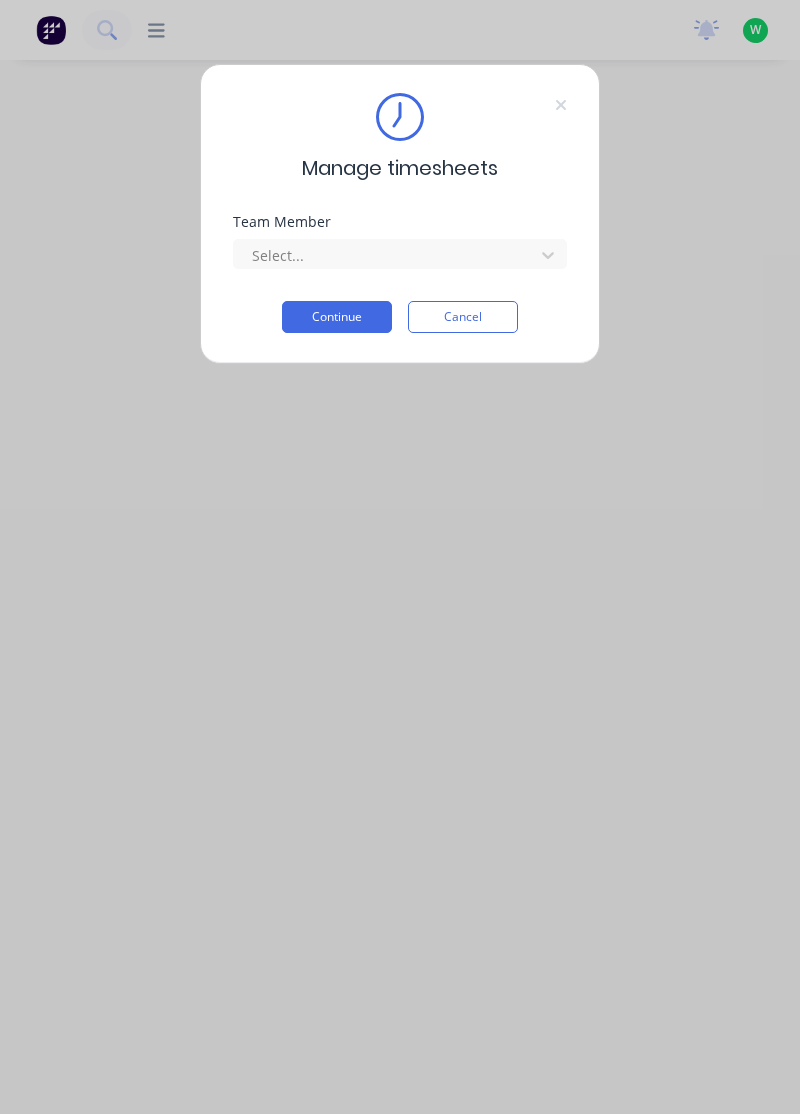 scroll, scrollTop: 0, scrollLeft: 0, axis: both 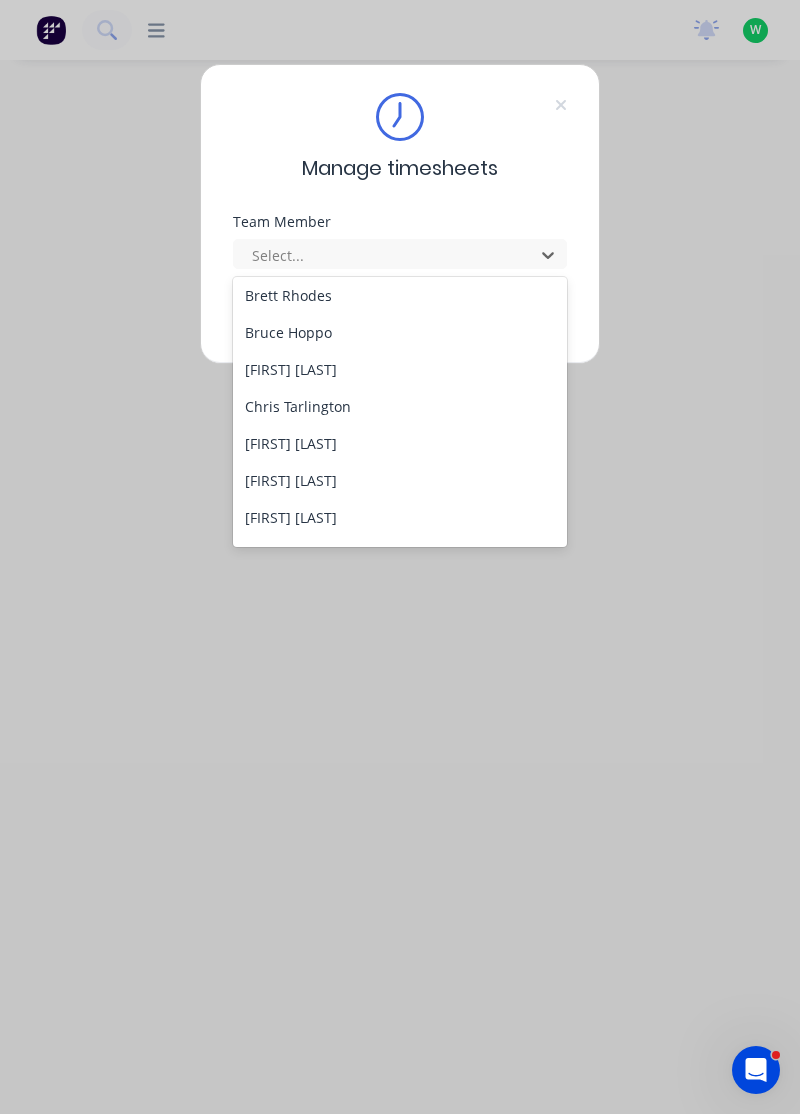 click on "[FIRST] [LAST]" at bounding box center (400, 480) 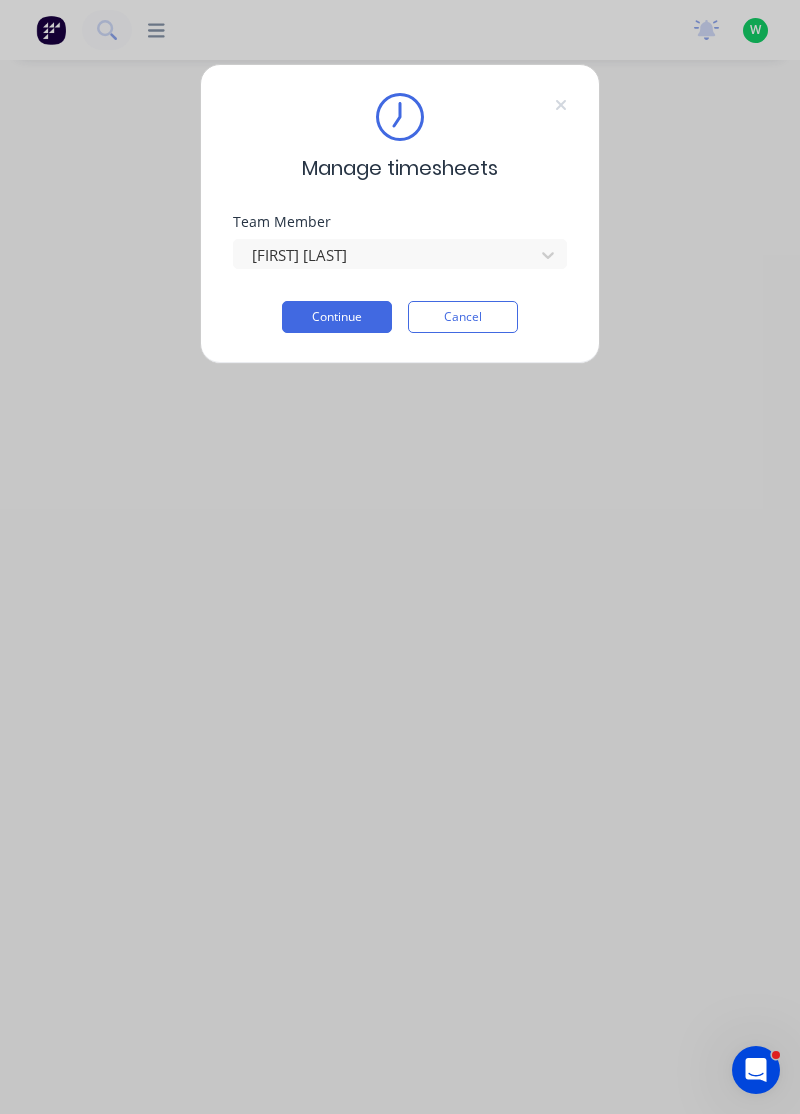 click on "Continue" at bounding box center (337, 317) 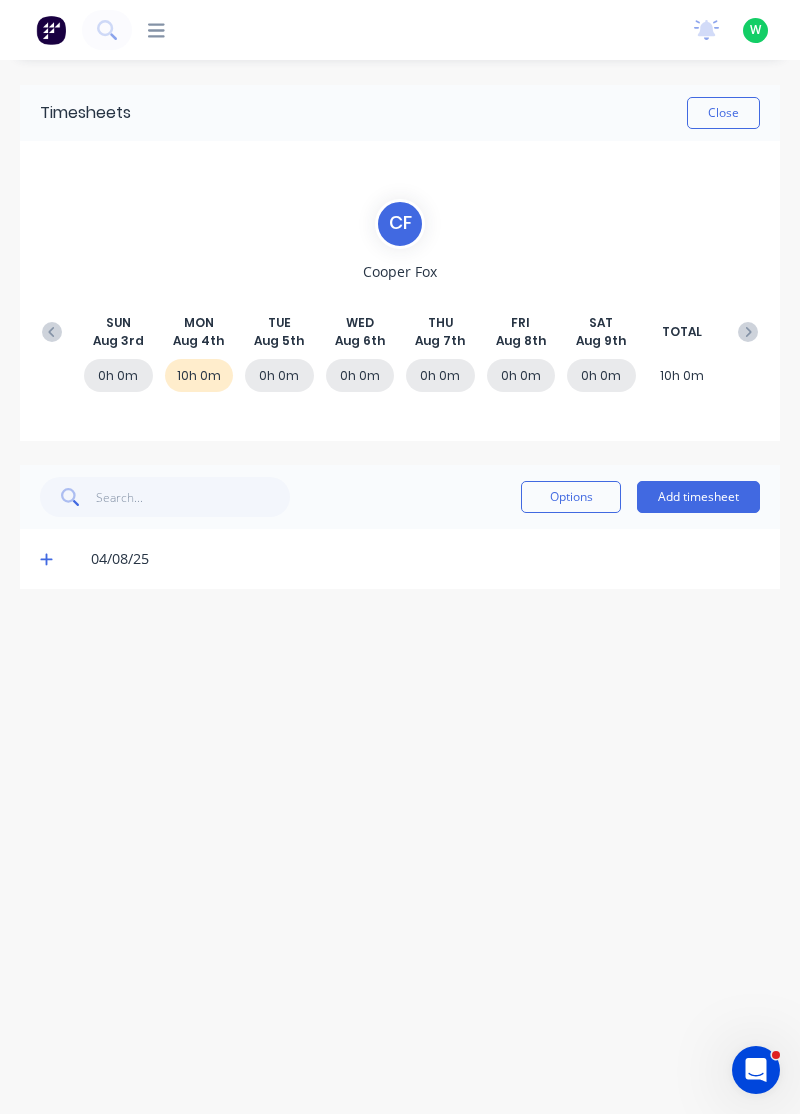 click 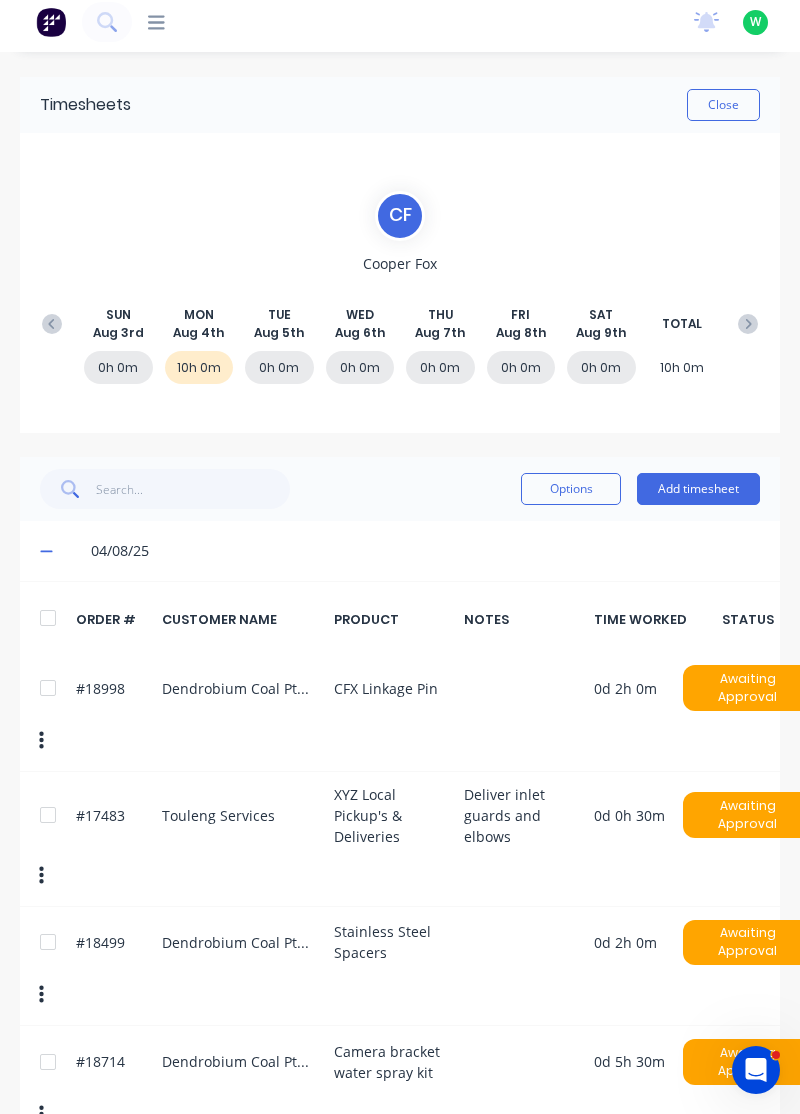 scroll, scrollTop: 0, scrollLeft: 0, axis: both 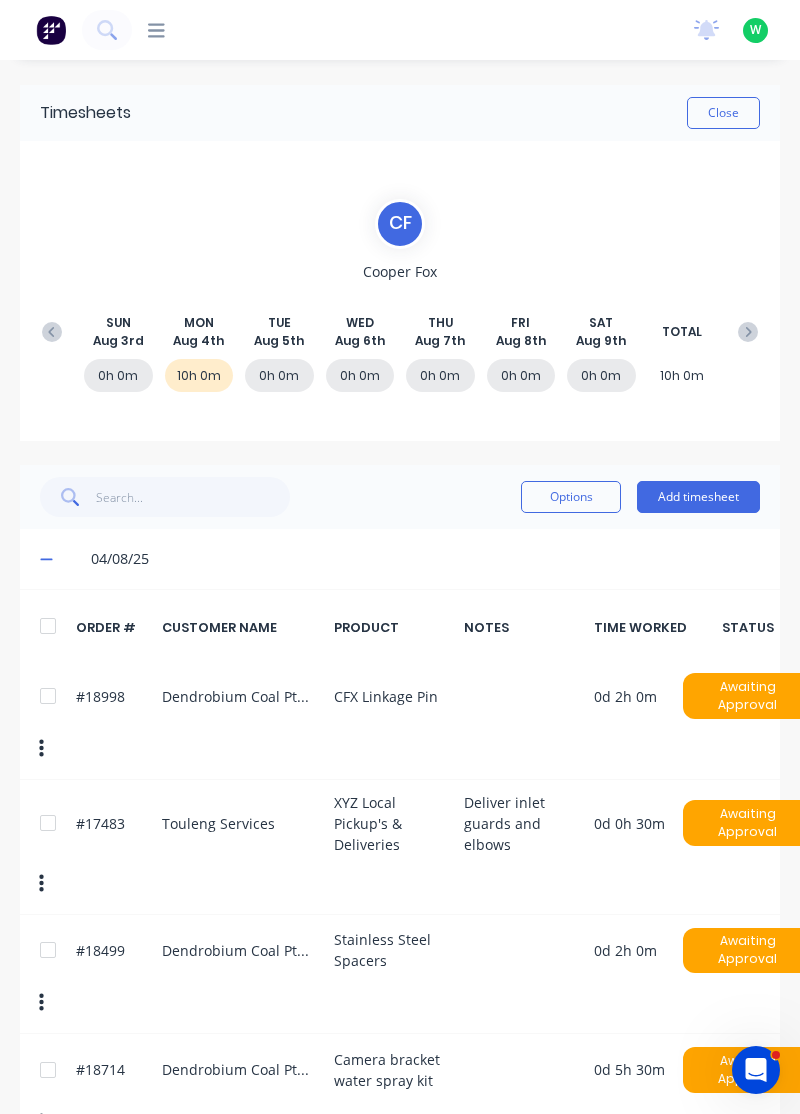 click at bounding box center [52, 332] 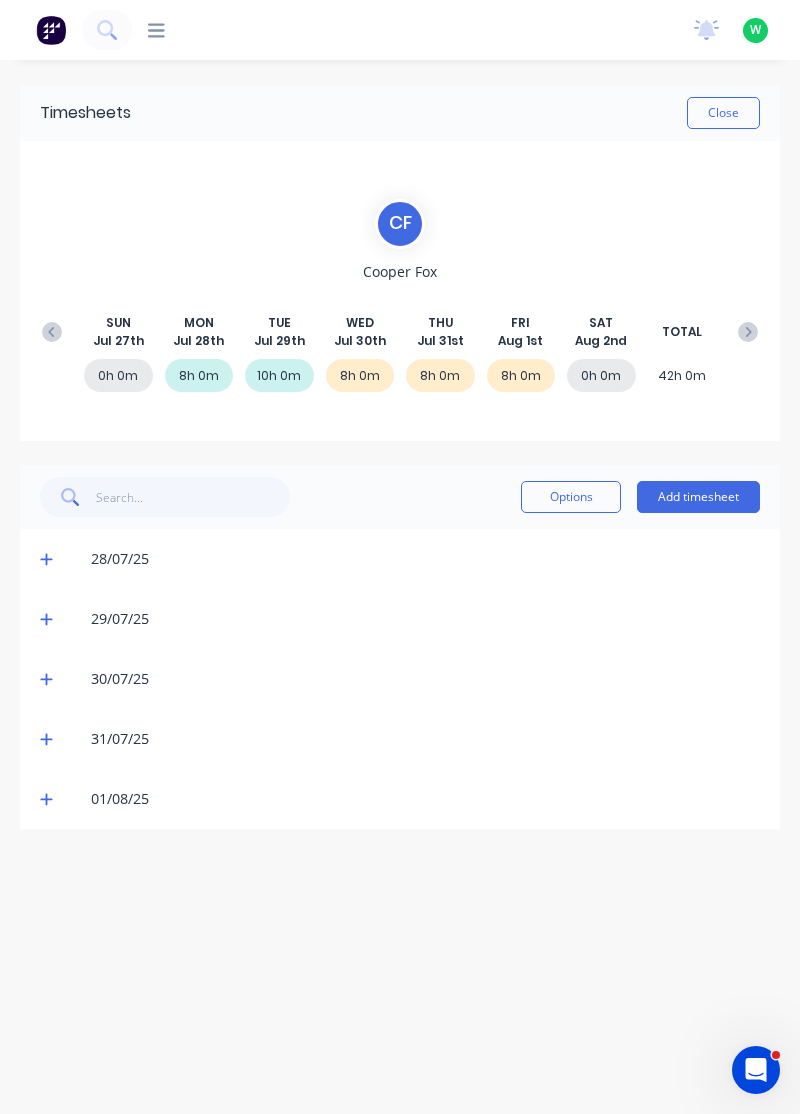 click 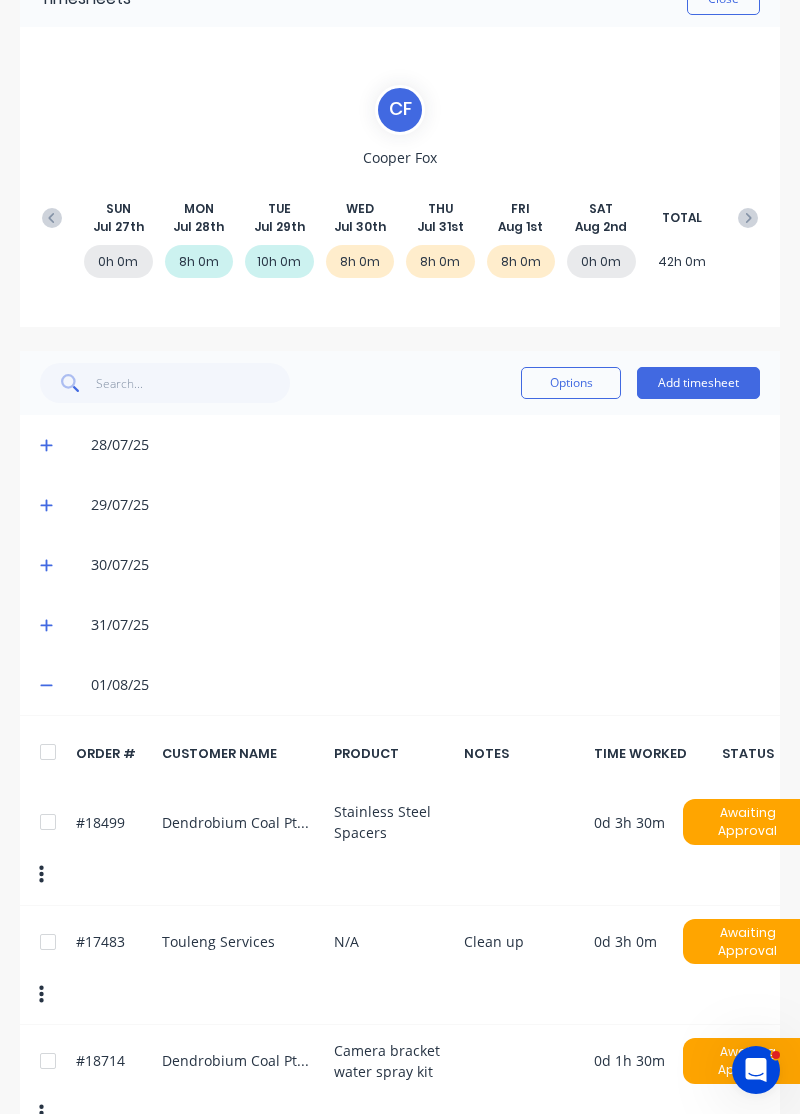 scroll, scrollTop: 0, scrollLeft: 0, axis: both 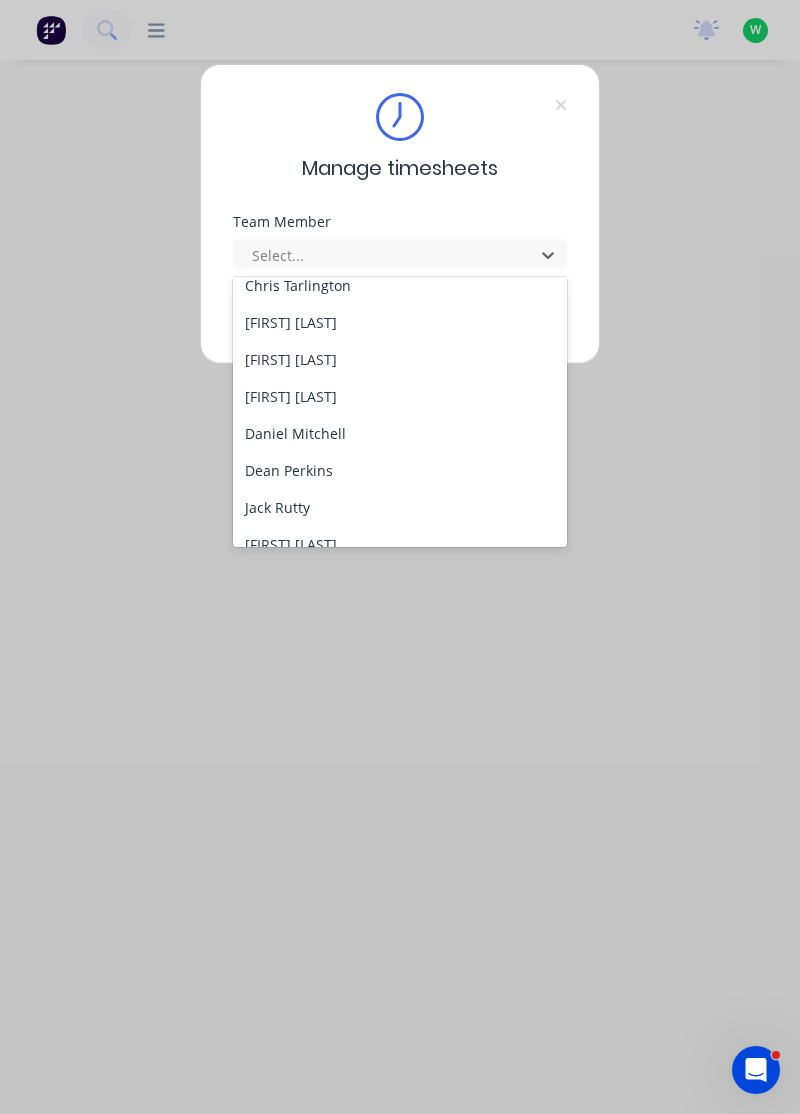 click on "[FIRST] [LAST]" at bounding box center [400, 396] 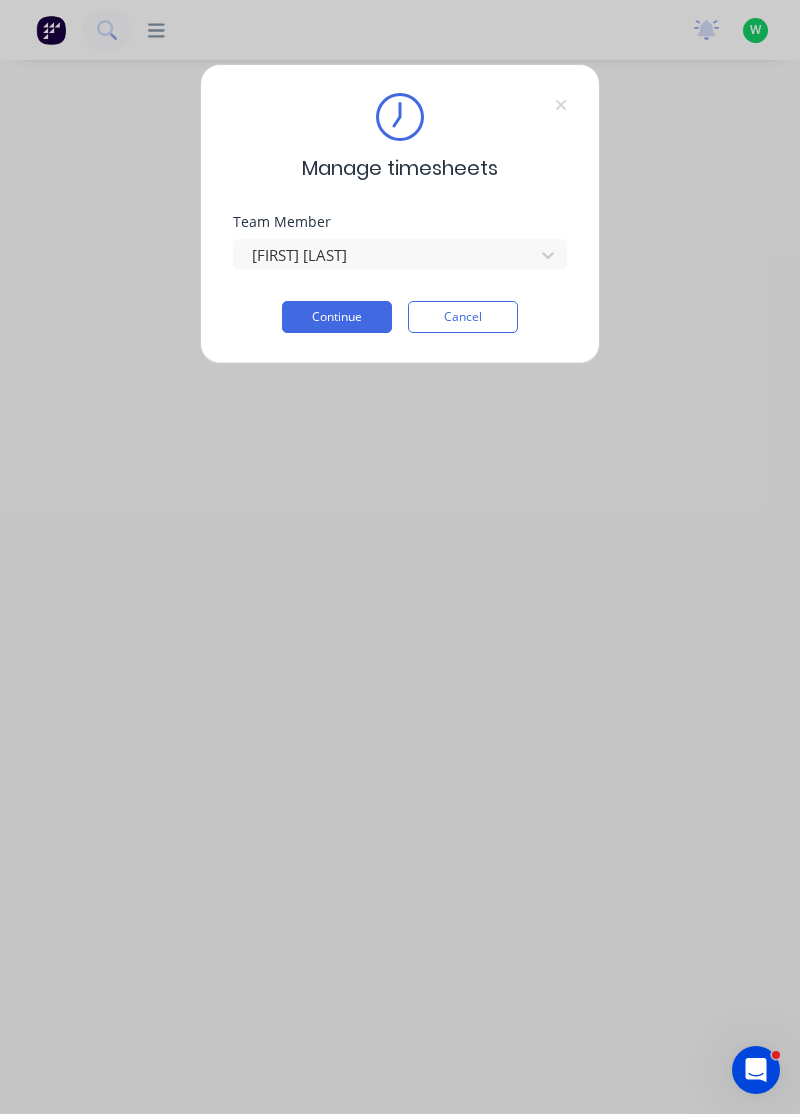 click on "Continue" at bounding box center [337, 317] 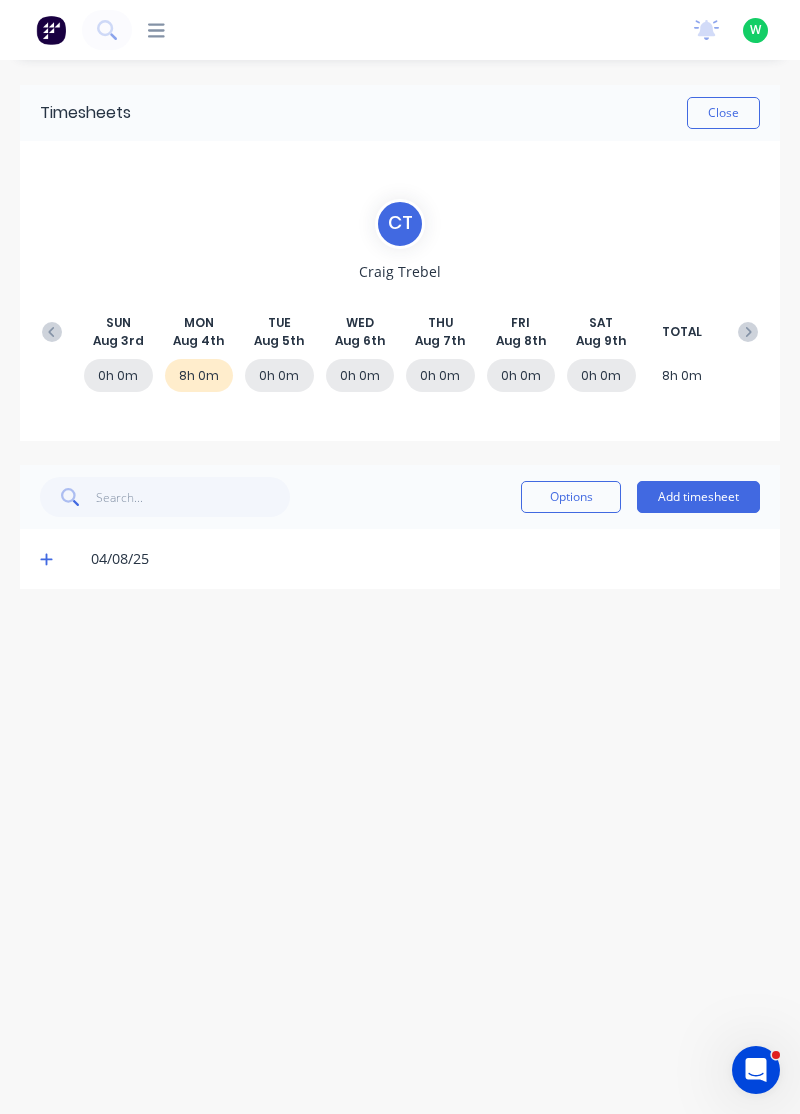 click at bounding box center (52, 332) 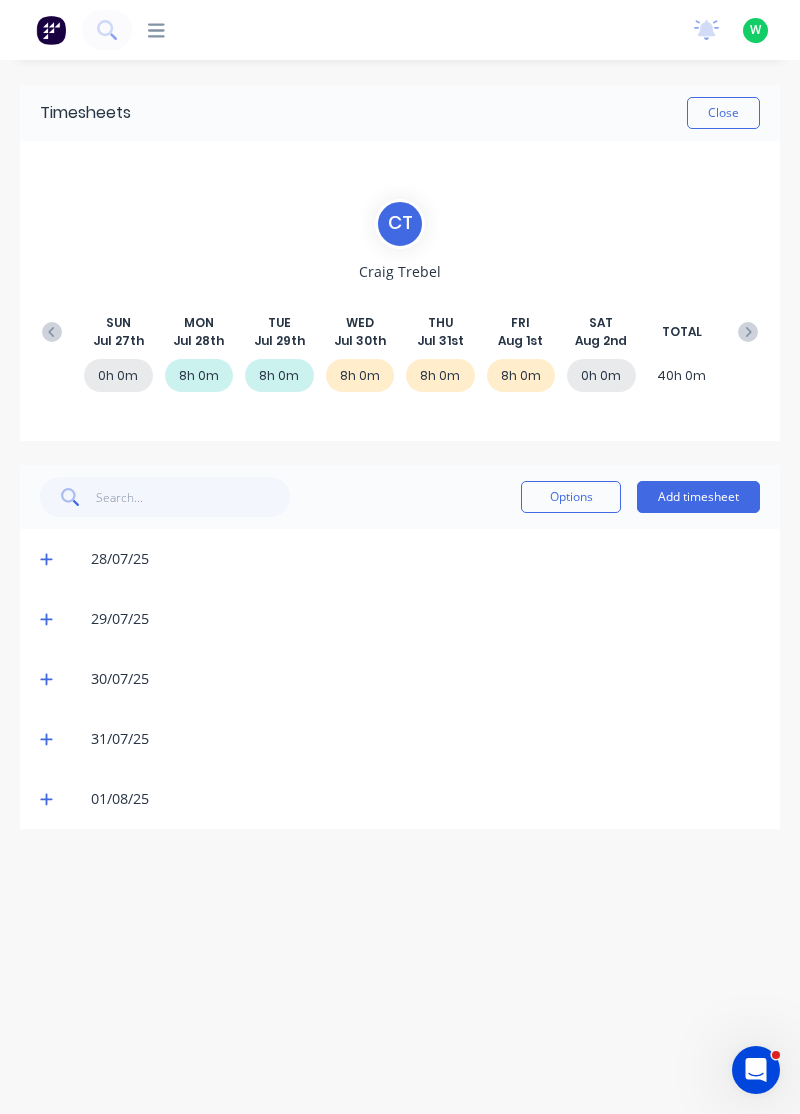 click 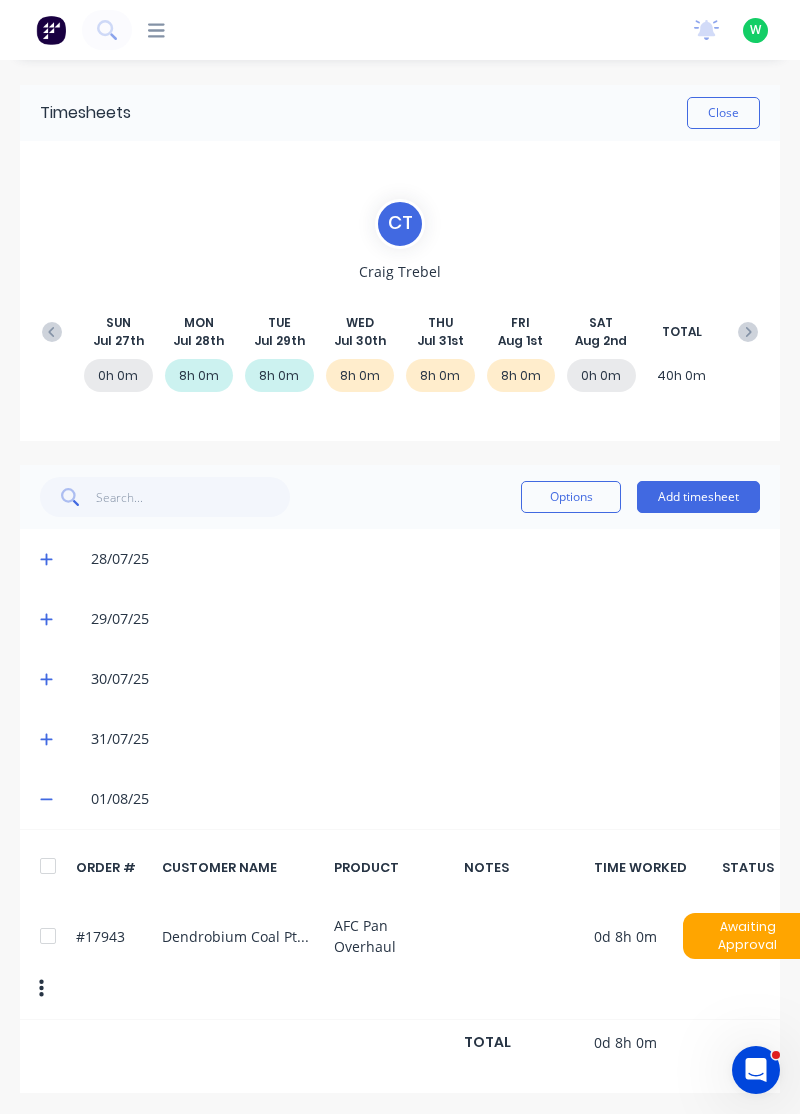 click on "SUN Jul 27th MON Jul 28th TUE Jul 29th WED Jul 30th THU Jul 31st FRI Aug 1st SAT Aug 2nd TOTAL" at bounding box center [400, 332] 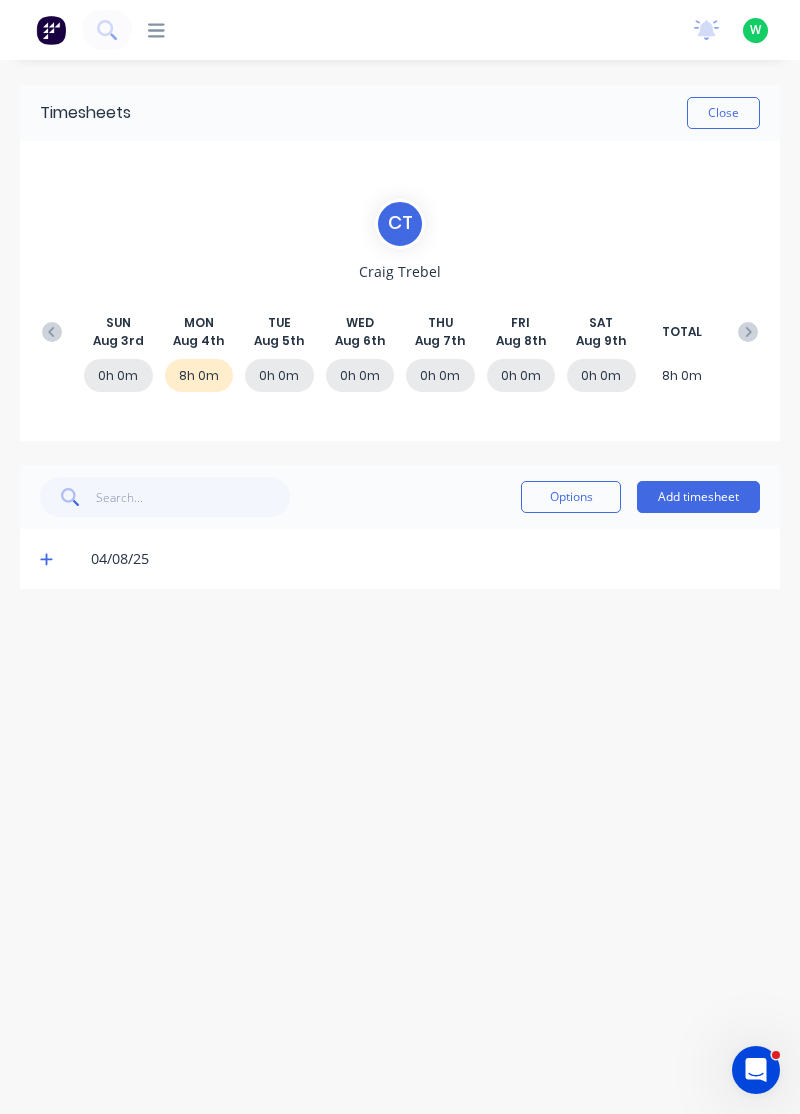 click 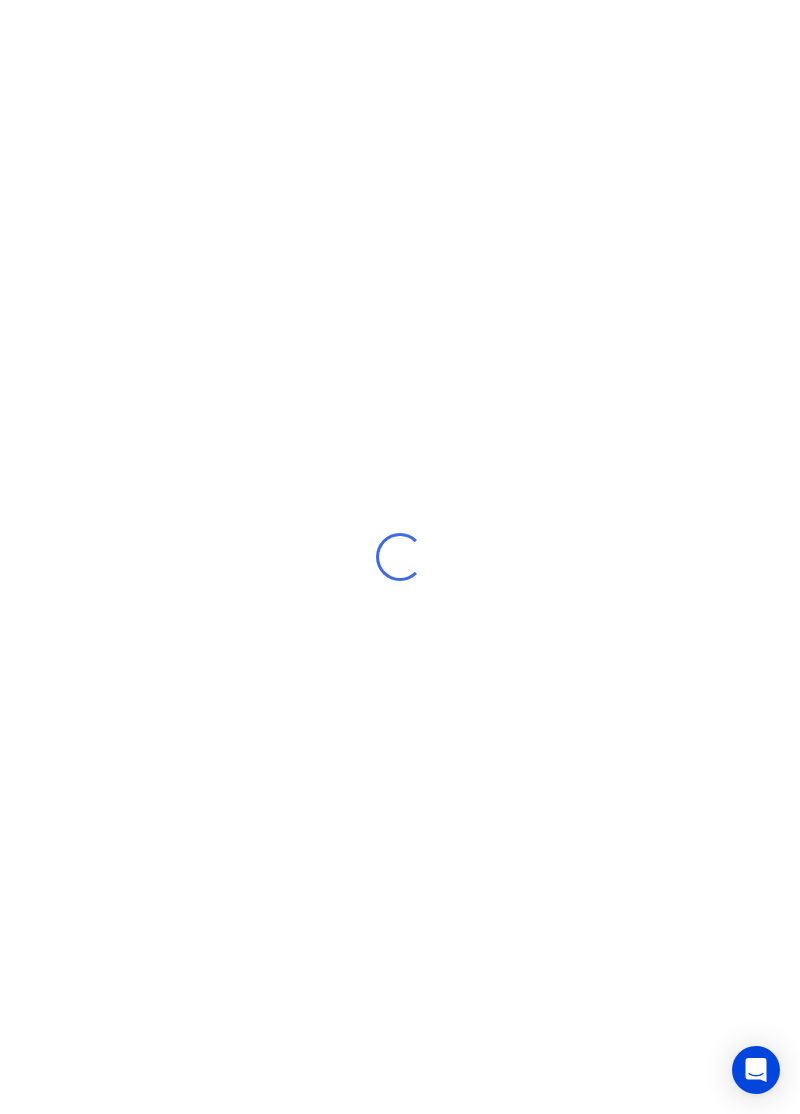 scroll, scrollTop: 0, scrollLeft: 0, axis: both 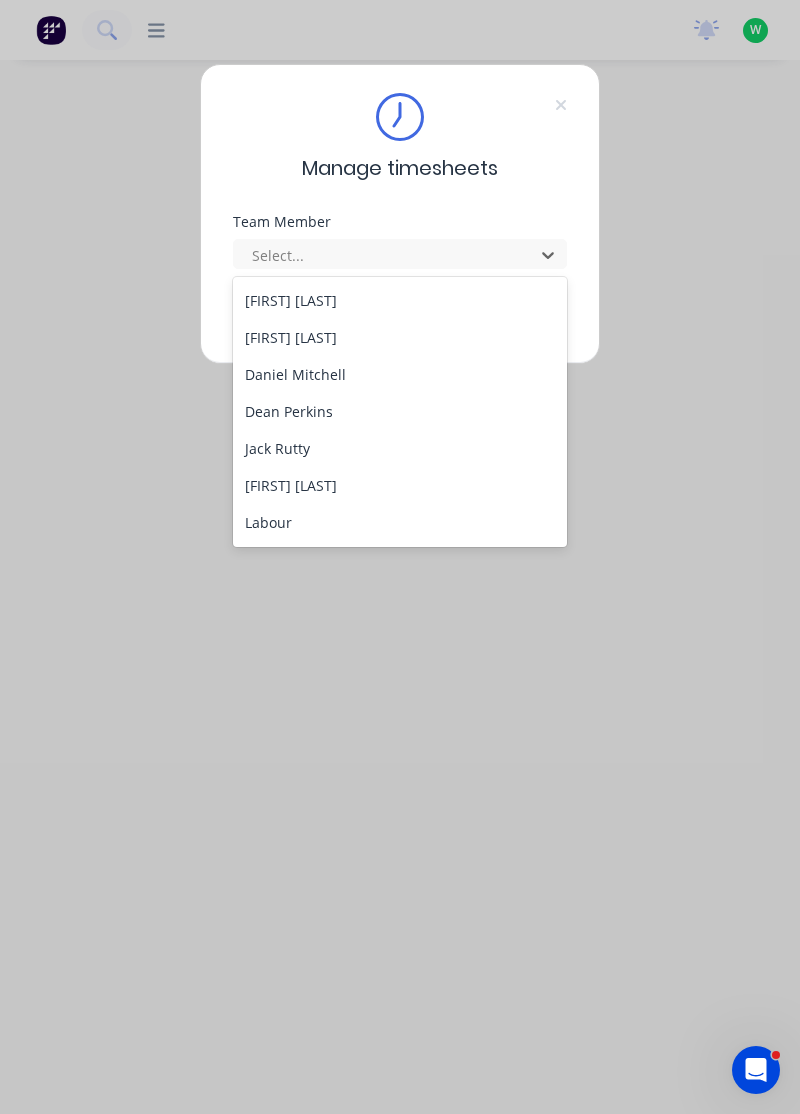 click on "Daniel Mitchell" at bounding box center [400, 374] 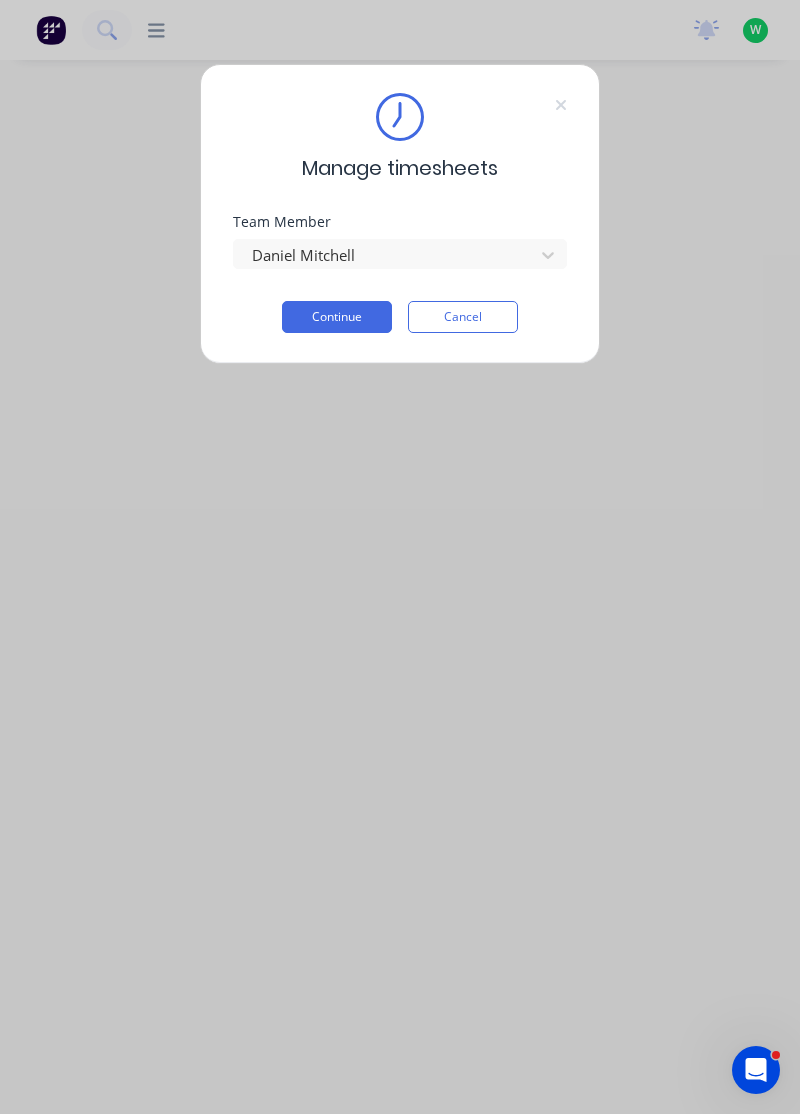 click on "Continue" at bounding box center (337, 317) 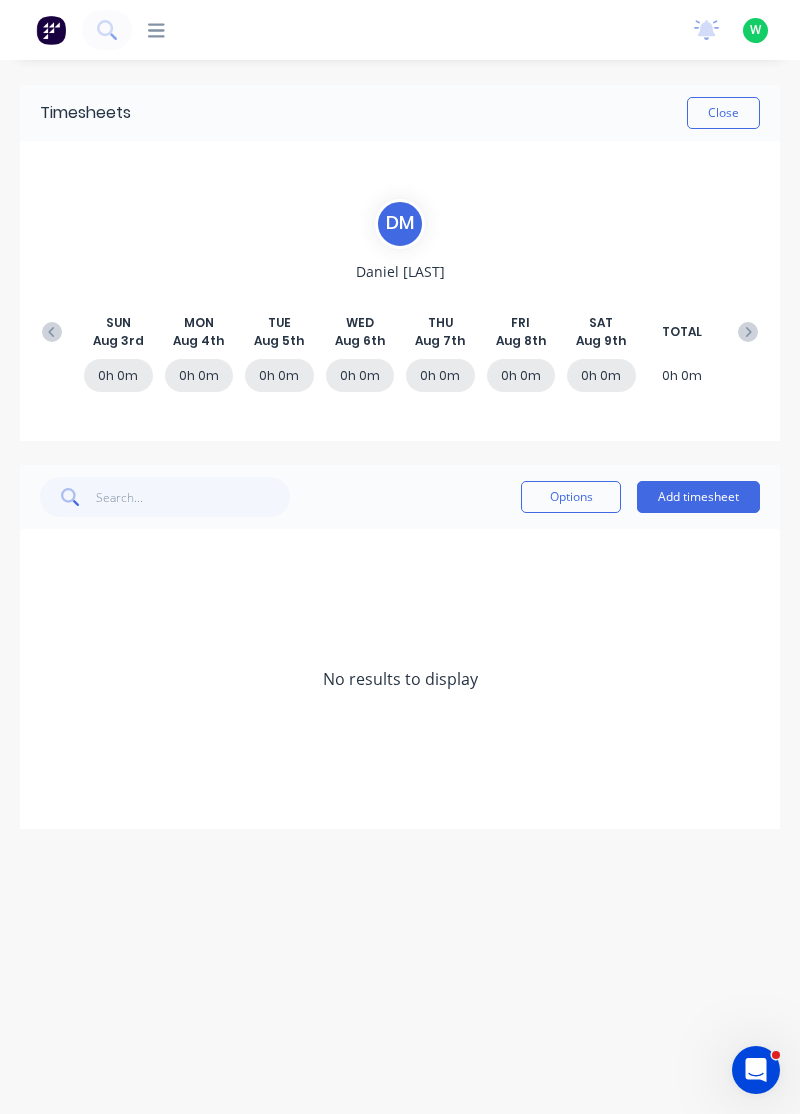 click 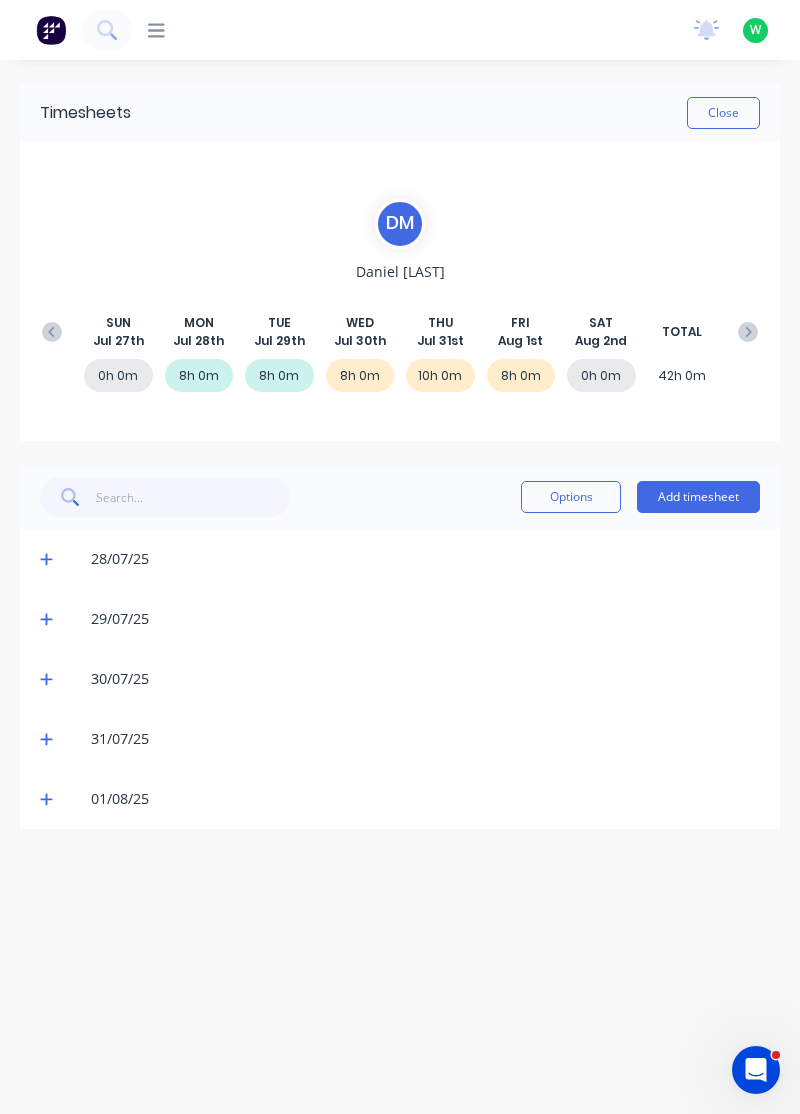 click 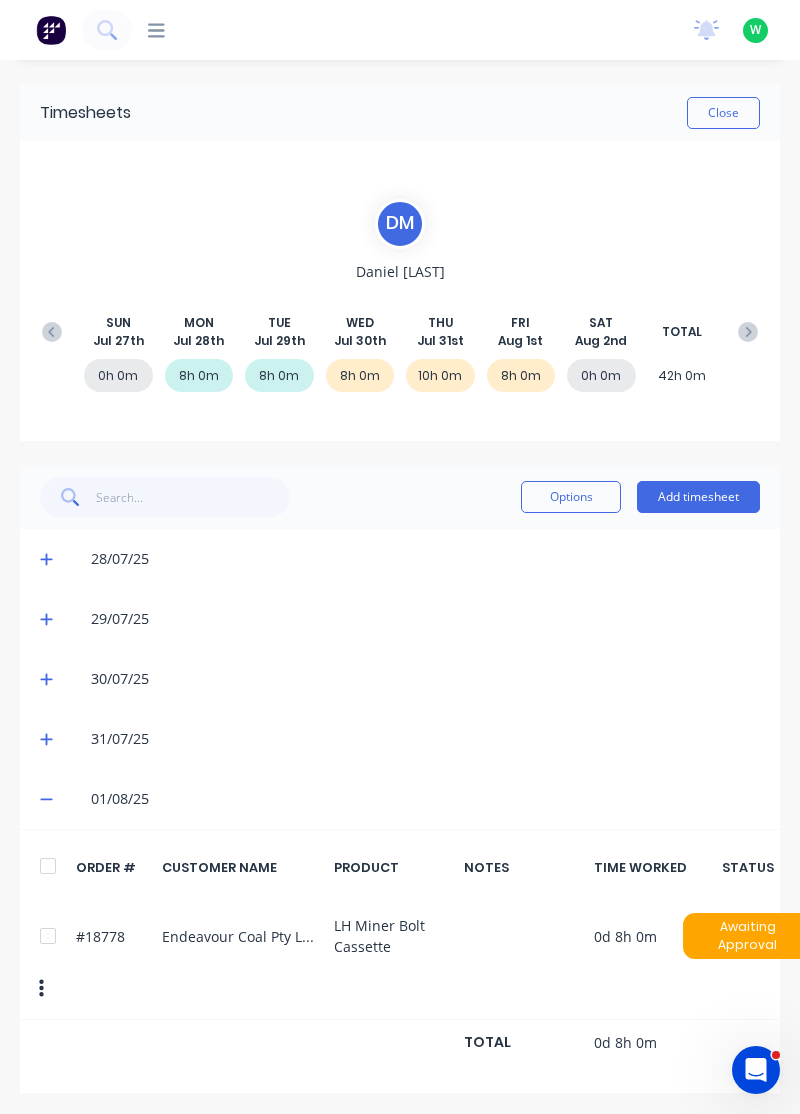 click at bounding box center (748, 332) 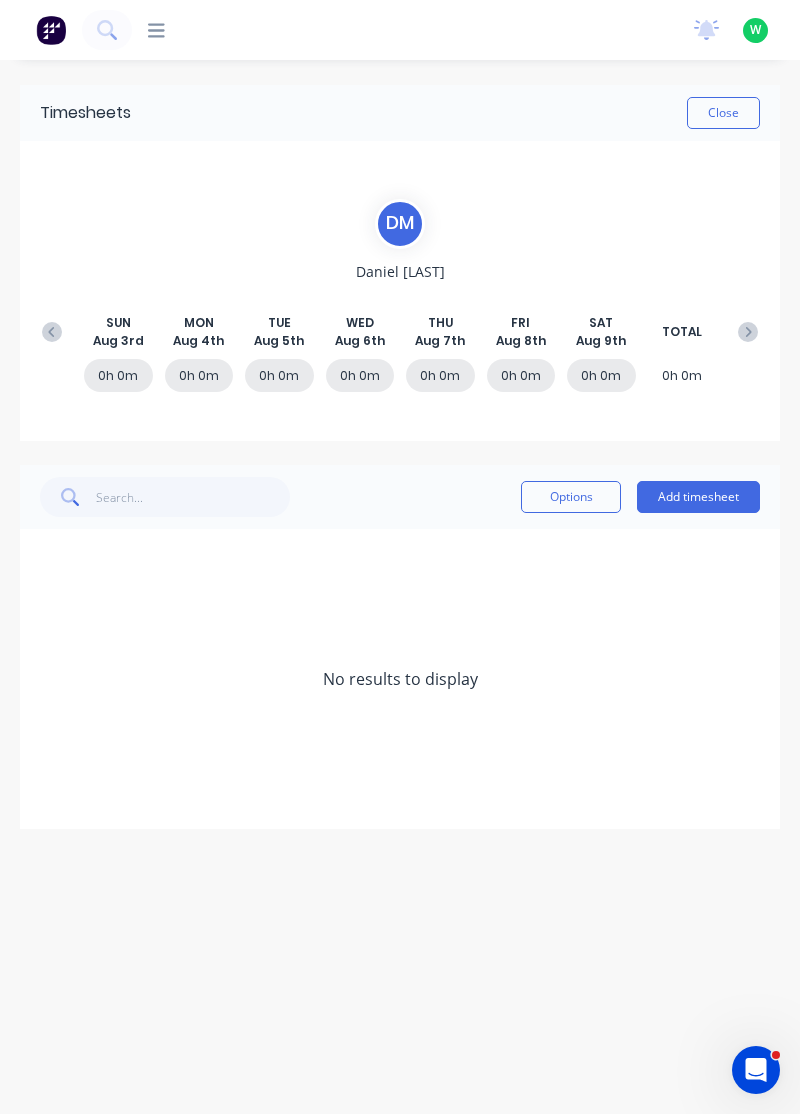click on "Add timesheet" at bounding box center [698, 497] 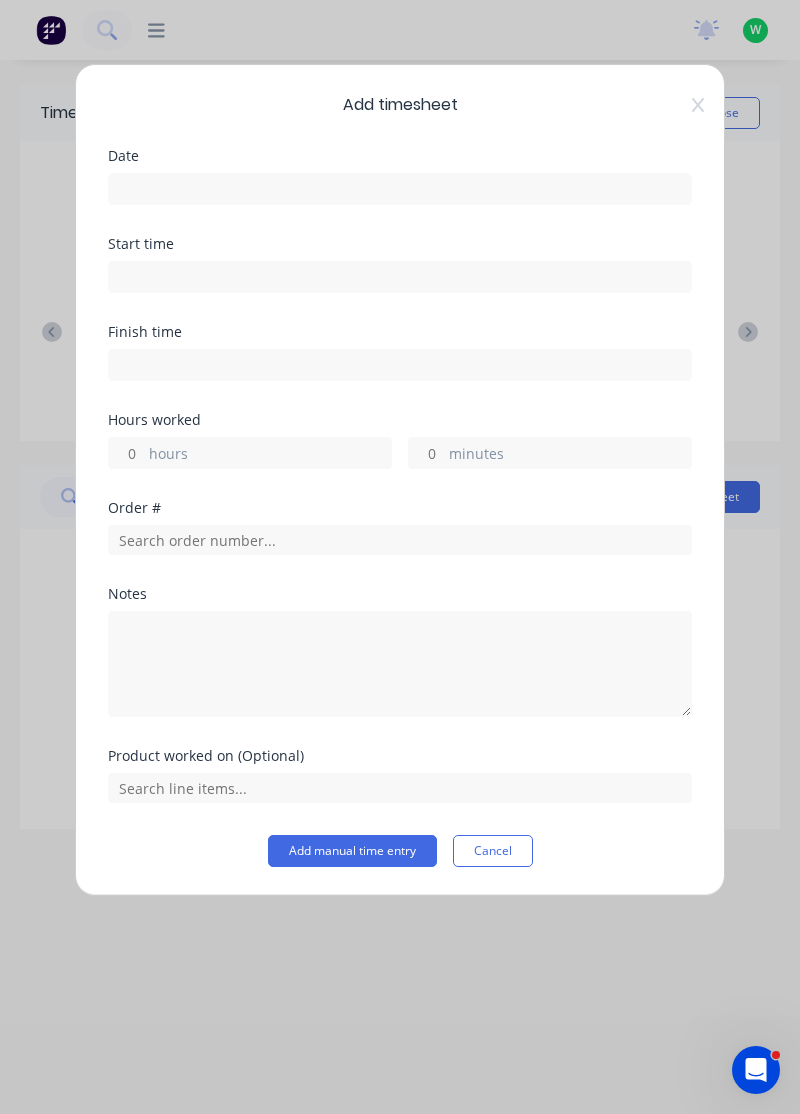 click at bounding box center [400, 189] 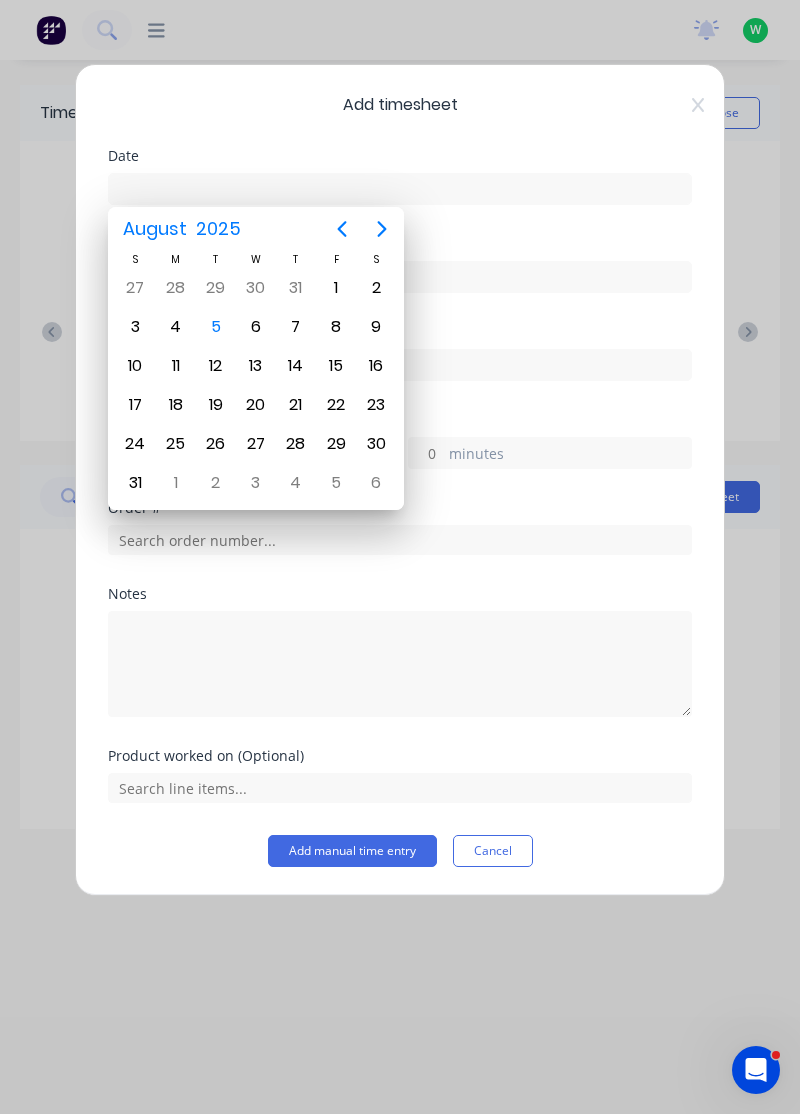 click on "4" at bounding box center (176, 327) 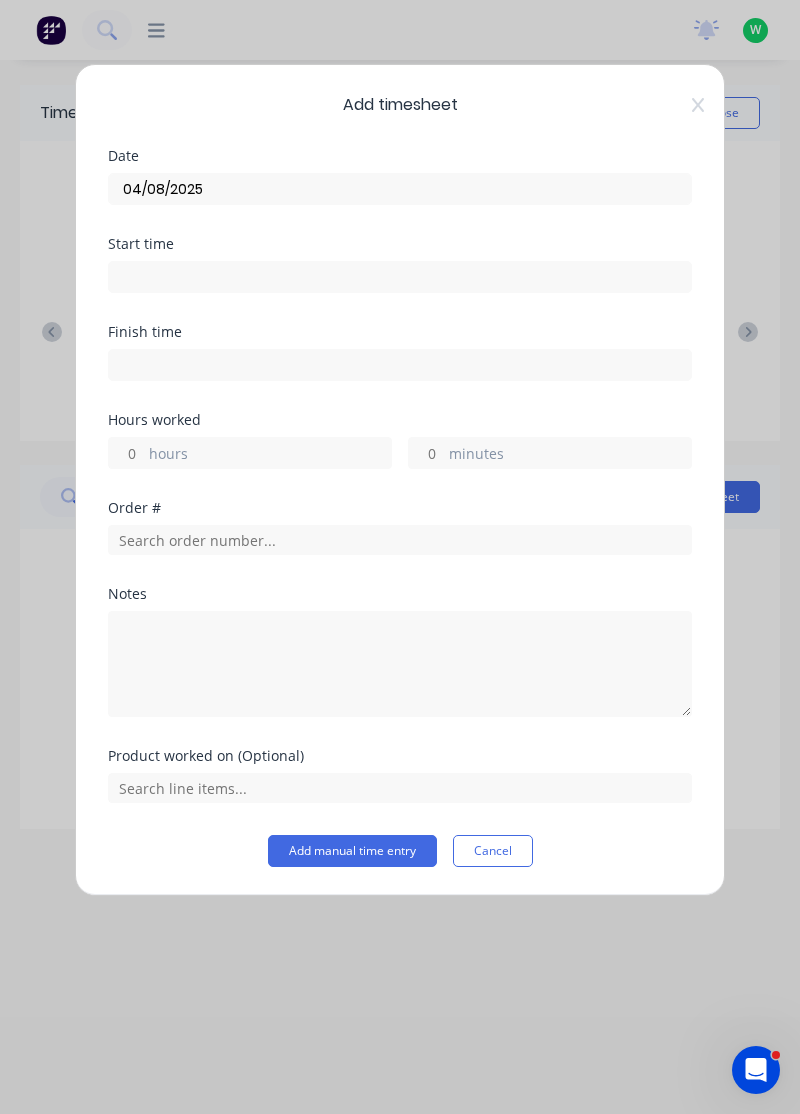 click on "hours" at bounding box center [270, 455] 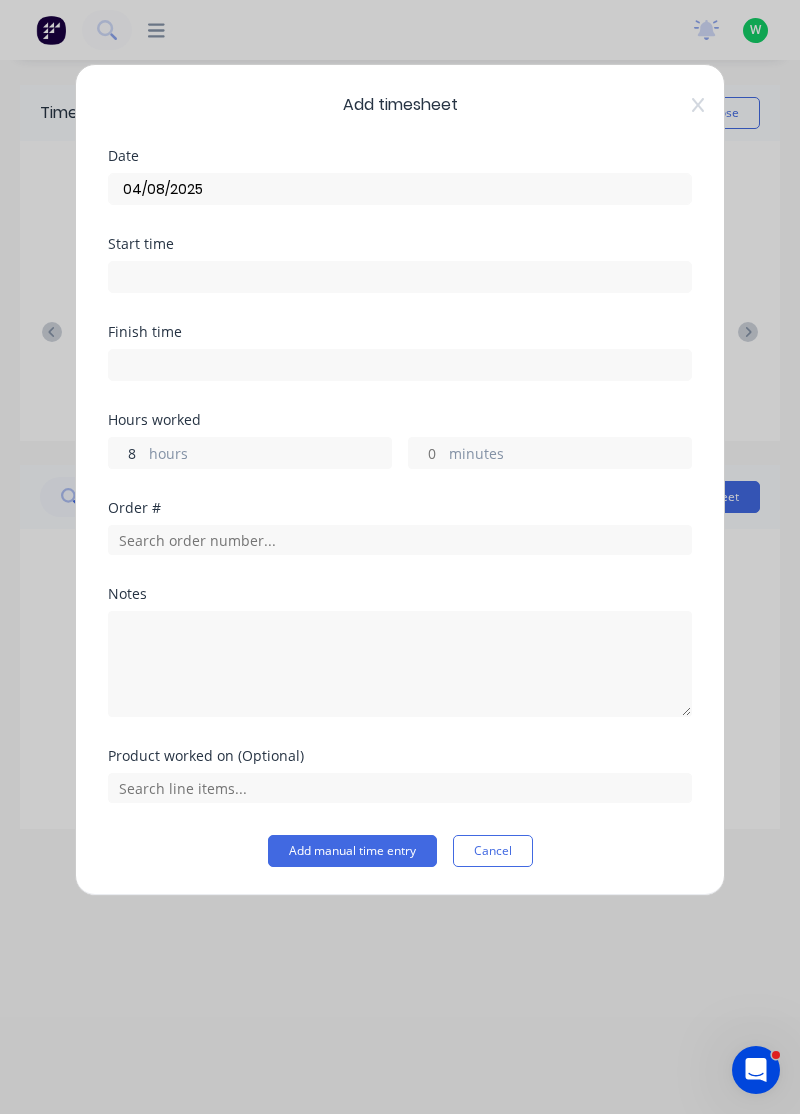 type on "8" 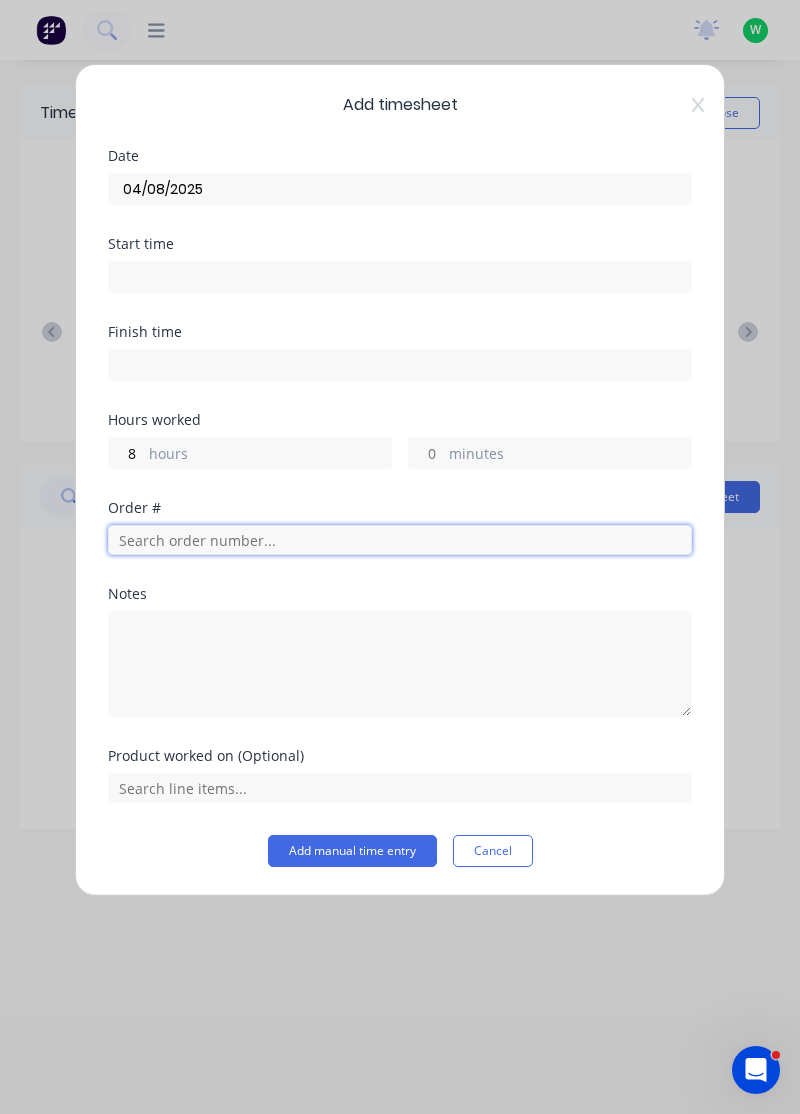 click at bounding box center (400, 540) 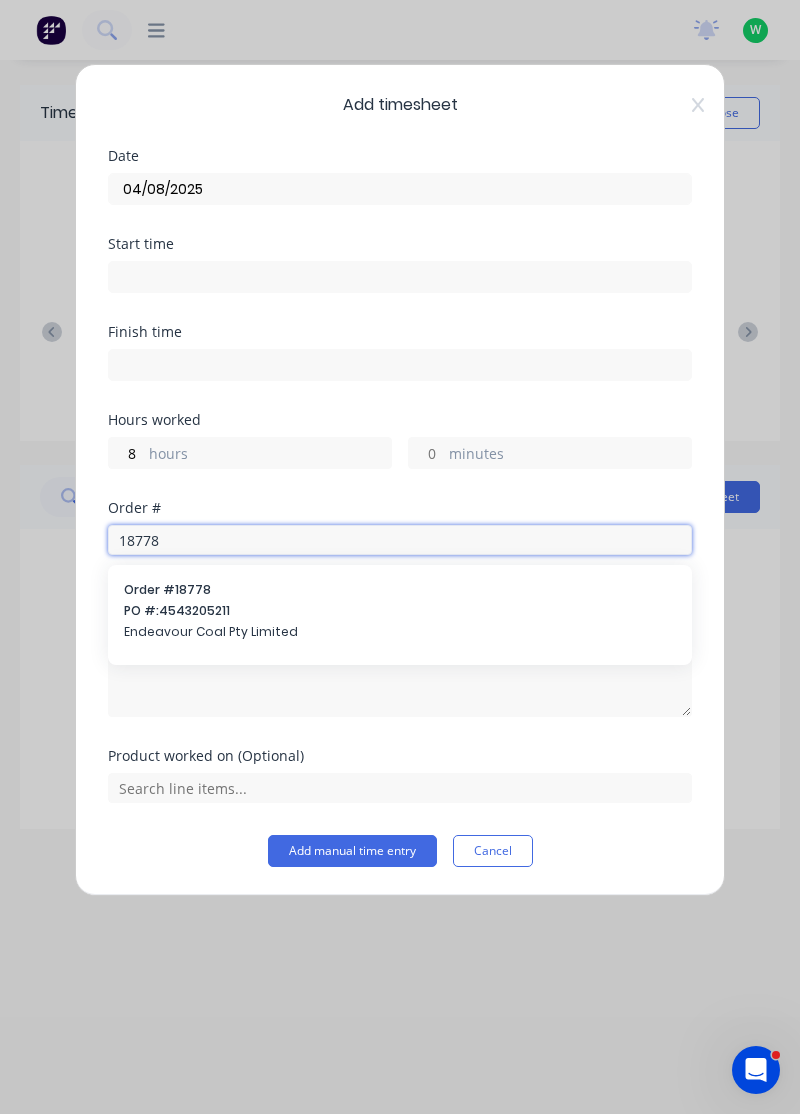 type on "18778" 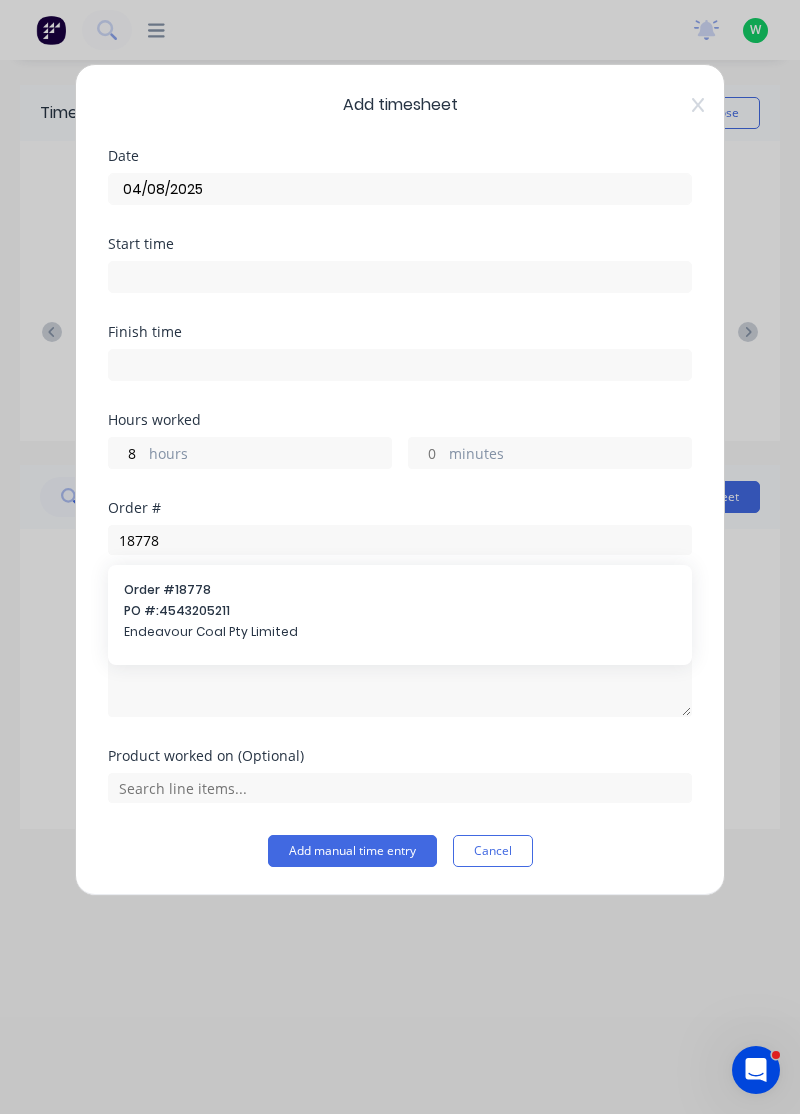 click on "PO #:  4543205211" at bounding box center (400, 611) 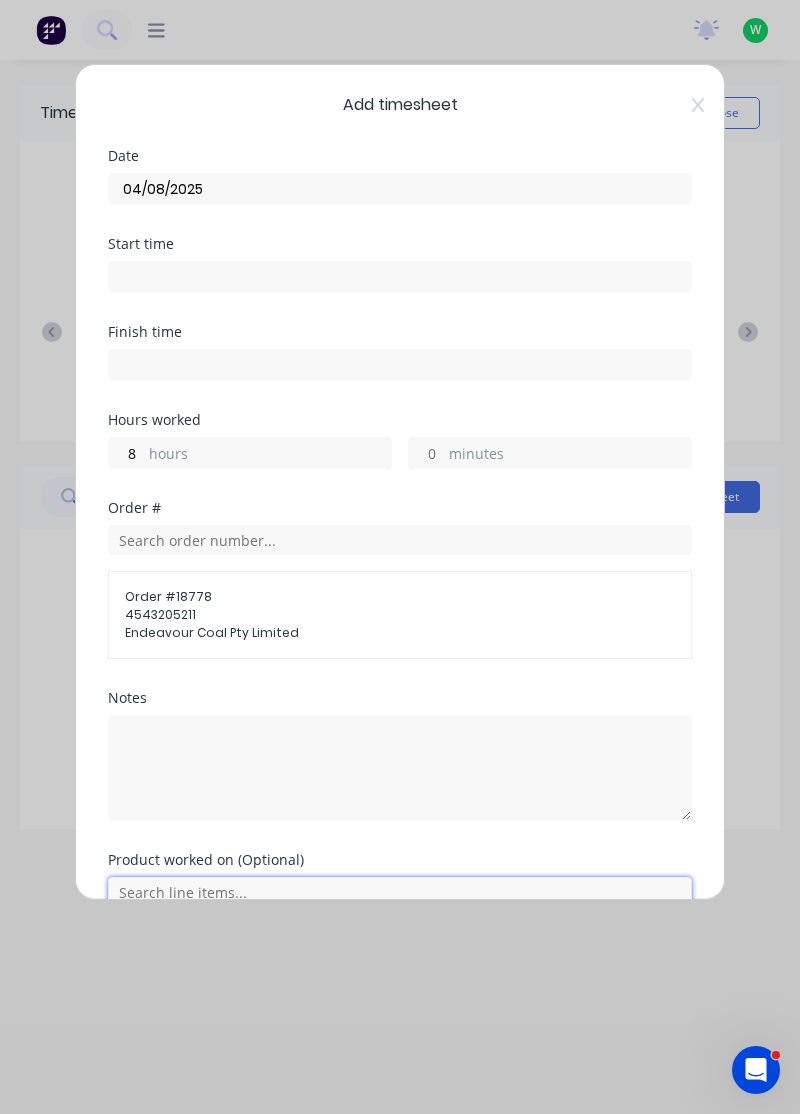 click at bounding box center [400, 892] 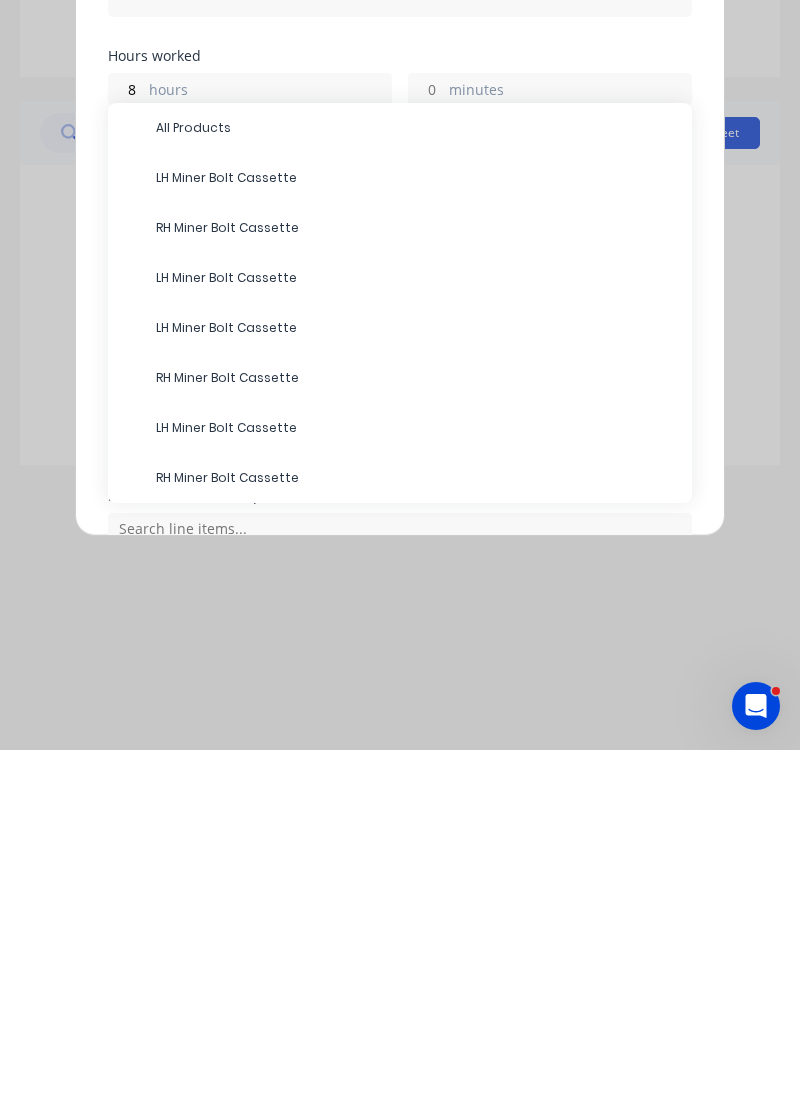 click on "RH Miner Bolt Cassette" at bounding box center [416, 742] 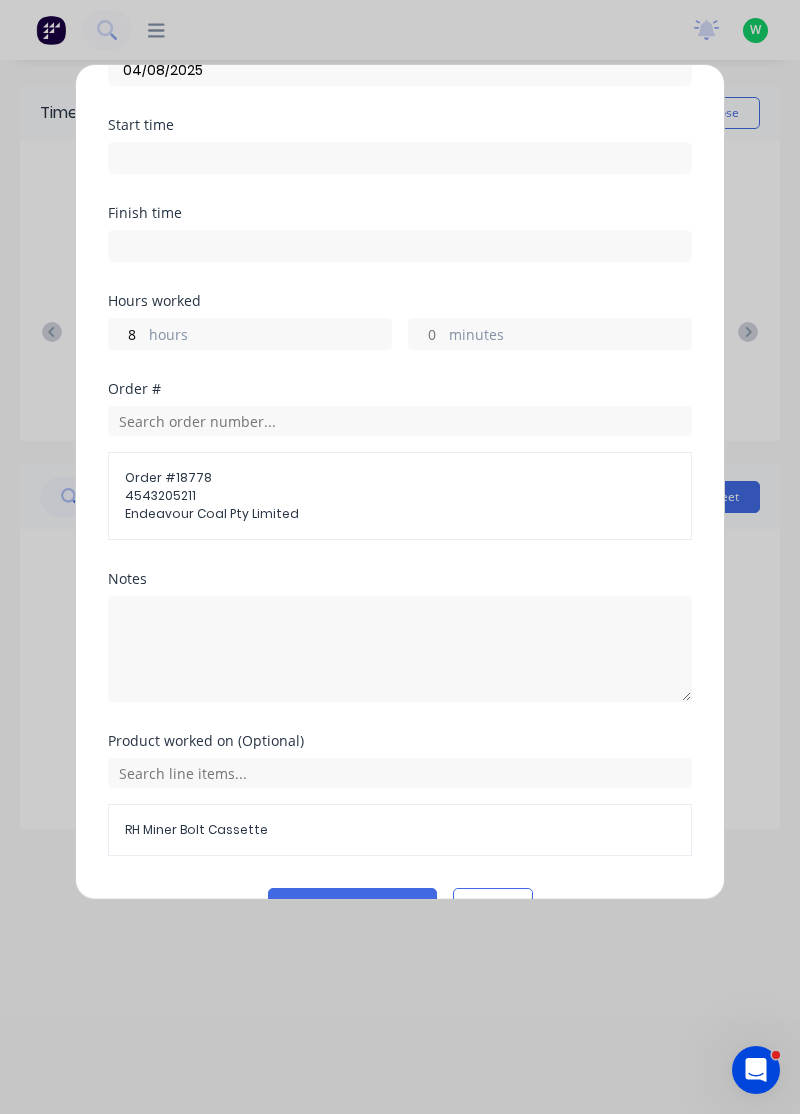 scroll, scrollTop: 163, scrollLeft: 0, axis: vertical 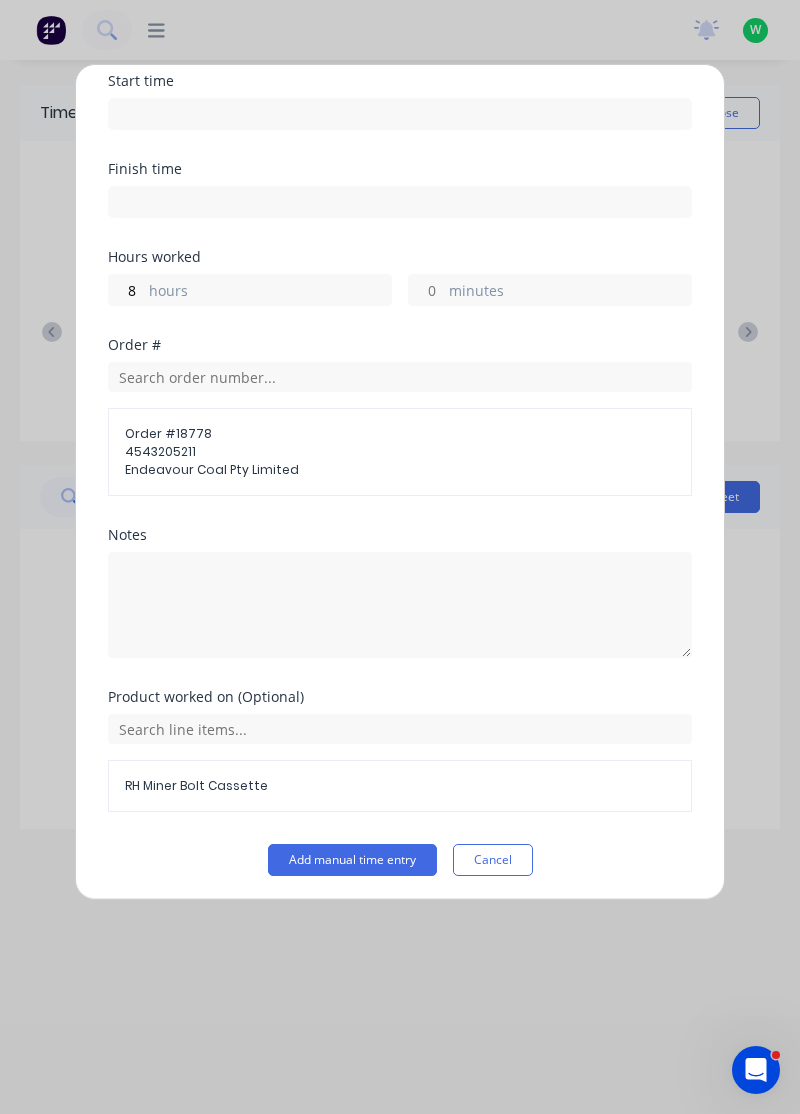 click on "Add manual time entry" at bounding box center (352, 860) 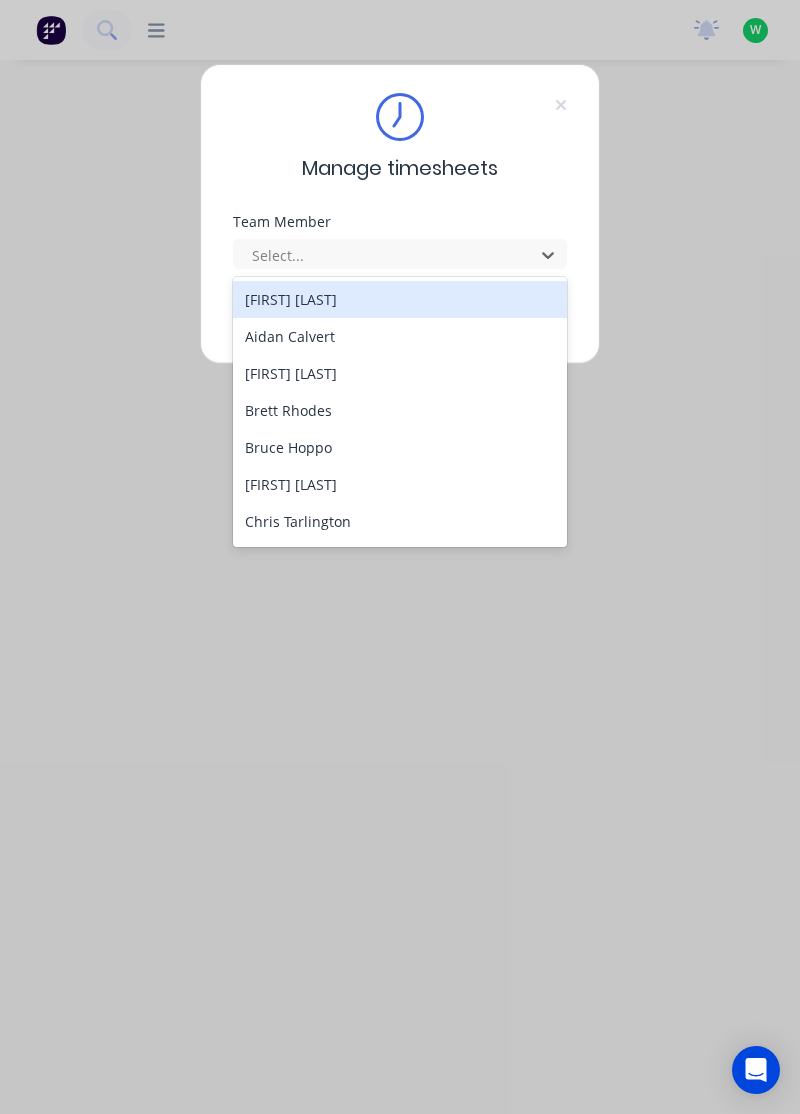 scroll, scrollTop: 0, scrollLeft: 0, axis: both 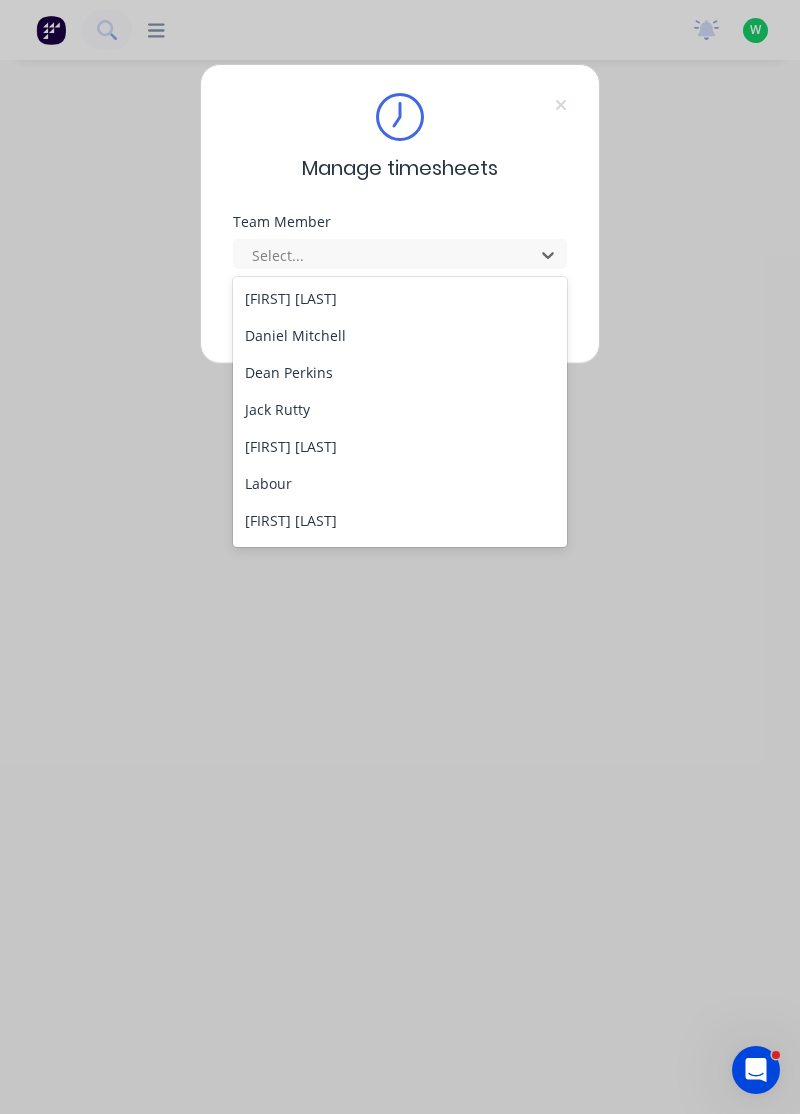click on "Jack Rutty" at bounding box center (400, 409) 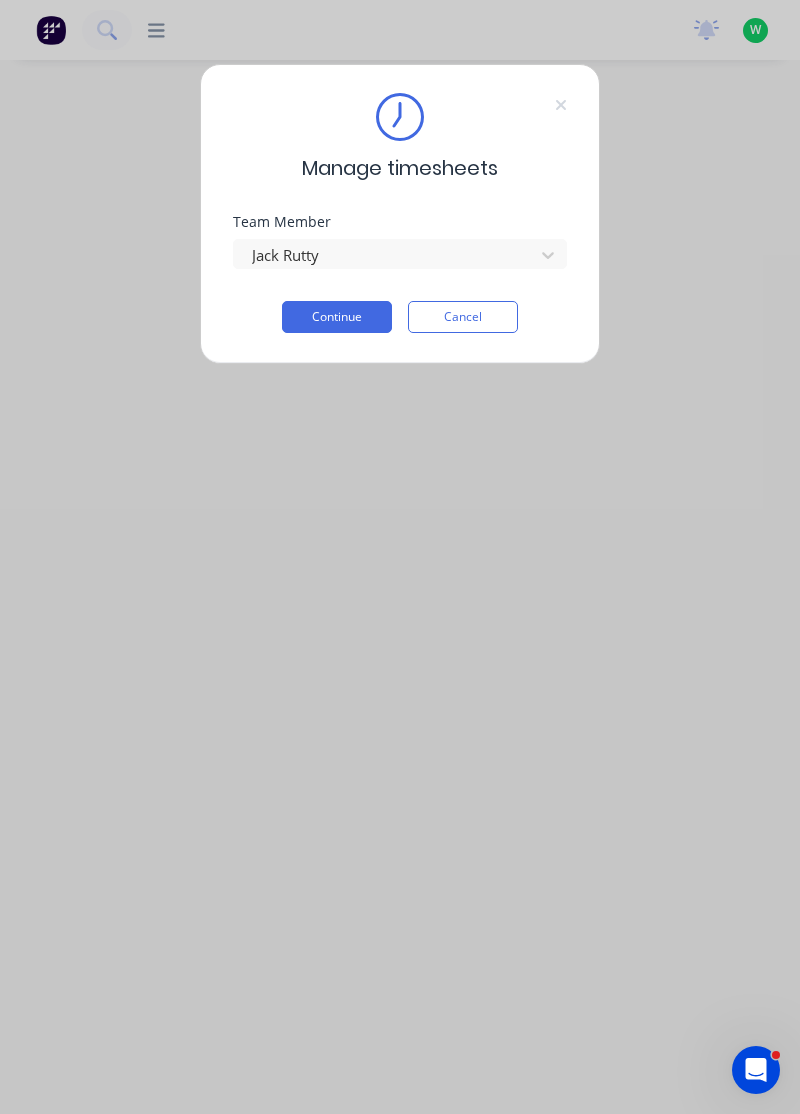 click on "Continue" at bounding box center [337, 317] 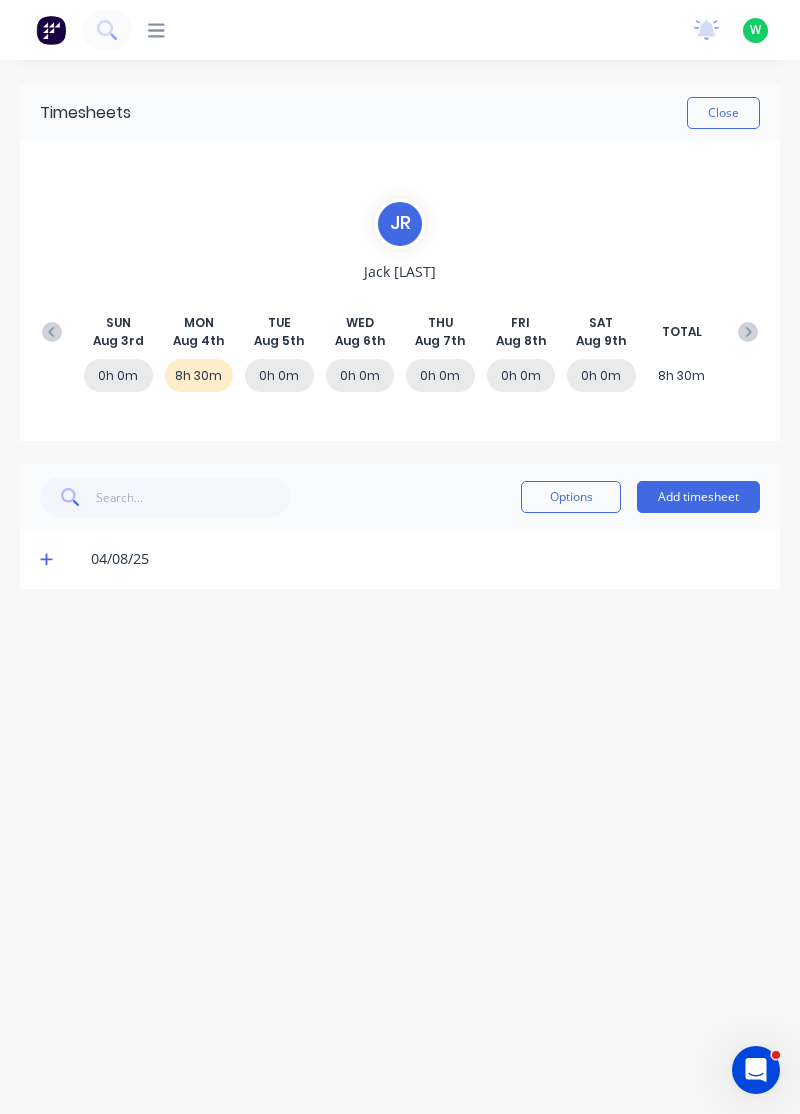 click 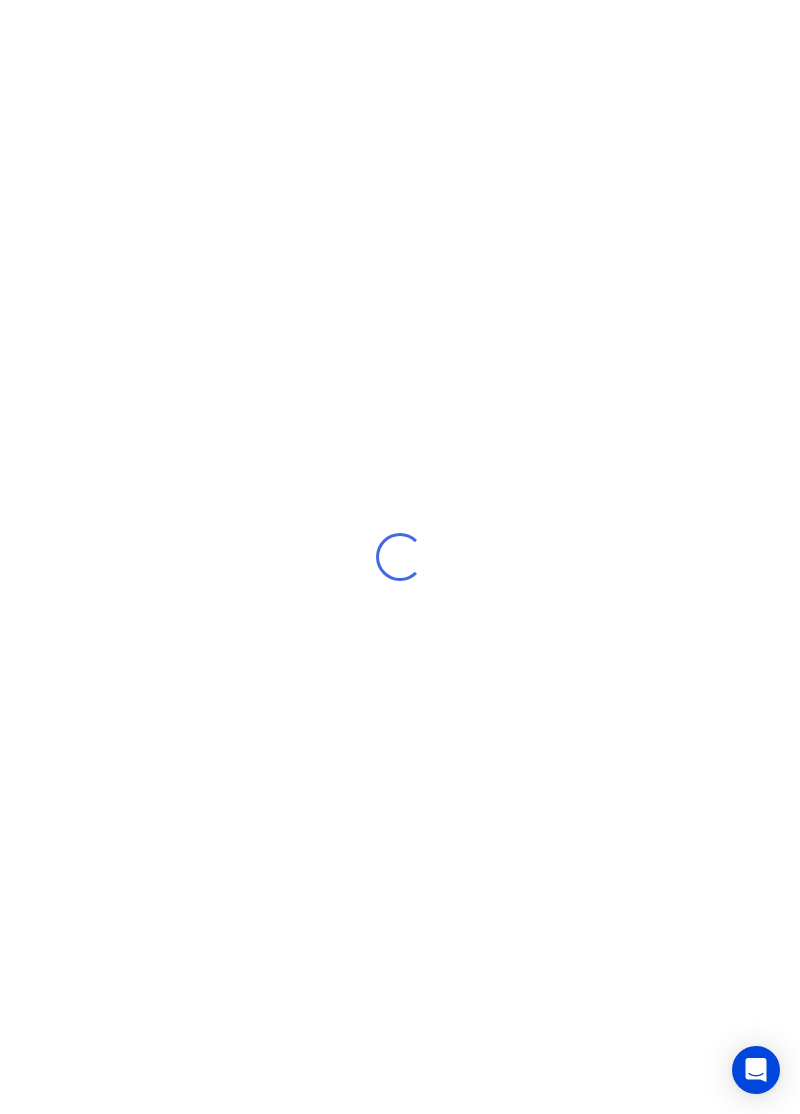 scroll, scrollTop: 0, scrollLeft: 0, axis: both 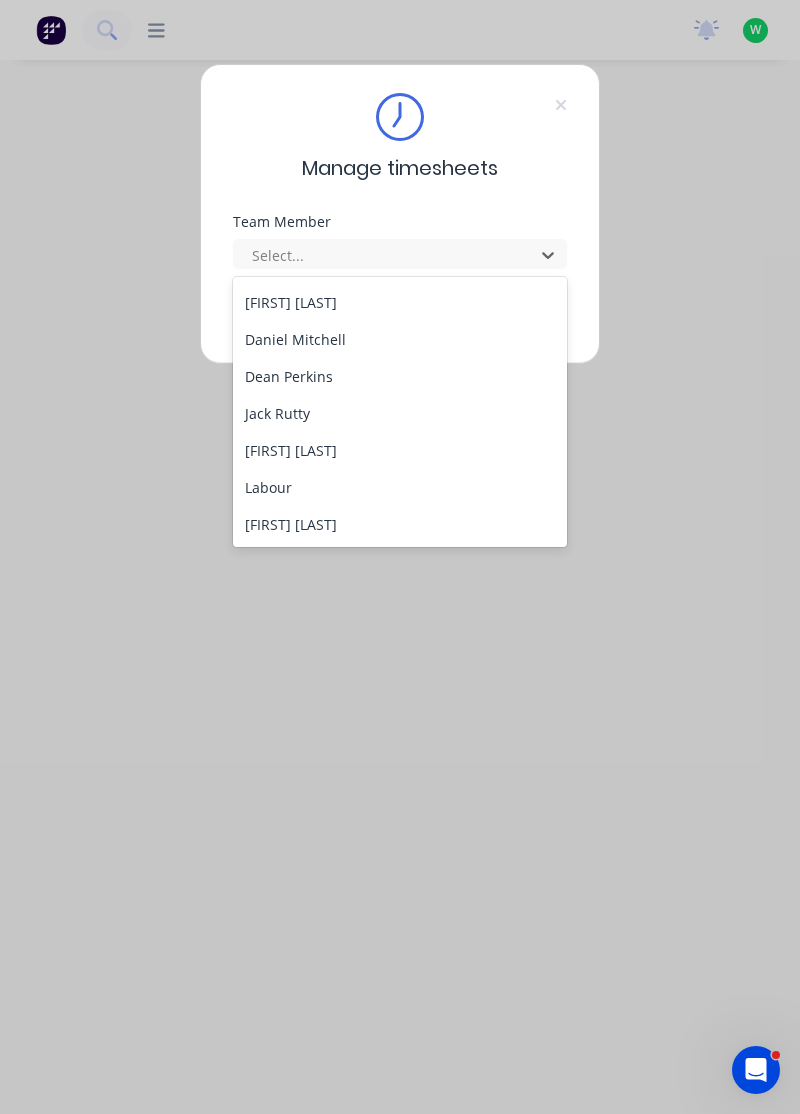 click on "[FIRST] [LAST]" at bounding box center (400, 450) 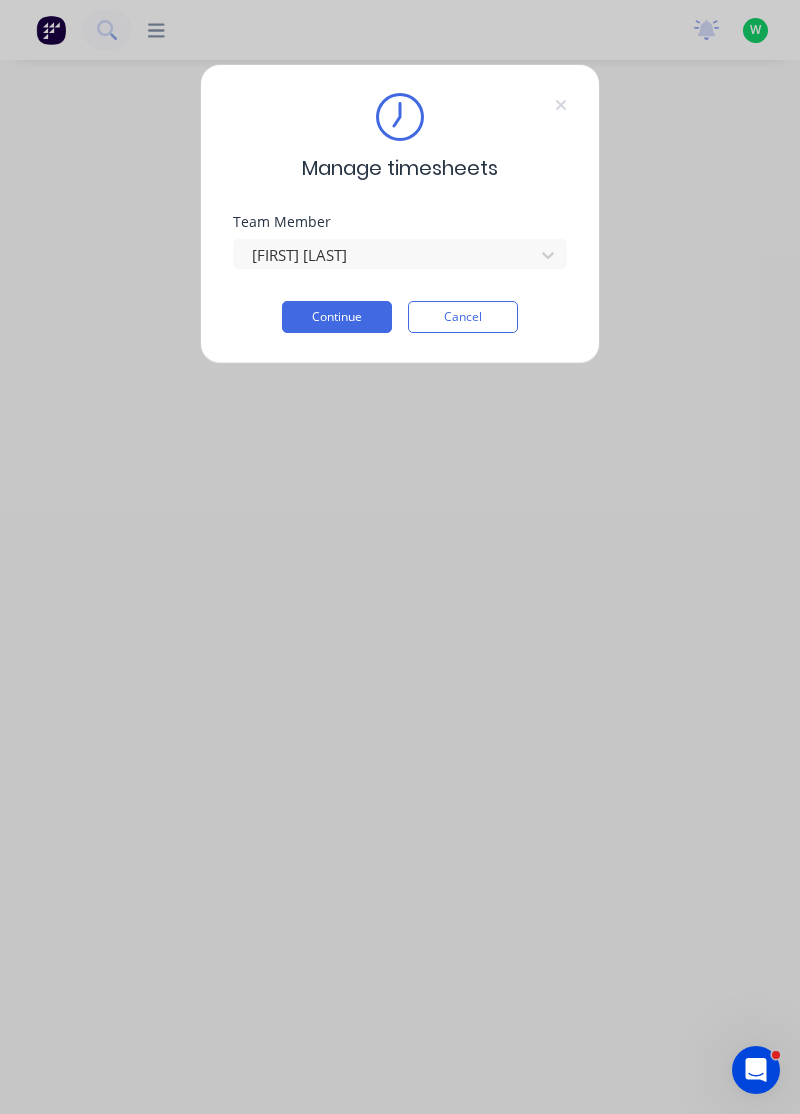 click on "Continue" at bounding box center (337, 317) 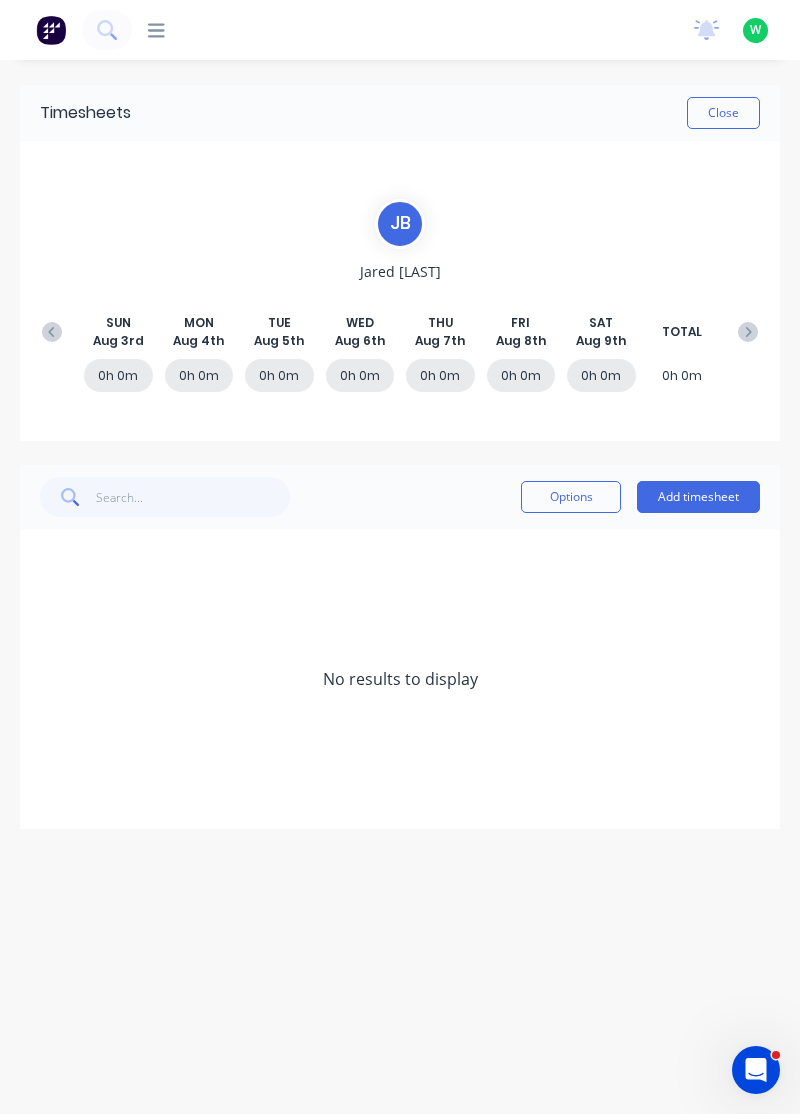 click 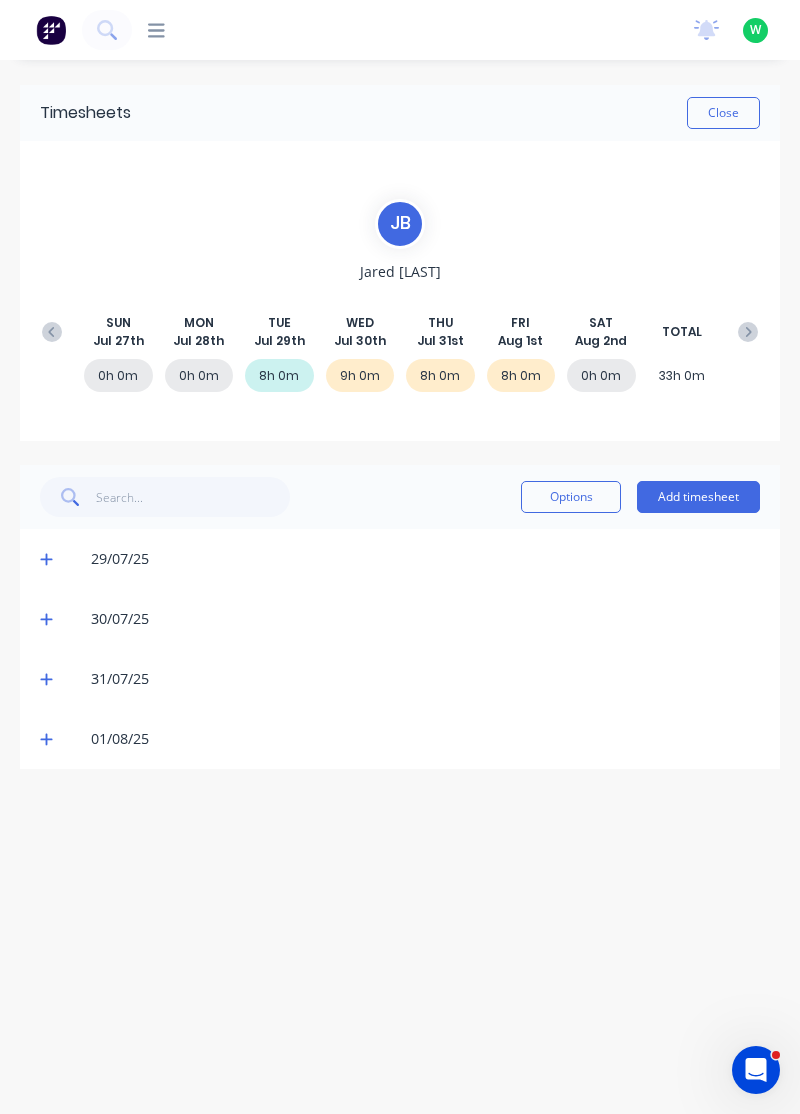 click at bounding box center [49, 739] 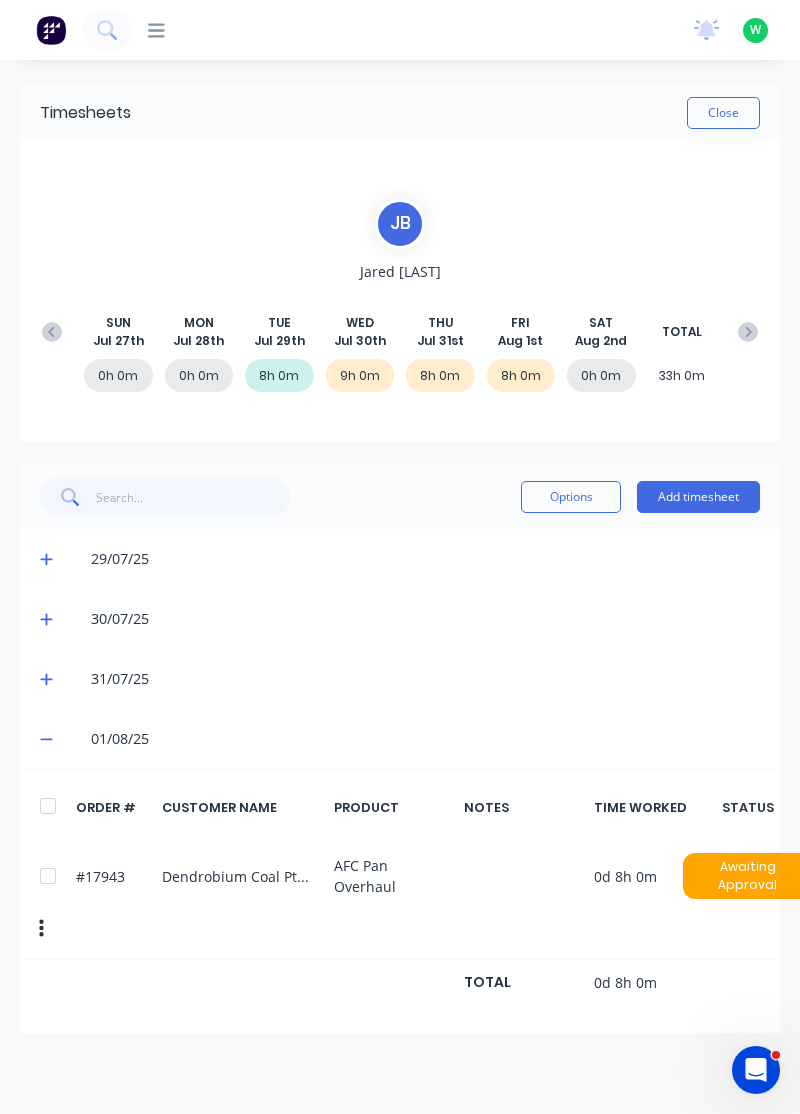 click 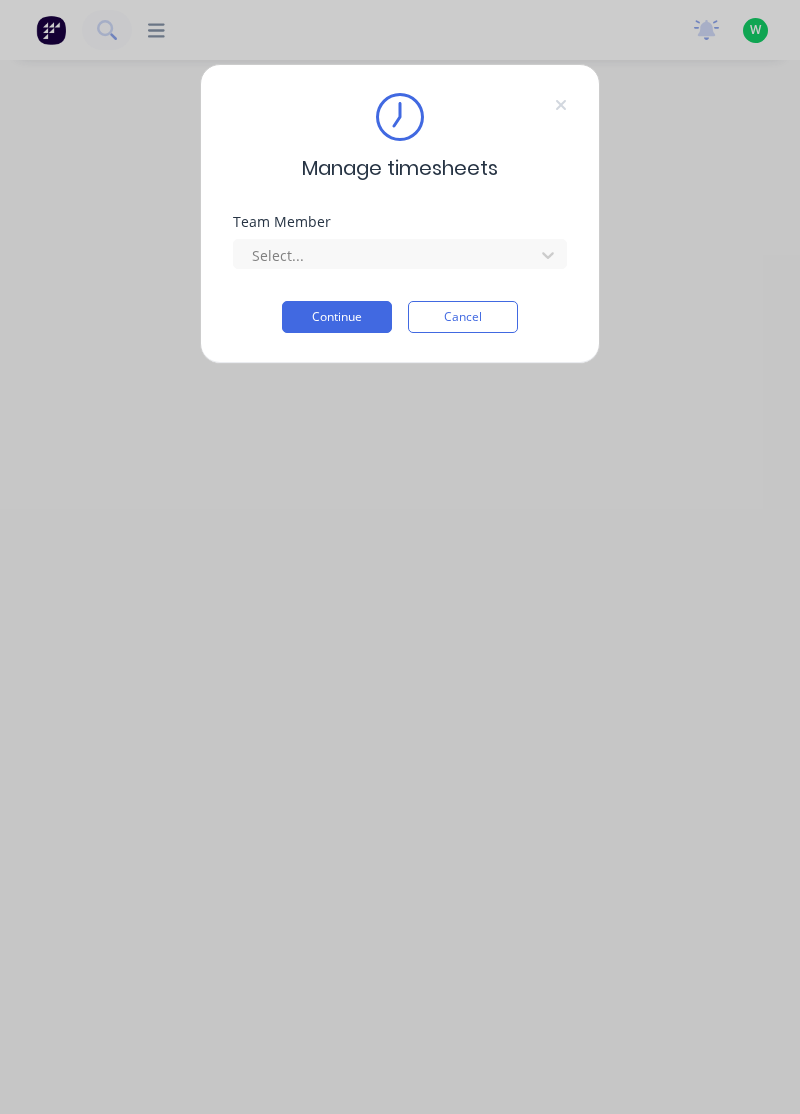scroll, scrollTop: 0, scrollLeft: 0, axis: both 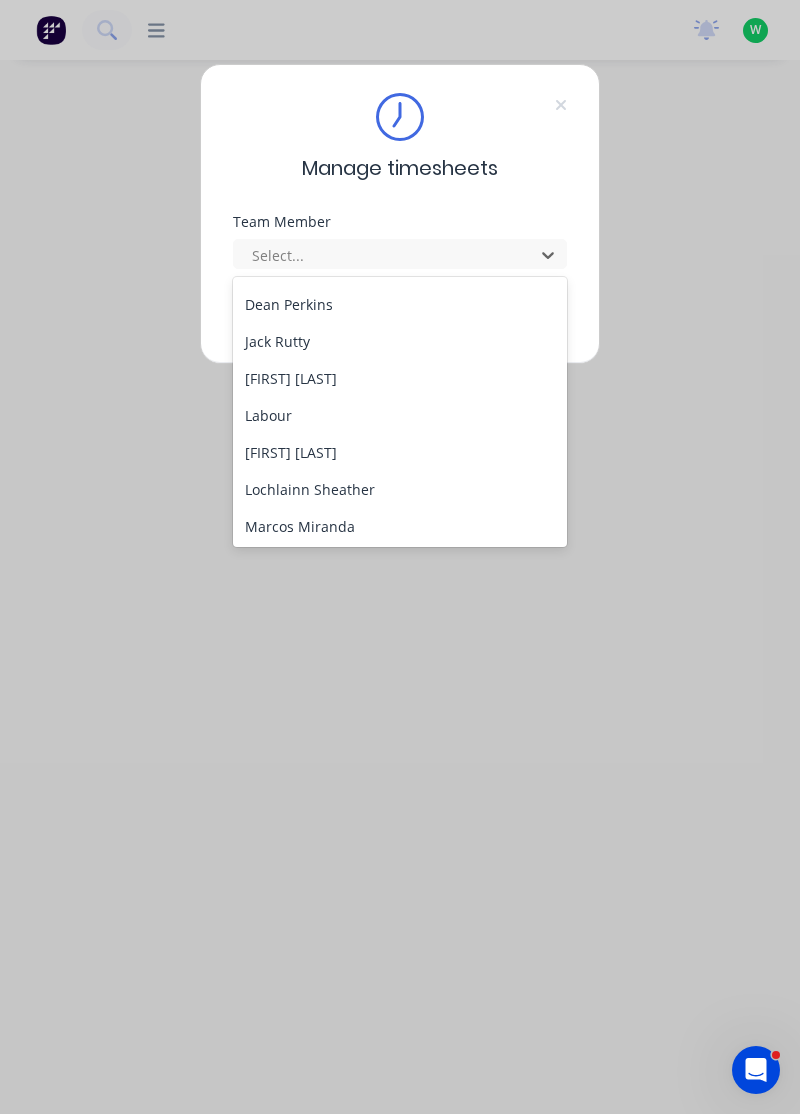 click on "[FIRST] [LAST]" at bounding box center (400, 452) 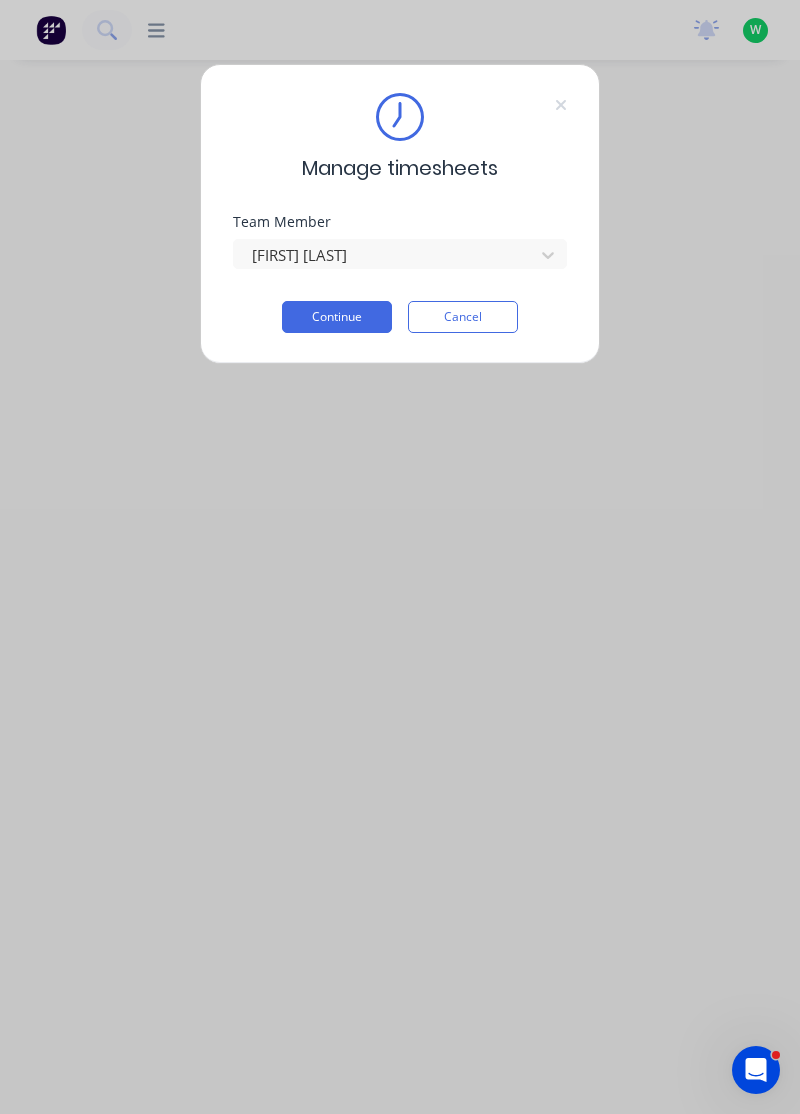 click on "Continue" at bounding box center (337, 317) 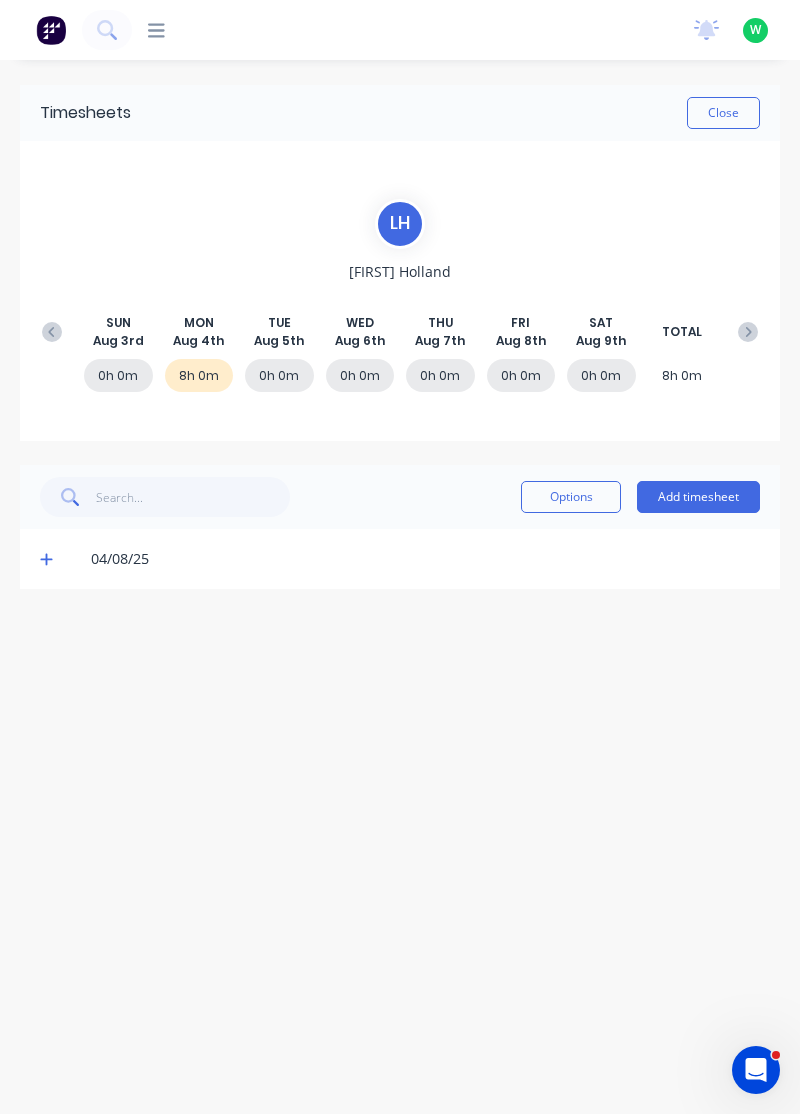 click at bounding box center (49, 559) 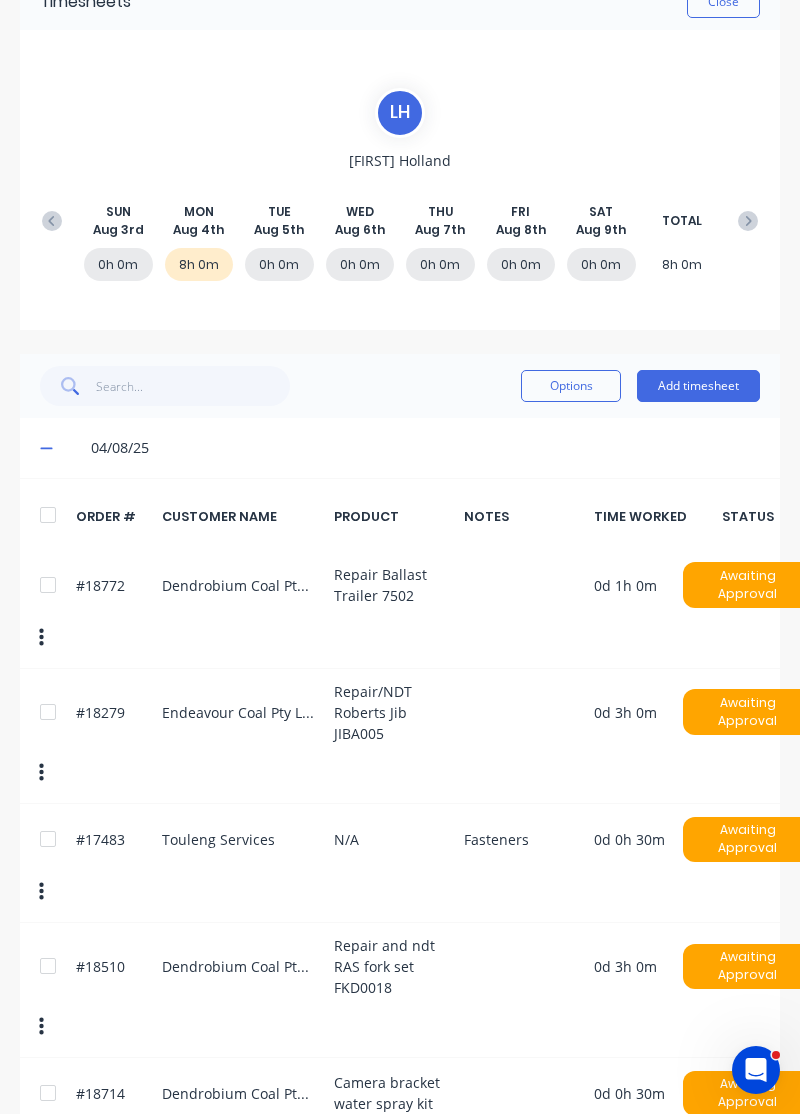 scroll, scrollTop: 142, scrollLeft: 0, axis: vertical 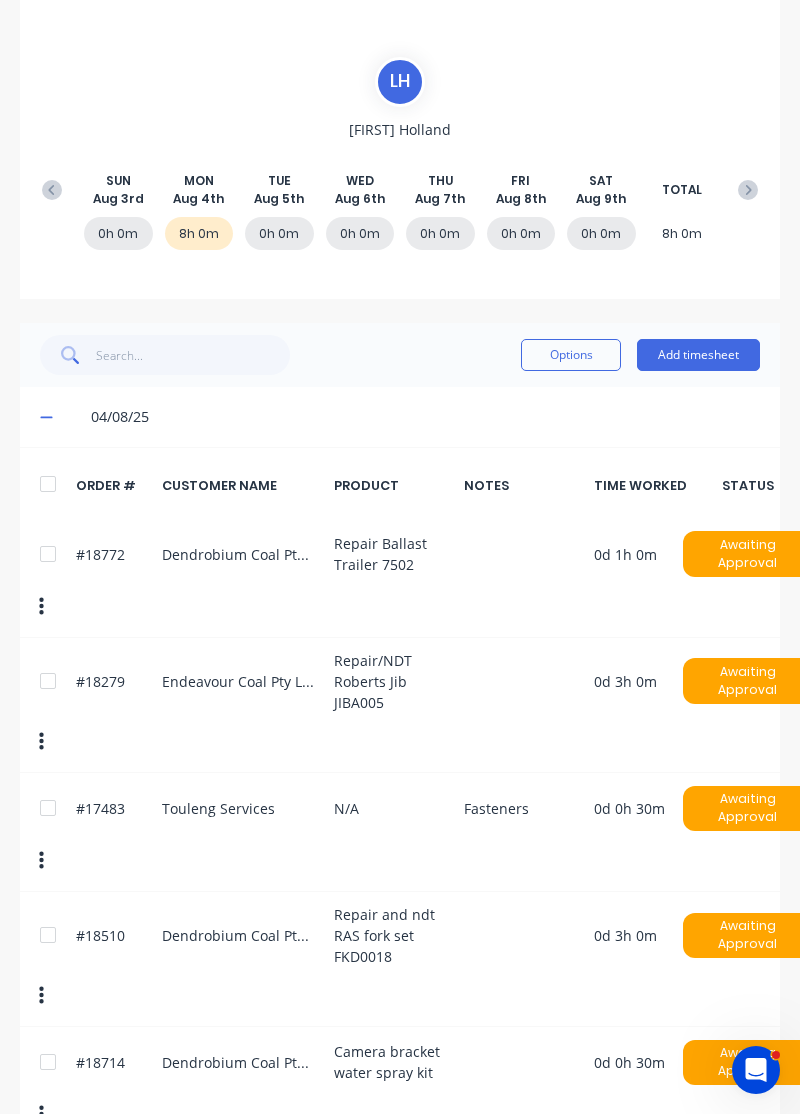 click at bounding box center (52, 190) 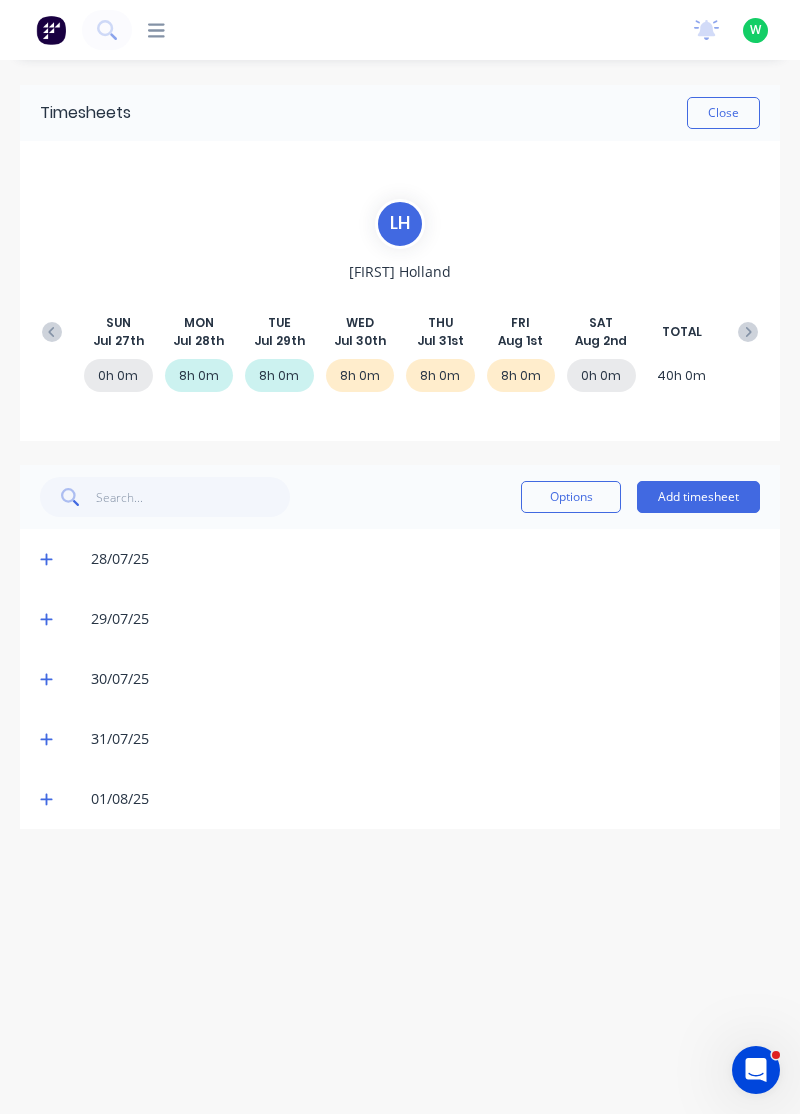 scroll, scrollTop: 0, scrollLeft: 0, axis: both 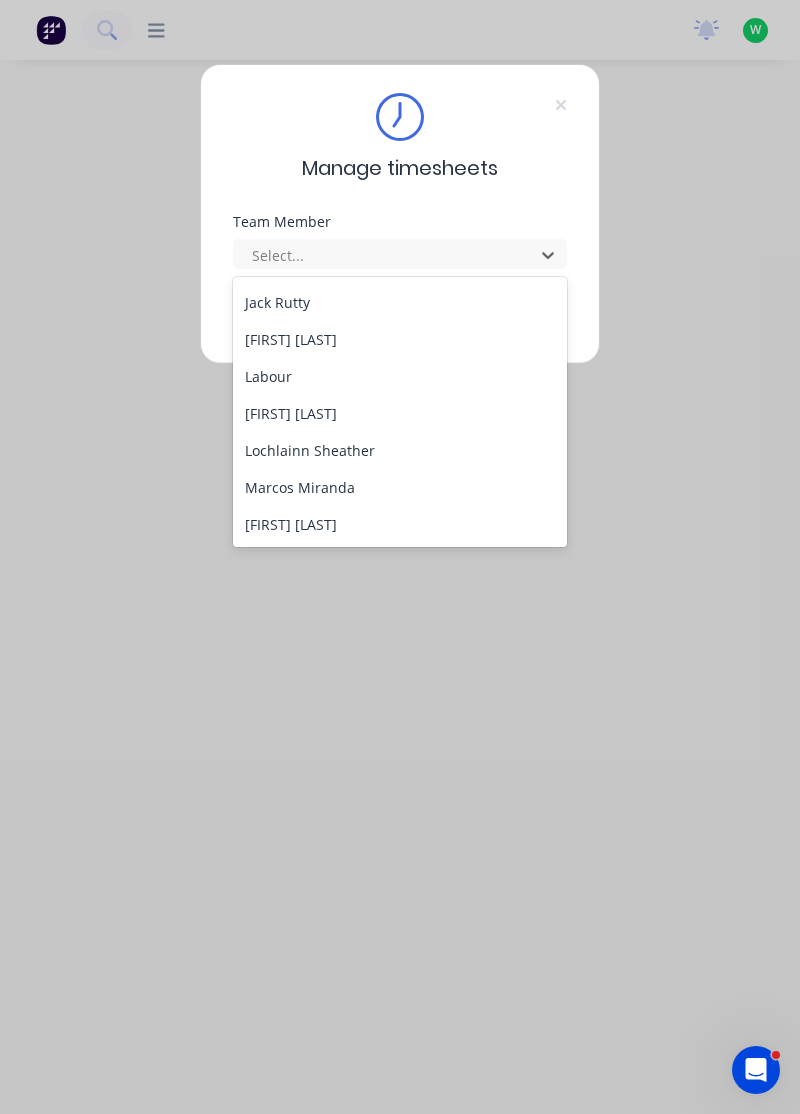 click on "Labour" at bounding box center (400, 376) 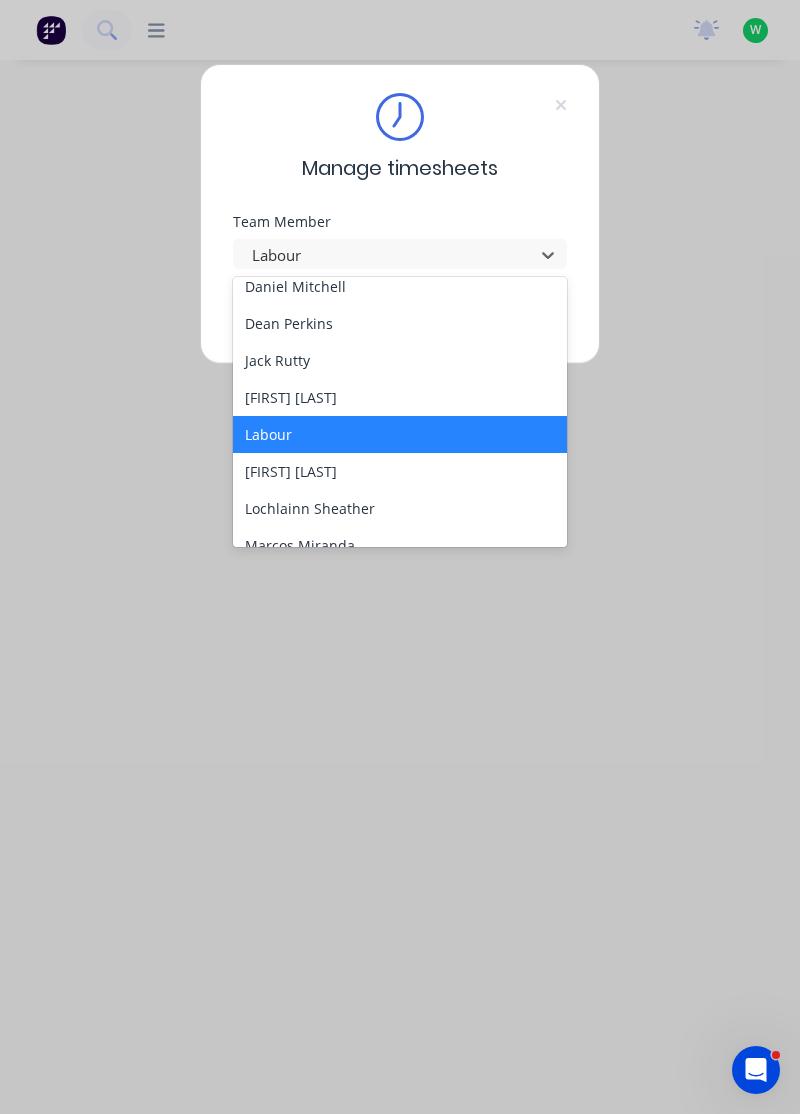 scroll, scrollTop: 384, scrollLeft: 0, axis: vertical 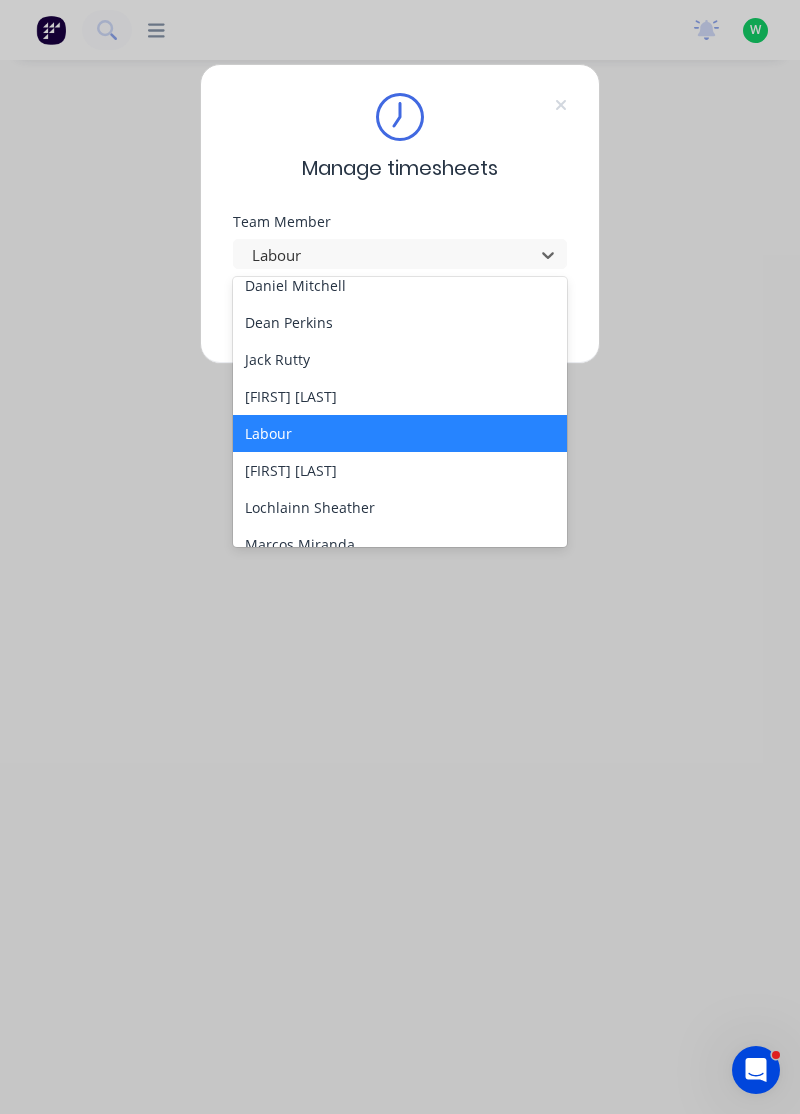 click on "[FIRST] [LAST]" at bounding box center [400, 470] 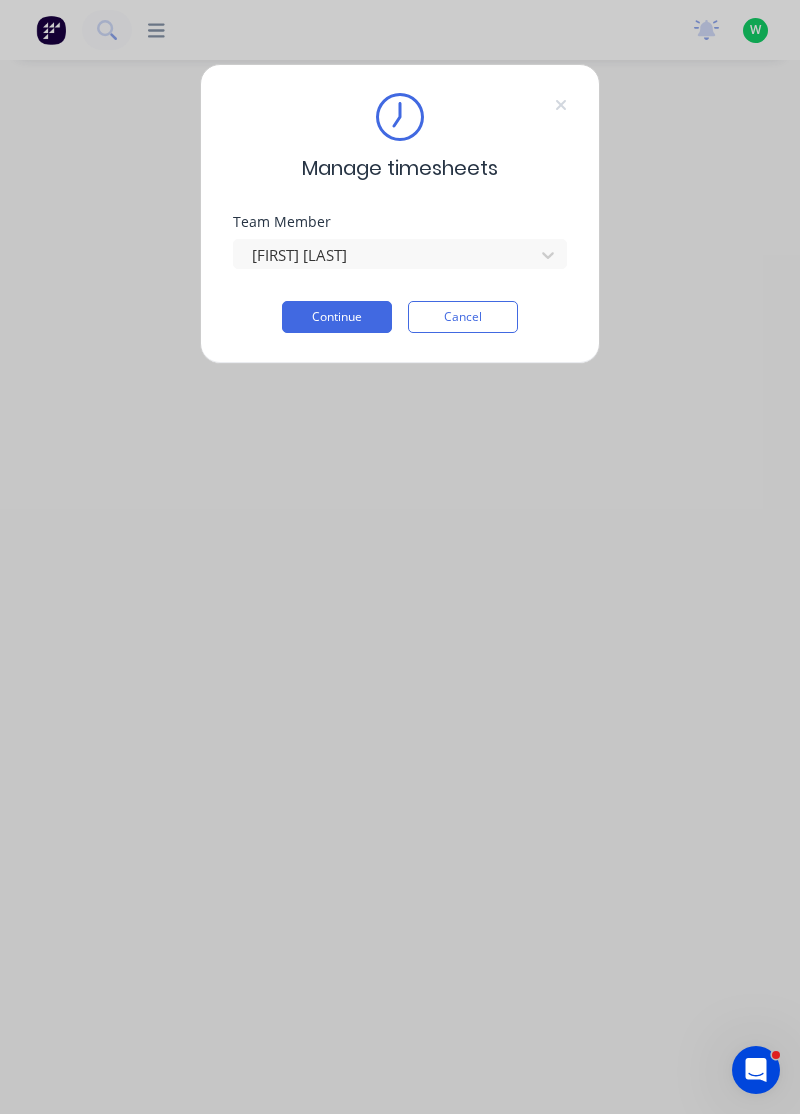 click on "Continue" at bounding box center [337, 317] 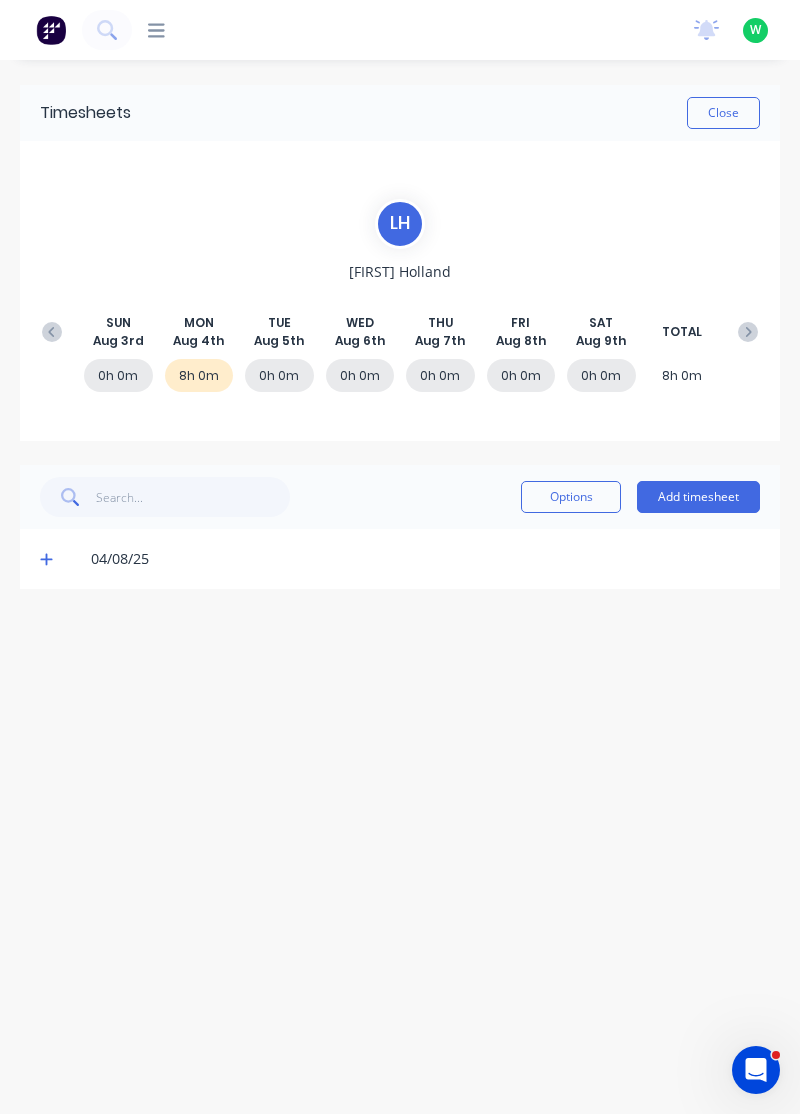 click 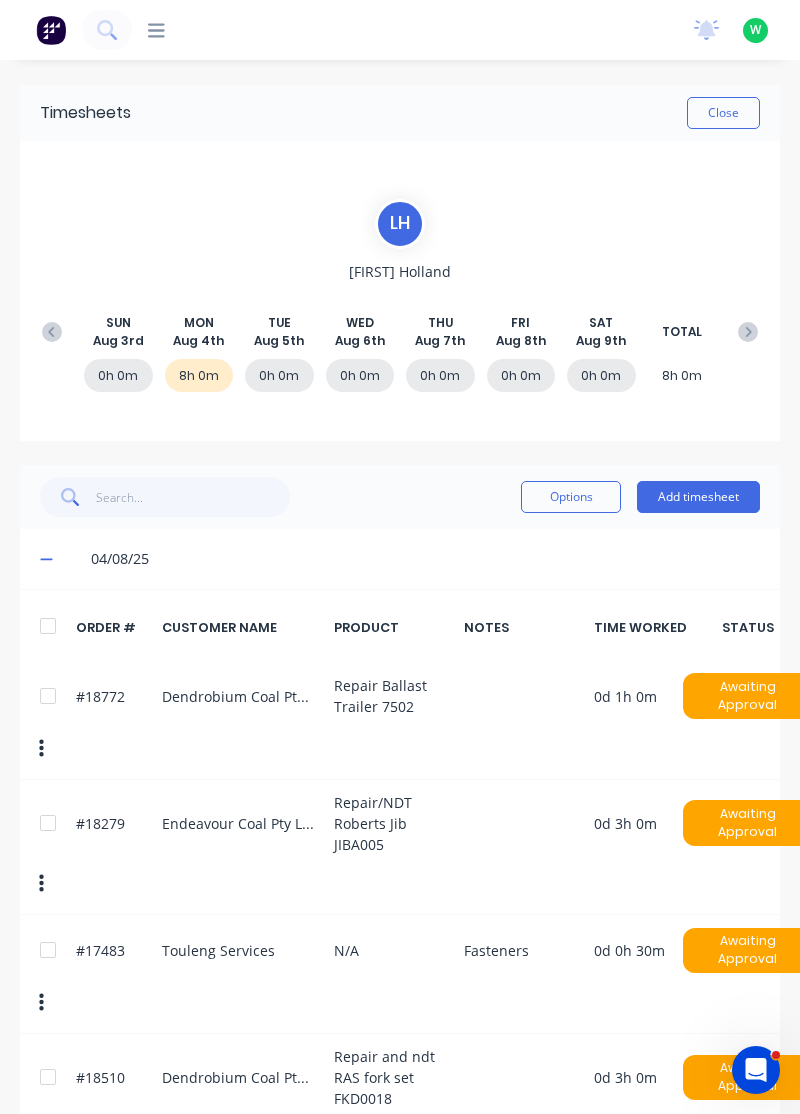 scroll, scrollTop: 142, scrollLeft: 0, axis: vertical 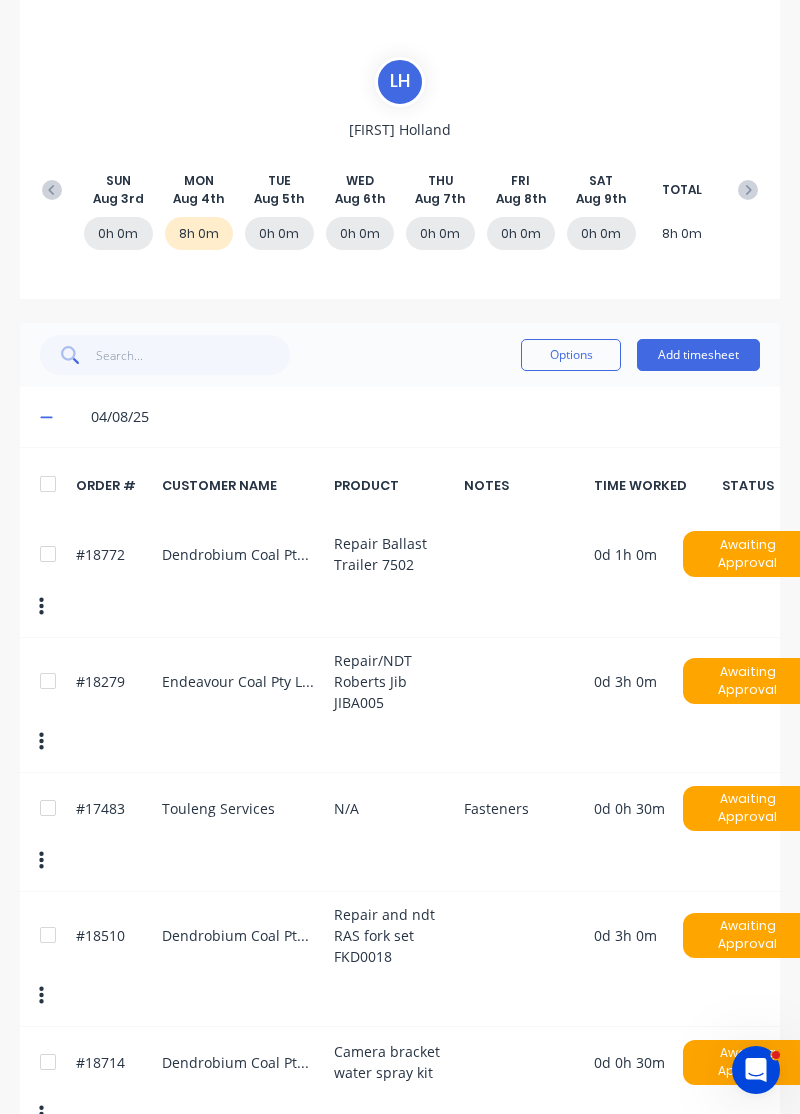 click 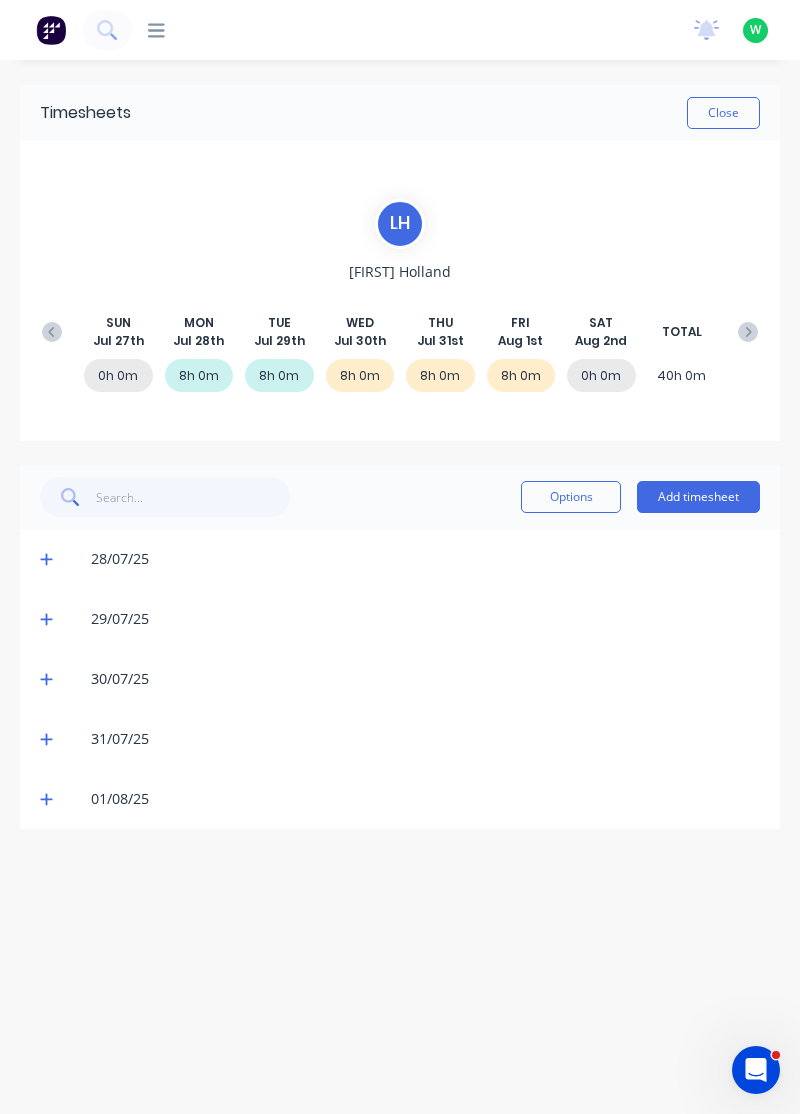 scroll, scrollTop: 0, scrollLeft: 0, axis: both 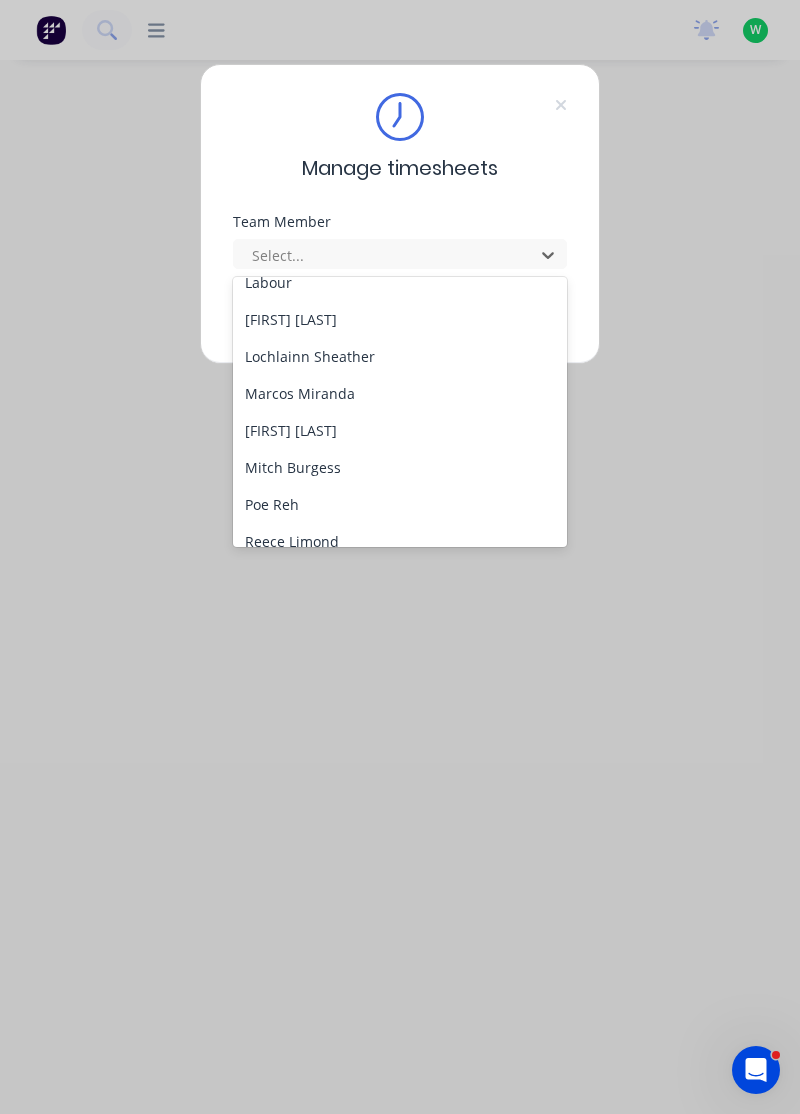 click on "Lochlainn Sheather" at bounding box center [400, 356] 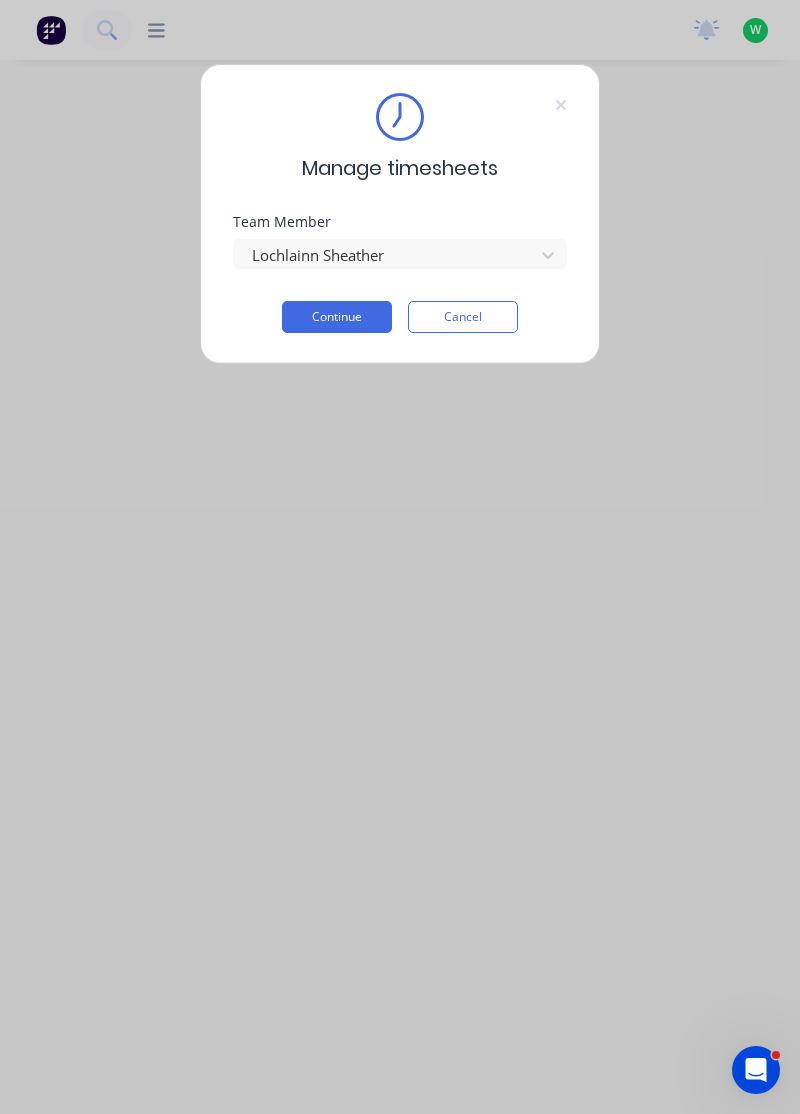 click on "Continue" at bounding box center [337, 317] 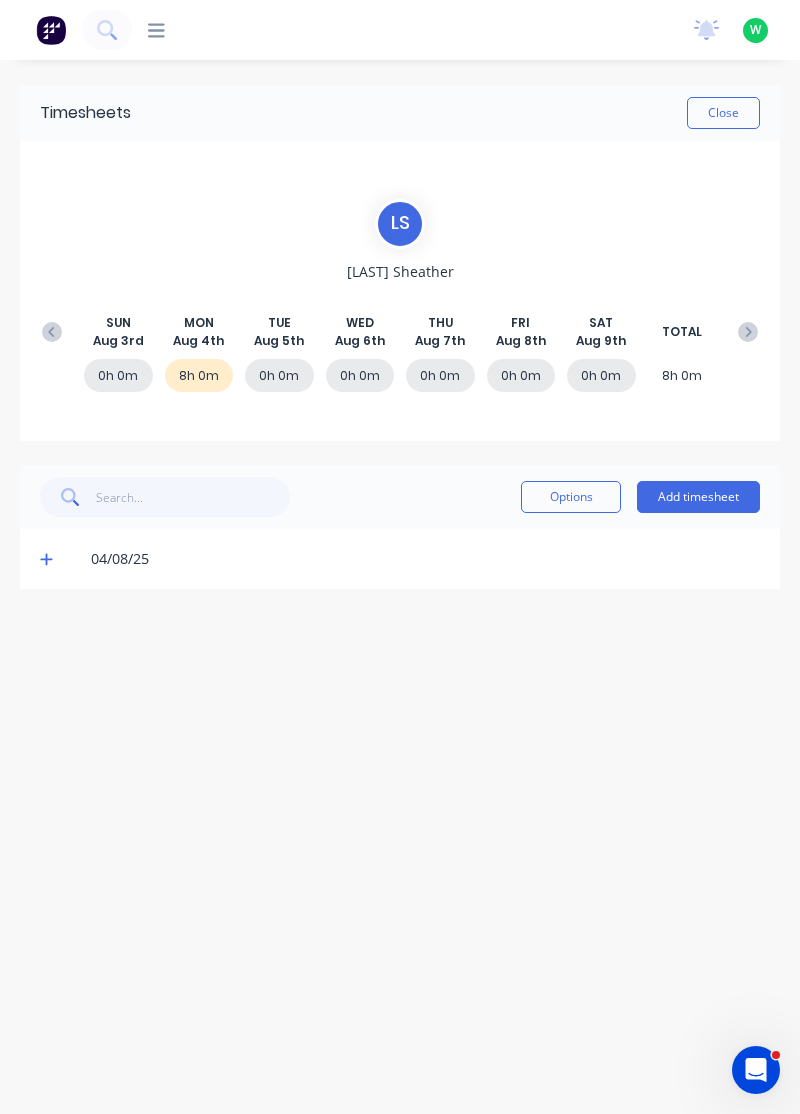 click at bounding box center (49, 559) 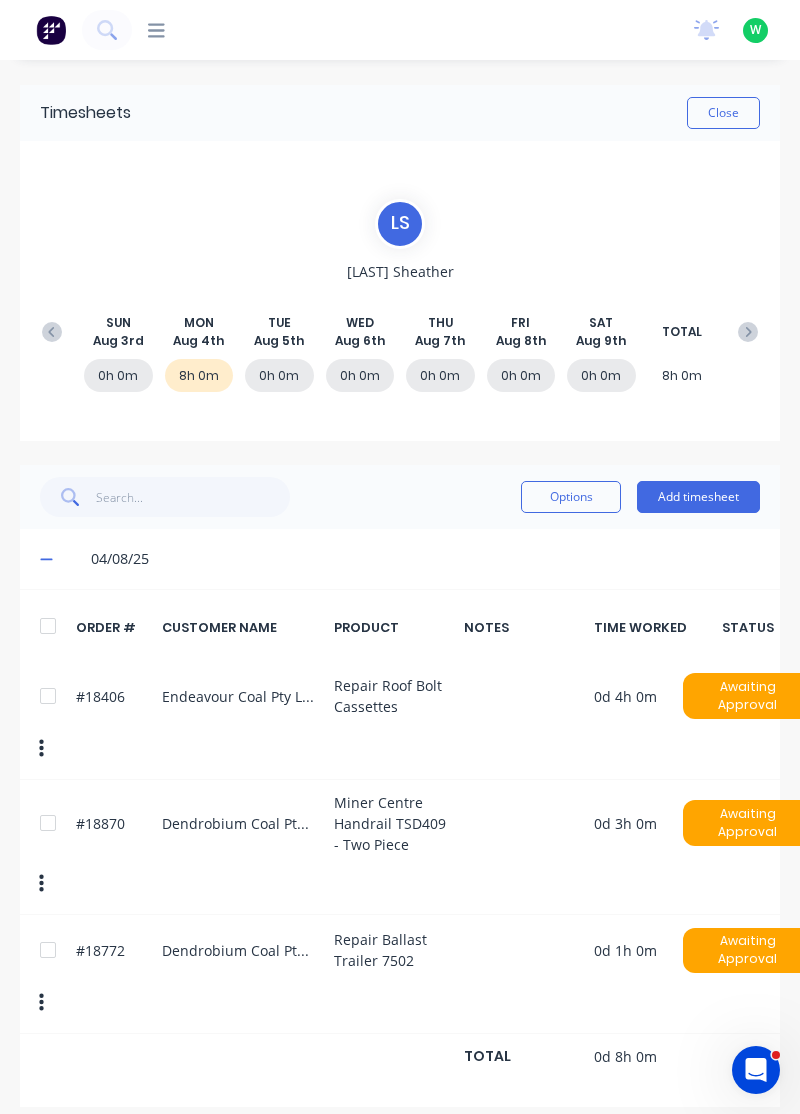 click at bounding box center (52, 332) 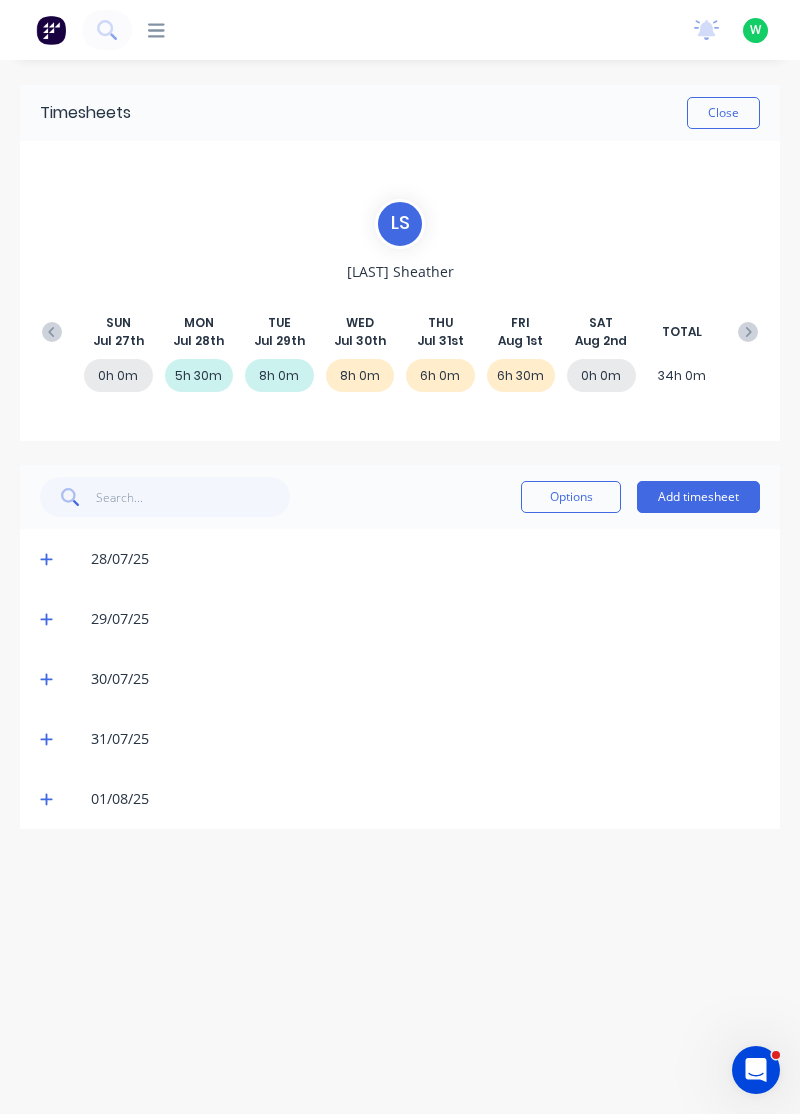 click on "Add timesheet" at bounding box center (698, 497) 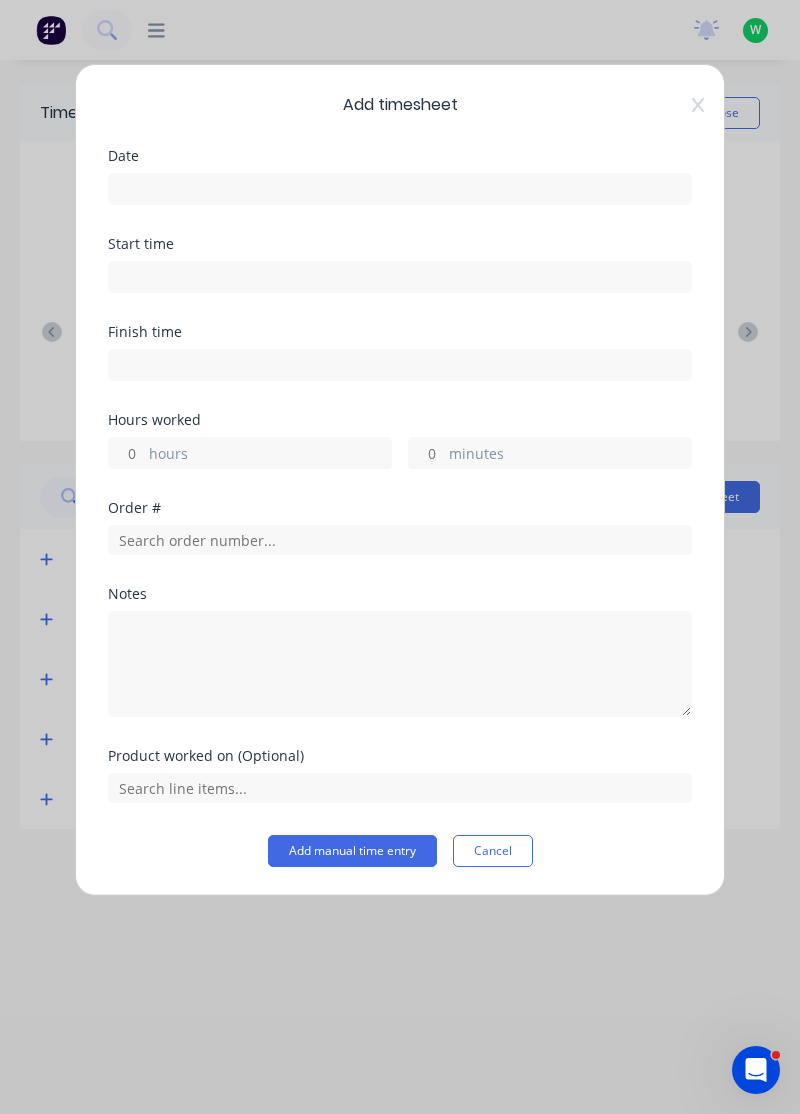 click on "Date" at bounding box center [400, 177] 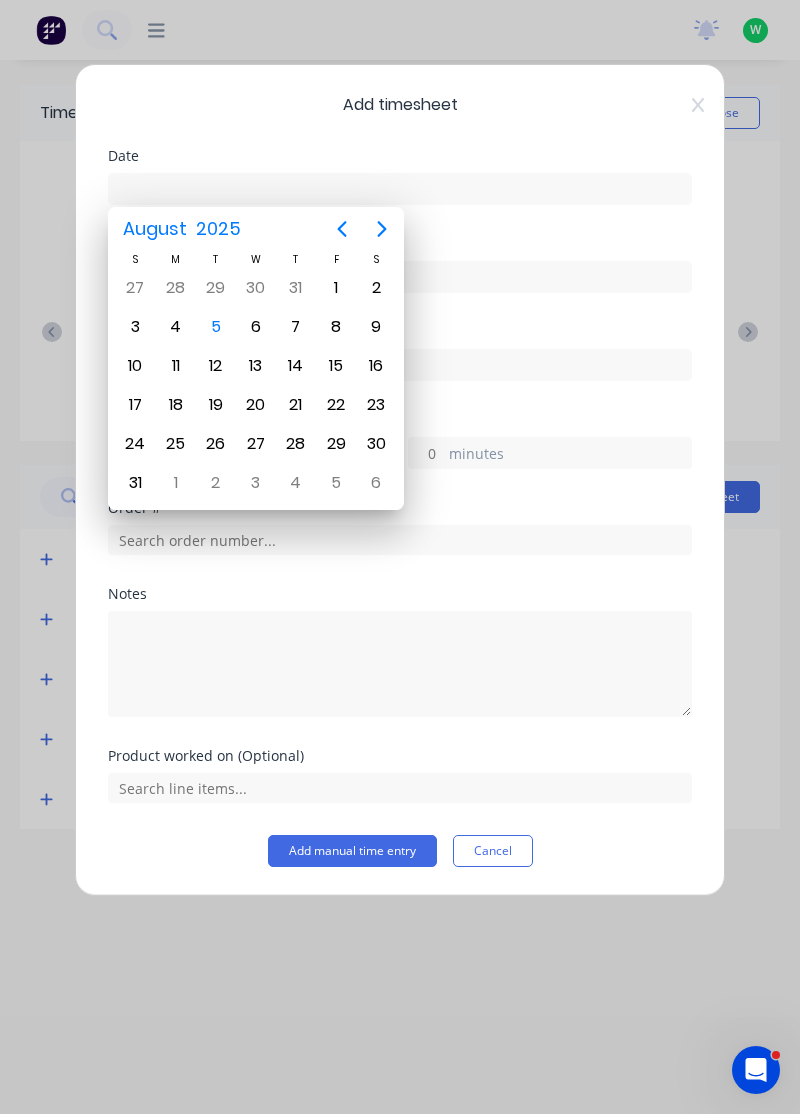 click on "4" at bounding box center (176, 327) 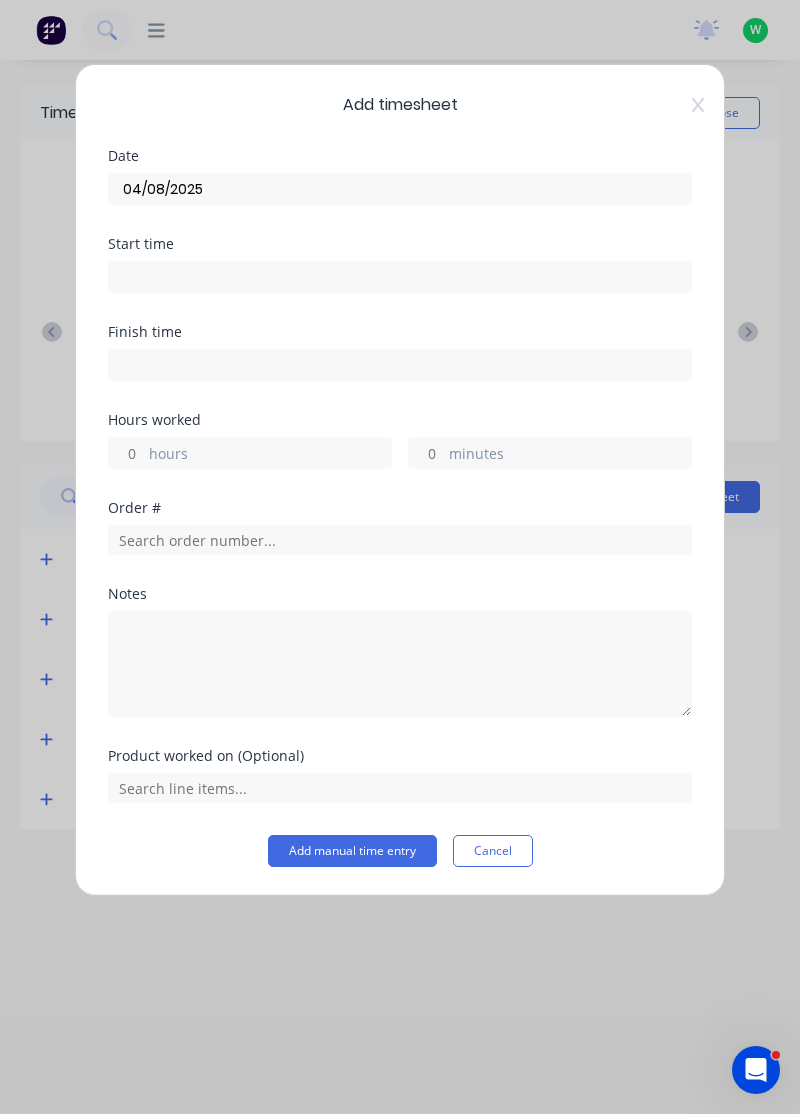 click on "hours" at bounding box center (270, 455) 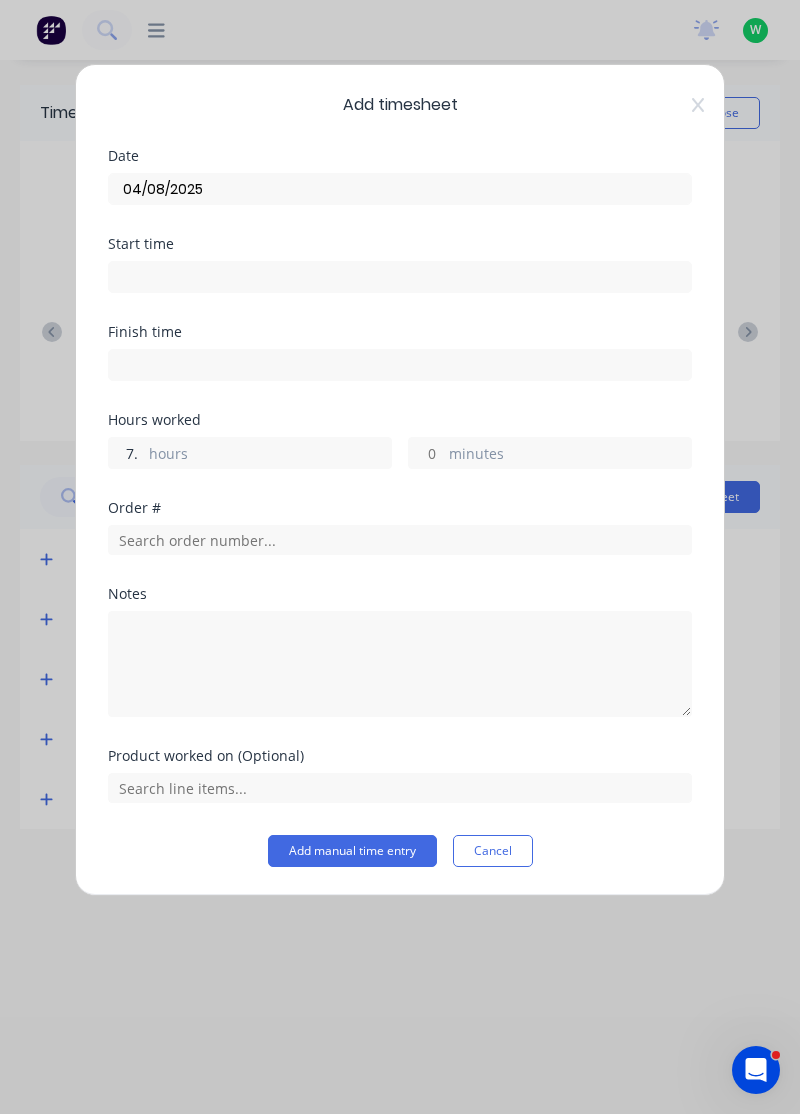 type on "7" 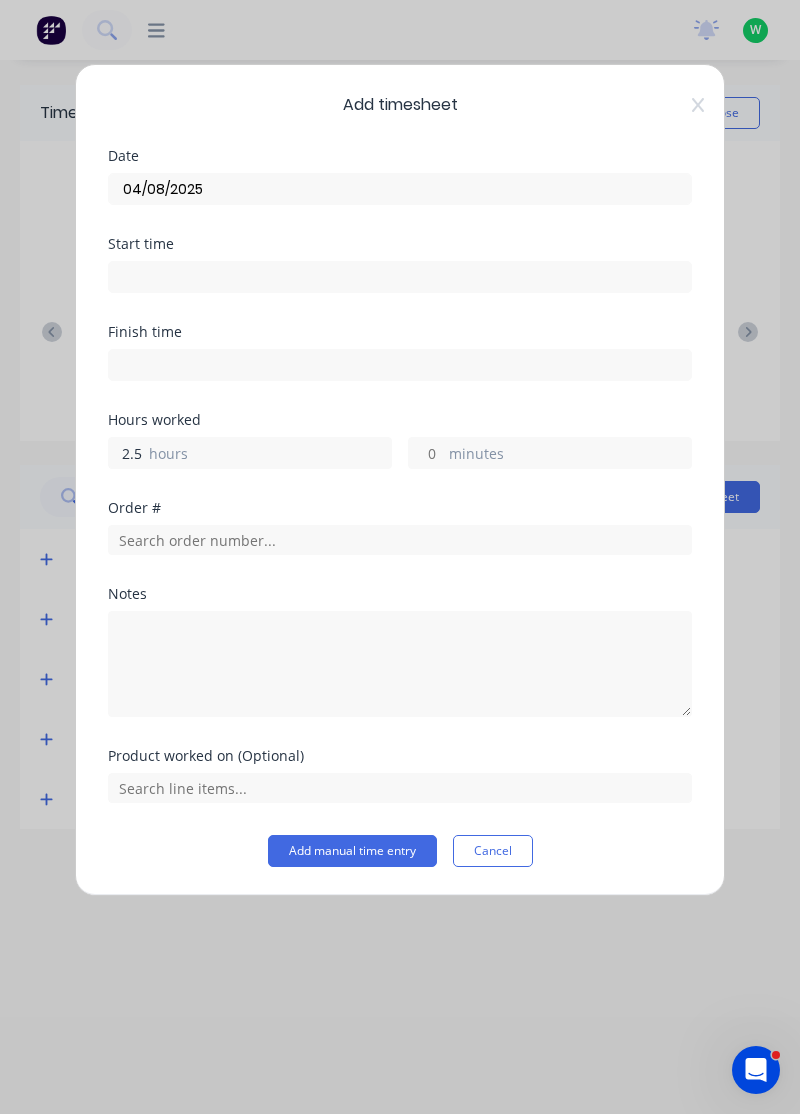 type on "2.5" 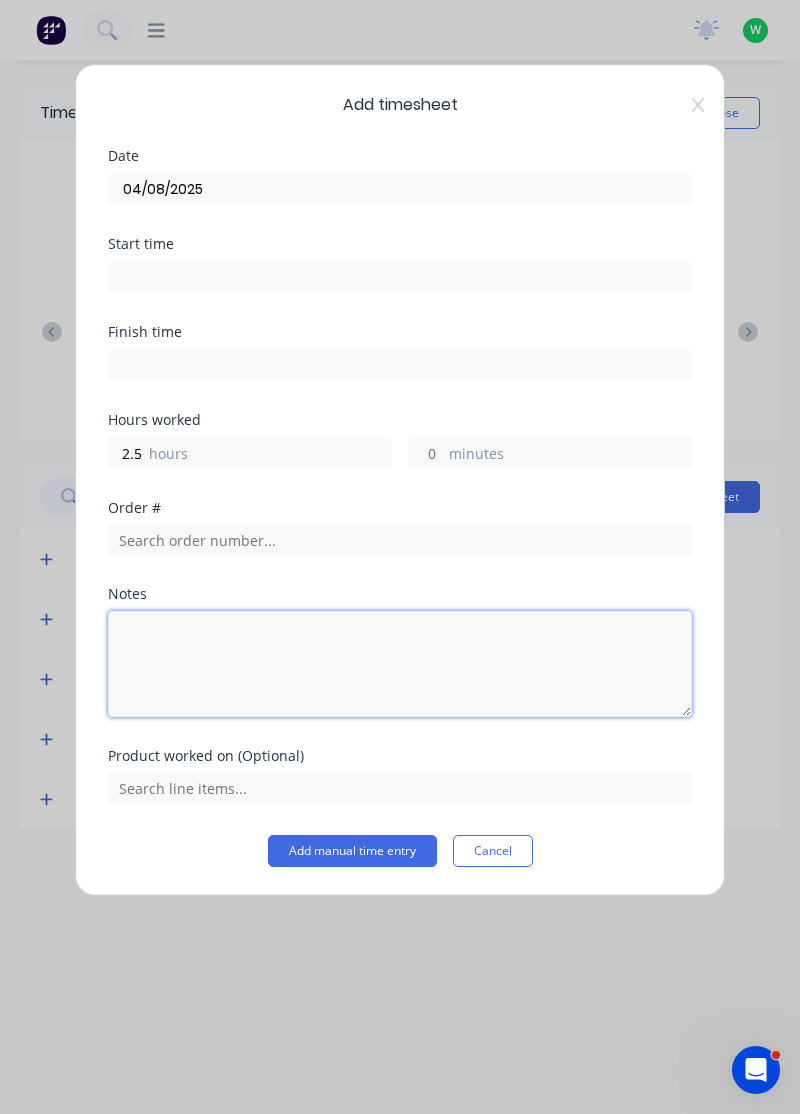 click at bounding box center [400, 664] 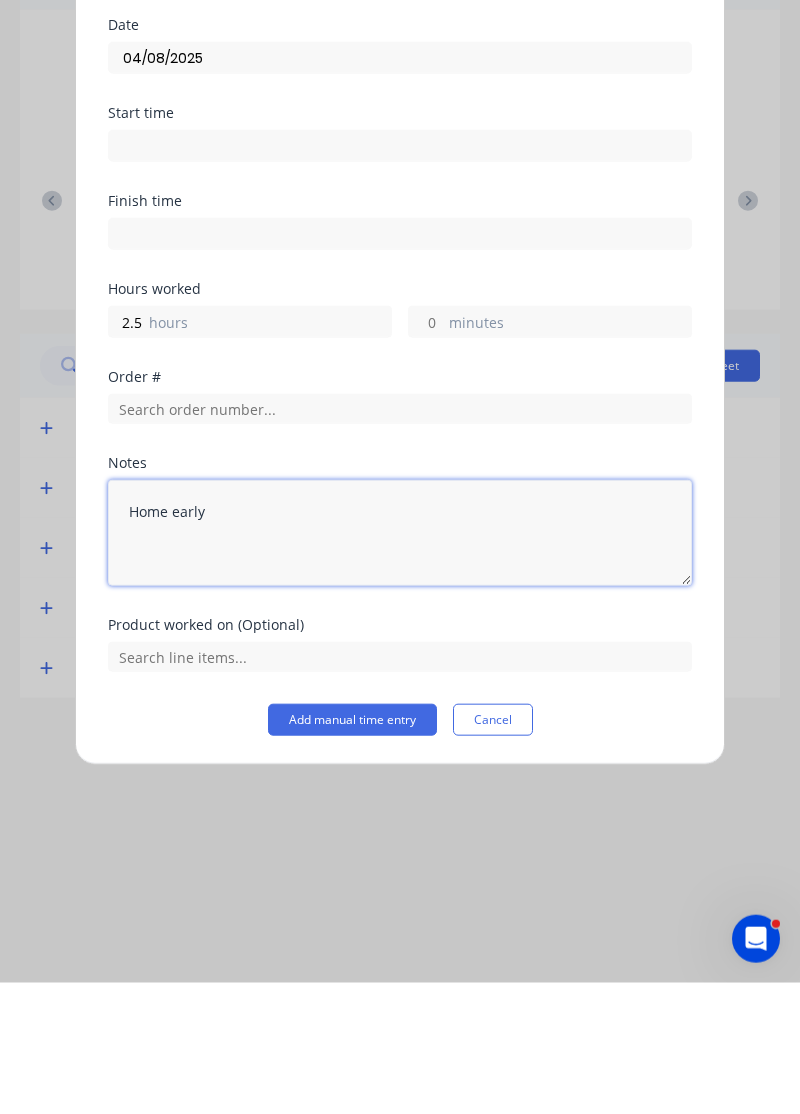type on "Home early" 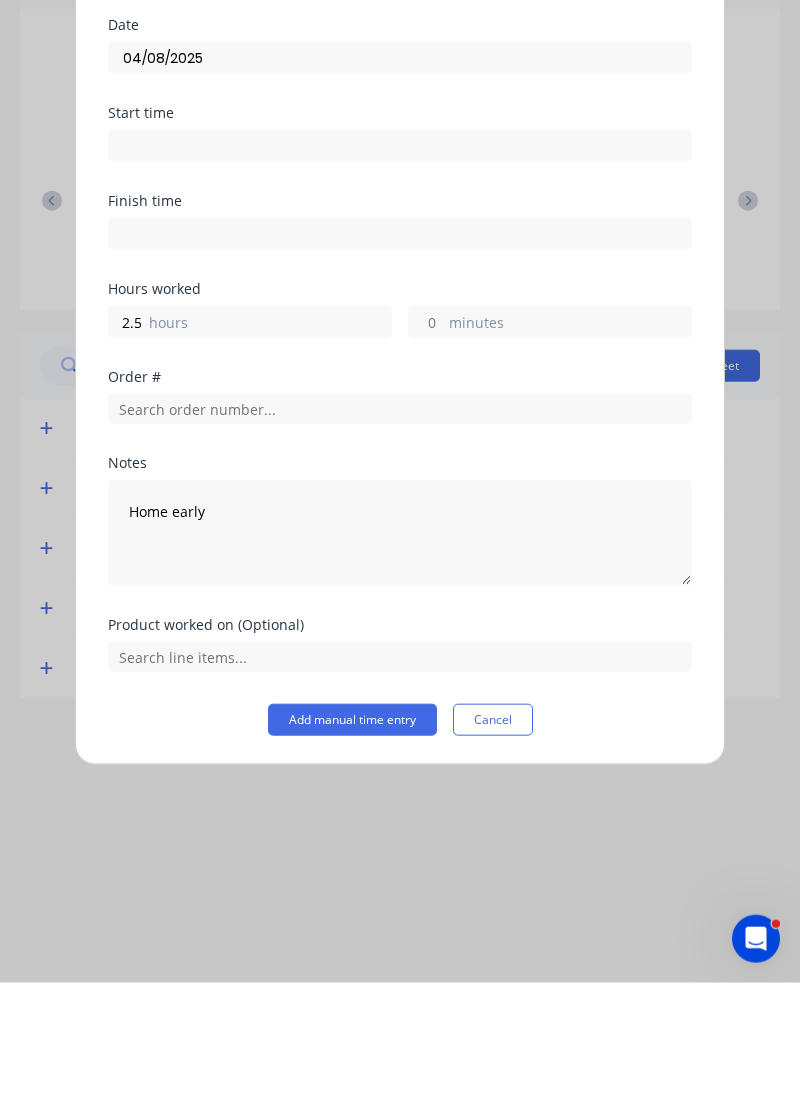 click on "Add manual time entry" at bounding box center (352, 851) 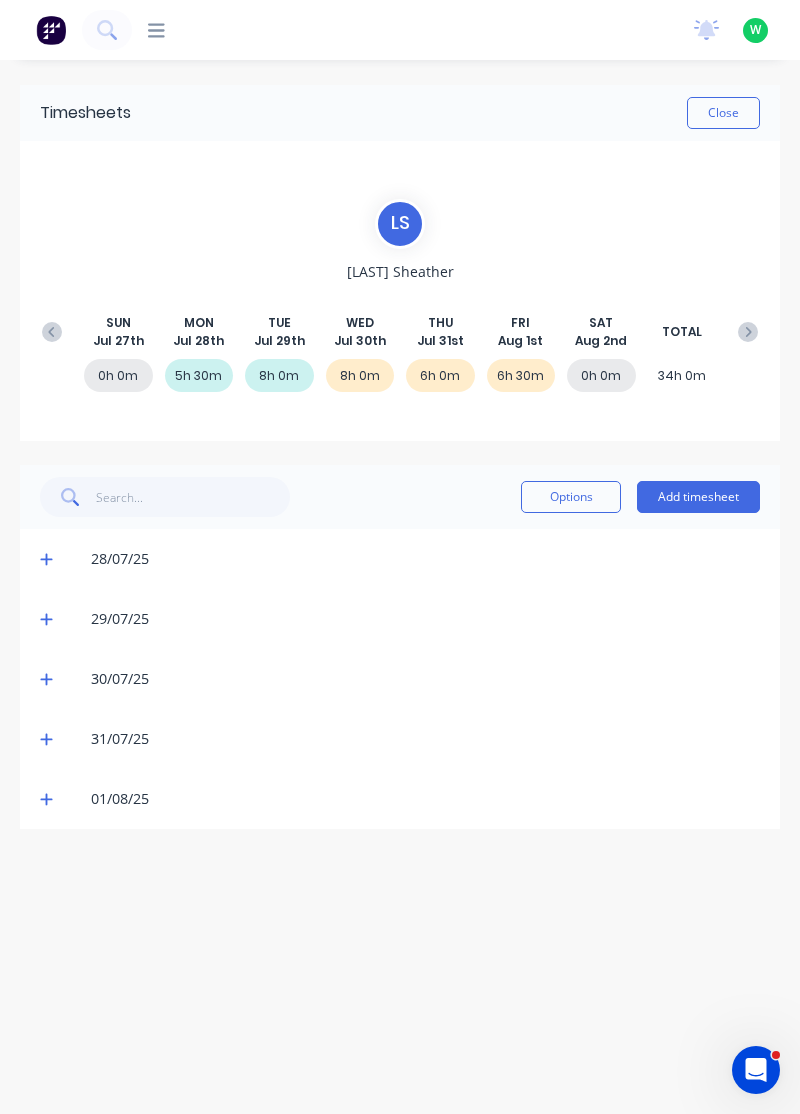 click at bounding box center [748, 332] 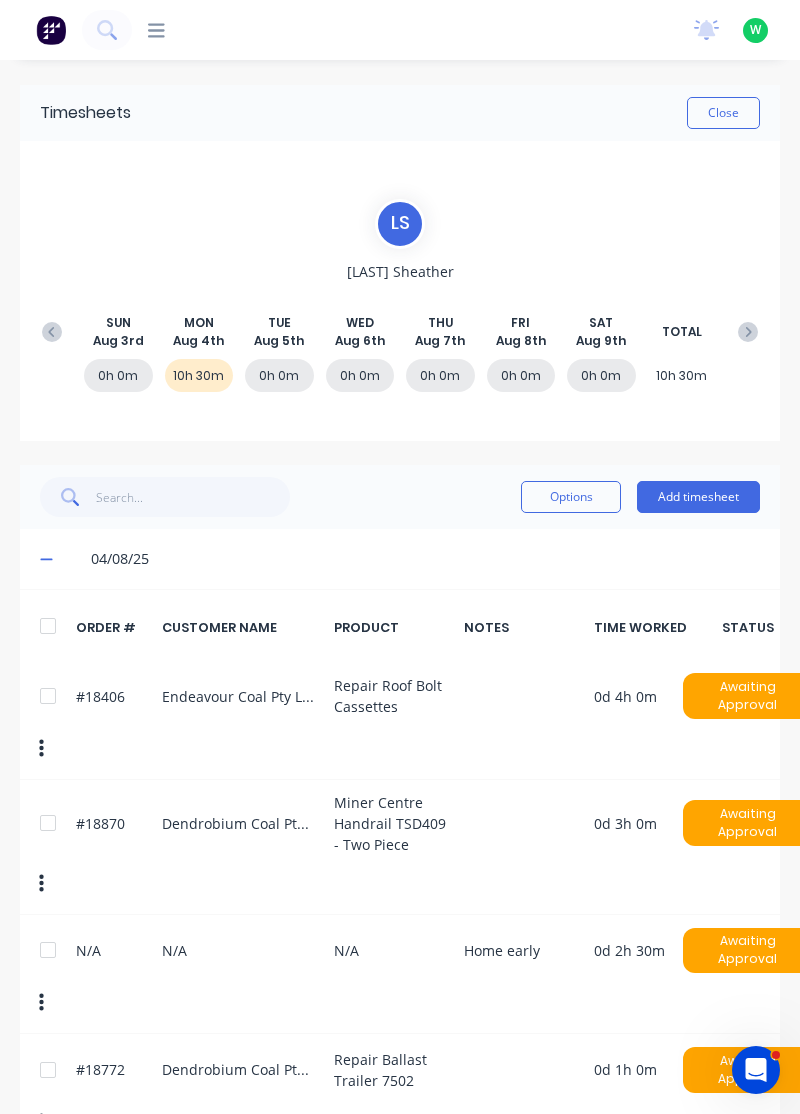 click at bounding box center [48, 950] 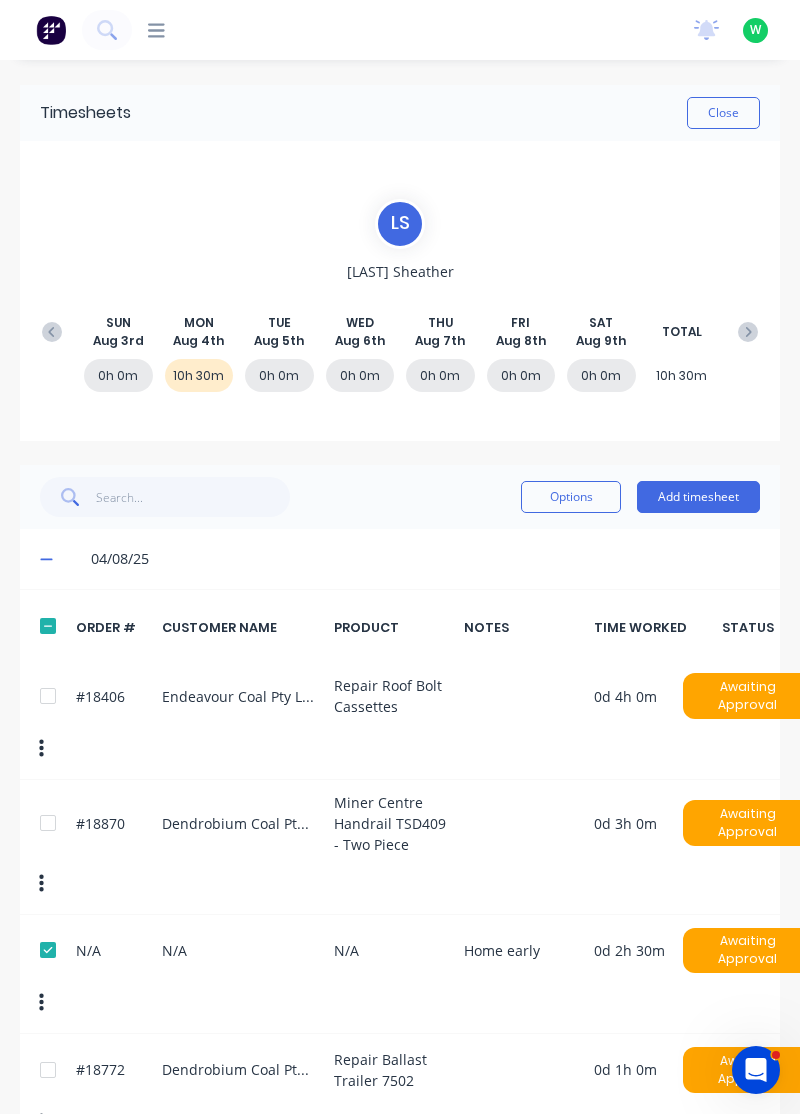 click on "Options" at bounding box center (571, 497) 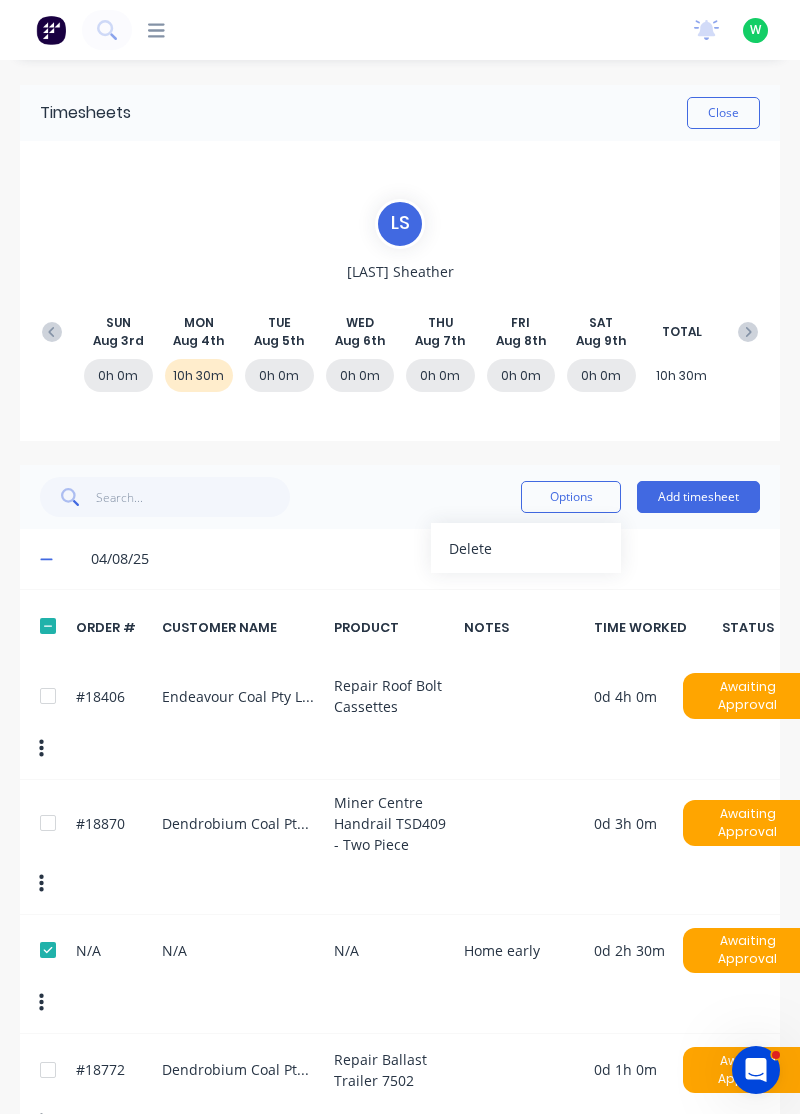 click on "Delete" at bounding box center [526, 548] 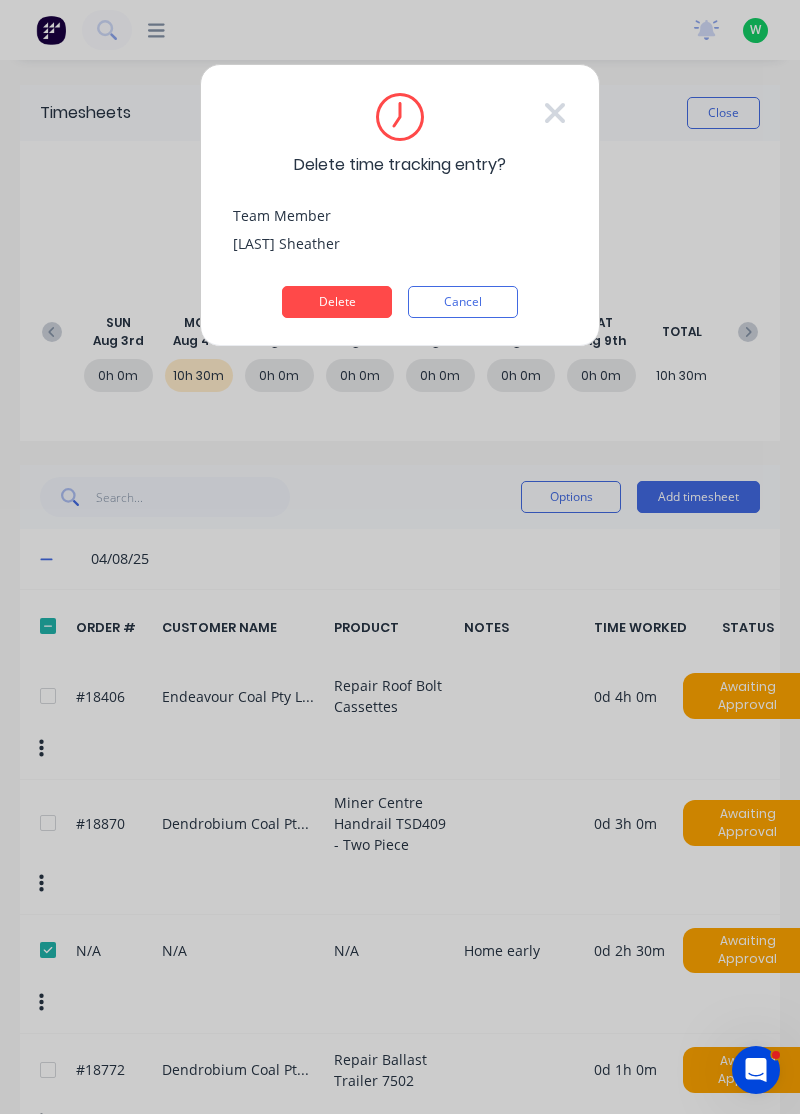 click on "Delete" at bounding box center (337, 302) 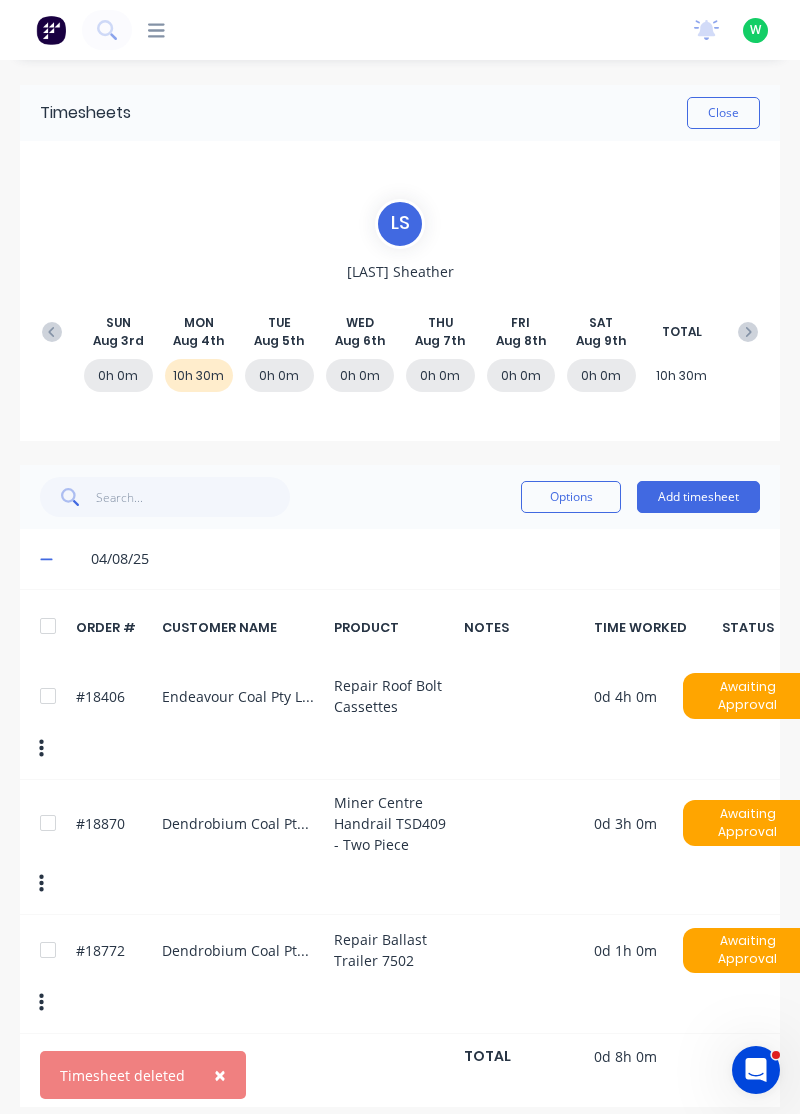 click 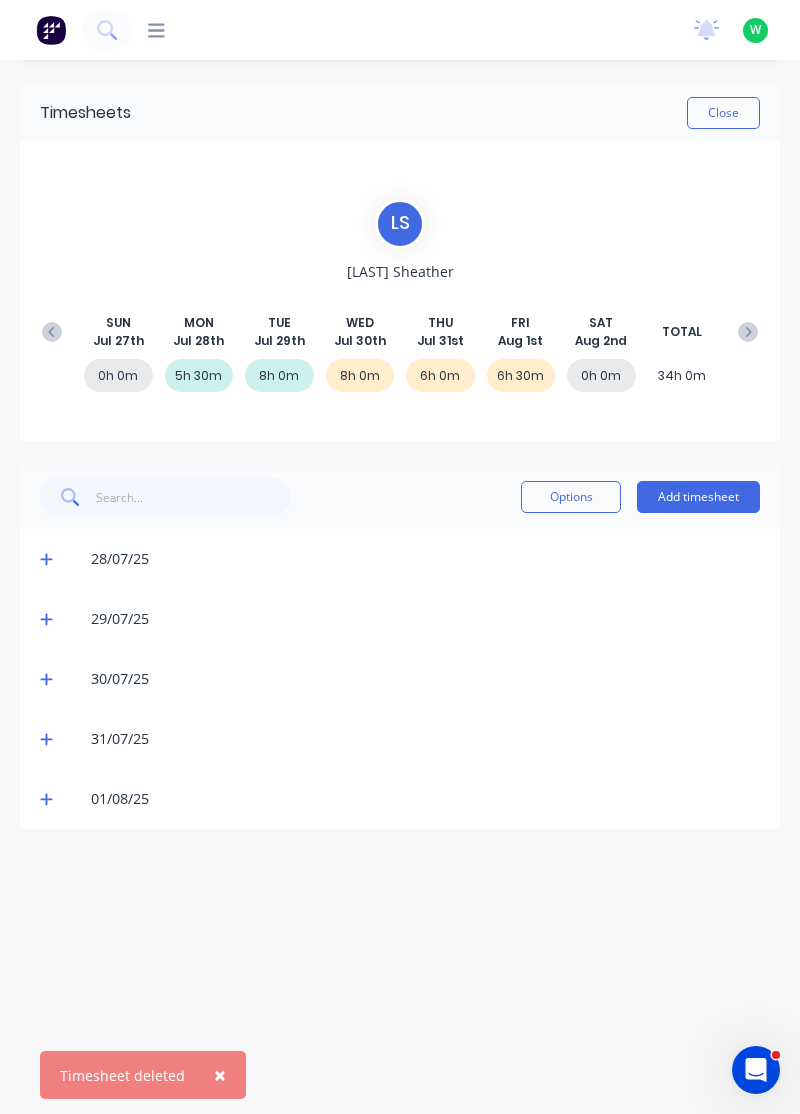 click on "Add timesheet" at bounding box center [698, 497] 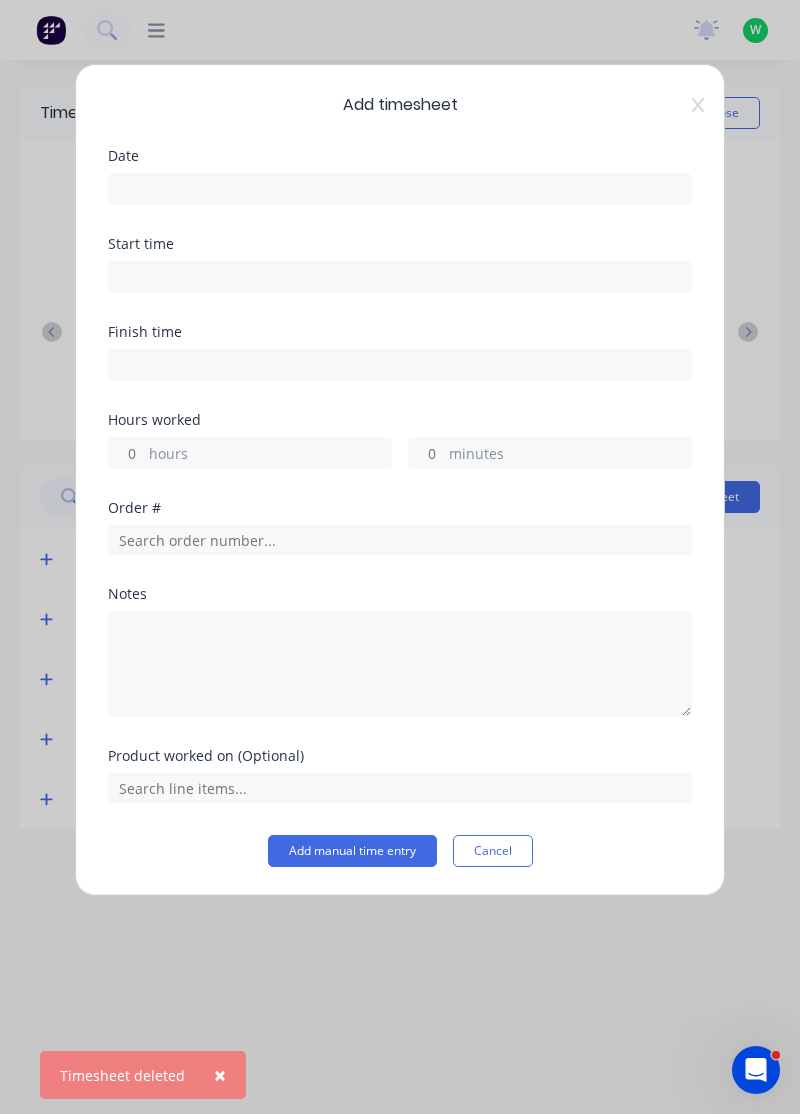 click at bounding box center [400, 189] 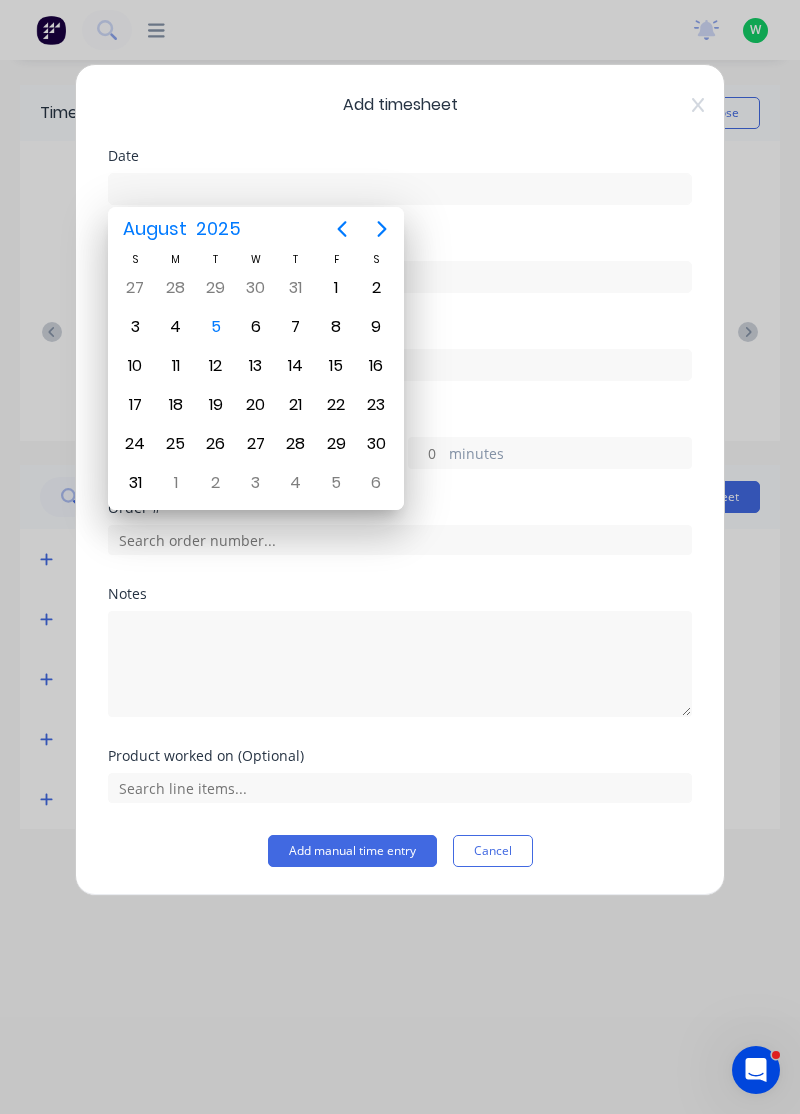 click on "28" at bounding box center (176, 288) 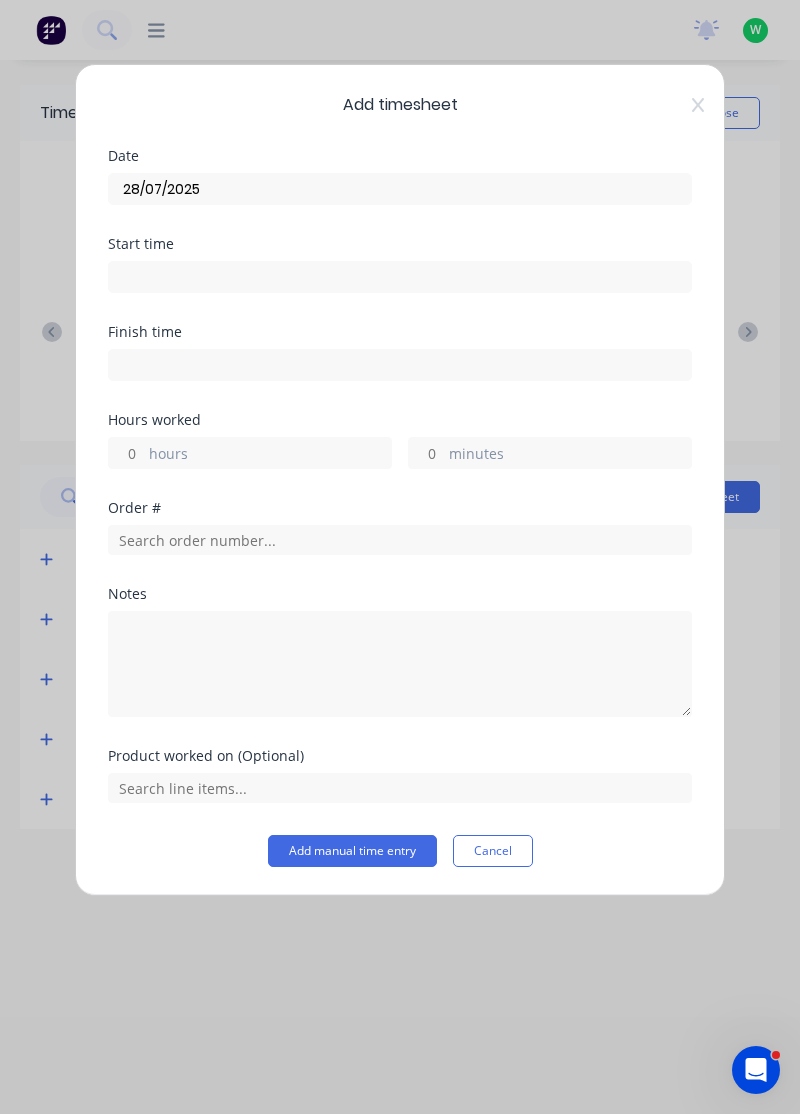 click on "hours" at bounding box center [270, 455] 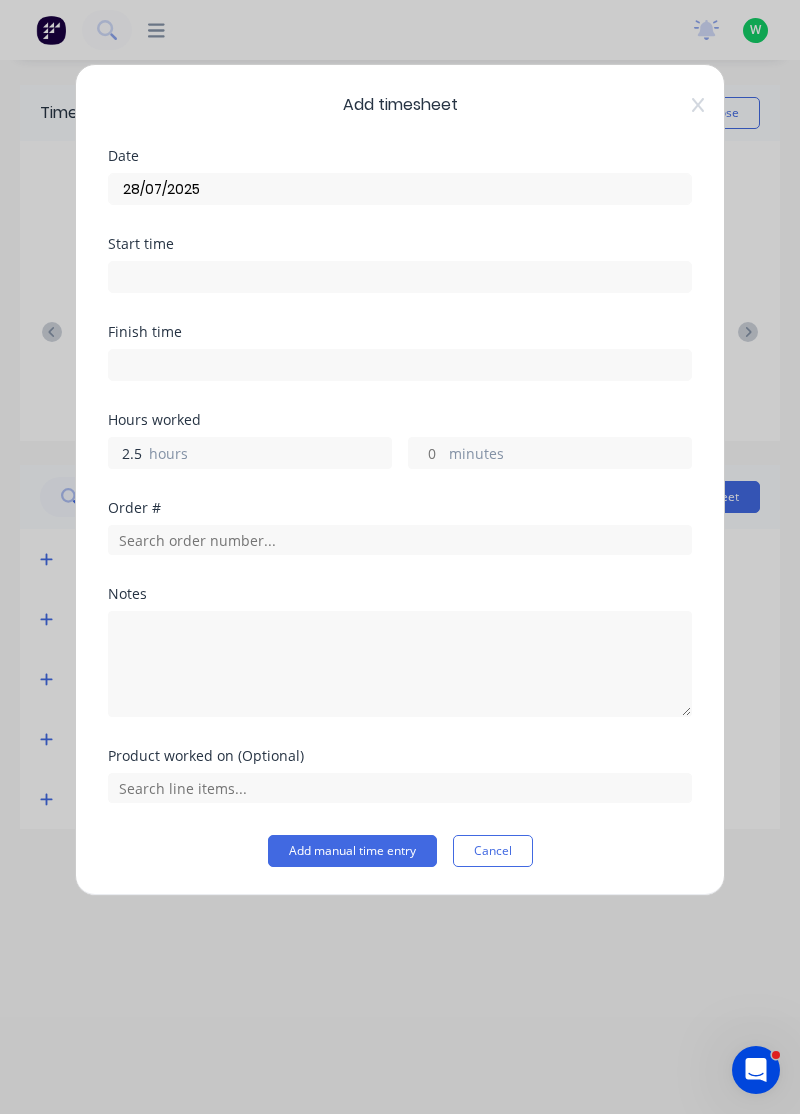 type on "2.5" 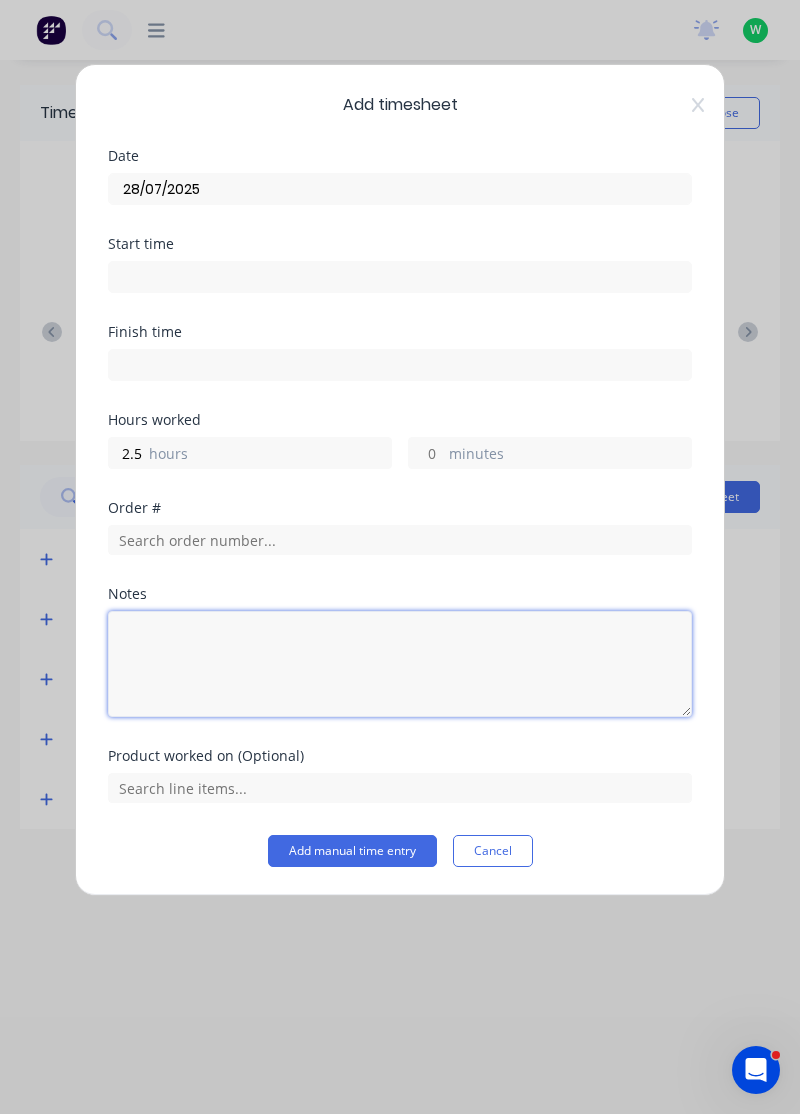 click at bounding box center (400, 664) 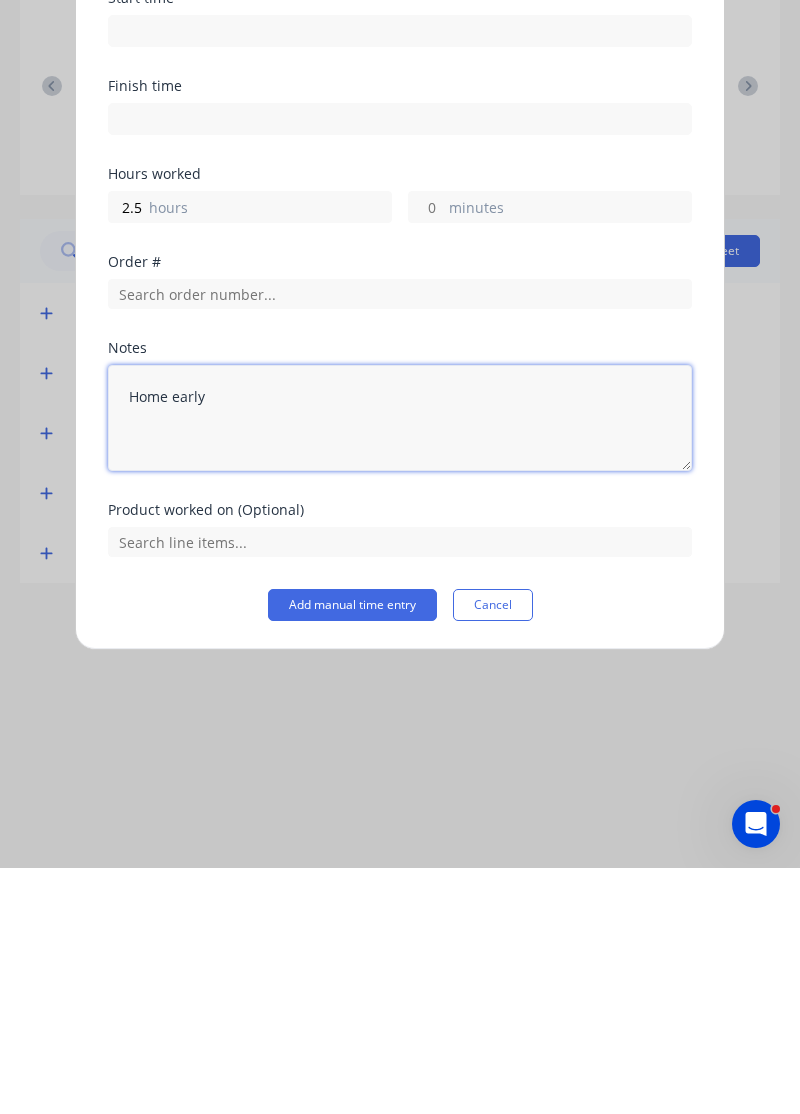 type on "Home early" 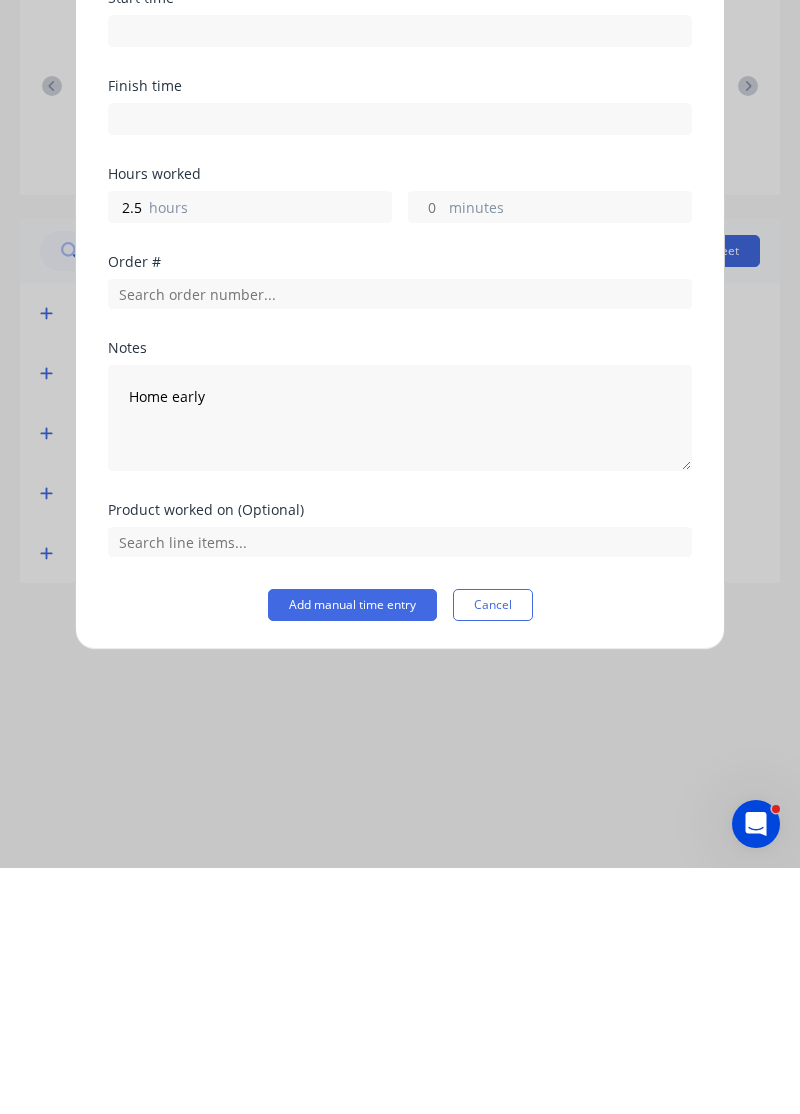 click on "Add manual time entry" at bounding box center [352, 851] 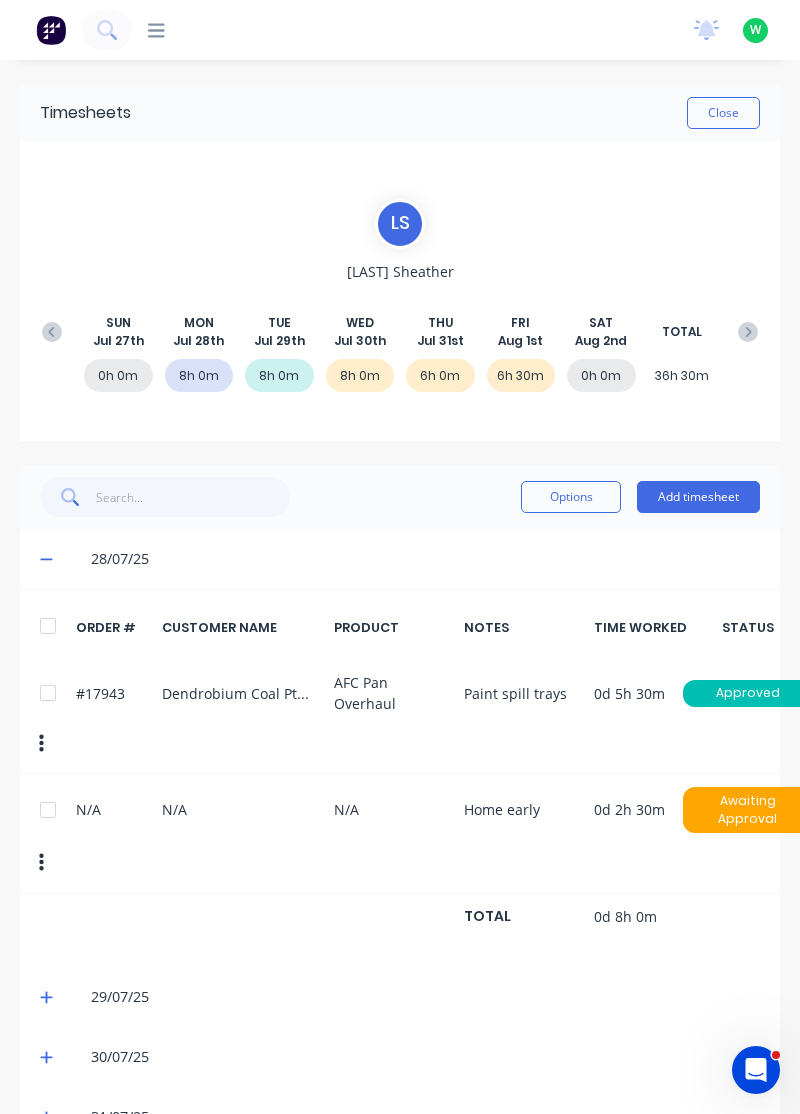 click 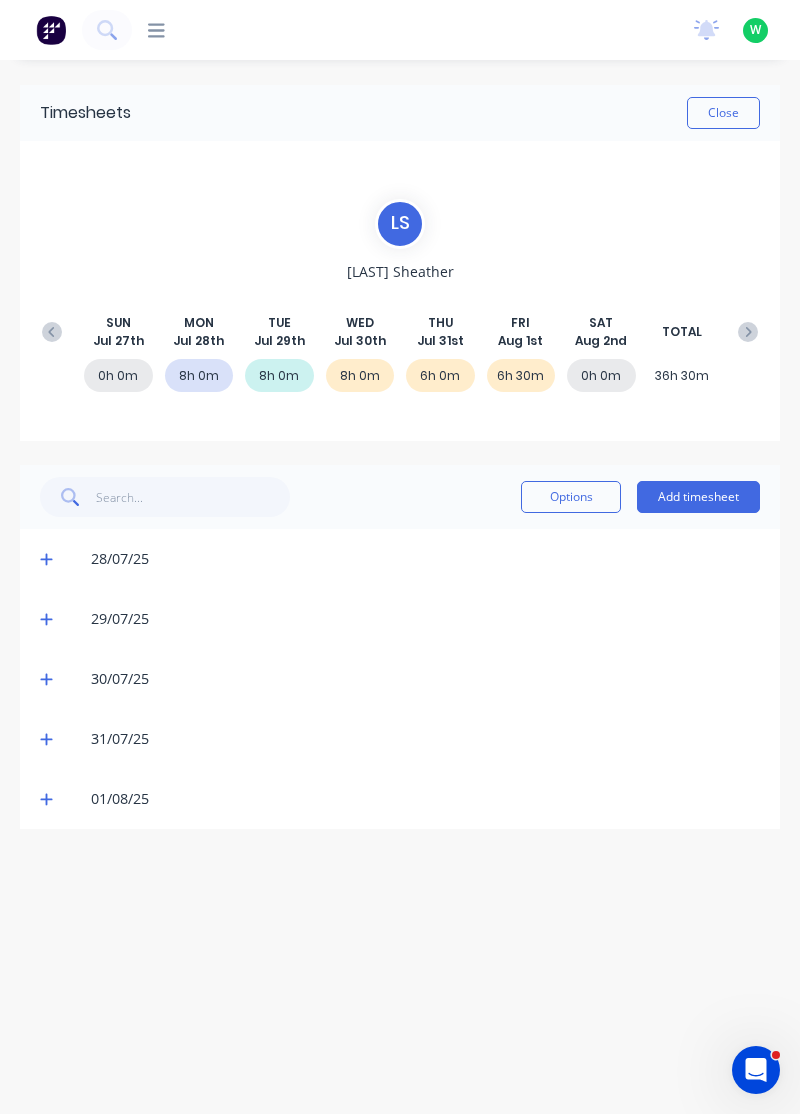 click on "Add timesheet" at bounding box center [698, 497] 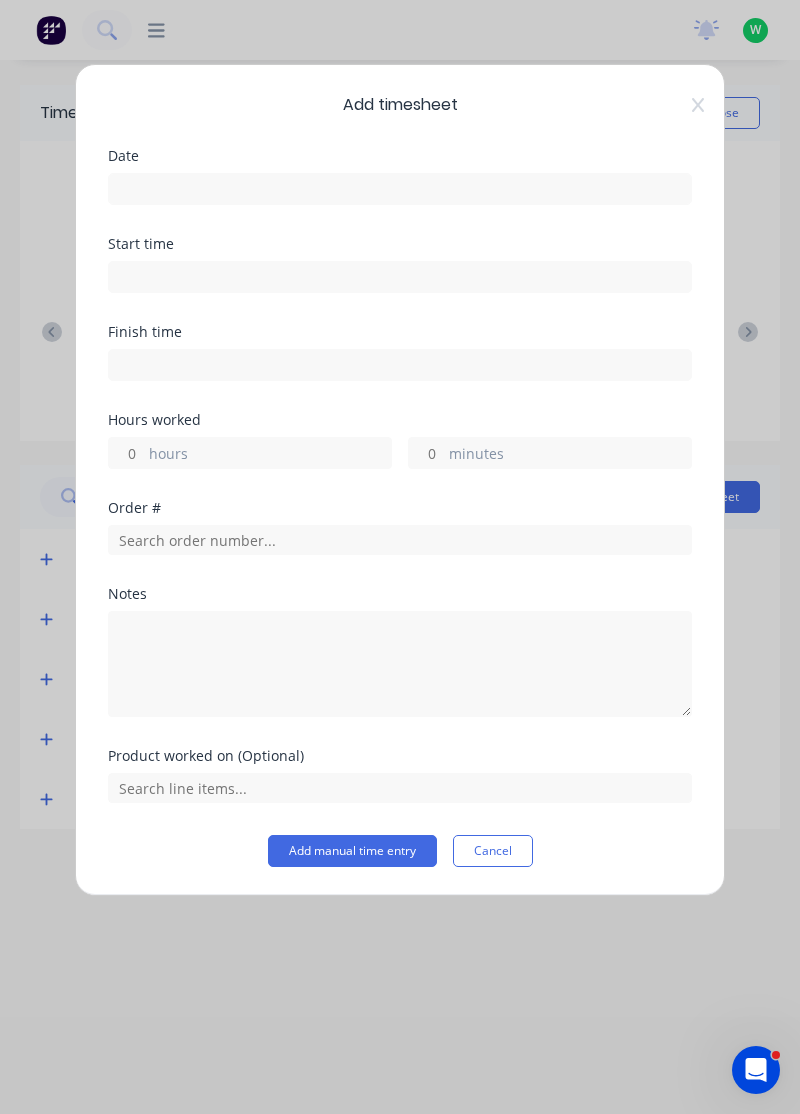 click at bounding box center [400, 189] 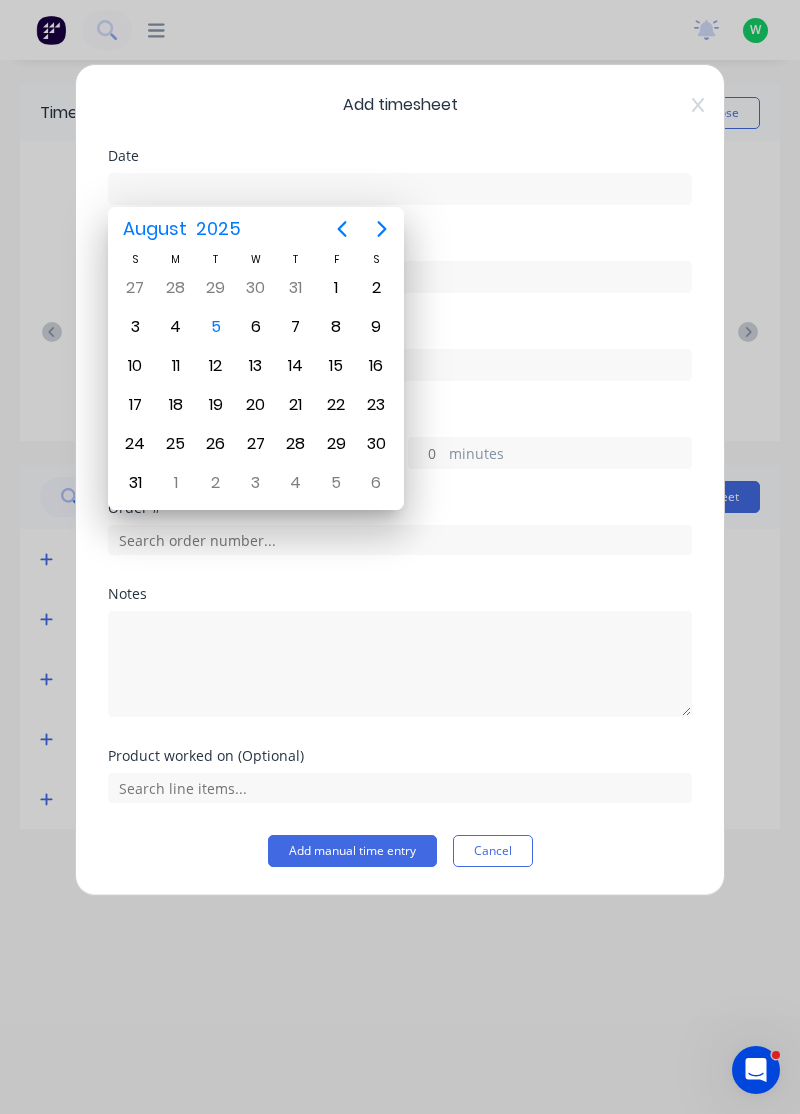 click on "7" at bounding box center [296, 327] 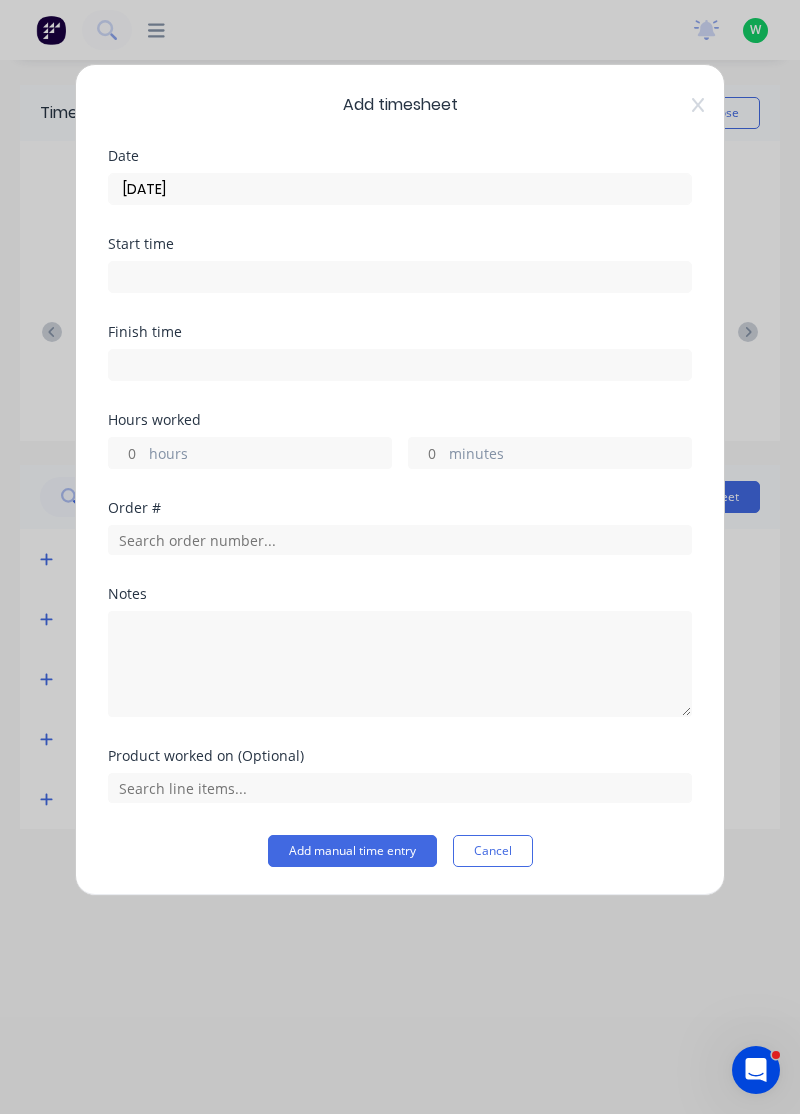 click on "hours" at bounding box center (270, 455) 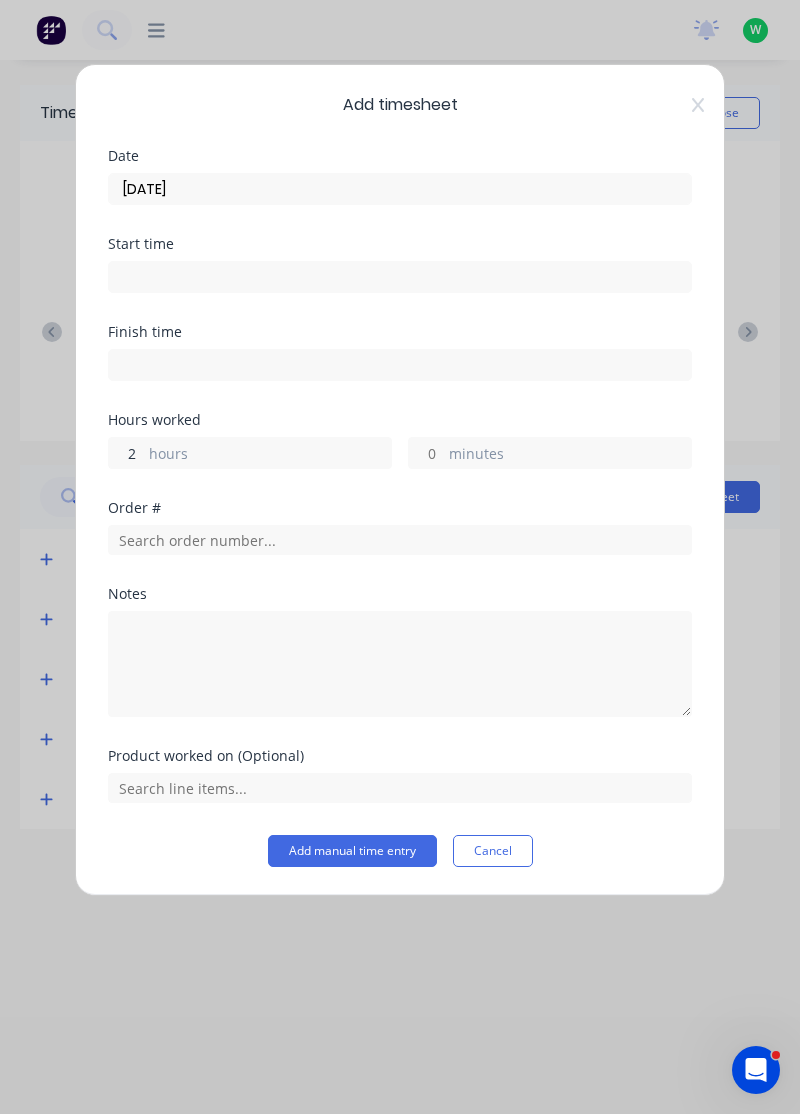 type on "2" 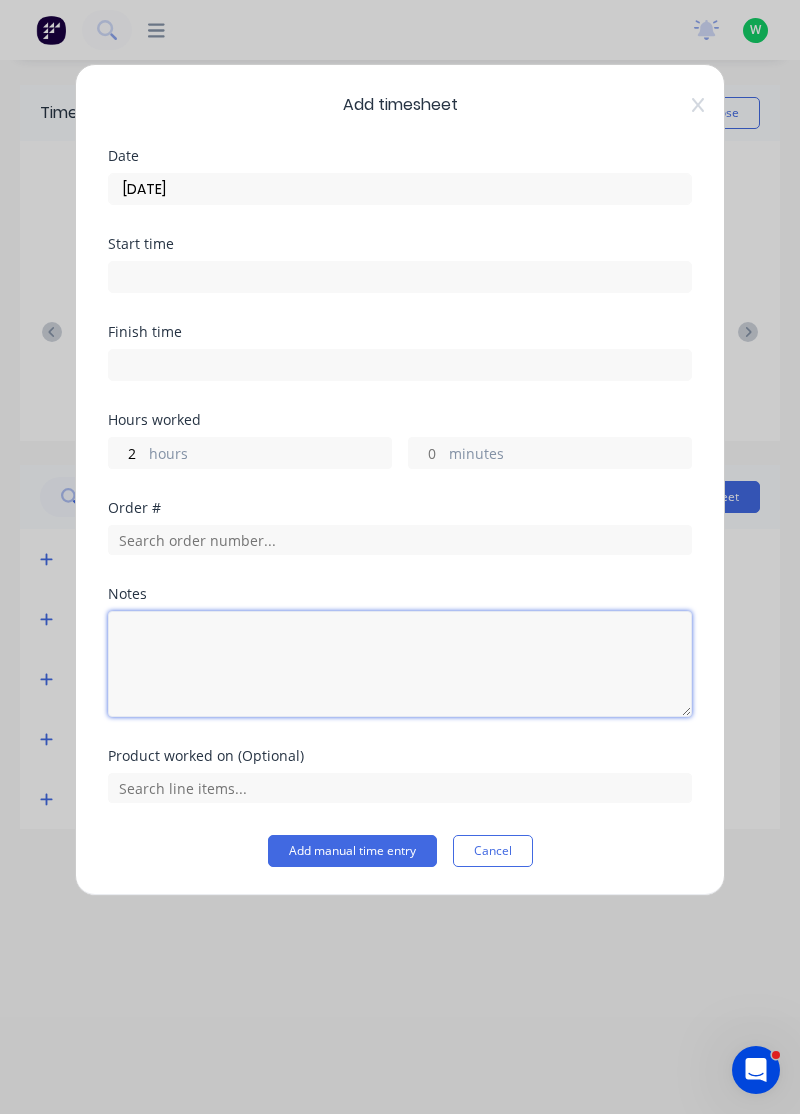 click at bounding box center [400, 664] 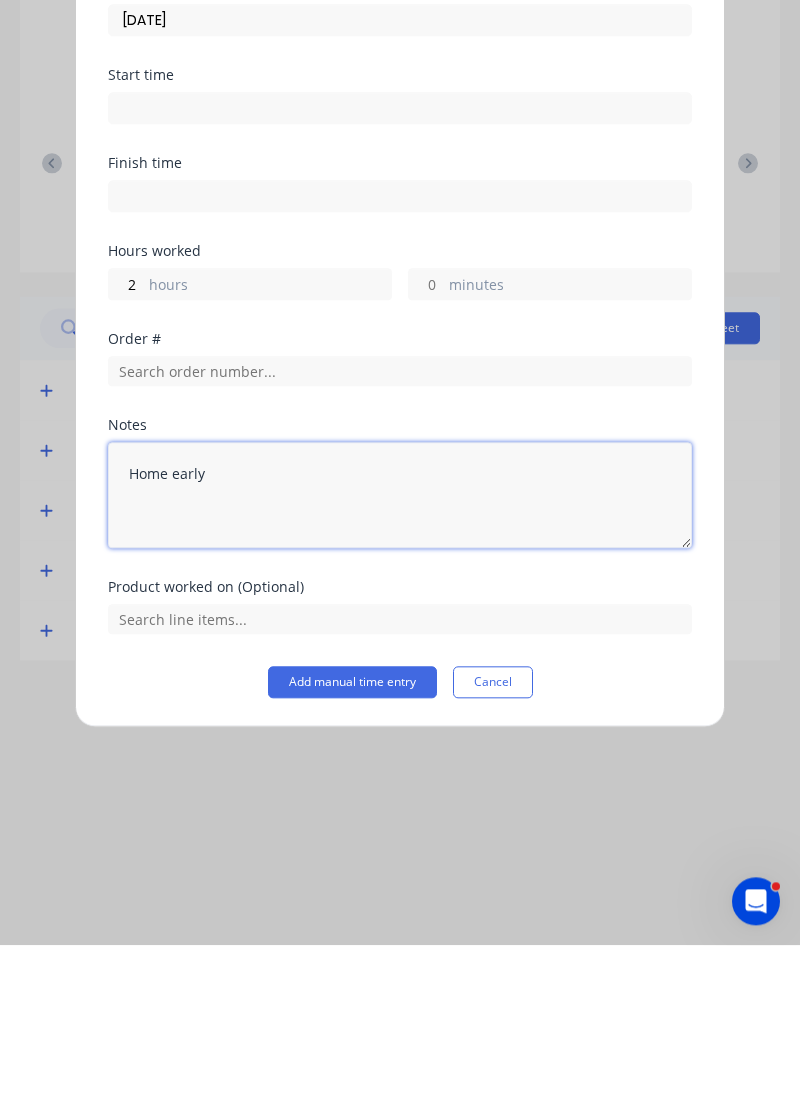 type on "Home early" 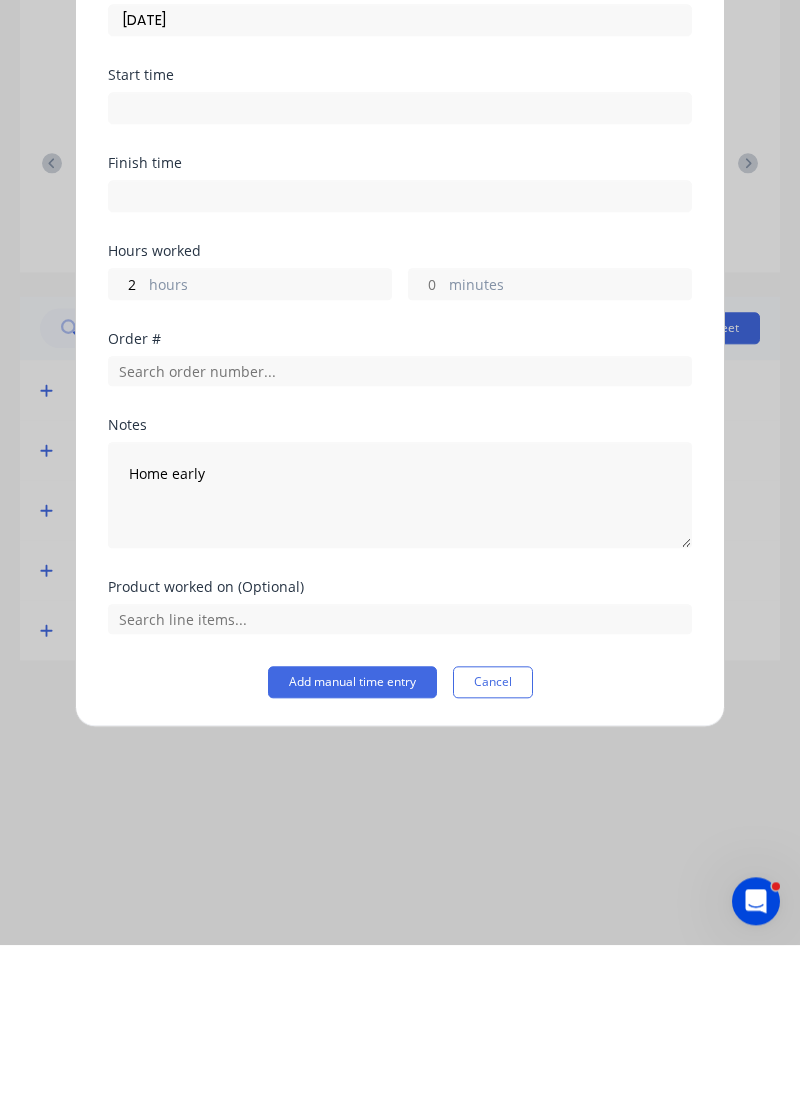click on "Add manual time entry" at bounding box center [352, 851] 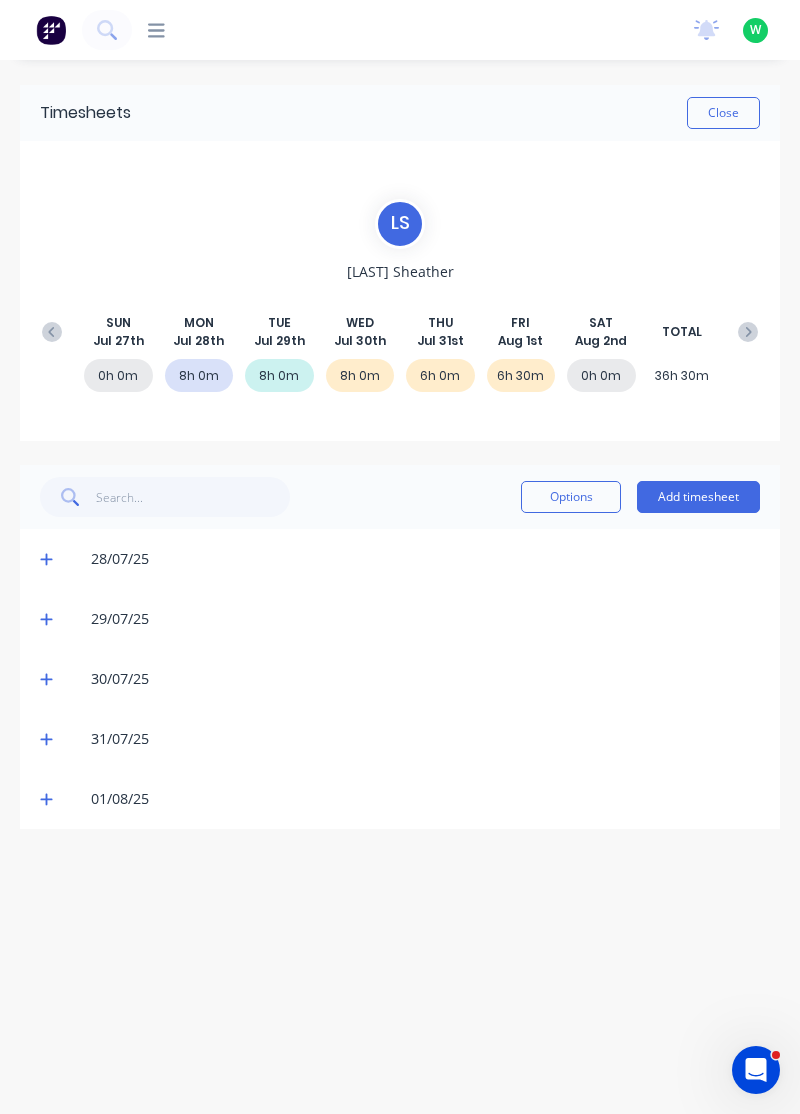 click on "Add timesheet" at bounding box center [698, 497] 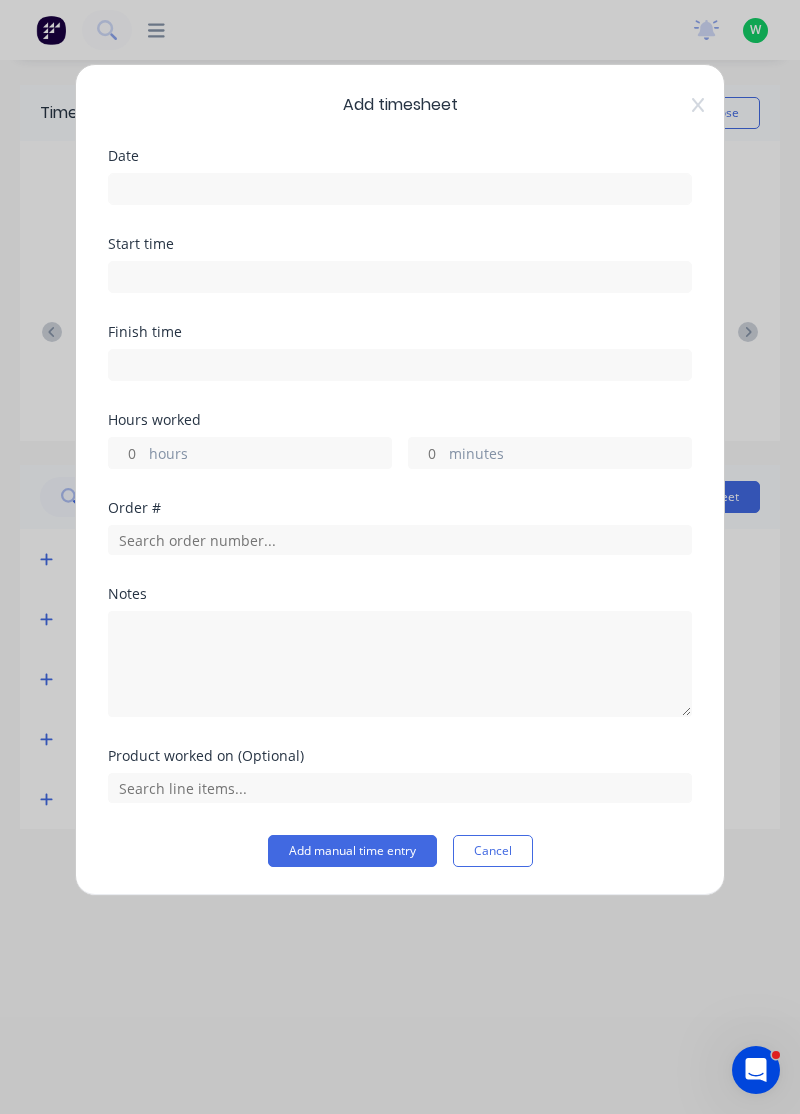 click at bounding box center [400, 189] 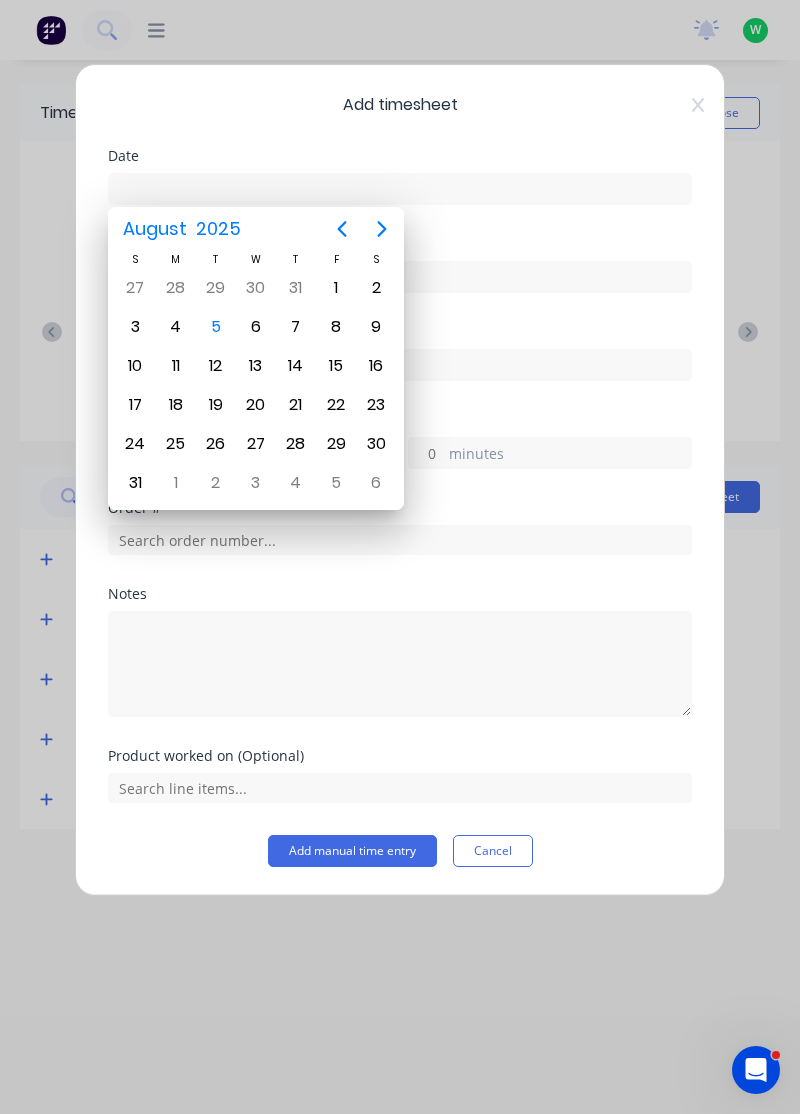 click on "31" at bounding box center (296, 288) 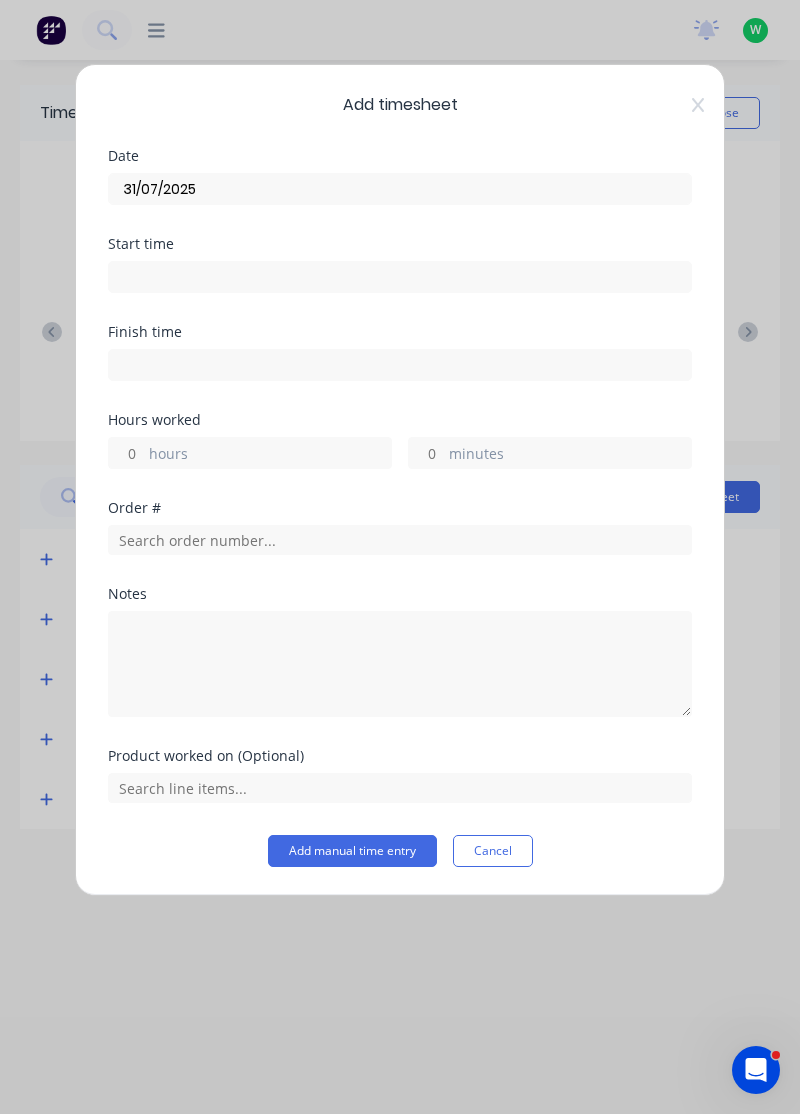 click on "hours" at bounding box center (270, 455) 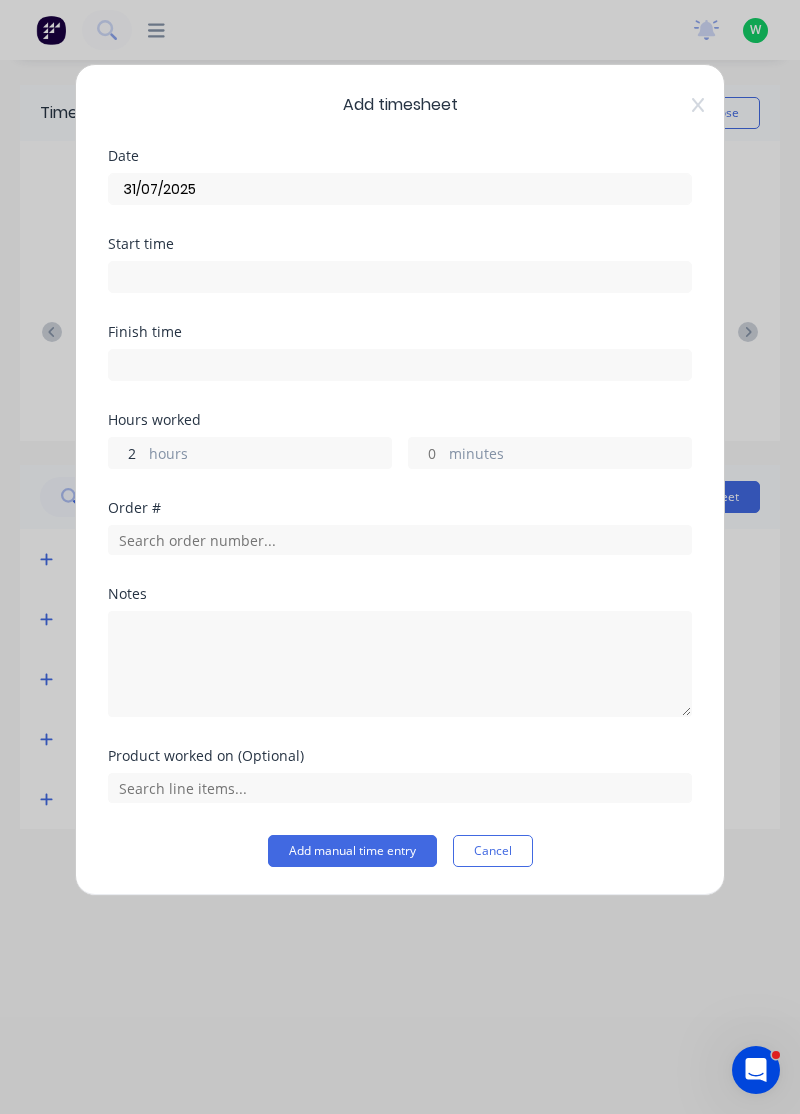 type on "2" 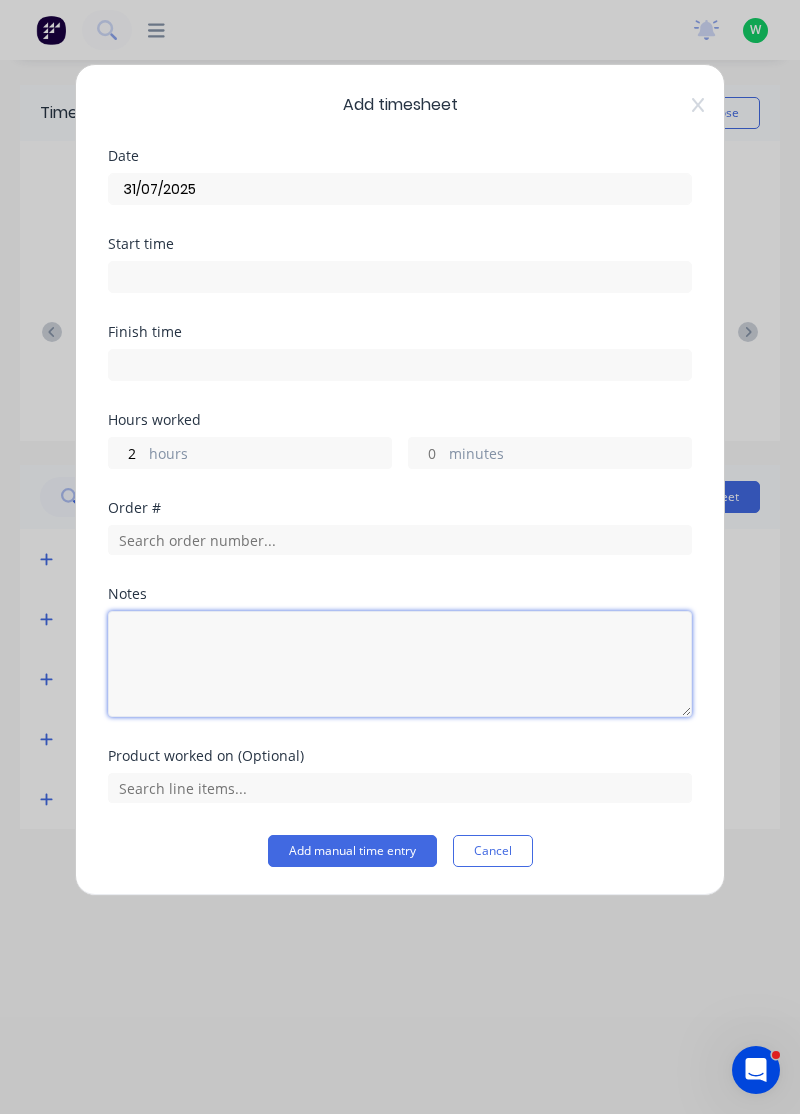 click at bounding box center [400, 664] 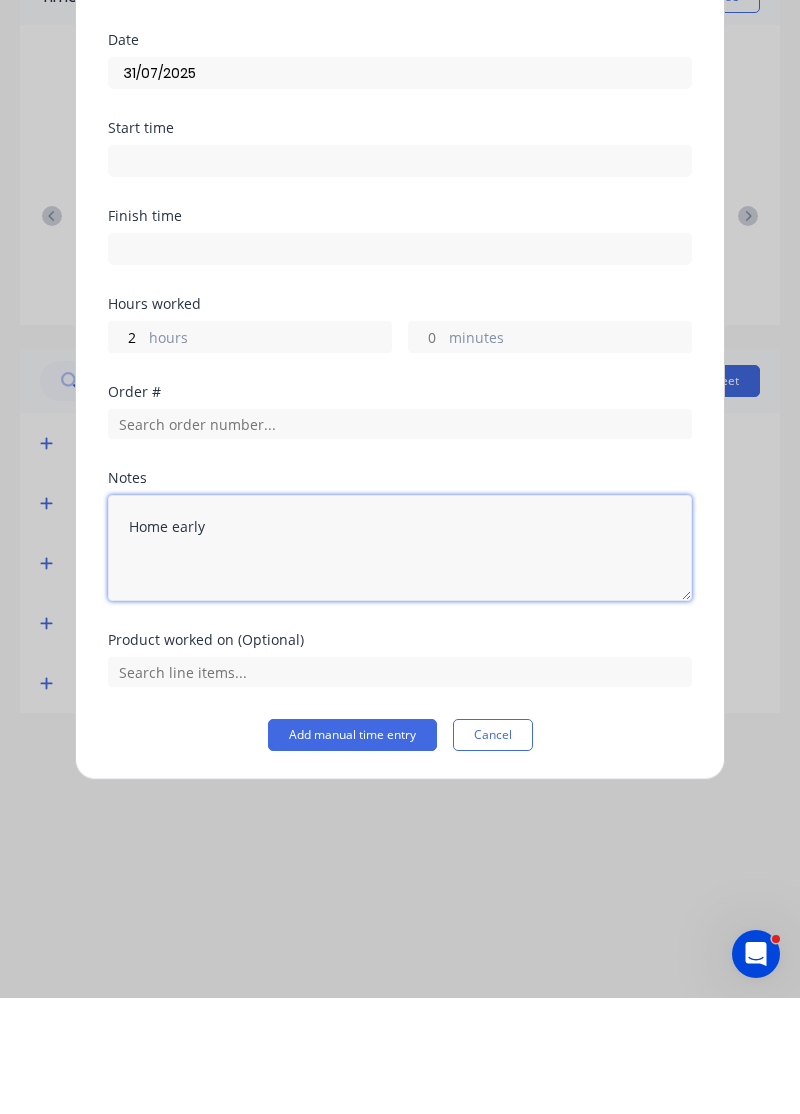 type on "Home early" 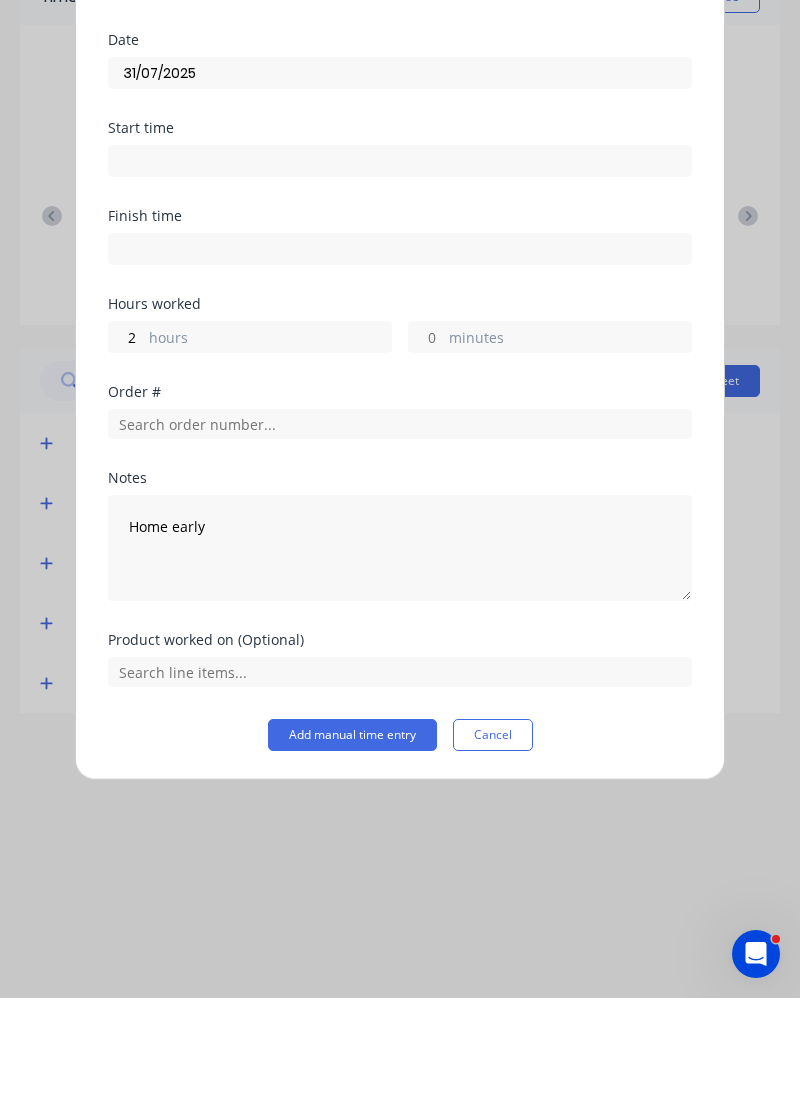 click on "Add manual time entry" at bounding box center (352, 851) 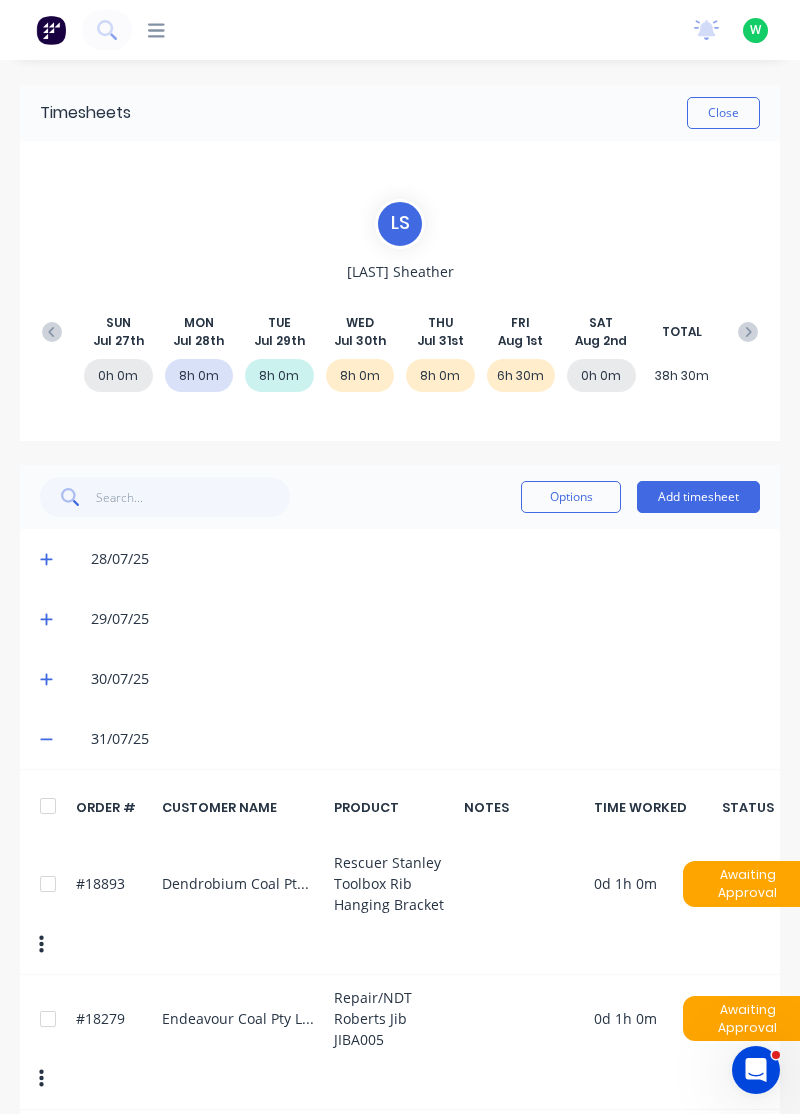 click on "Add timesheet" at bounding box center (698, 497) 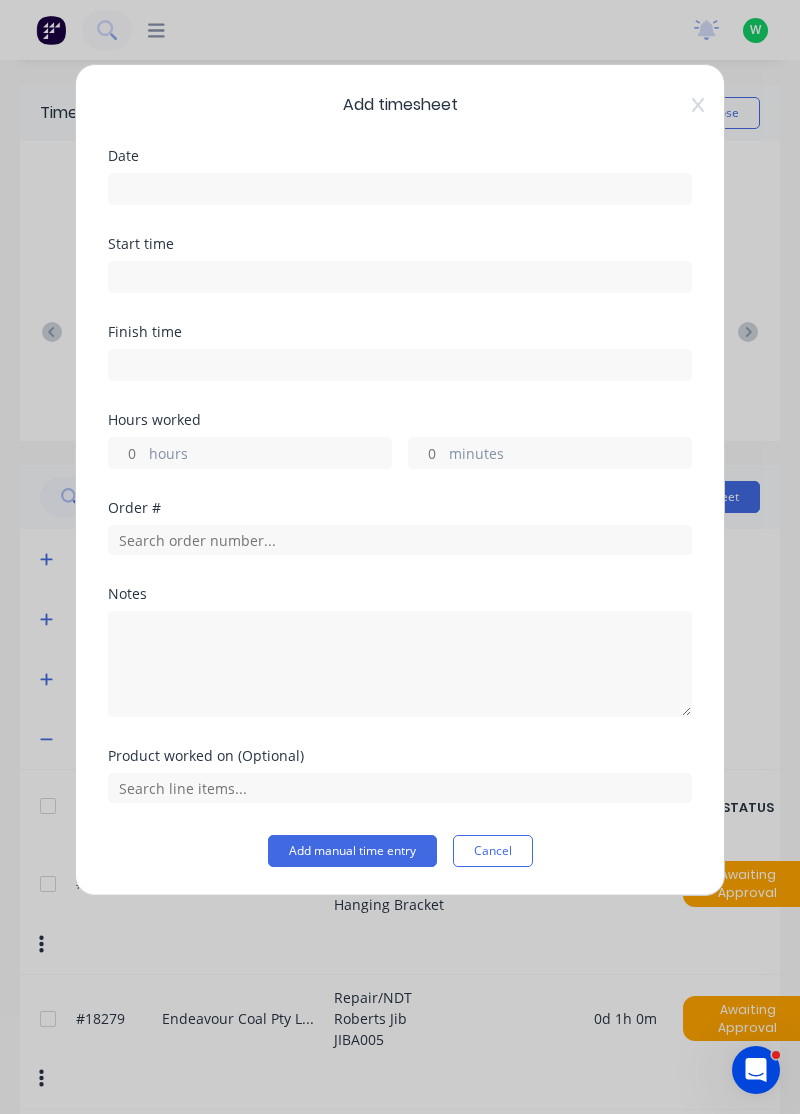 click at bounding box center (400, 189) 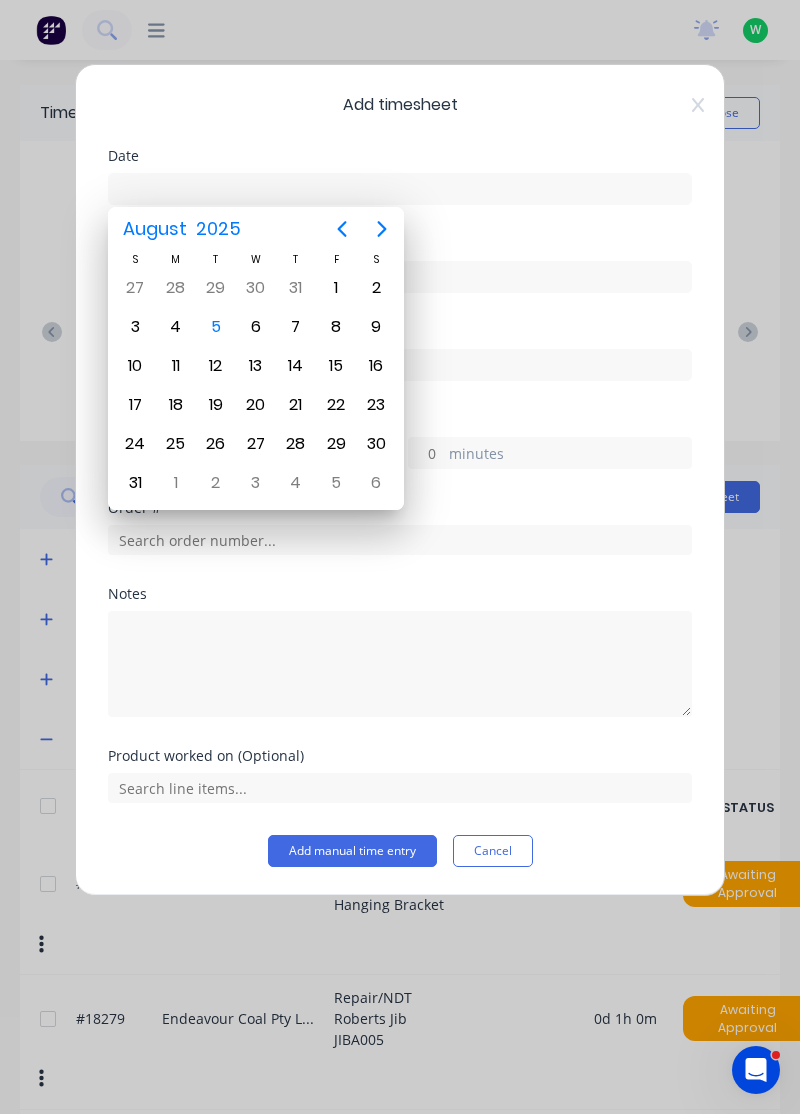 click on "1" at bounding box center (336, 288) 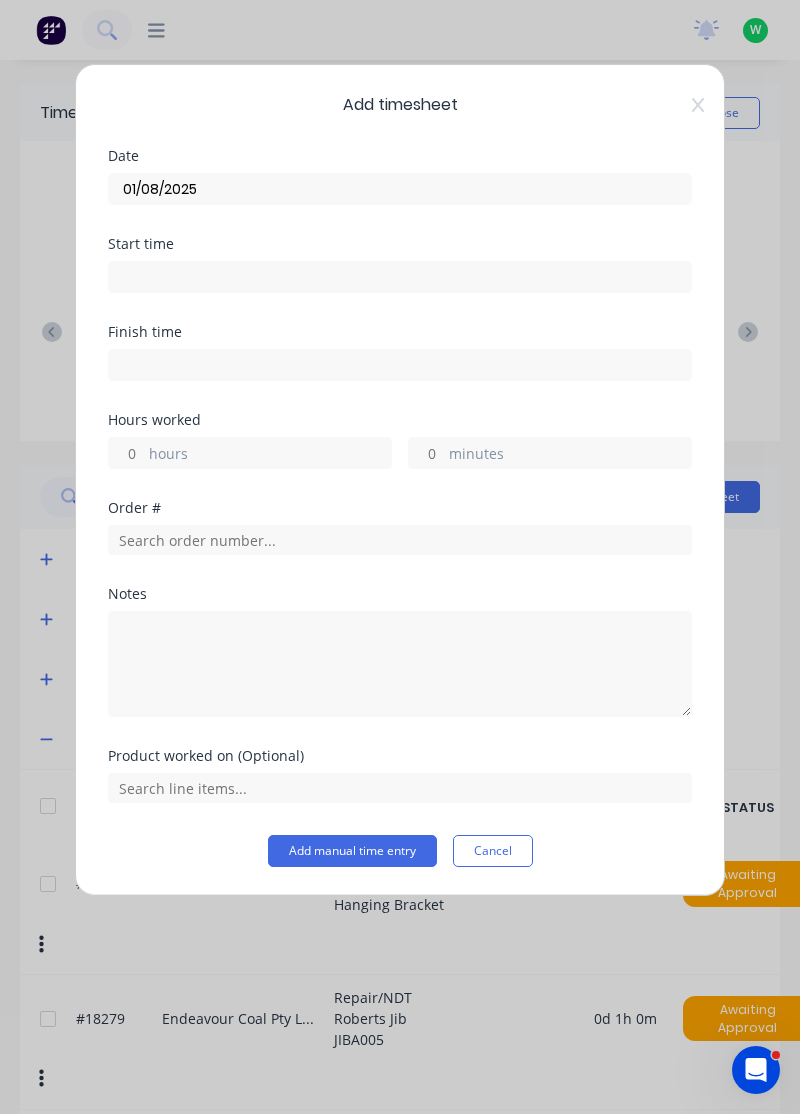 click on "hours" at bounding box center [270, 455] 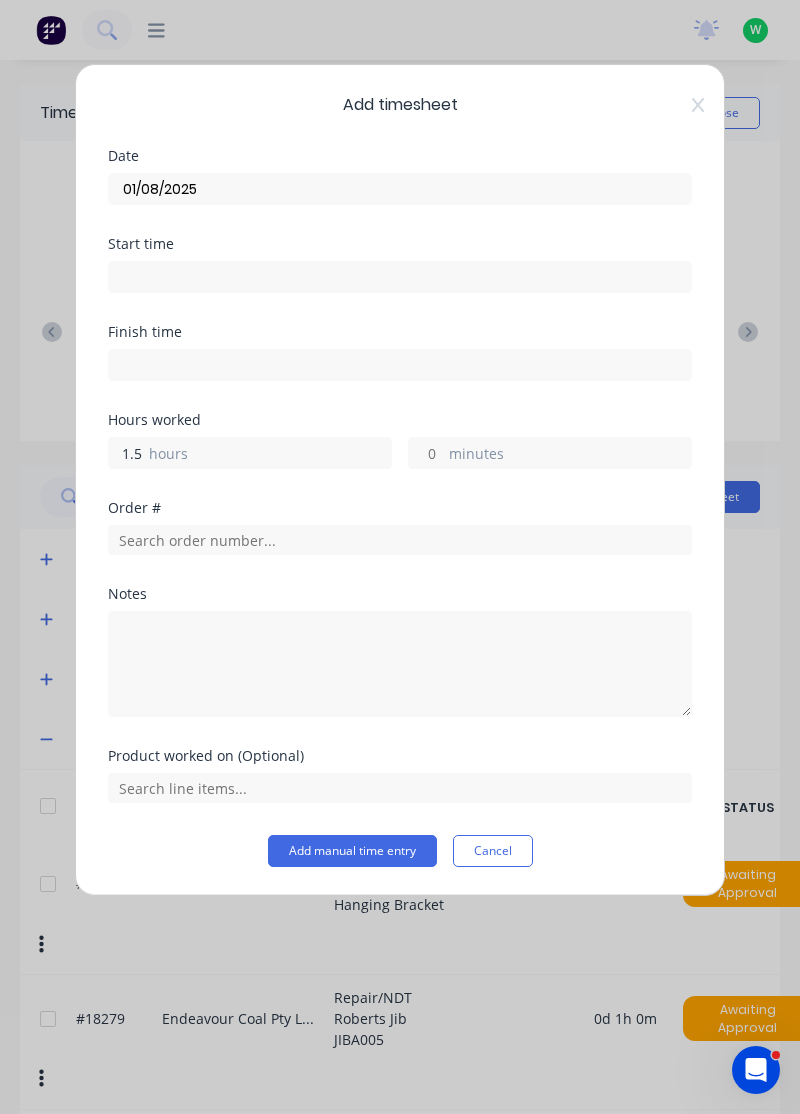 type on "1.5" 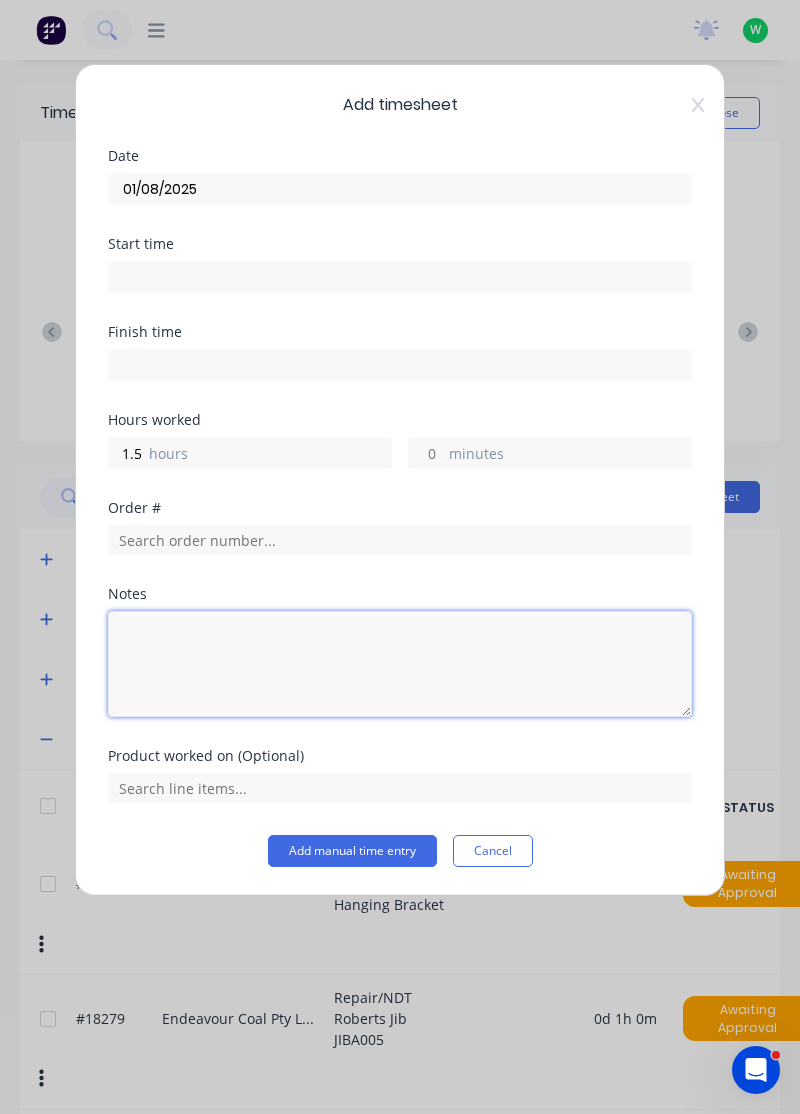 click at bounding box center [400, 664] 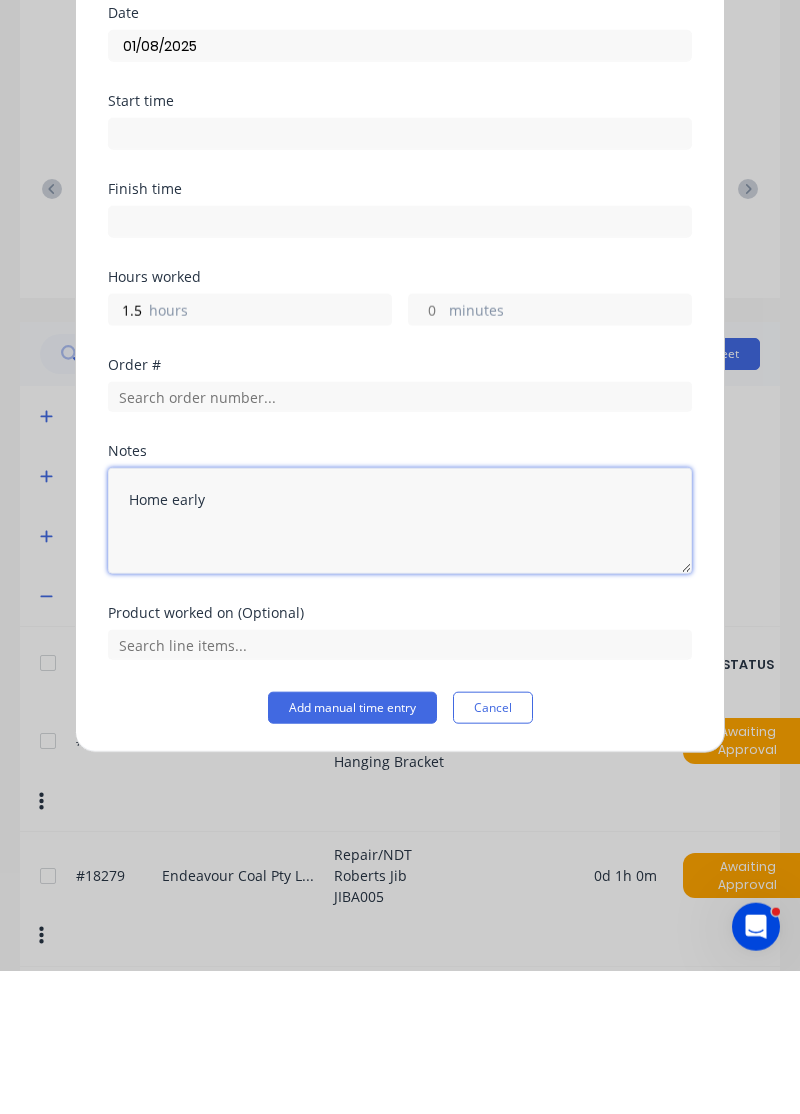 type on "Home early" 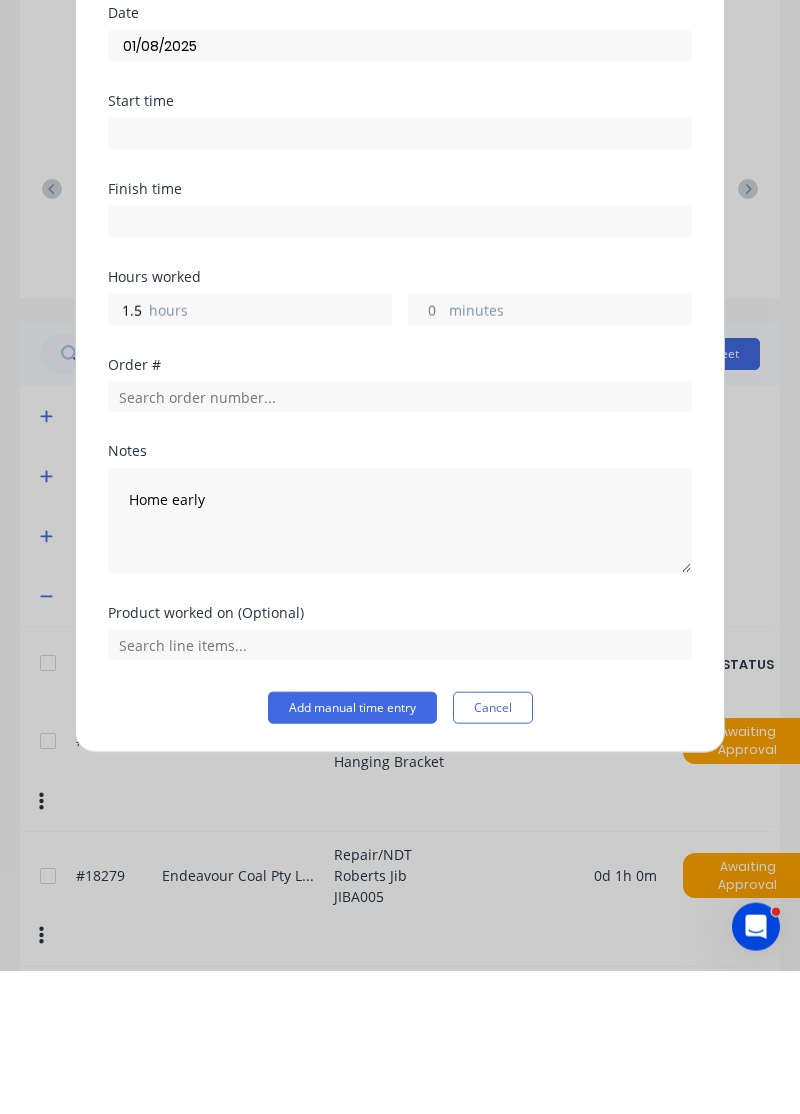 click on "Add manual time entry" at bounding box center [352, 851] 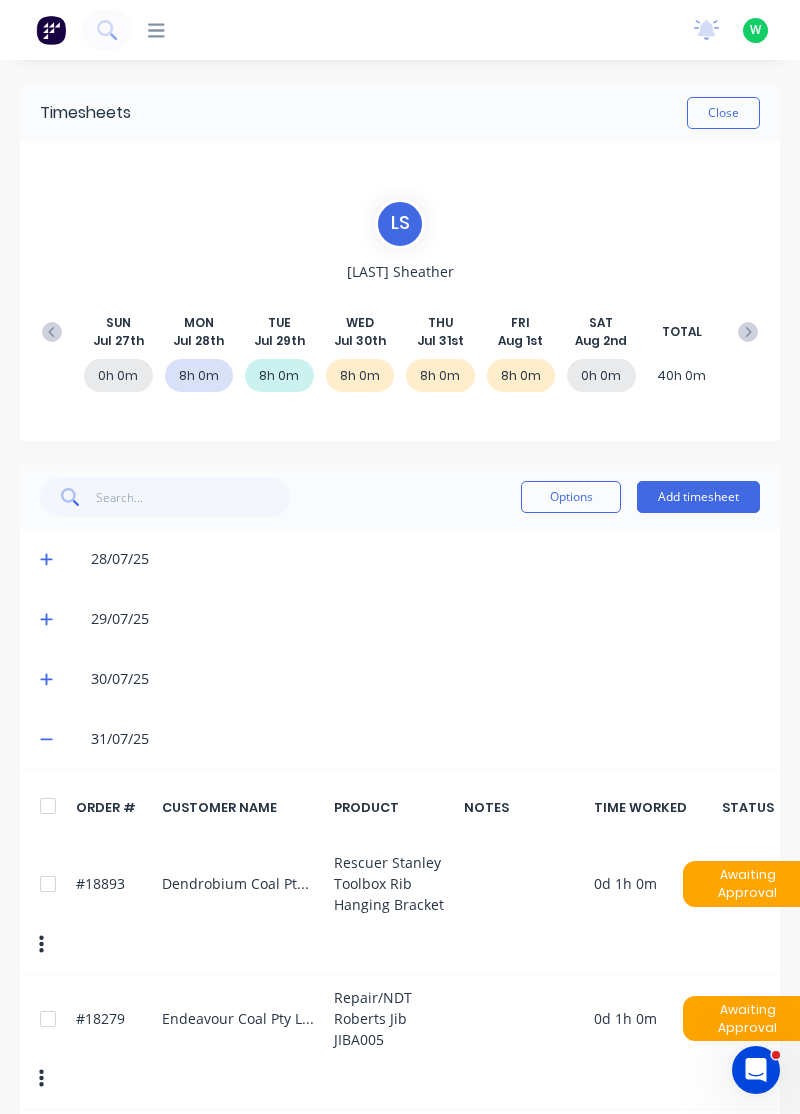 click 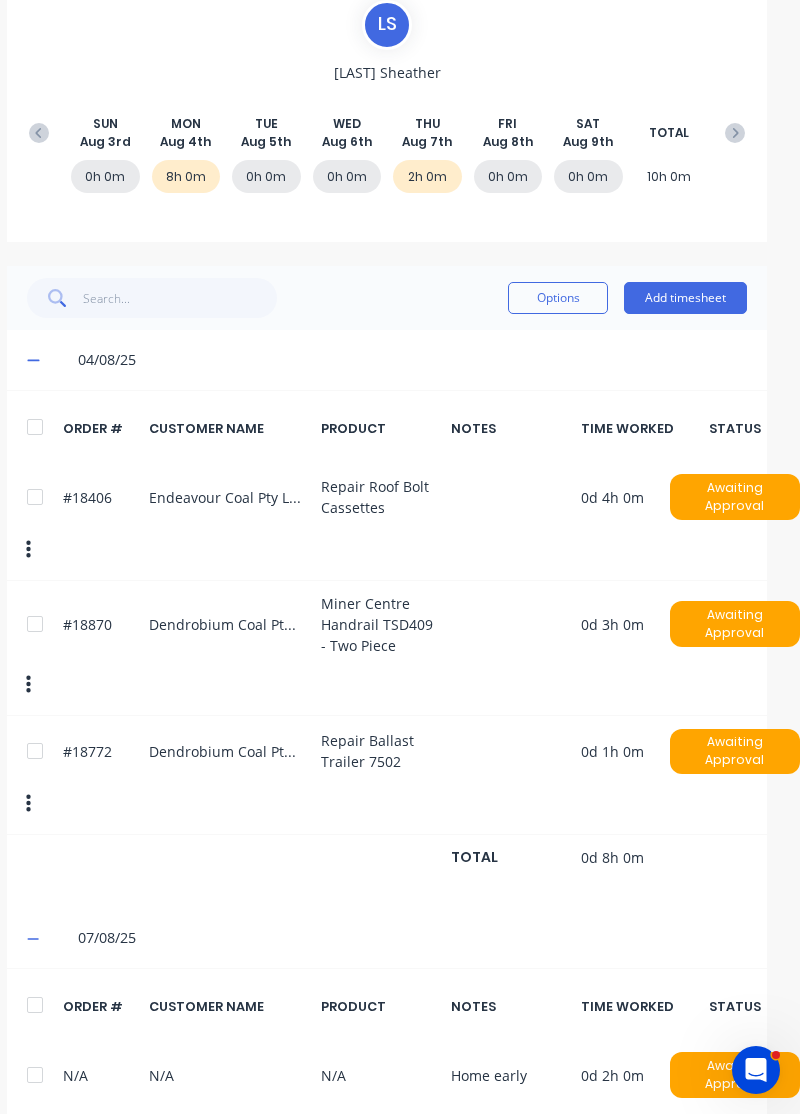 scroll, scrollTop: 198, scrollLeft: 13, axis: both 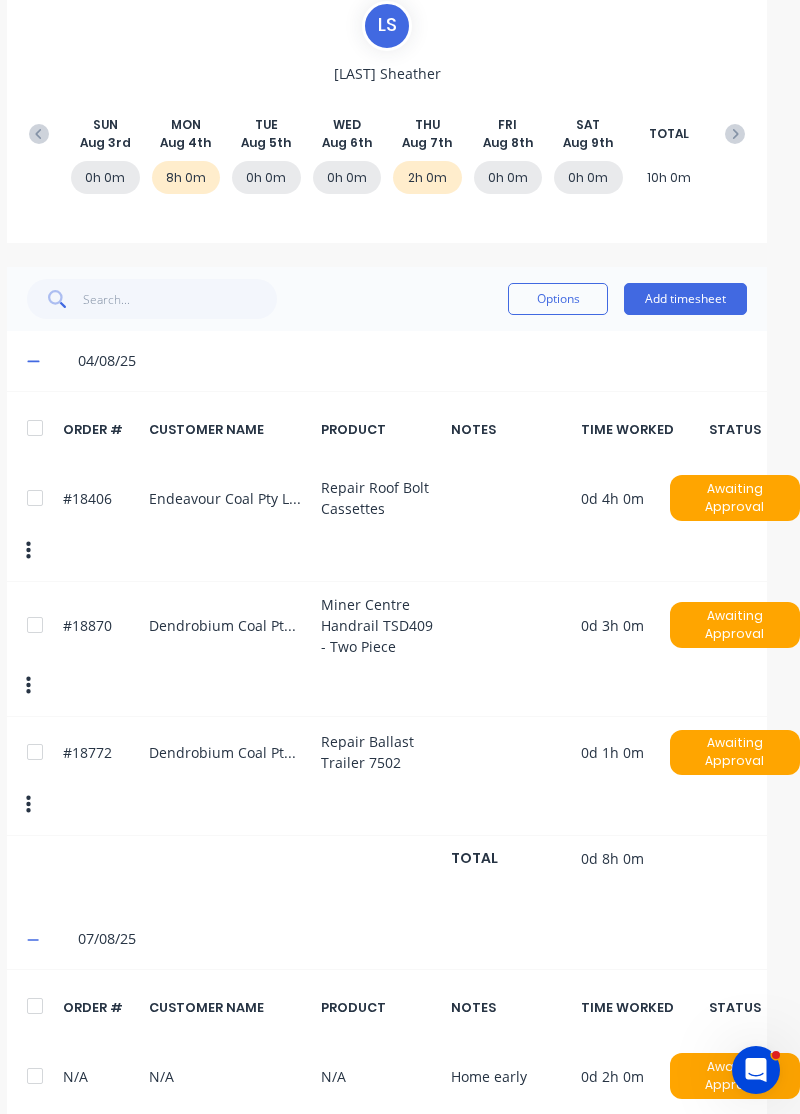 click at bounding box center [35, 1006] 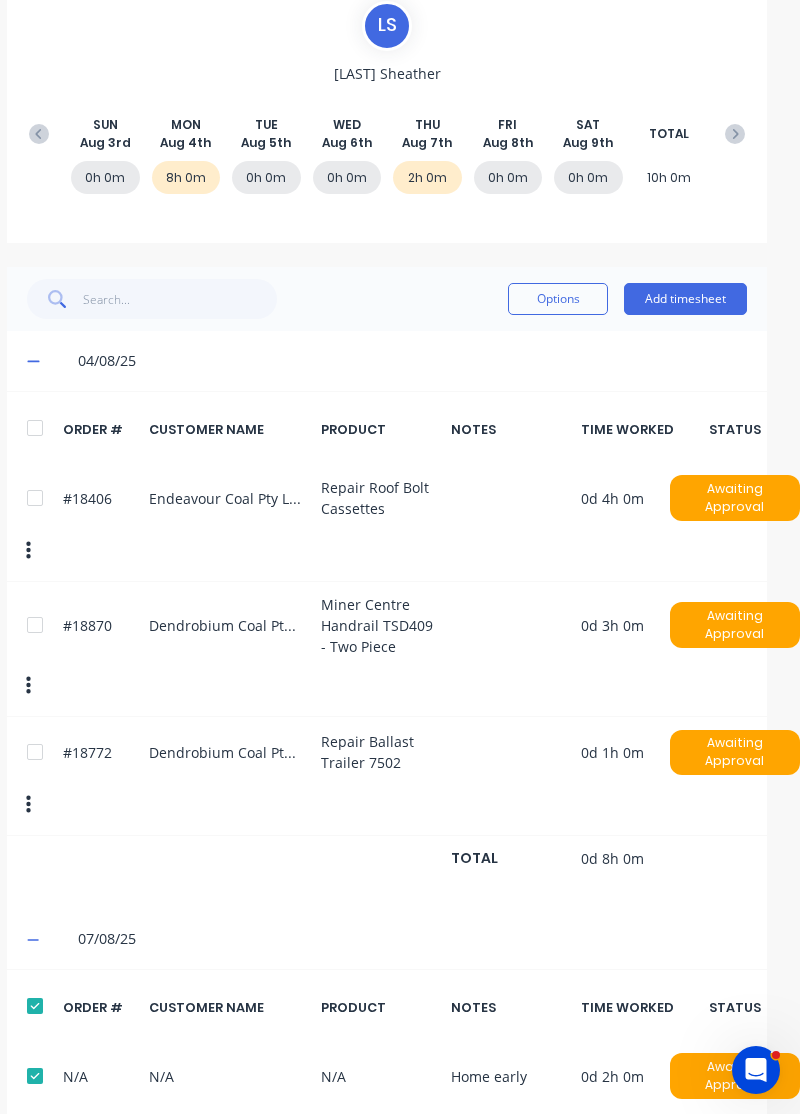 click on "Options" at bounding box center [558, 299] 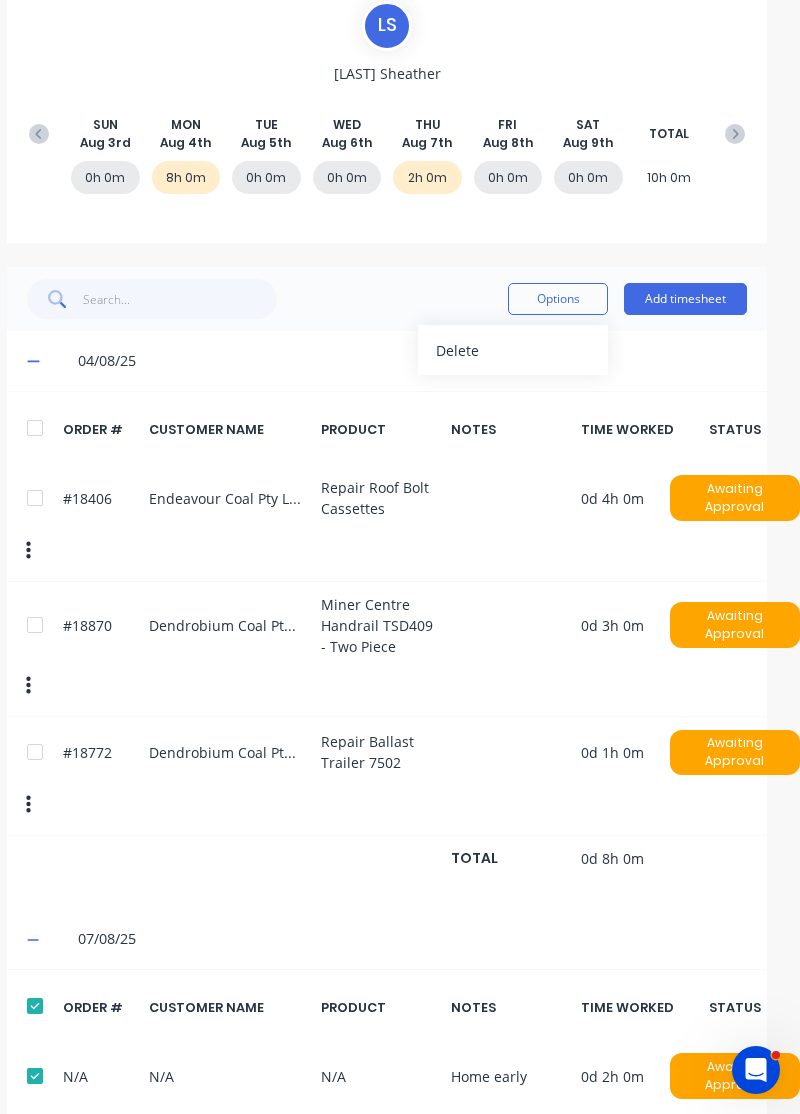 click on "Delete" at bounding box center [513, 350] 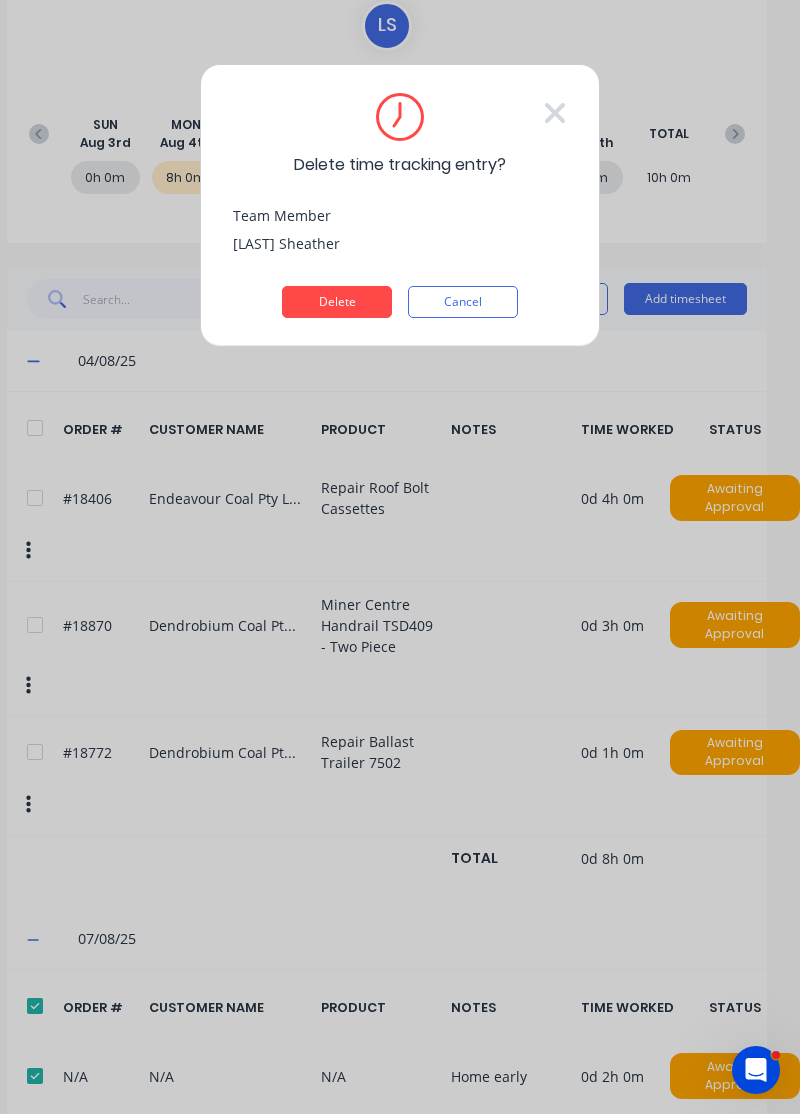 click on "Delete" at bounding box center (337, 302) 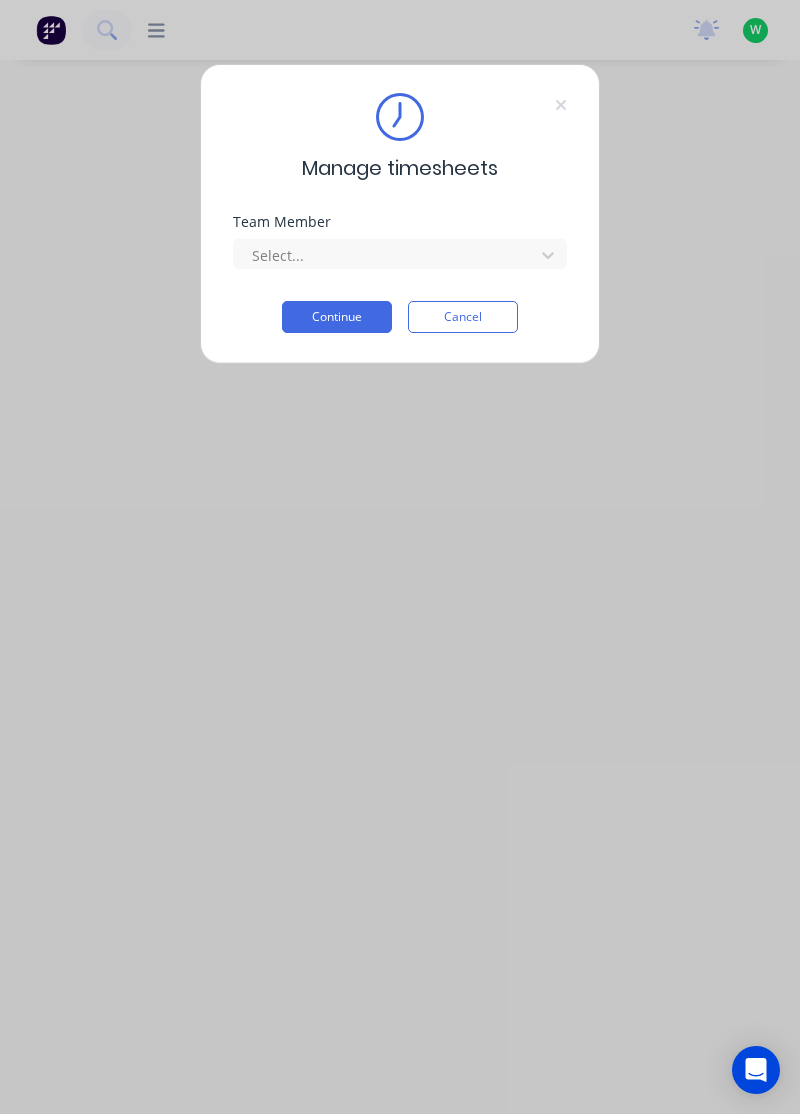 scroll, scrollTop: 0, scrollLeft: 0, axis: both 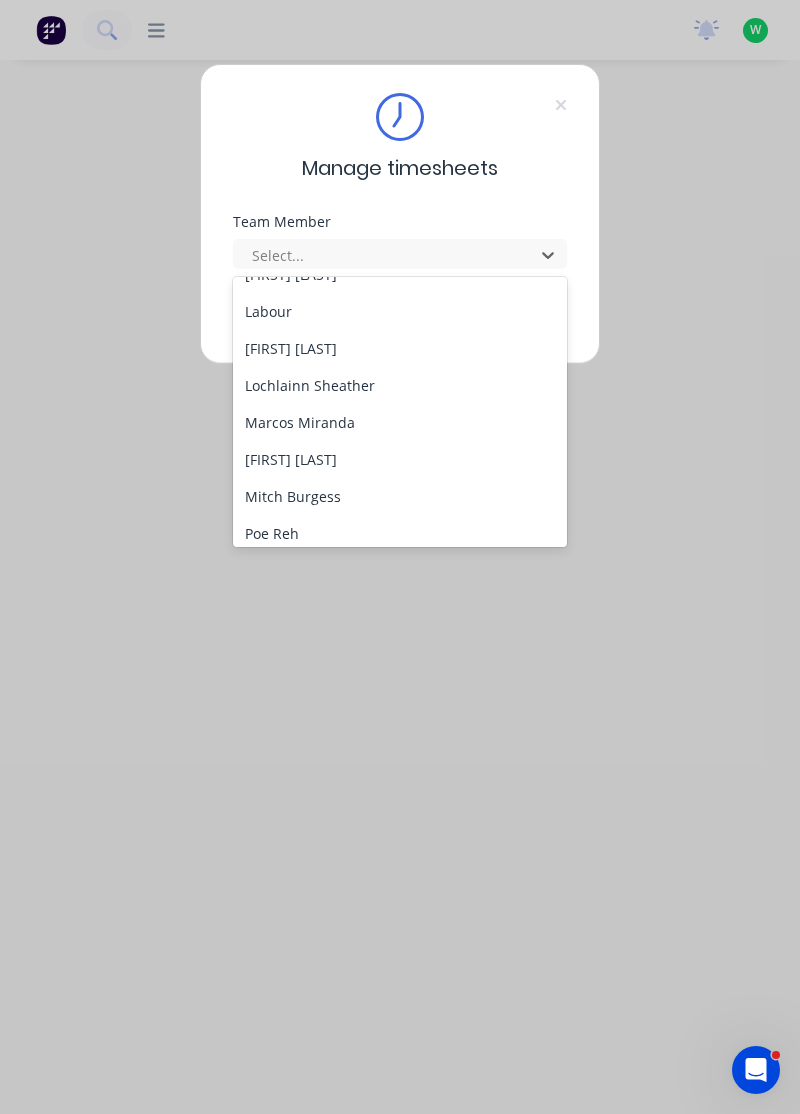 click on "Marcos Miranda" at bounding box center [400, 422] 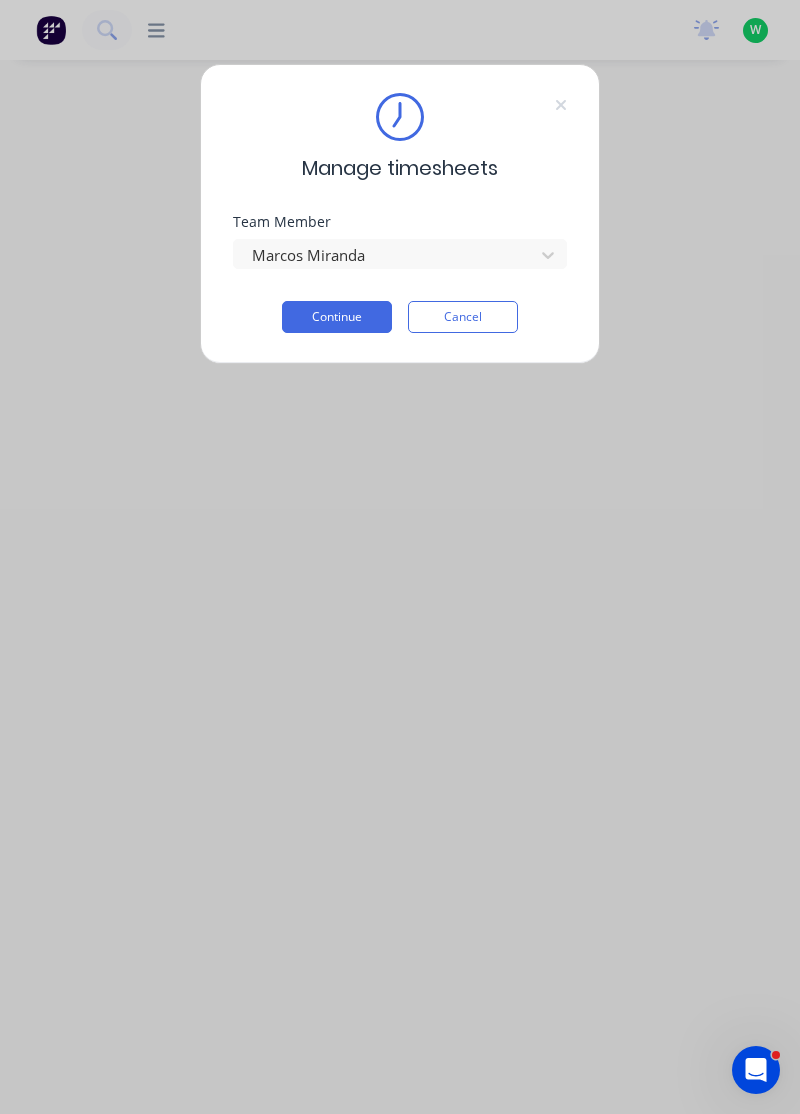 click on "Continue" at bounding box center [337, 317] 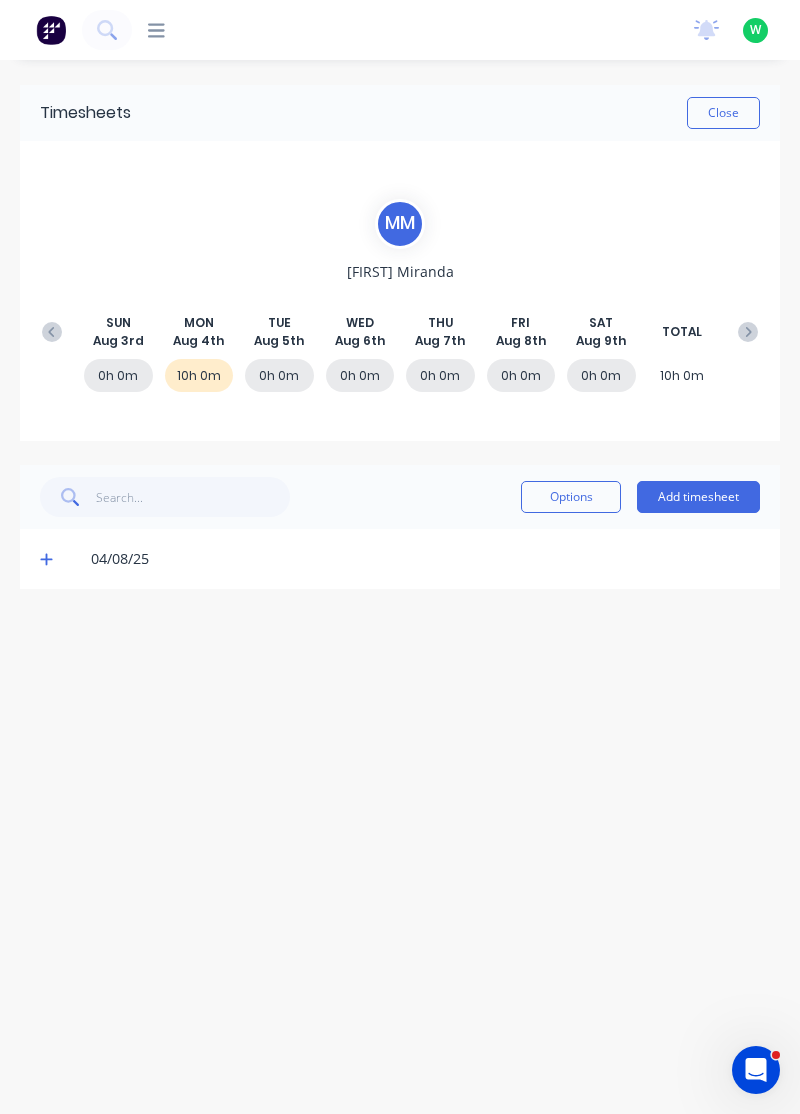 click 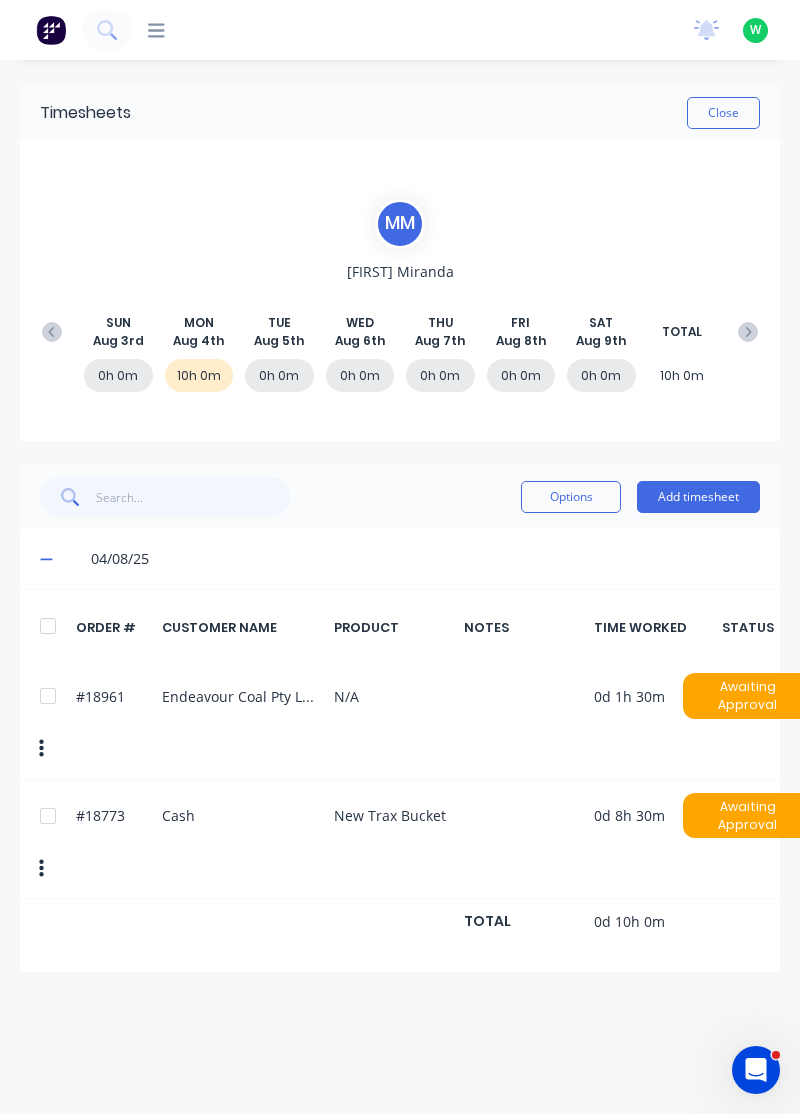click 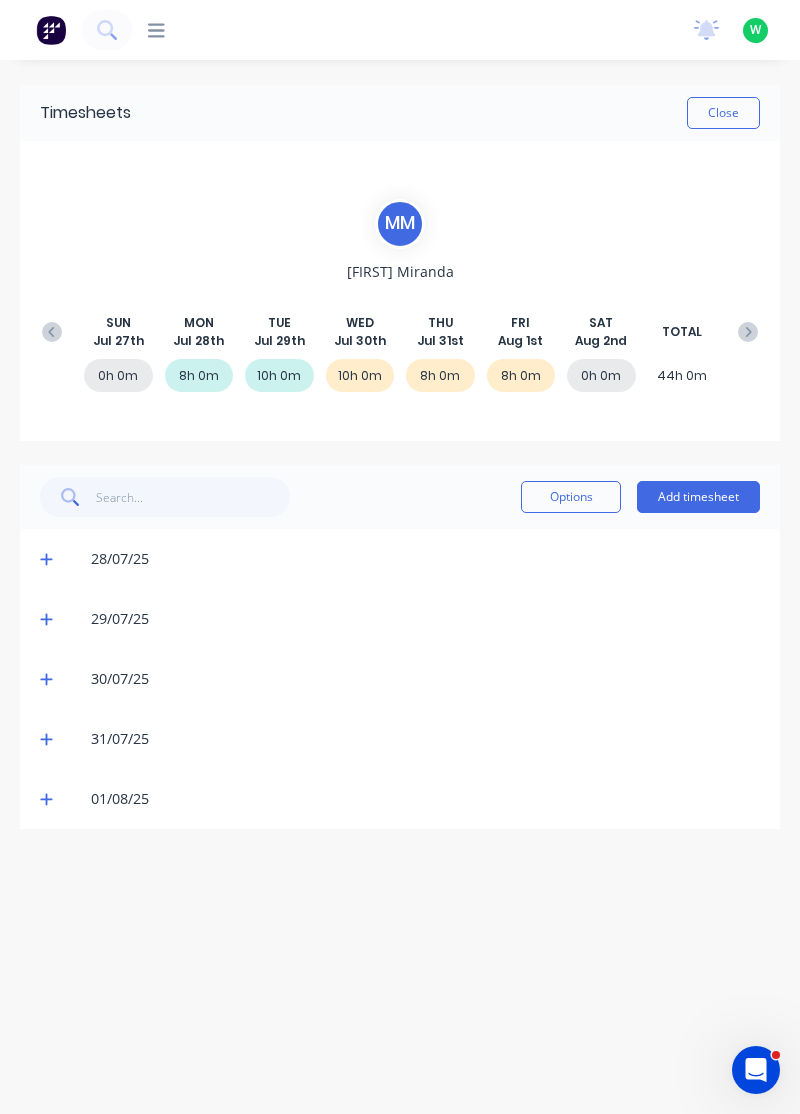 click at bounding box center [748, 332] 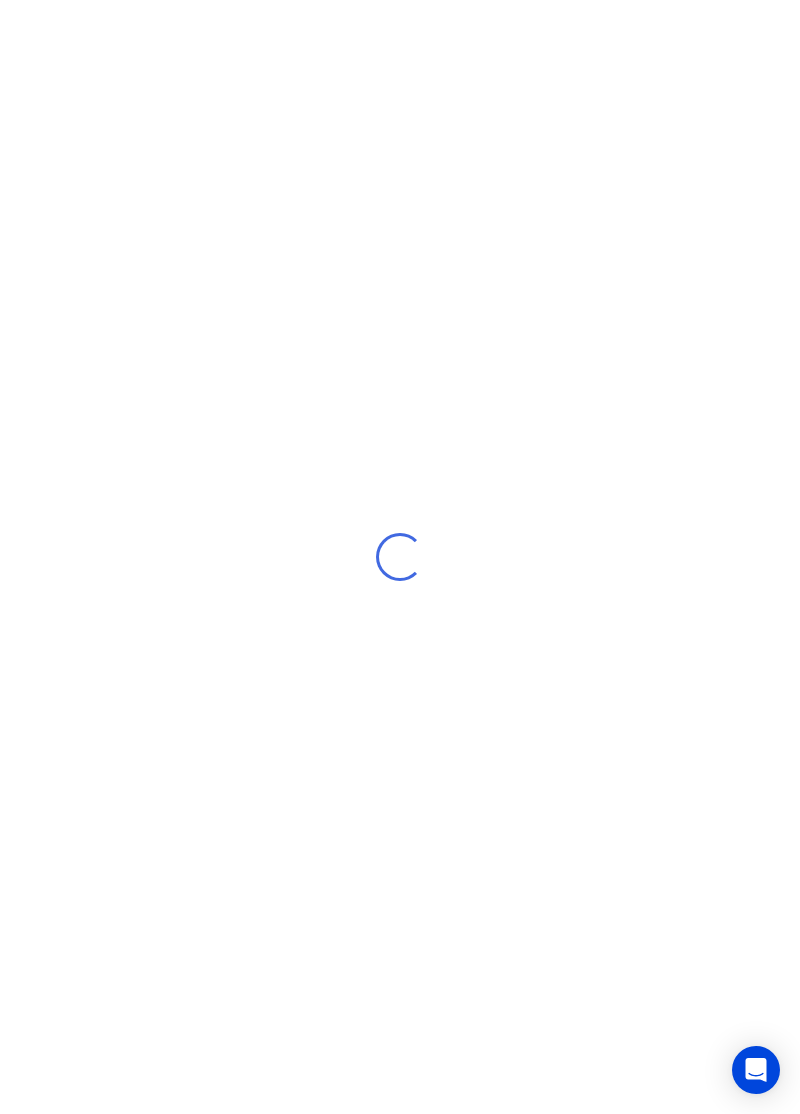 scroll, scrollTop: 0, scrollLeft: 0, axis: both 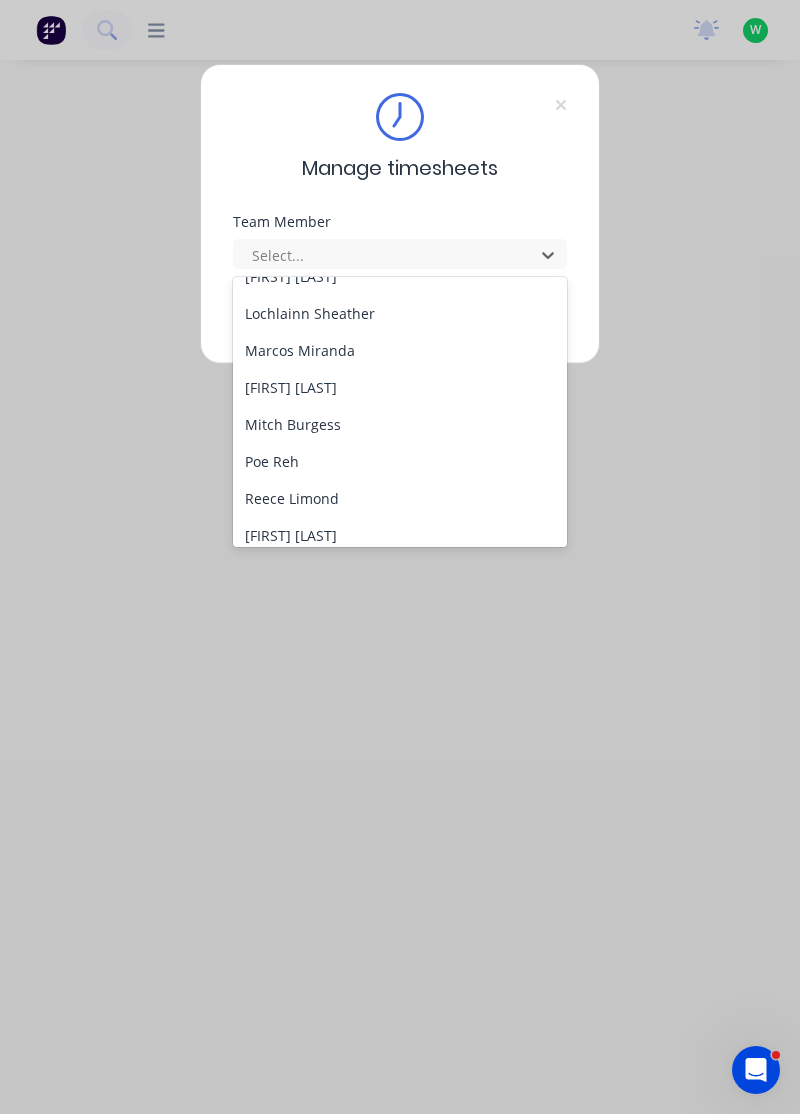click on "[FIRST] [LAST]" at bounding box center (400, 387) 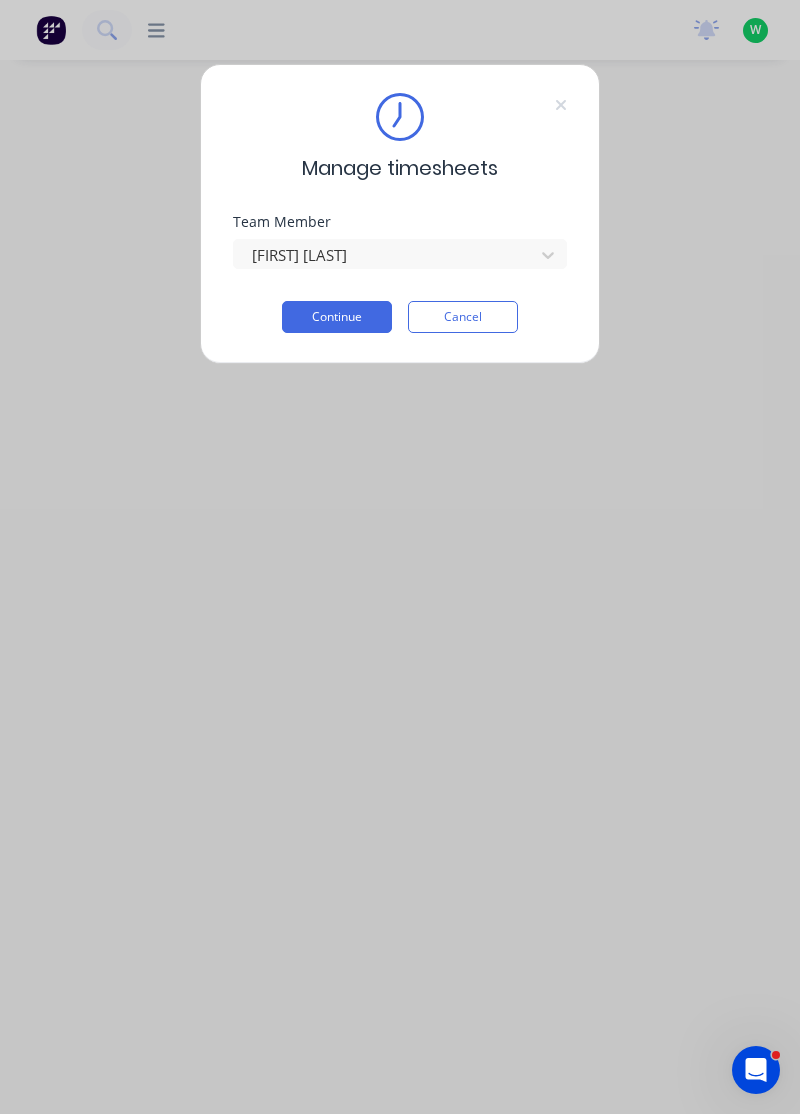 click on "Continue" at bounding box center [337, 317] 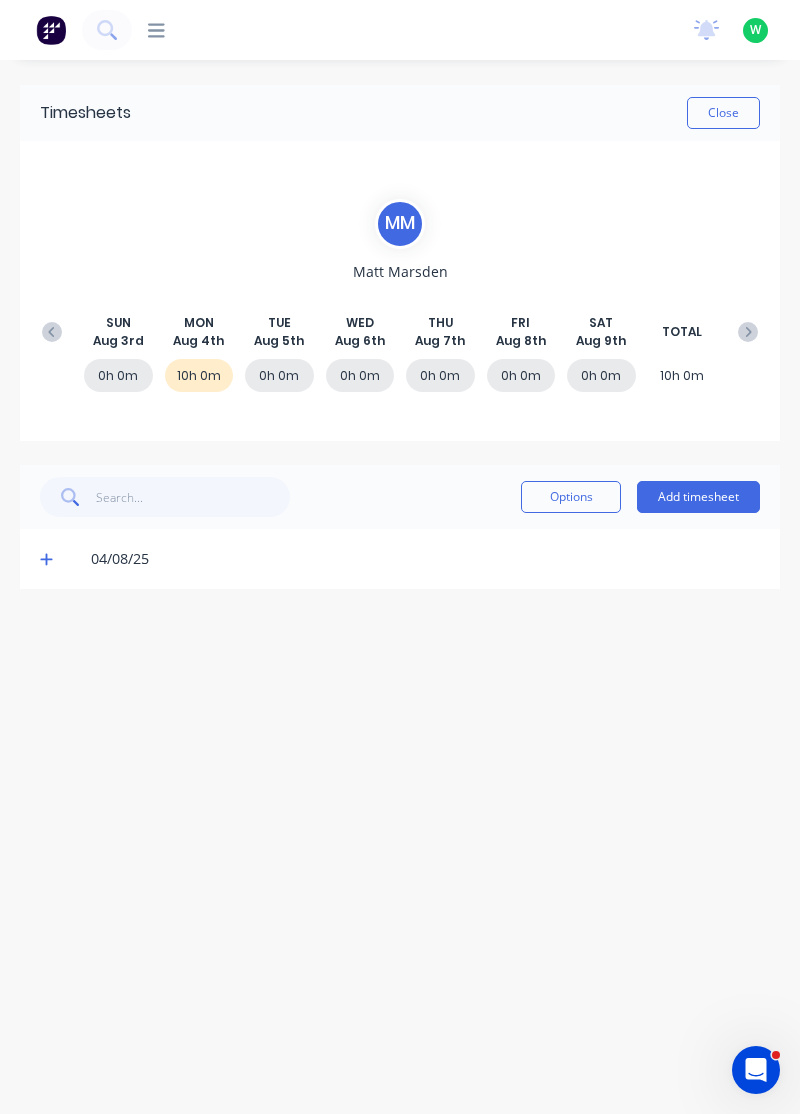 click 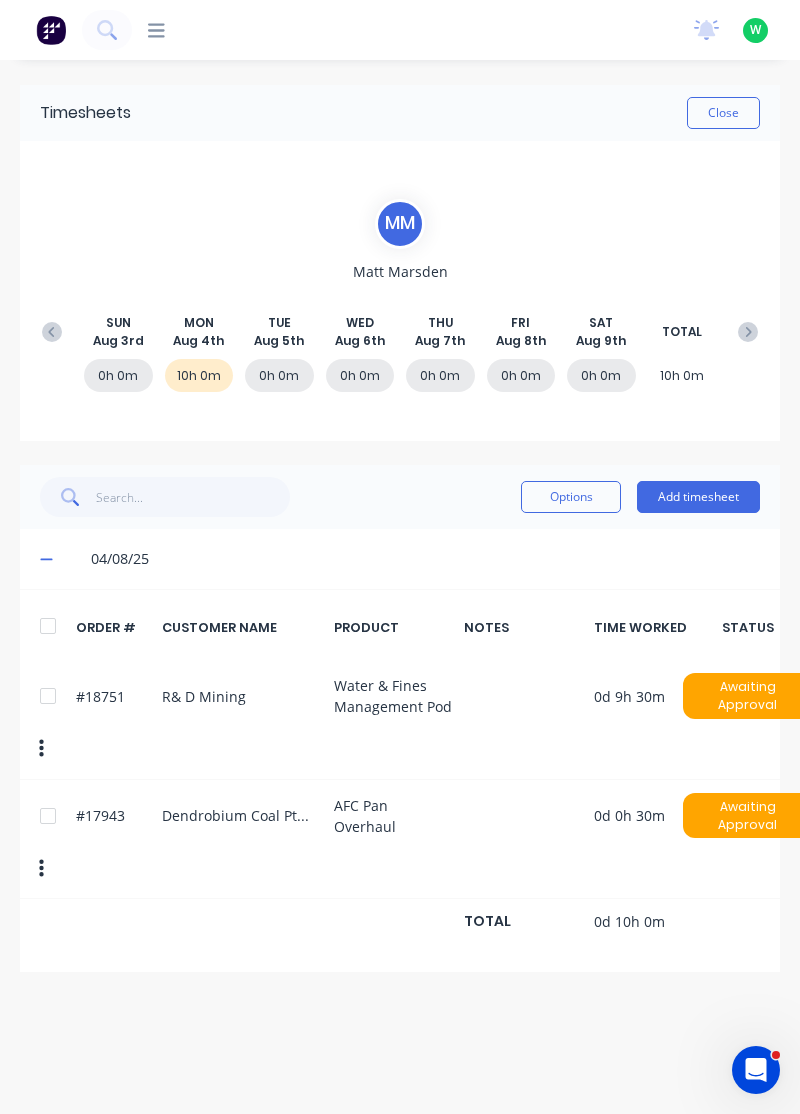 click 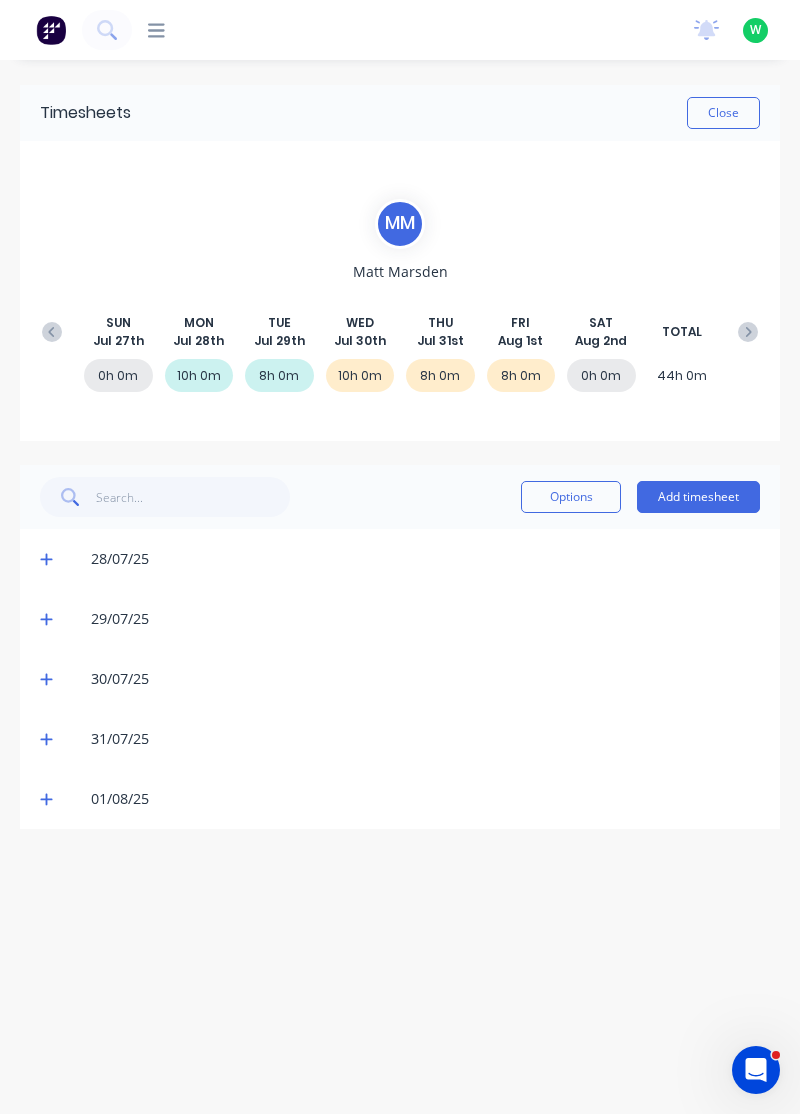 click 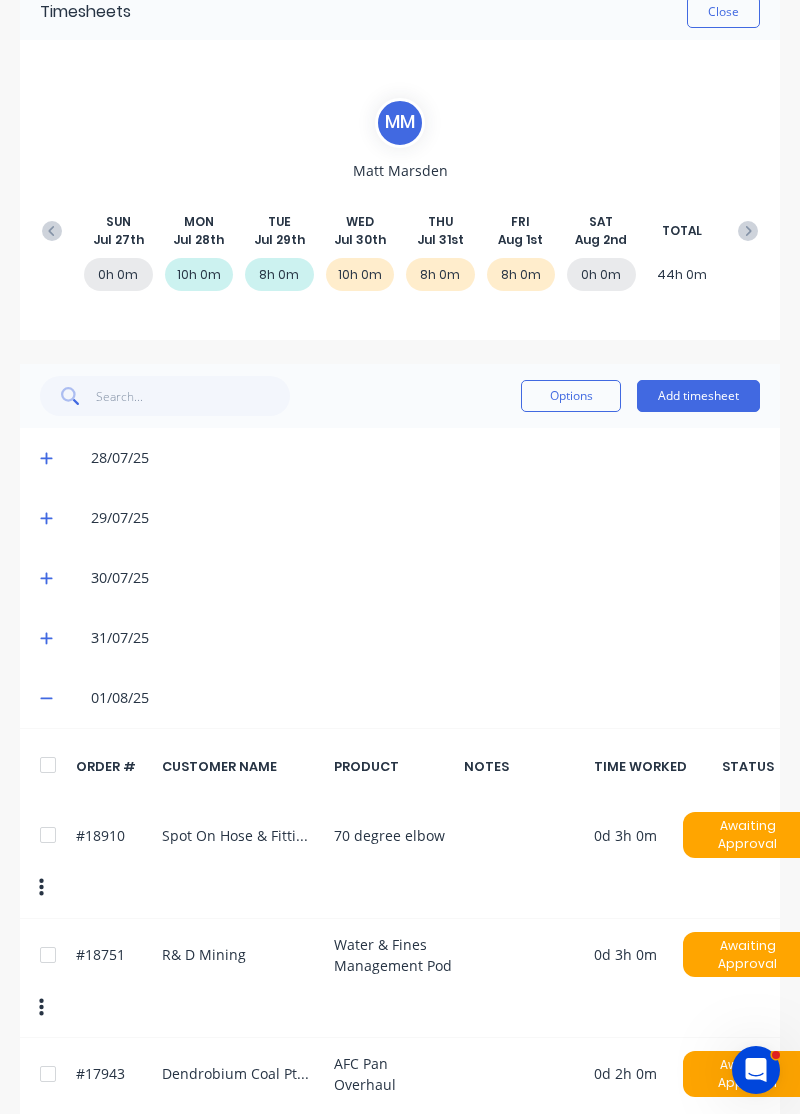 scroll, scrollTop: 0, scrollLeft: 0, axis: both 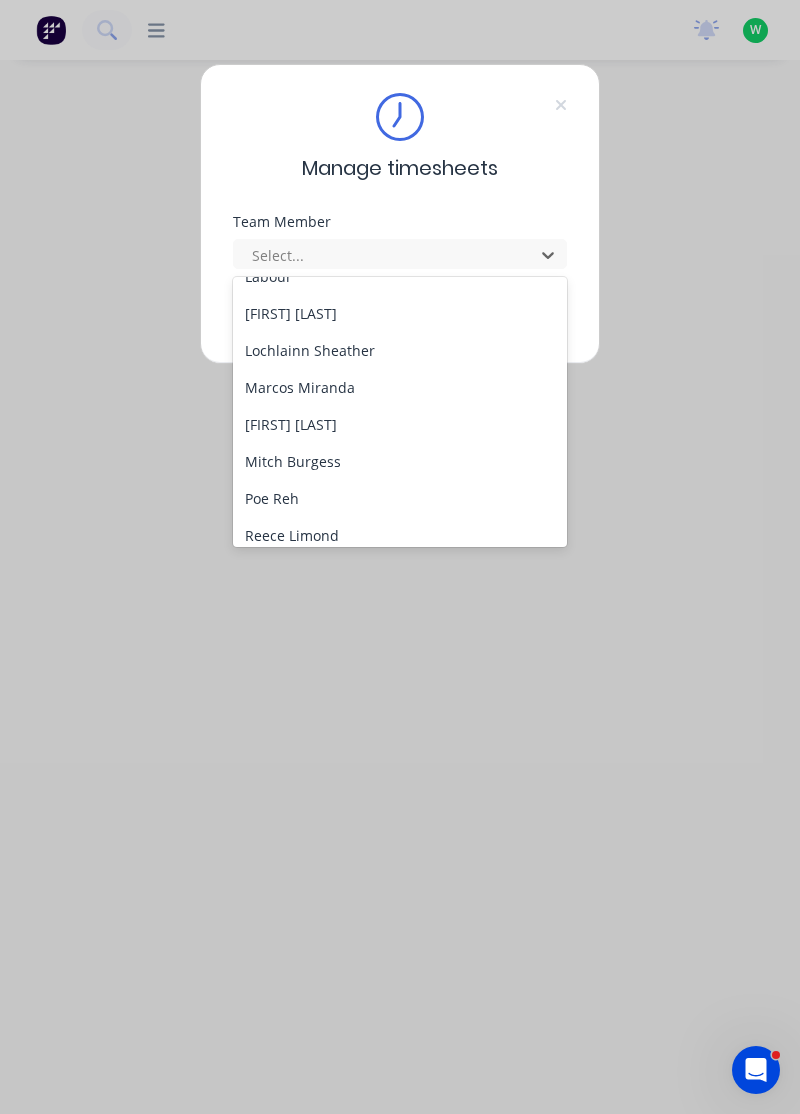 click on "Mitch Burgess" at bounding box center [400, 461] 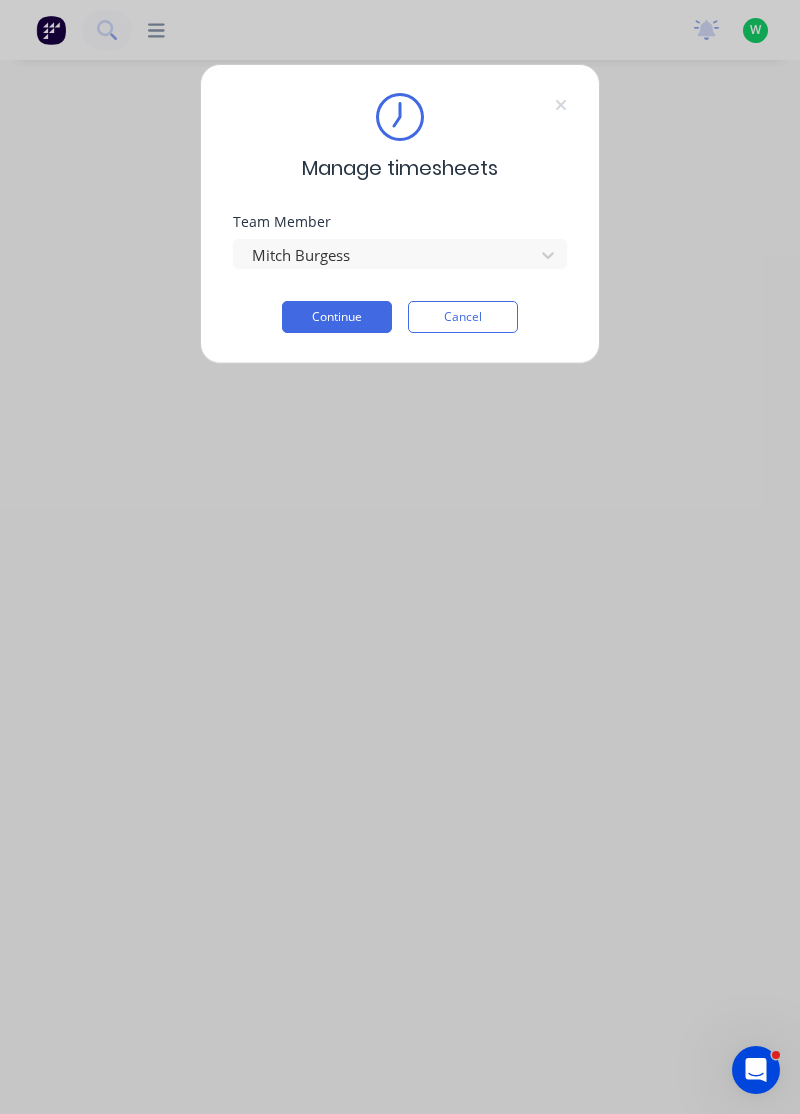 click on "Continue" at bounding box center (337, 317) 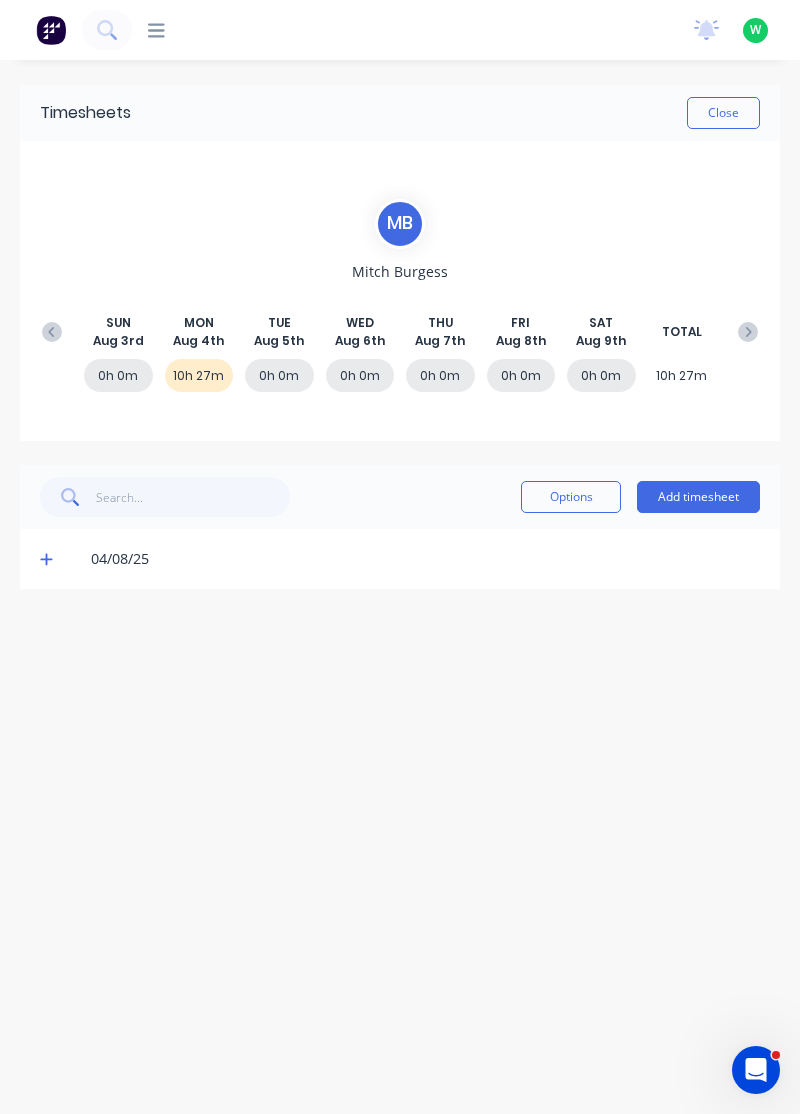 click 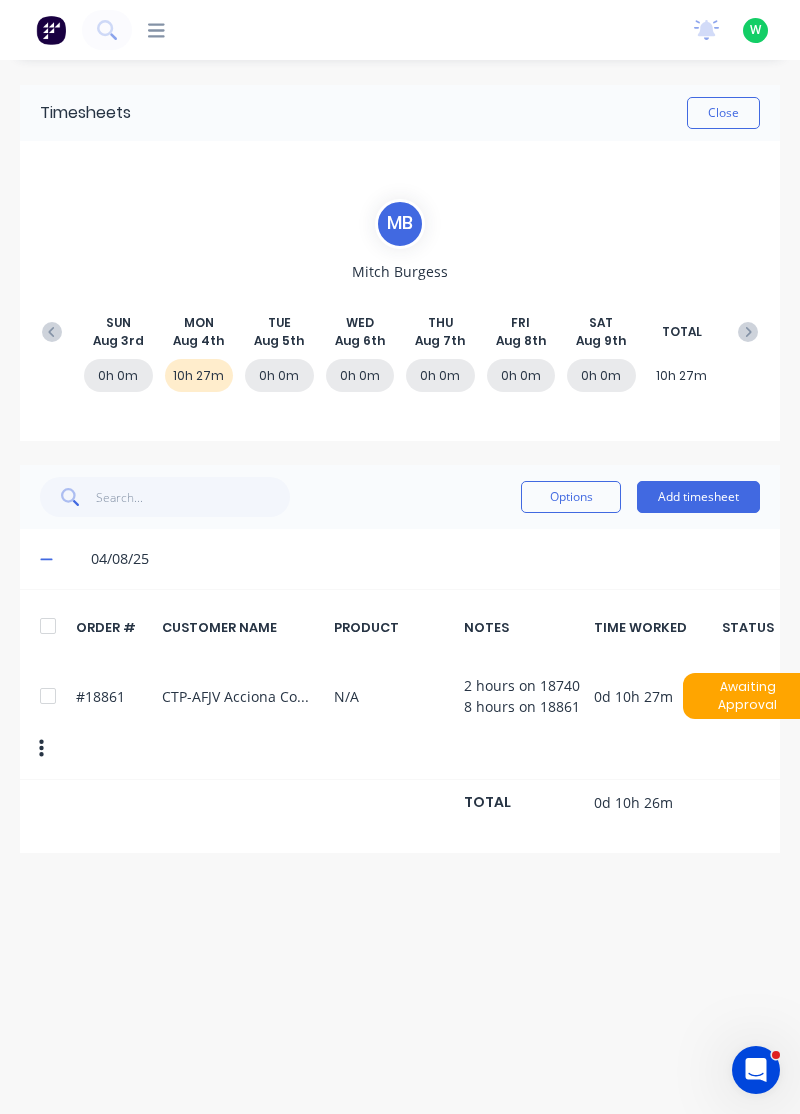 click on "Add timesheet" at bounding box center (698, 497) 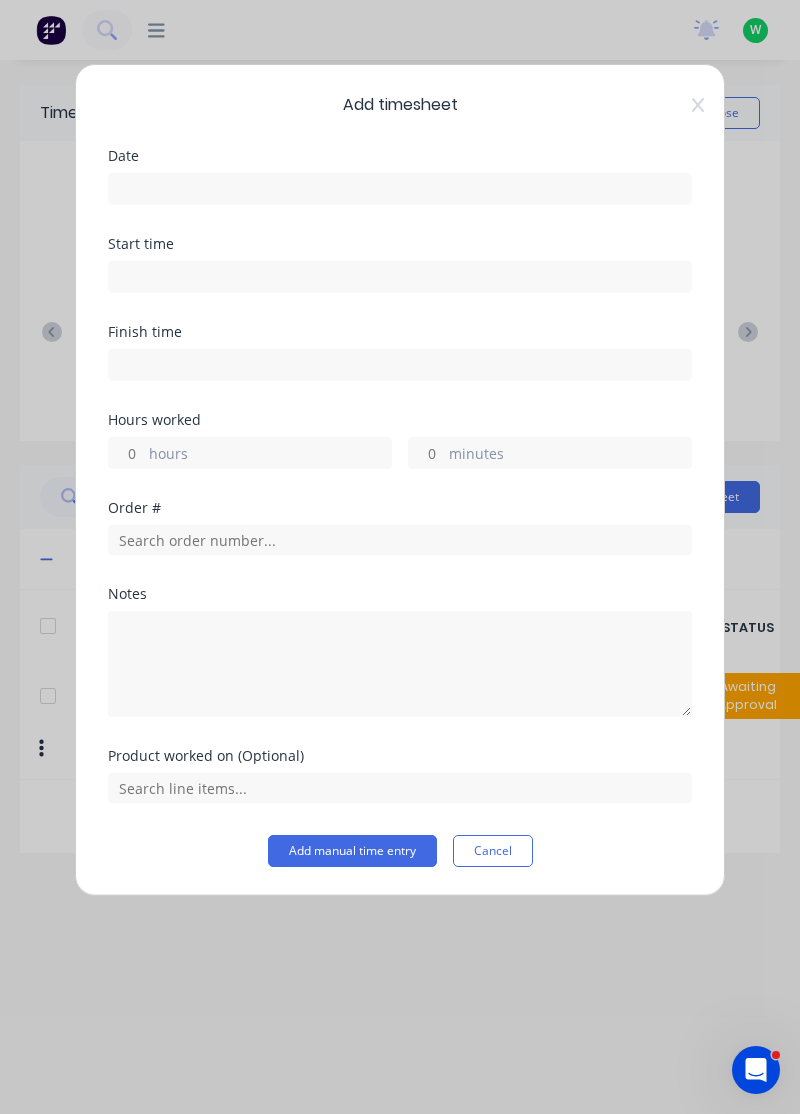 click at bounding box center [400, 189] 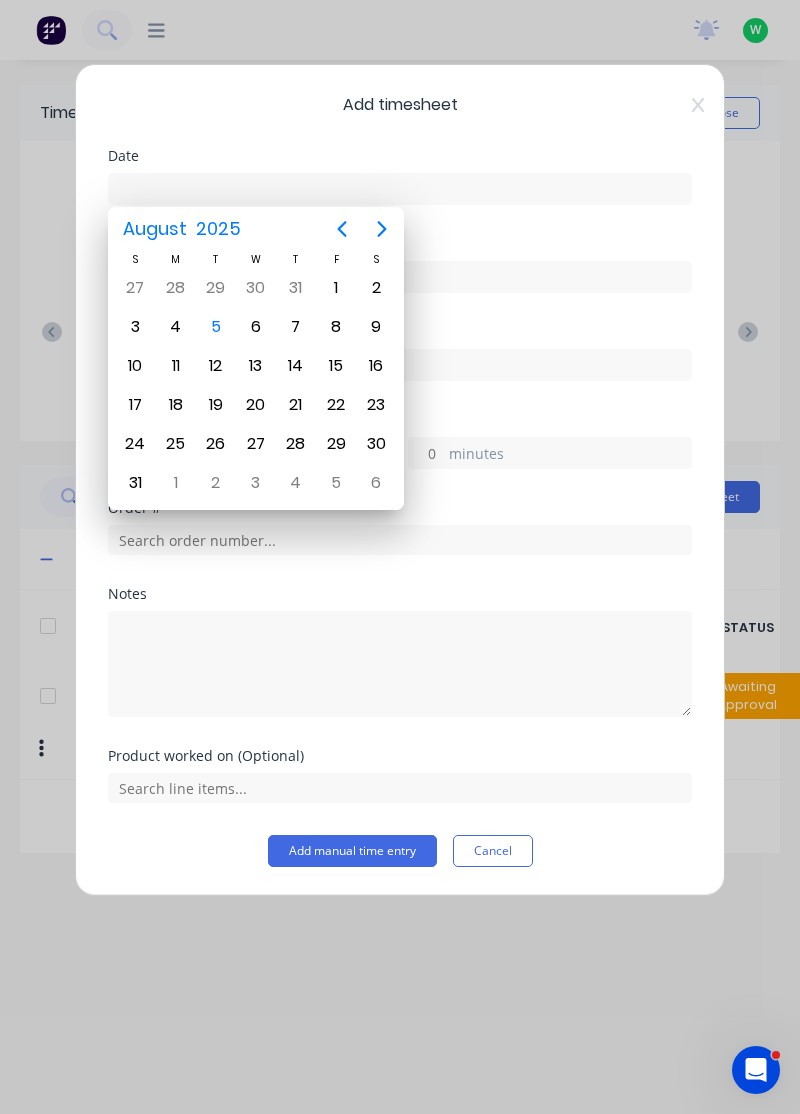 click on "4" at bounding box center [176, 327] 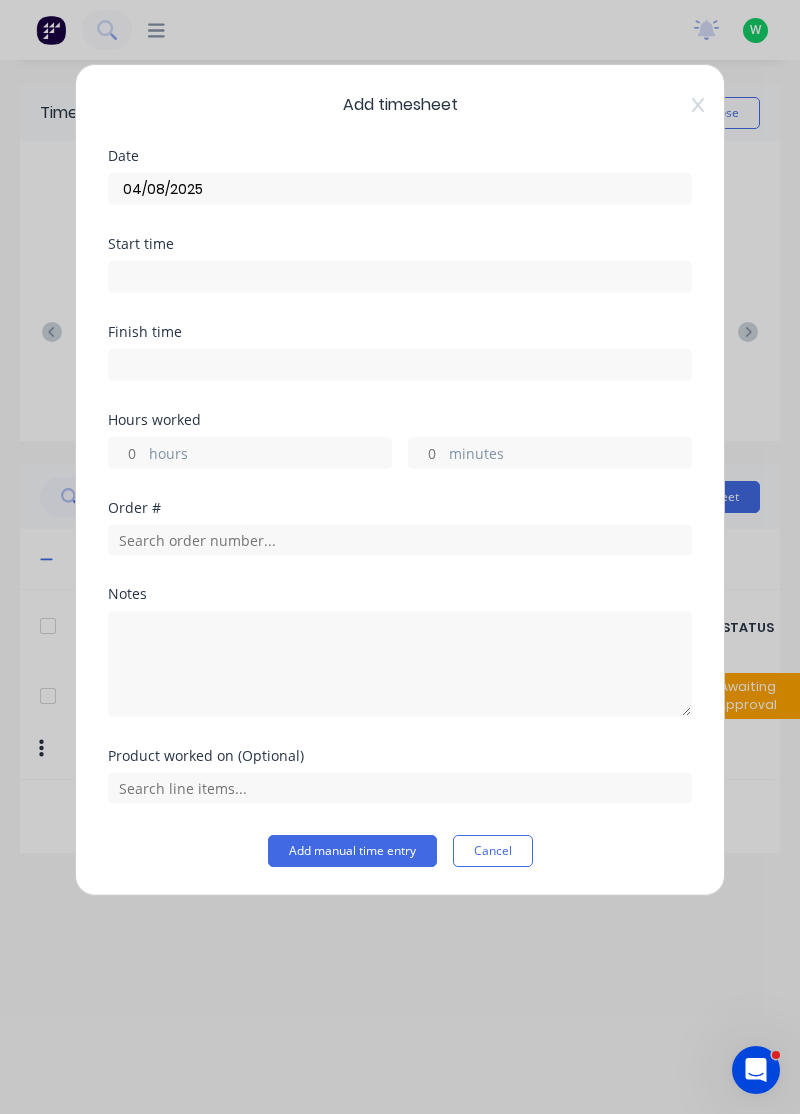 click on "hours" at bounding box center [270, 455] 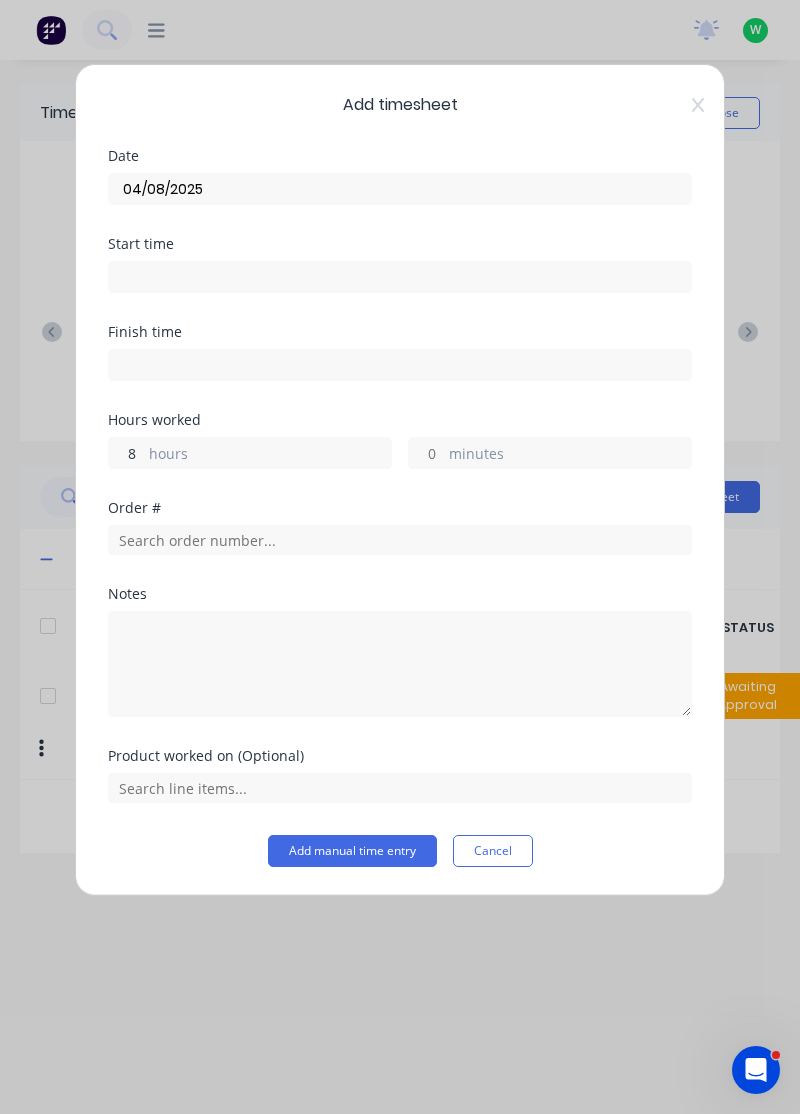 type on "8" 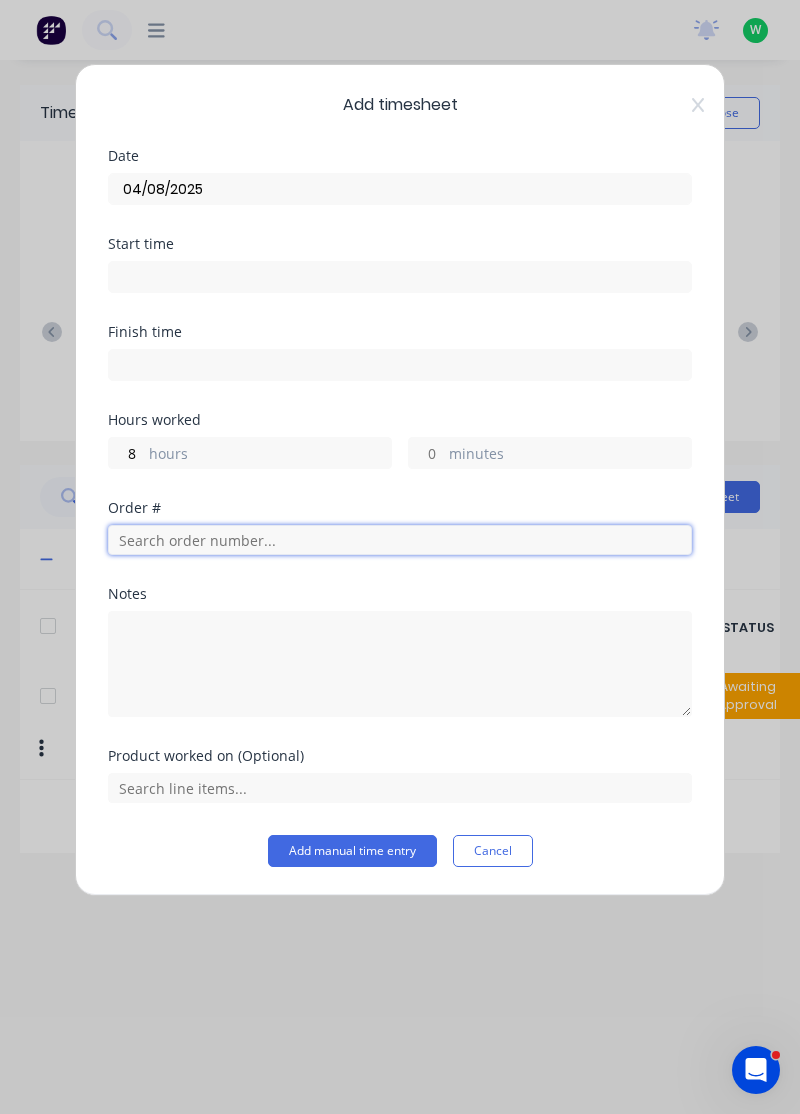 click at bounding box center (400, 540) 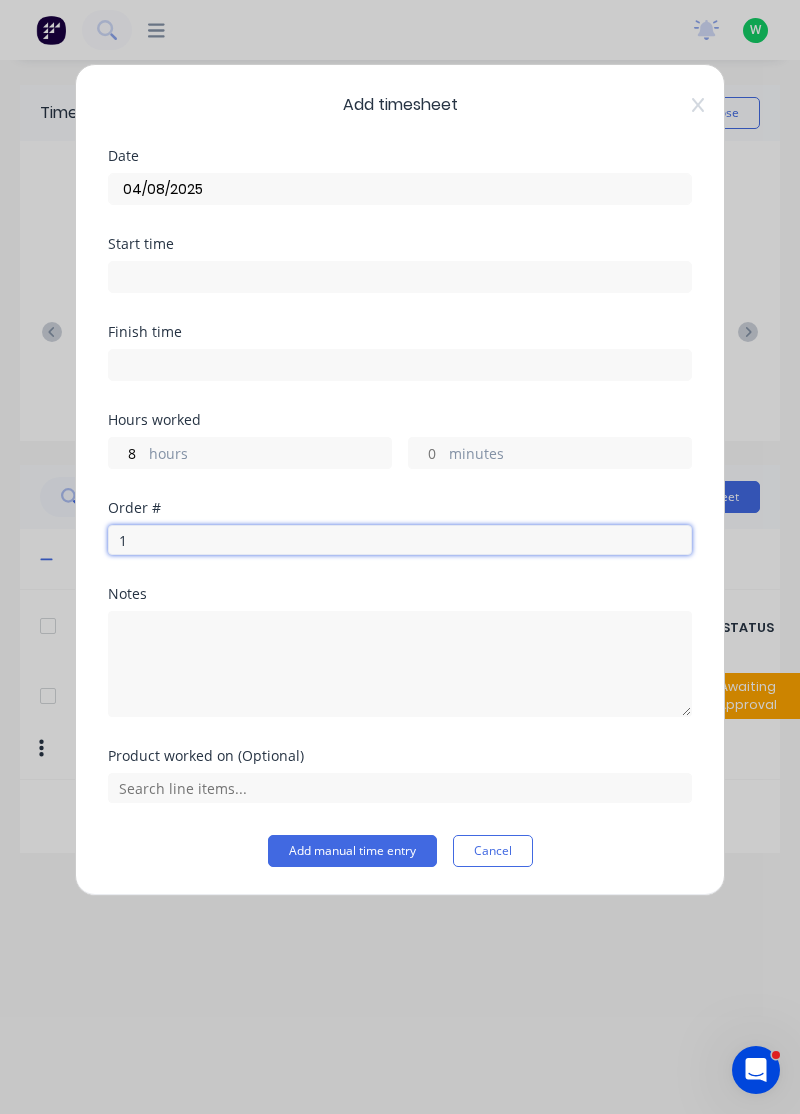 type on "18" 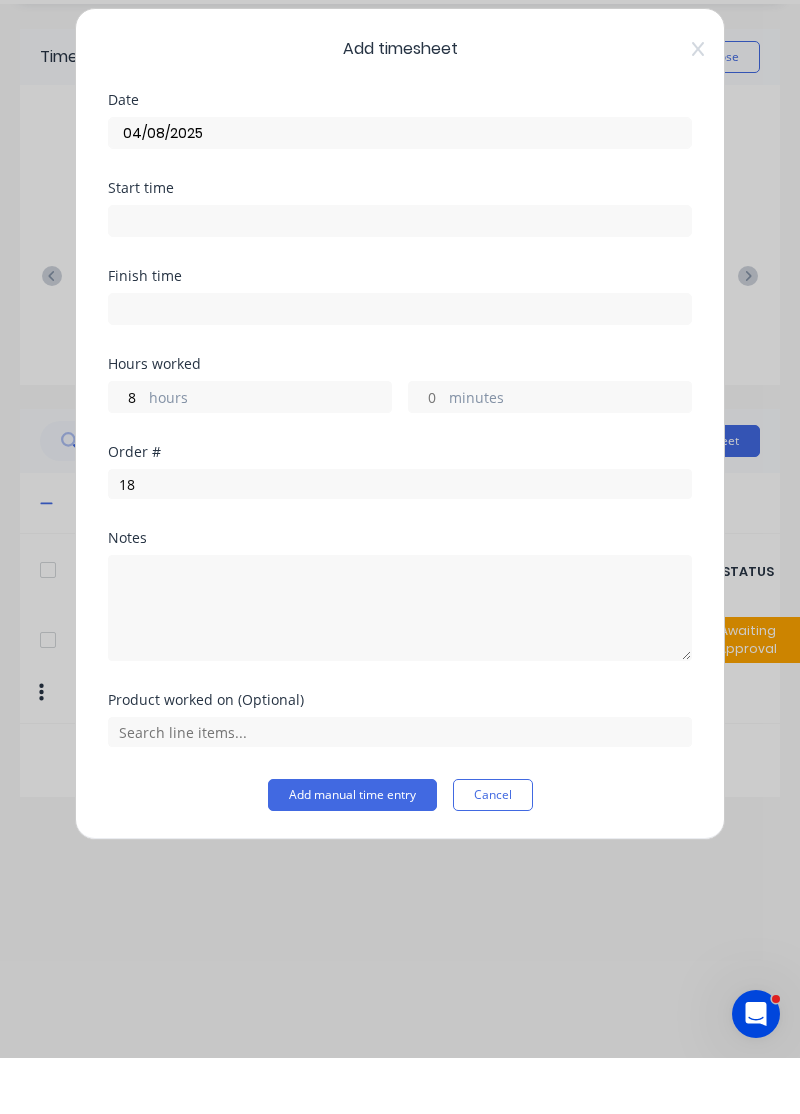 click 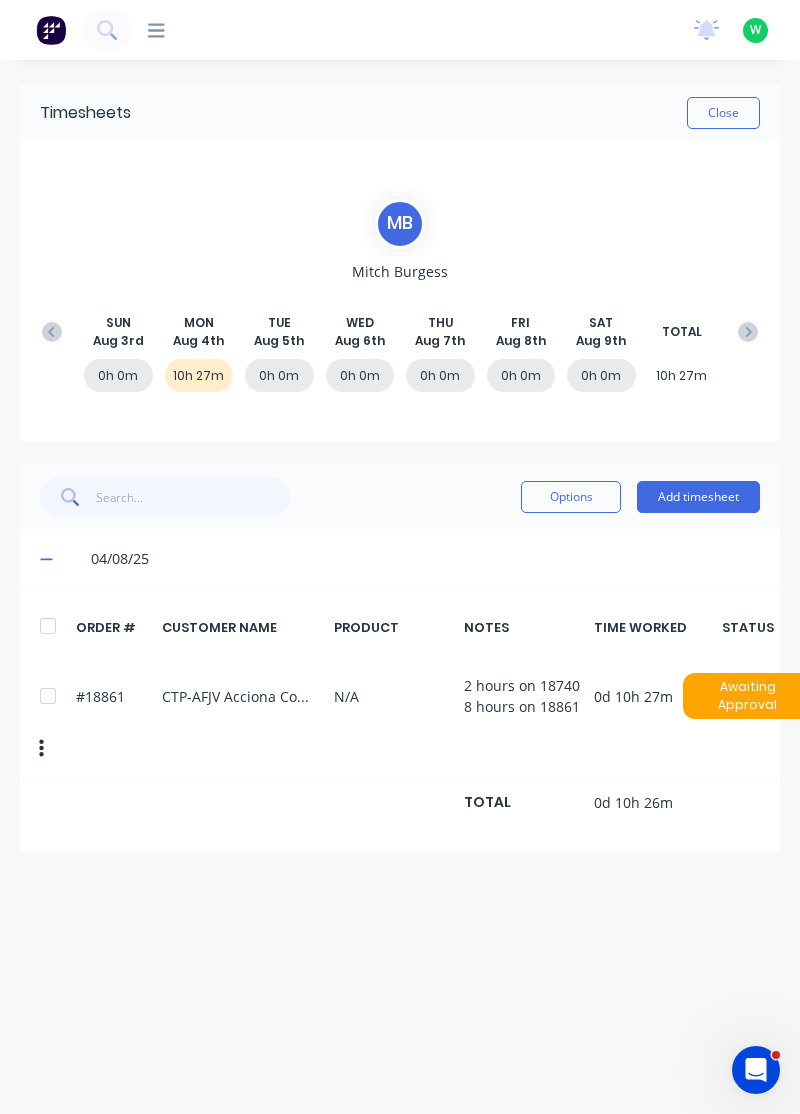 click on "Options     Add timesheet" at bounding box center [400, 497] 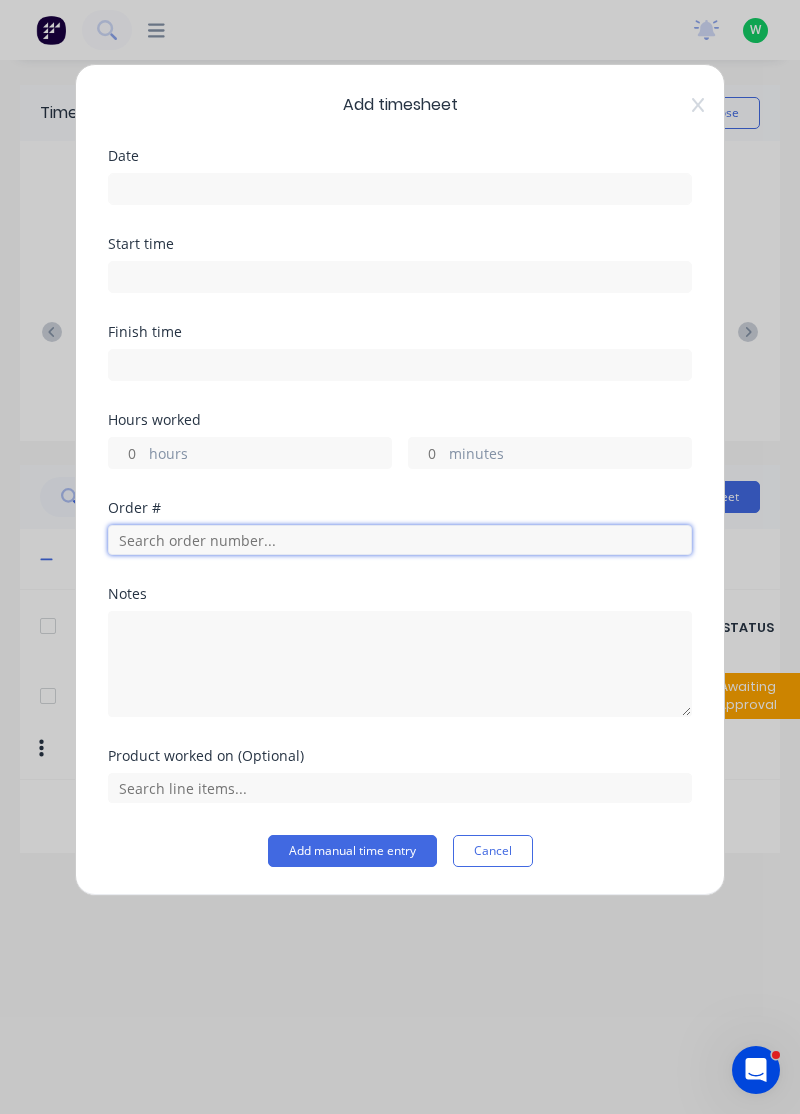 click at bounding box center (400, 540) 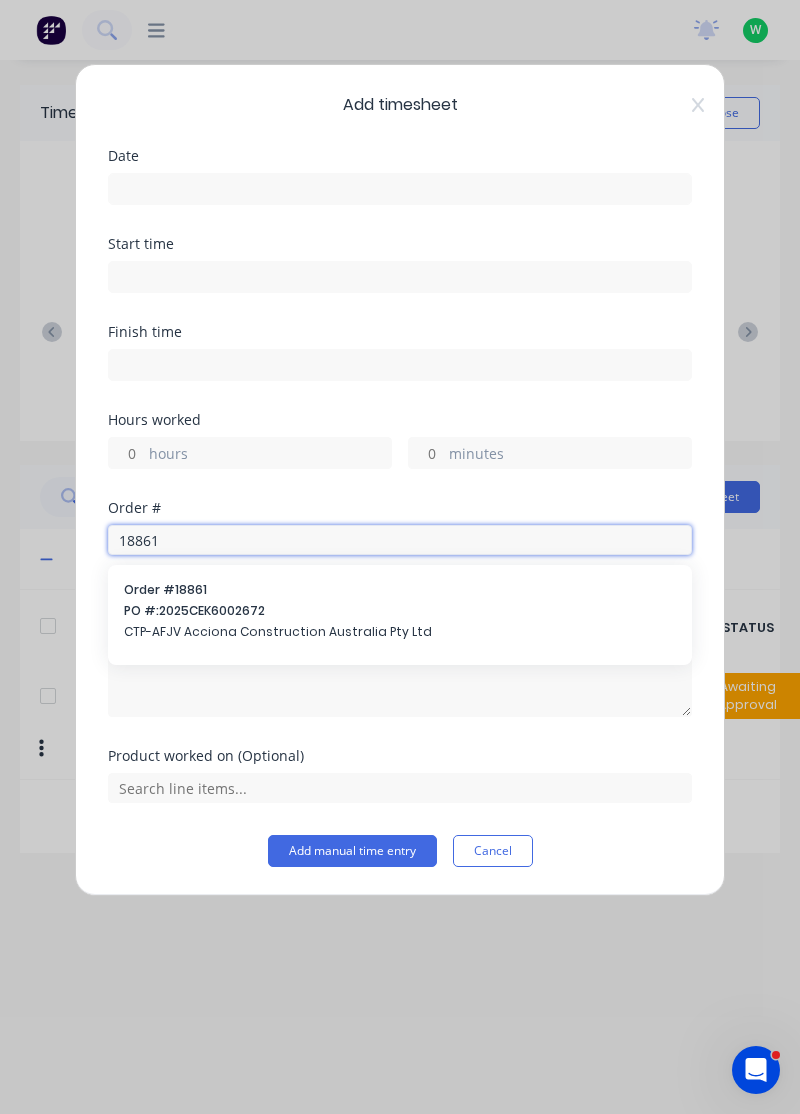 type on "18861" 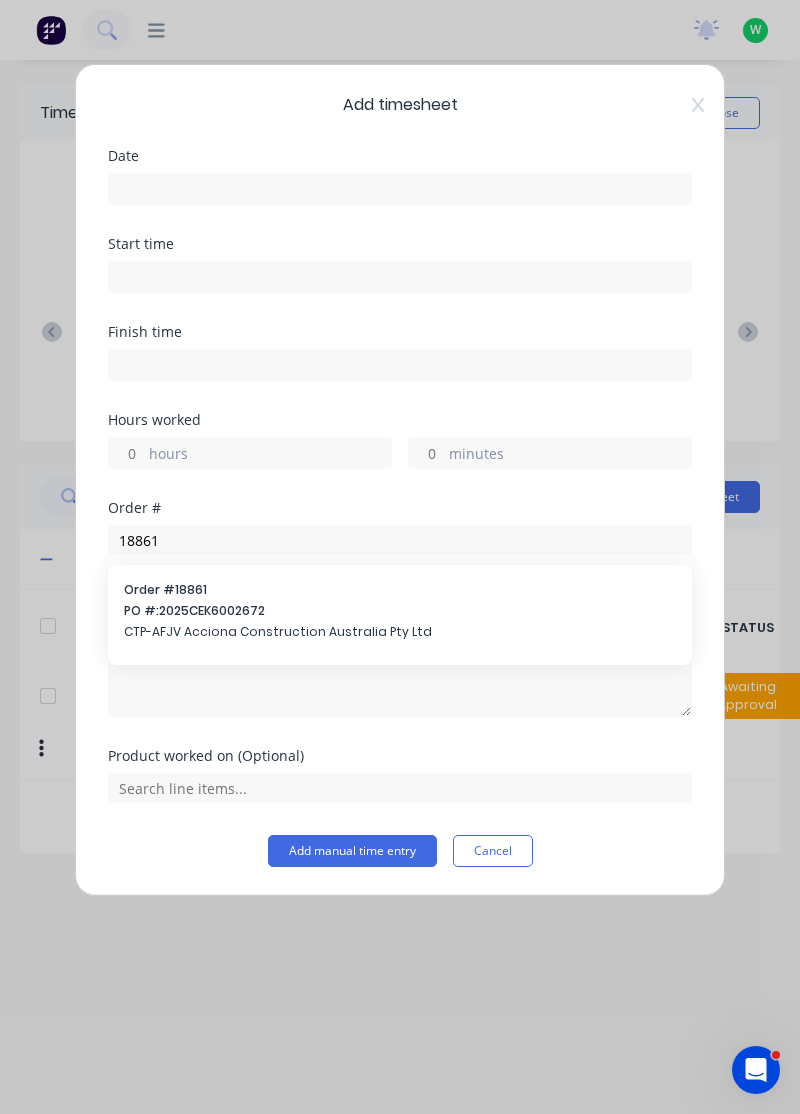 click on "Order # 18861" at bounding box center (400, 590) 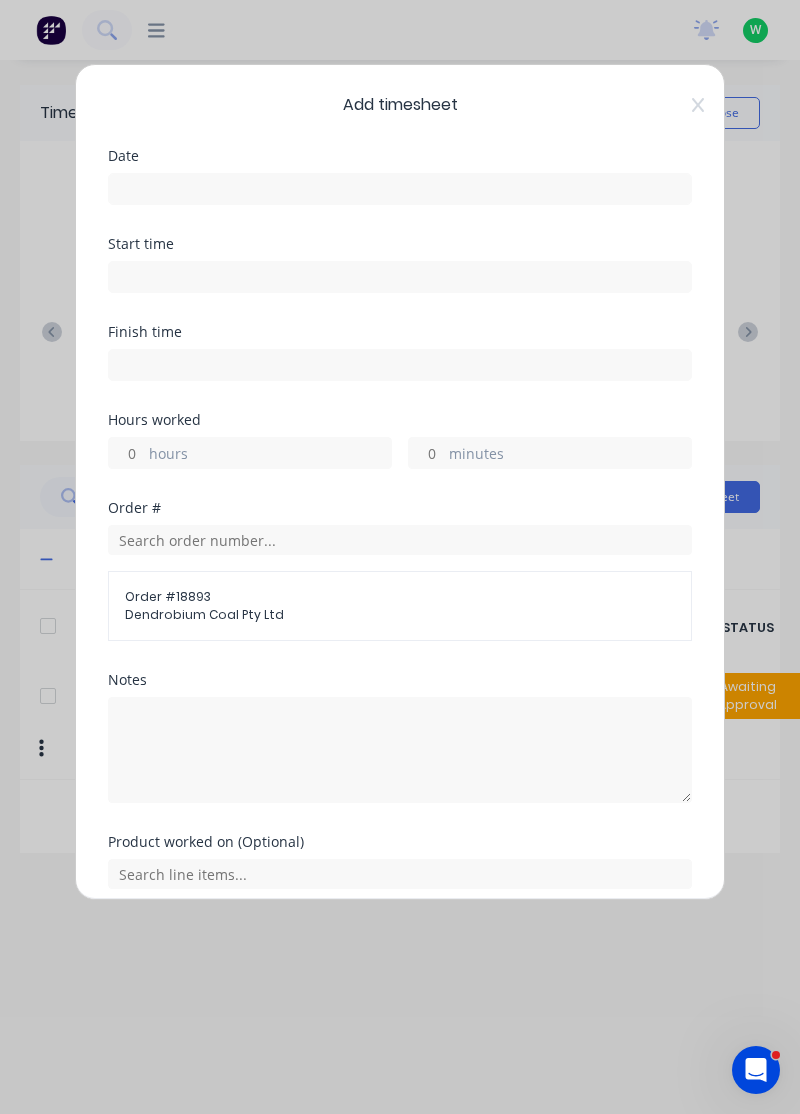 click on "hours" at bounding box center [270, 455] 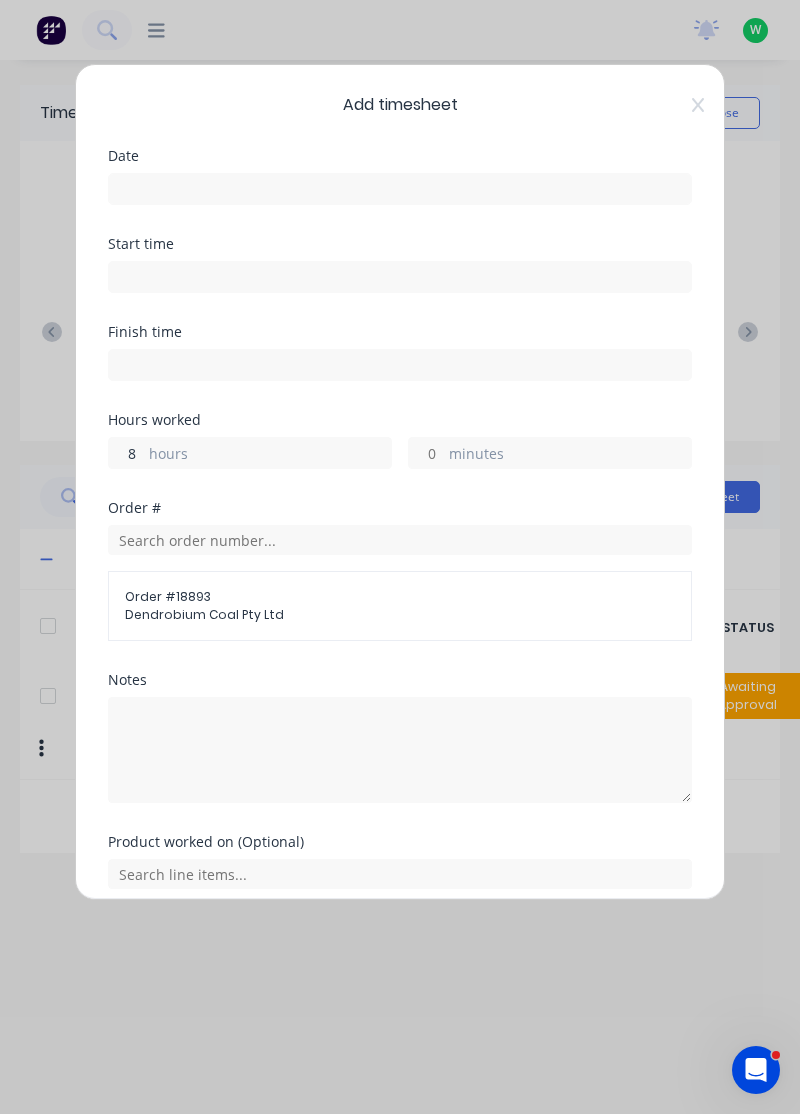 type on "8" 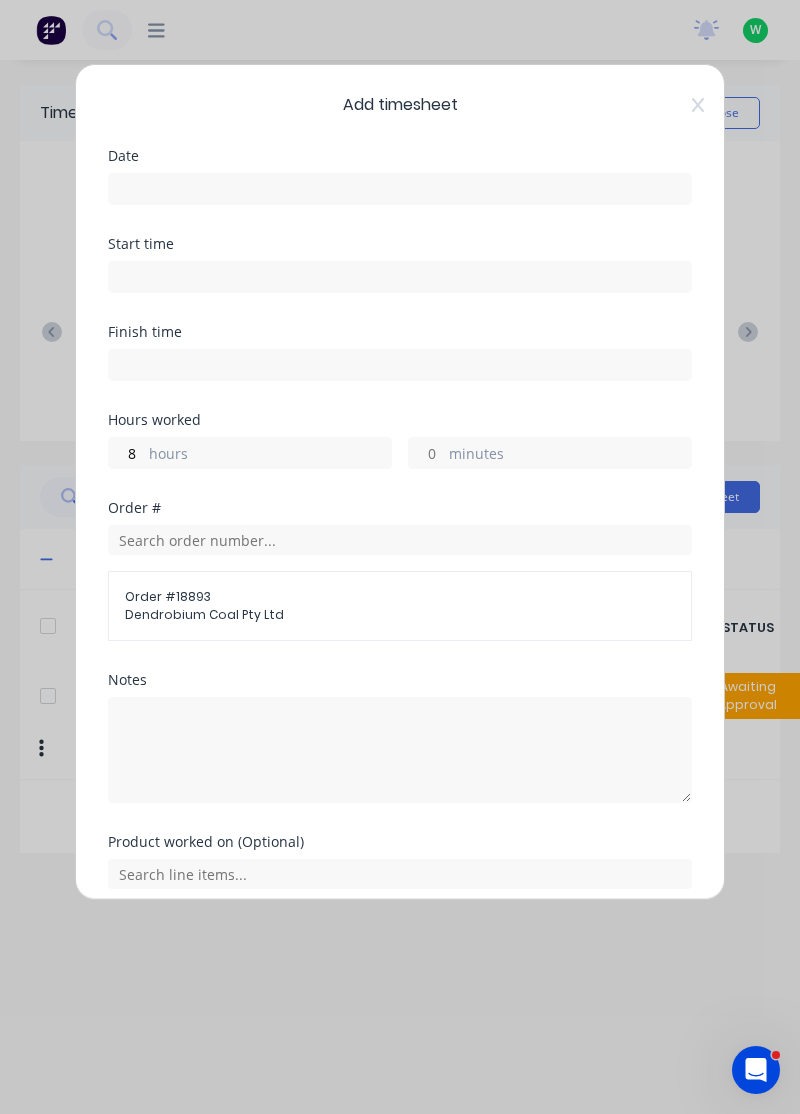 click at bounding box center [400, 189] 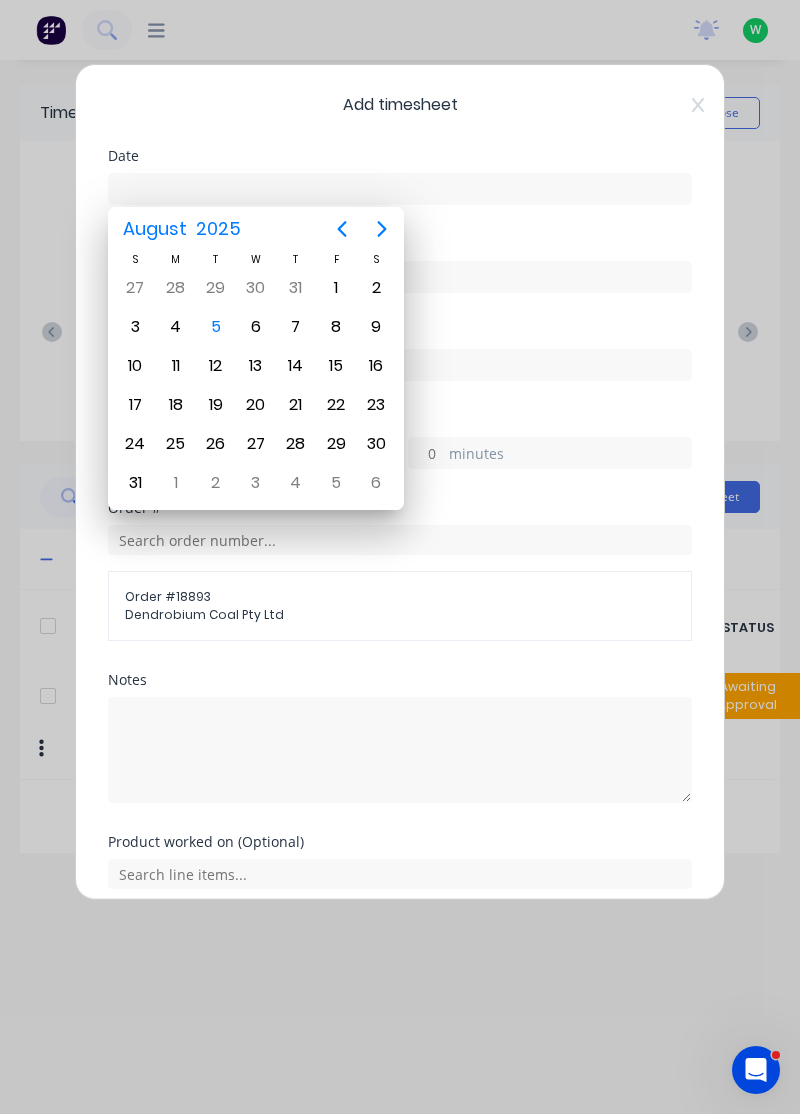 click on "4" at bounding box center (176, 327) 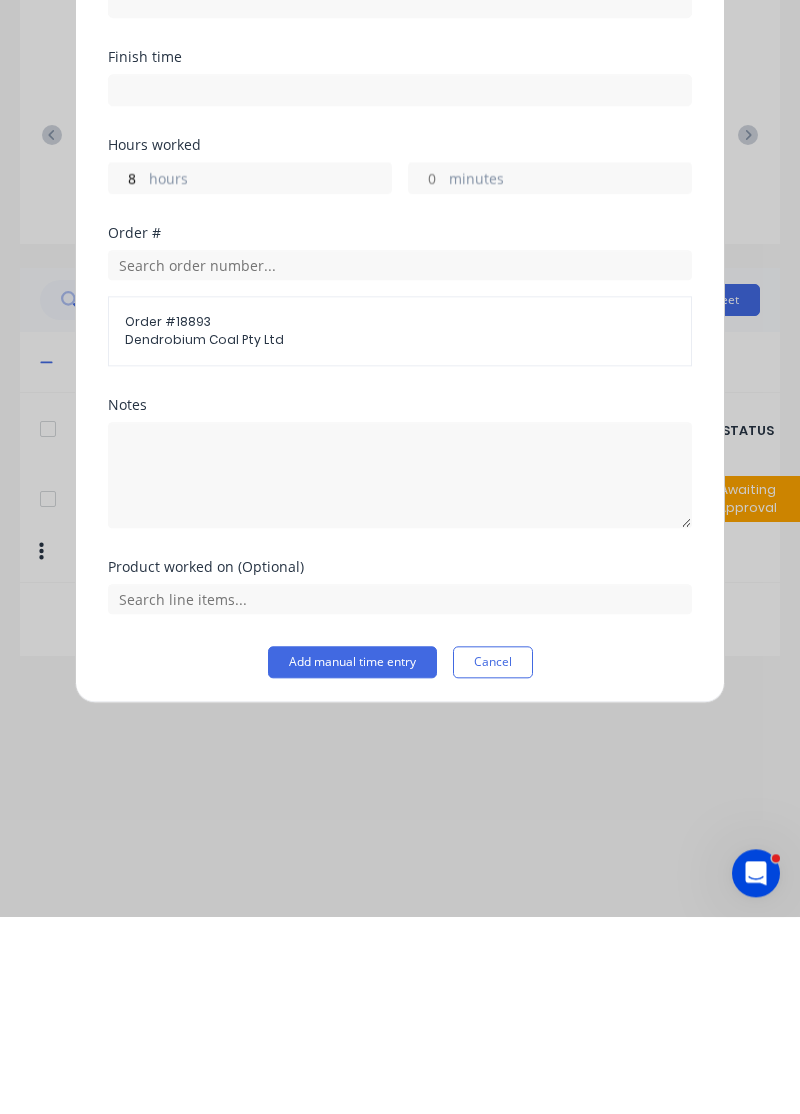 scroll, scrollTop: 7, scrollLeft: 0, axis: vertical 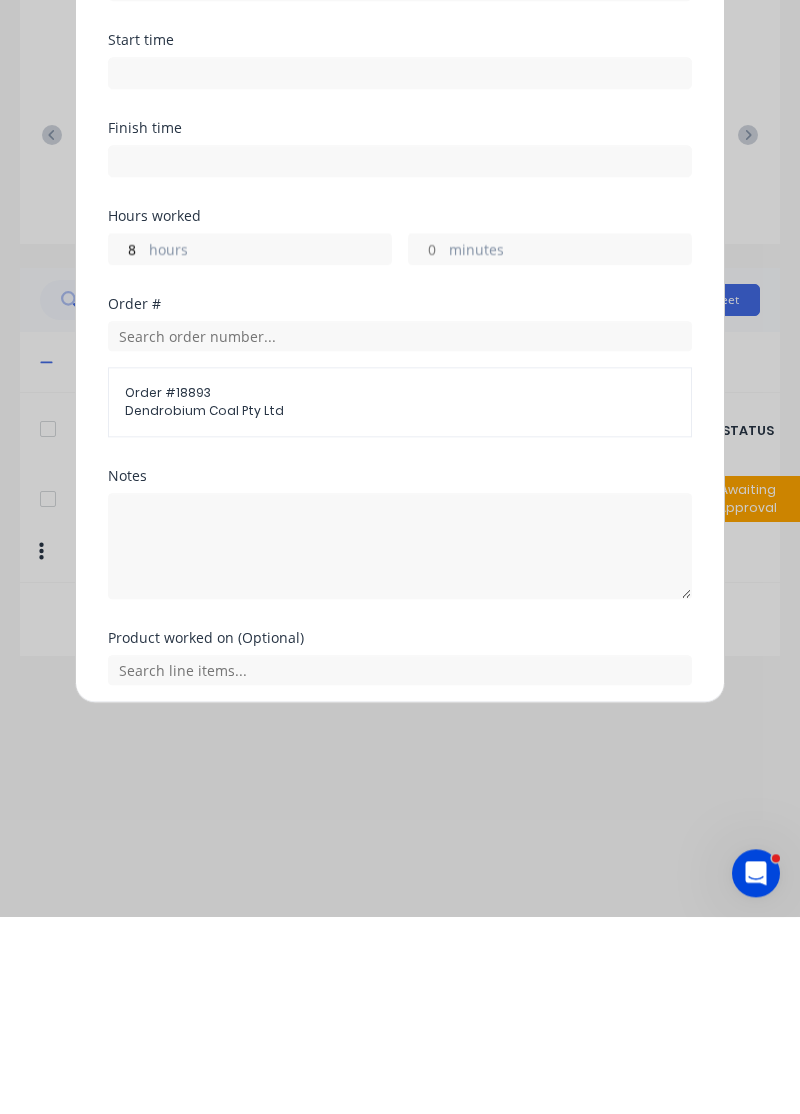 click on "Add manual time entry" at bounding box center (352, 930) 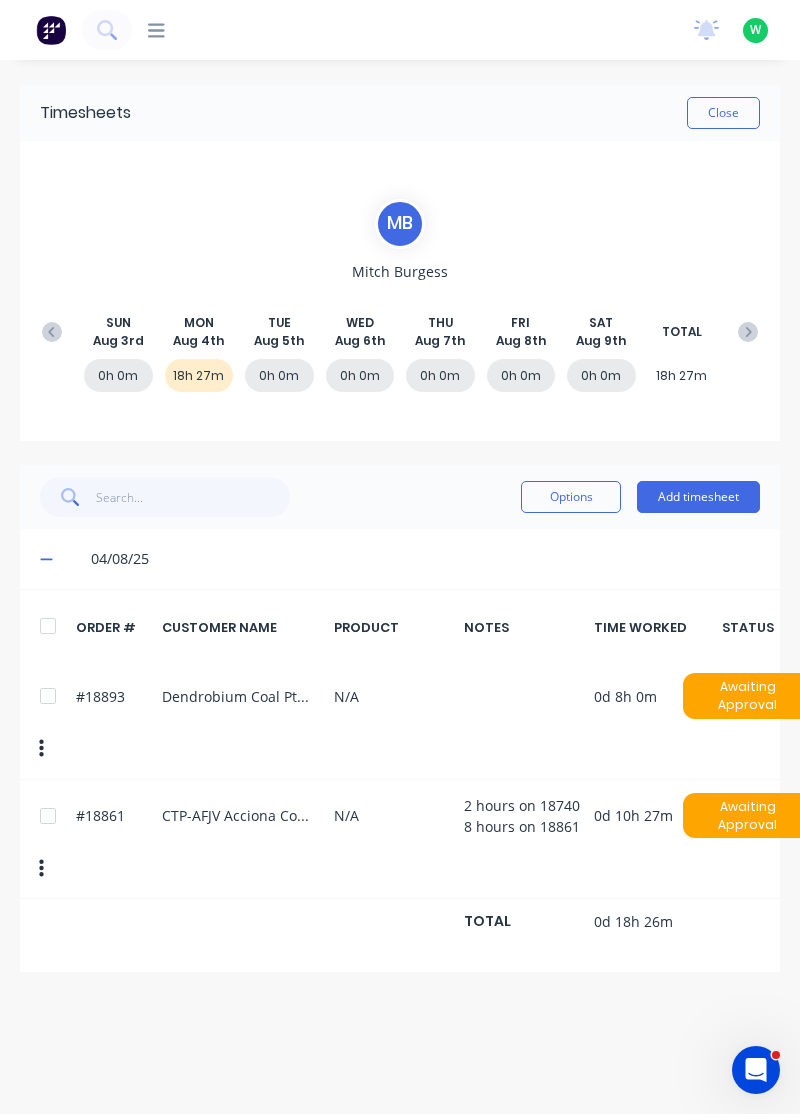 click on "Add timesheet" at bounding box center (698, 497) 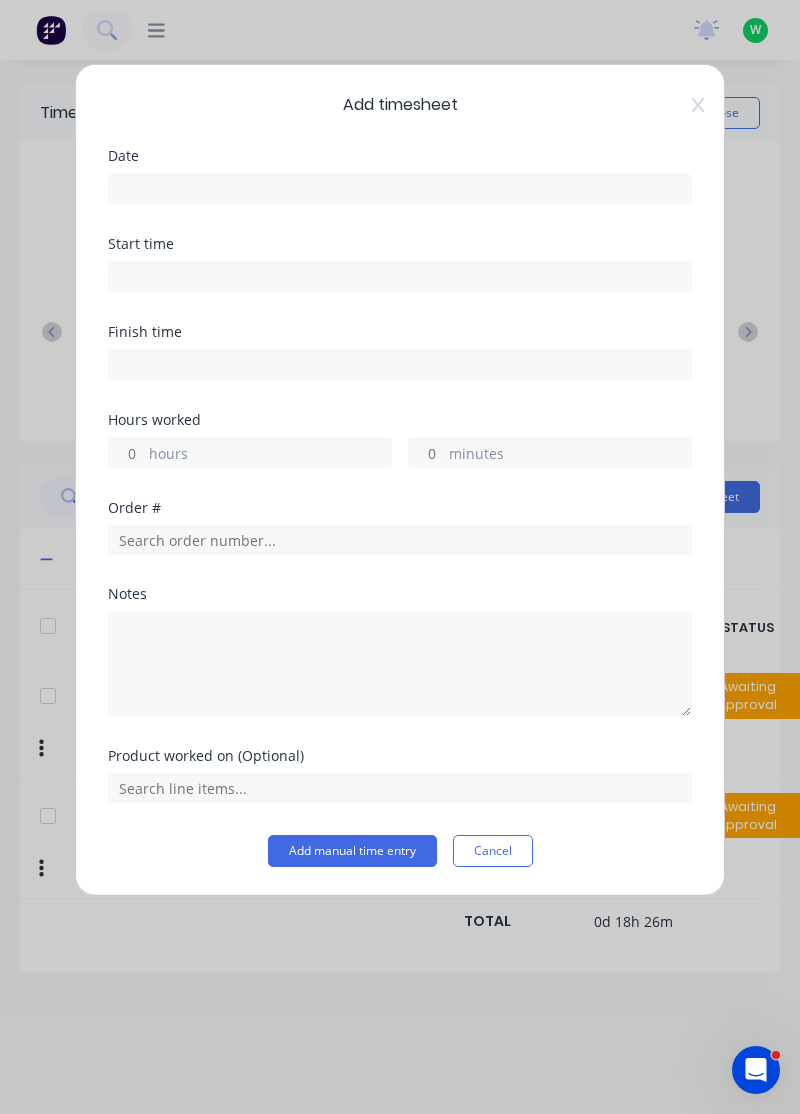 click at bounding box center [400, 189] 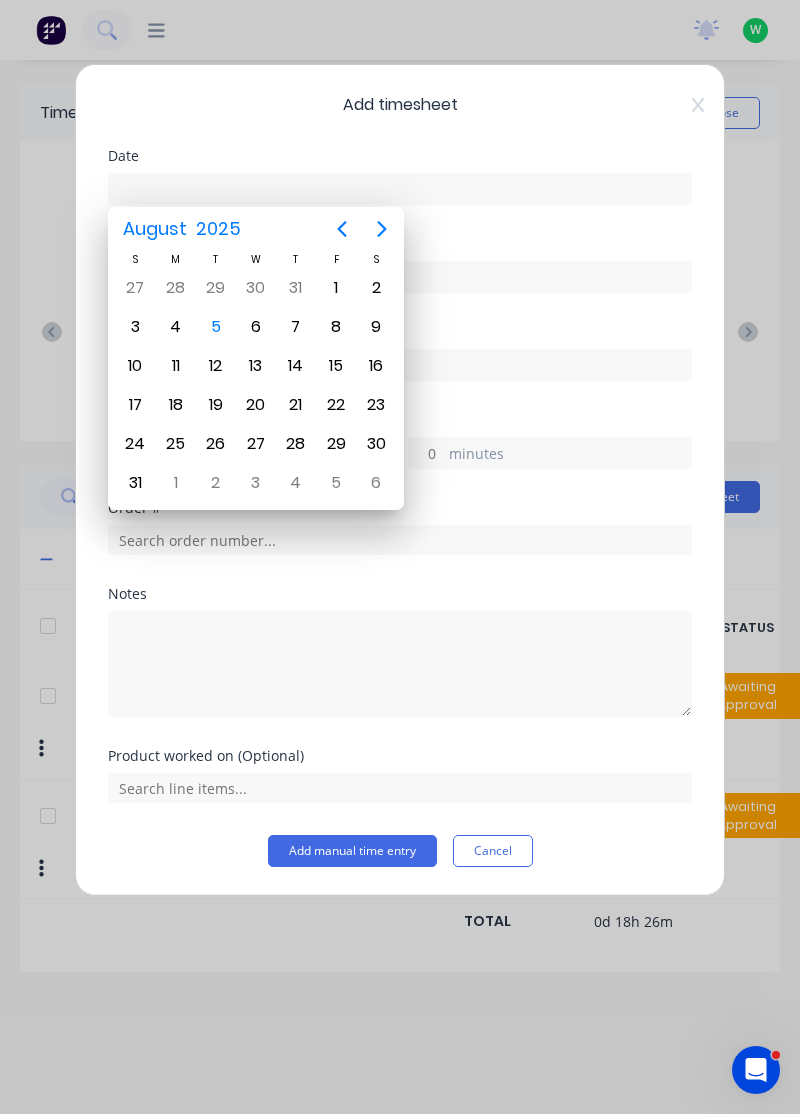 click on "4" at bounding box center [176, 327] 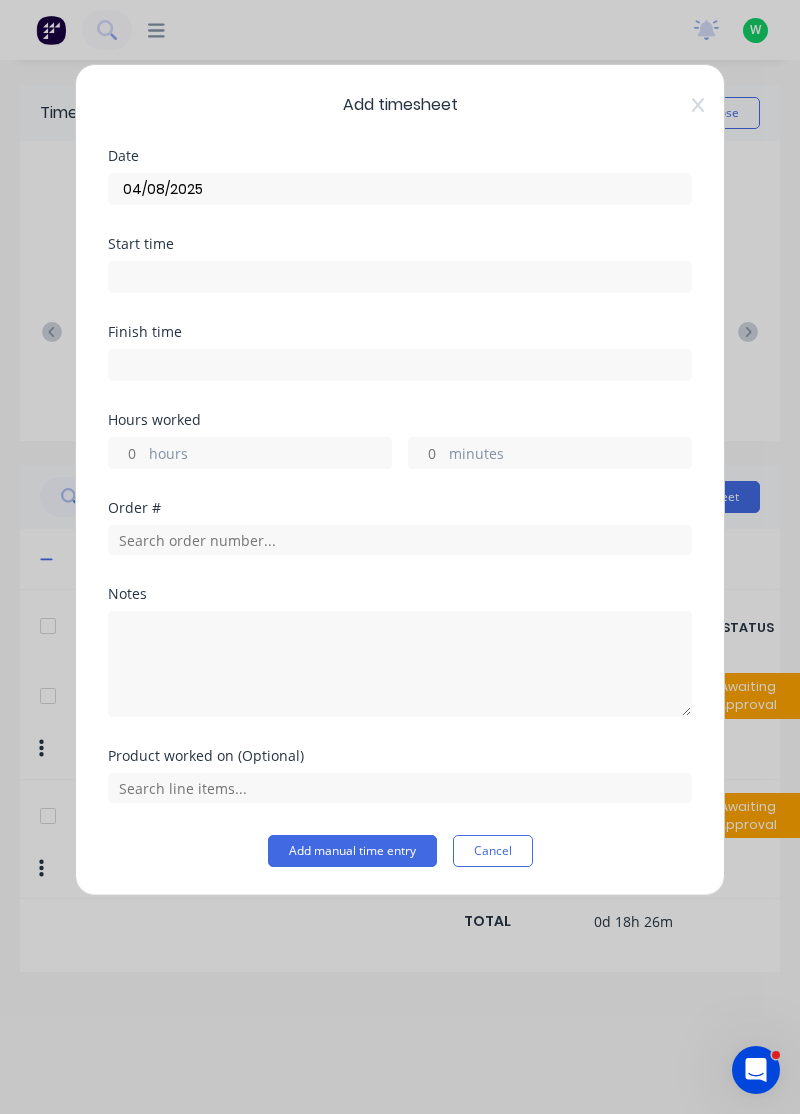 click on "hours" at bounding box center [270, 455] 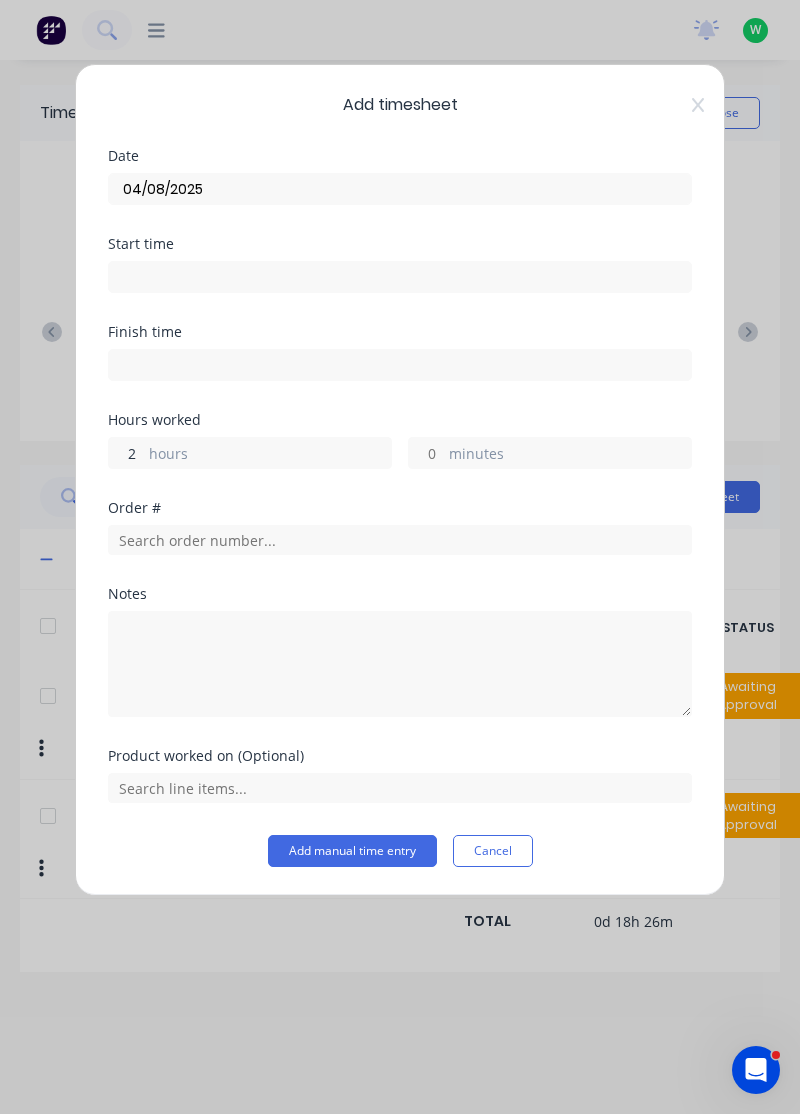 type on "2" 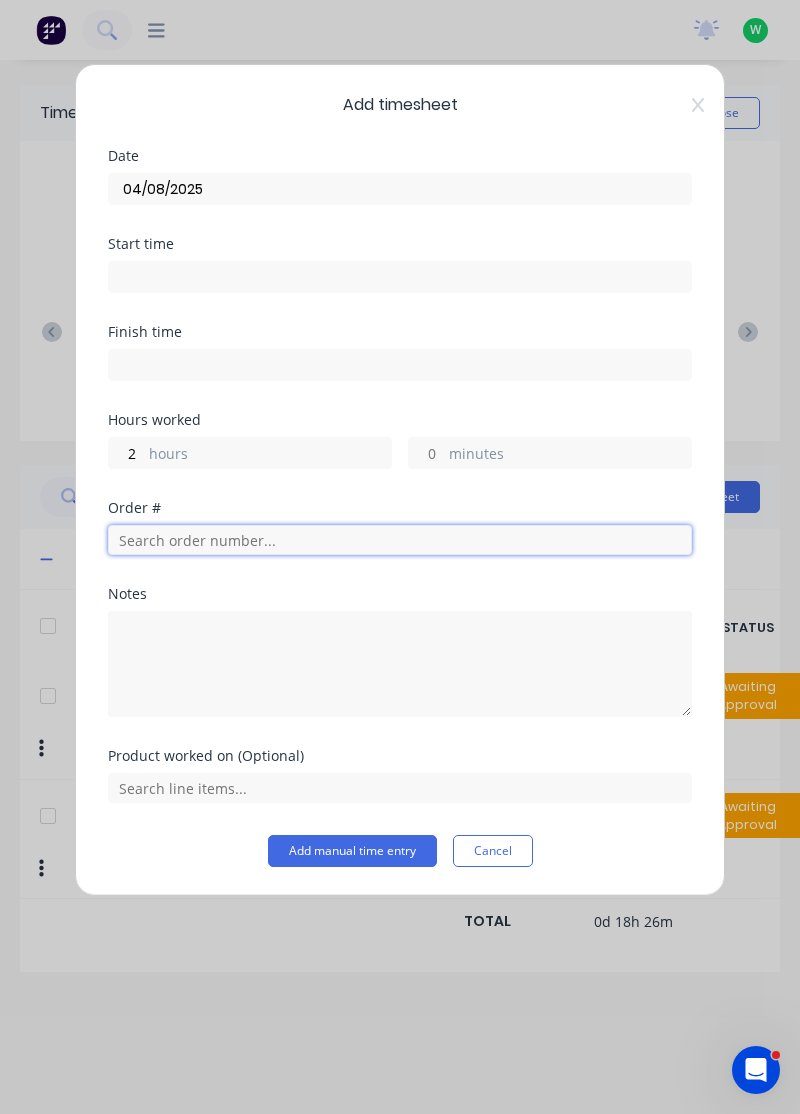 click at bounding box center [400, 540] 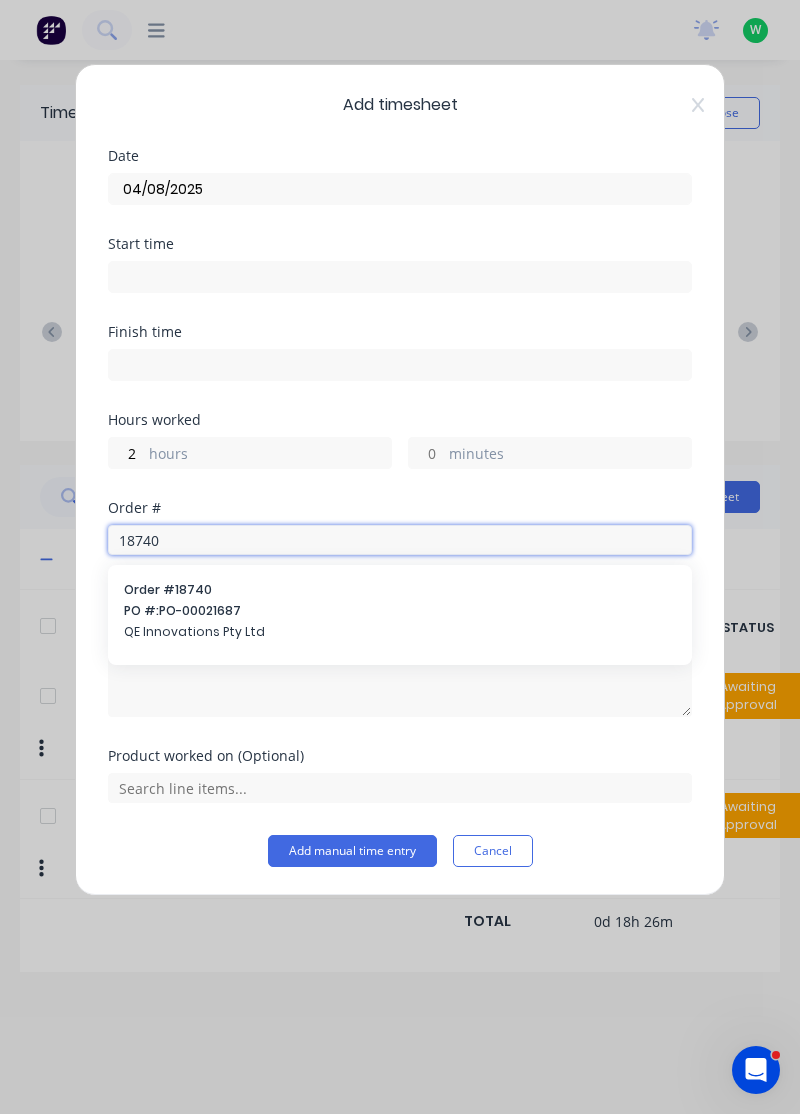 type on "18740" 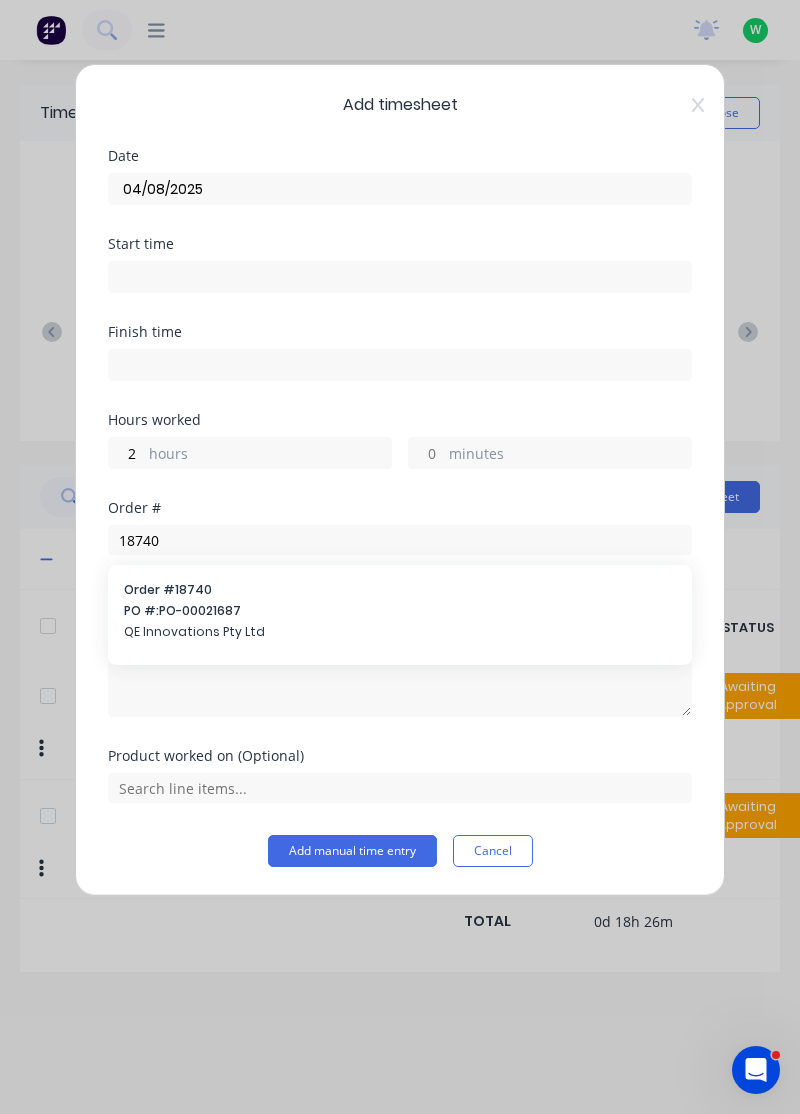 click on "Order # 18740 PO #:  PO-00021687 QE Innovations Pty Ltd" at bounding box center (400, 613) 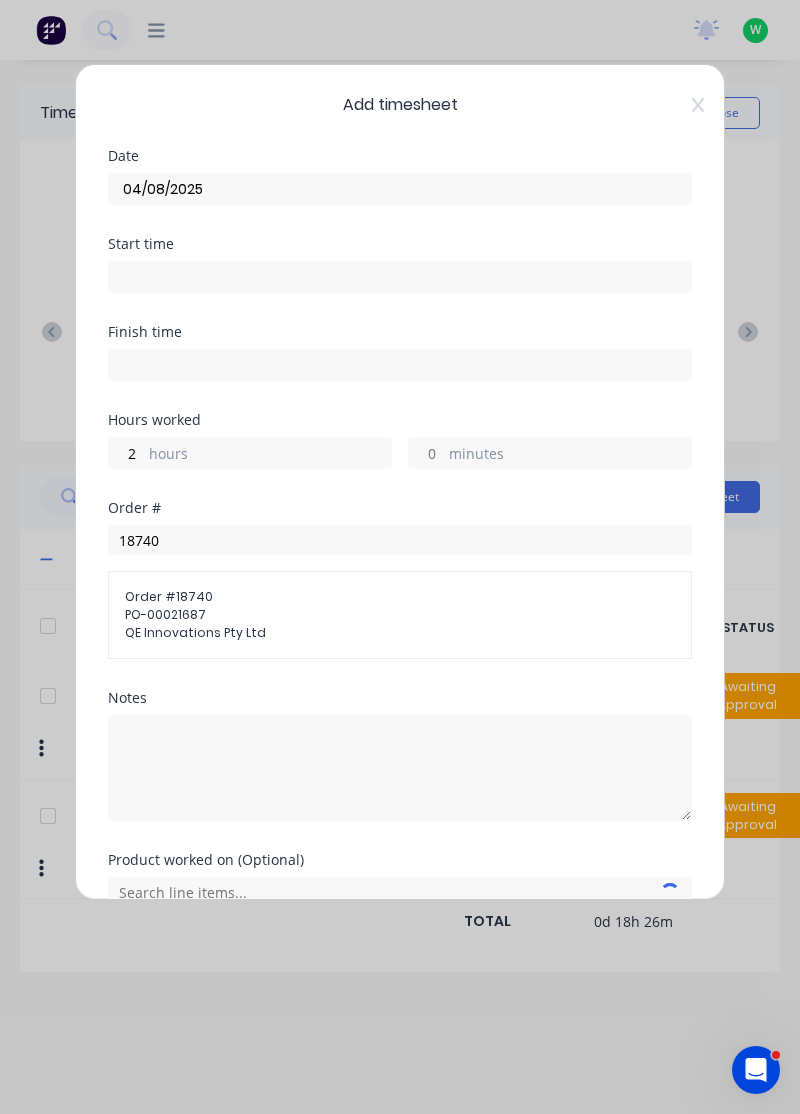 type 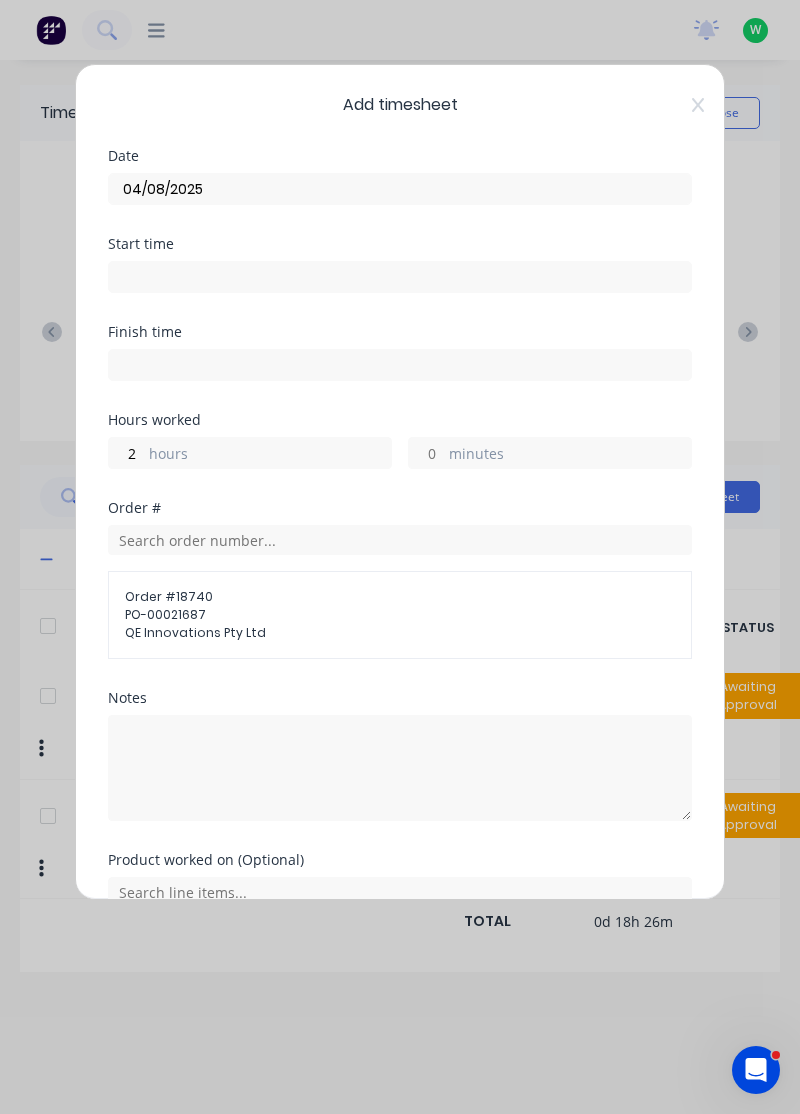 scroll, scrollTop: 25, scrollLeft: 0, axis: vertical 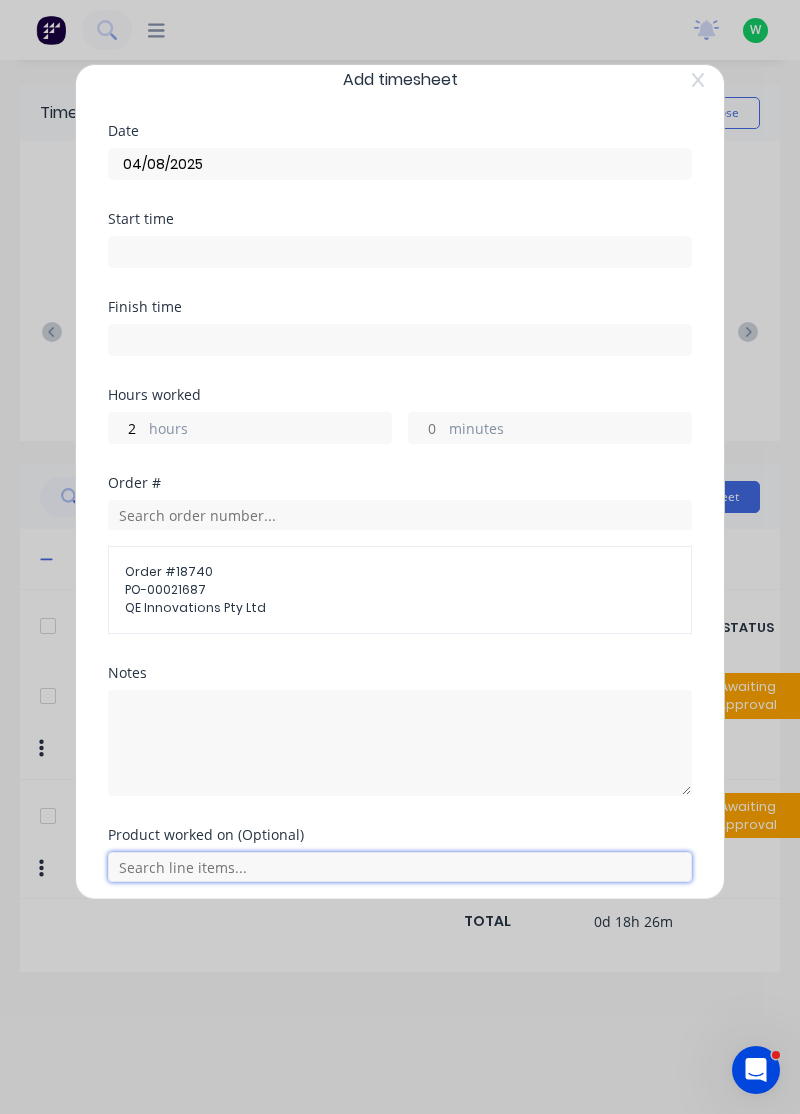 click at bounding box center [400, 867] 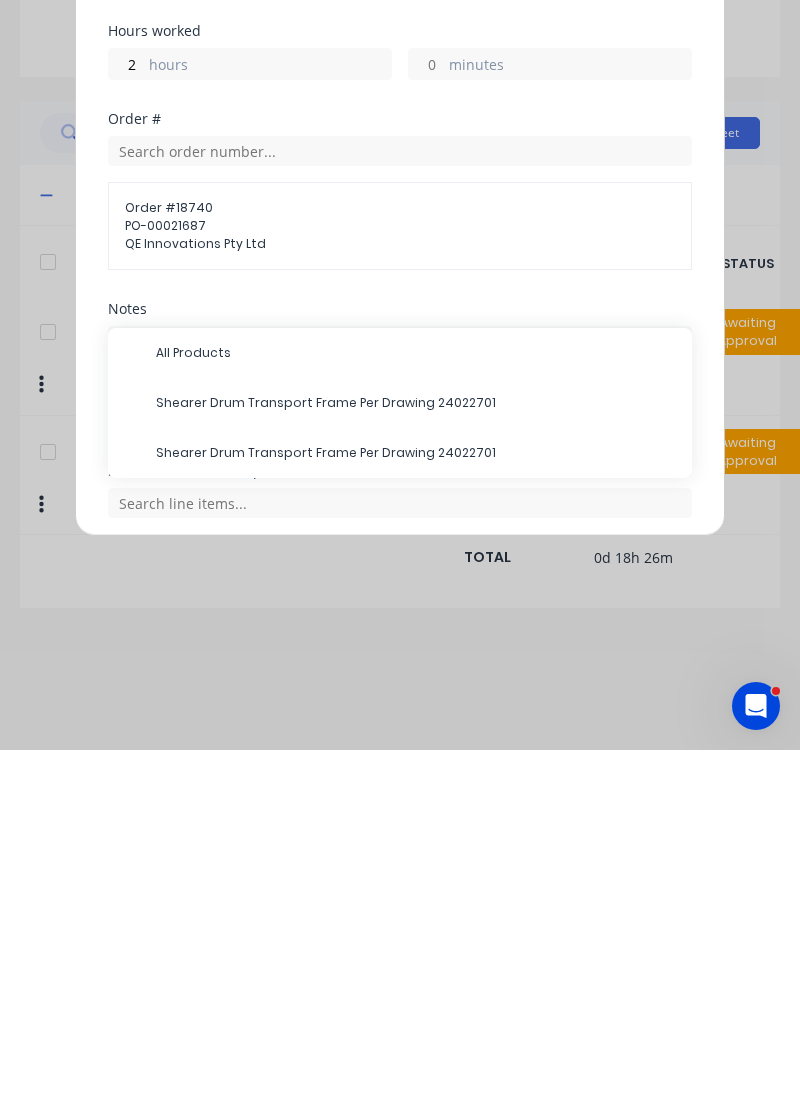 click on "Shearer Drum Transport Frame Per Drawing 24022701" at bounding box center [416, 817] 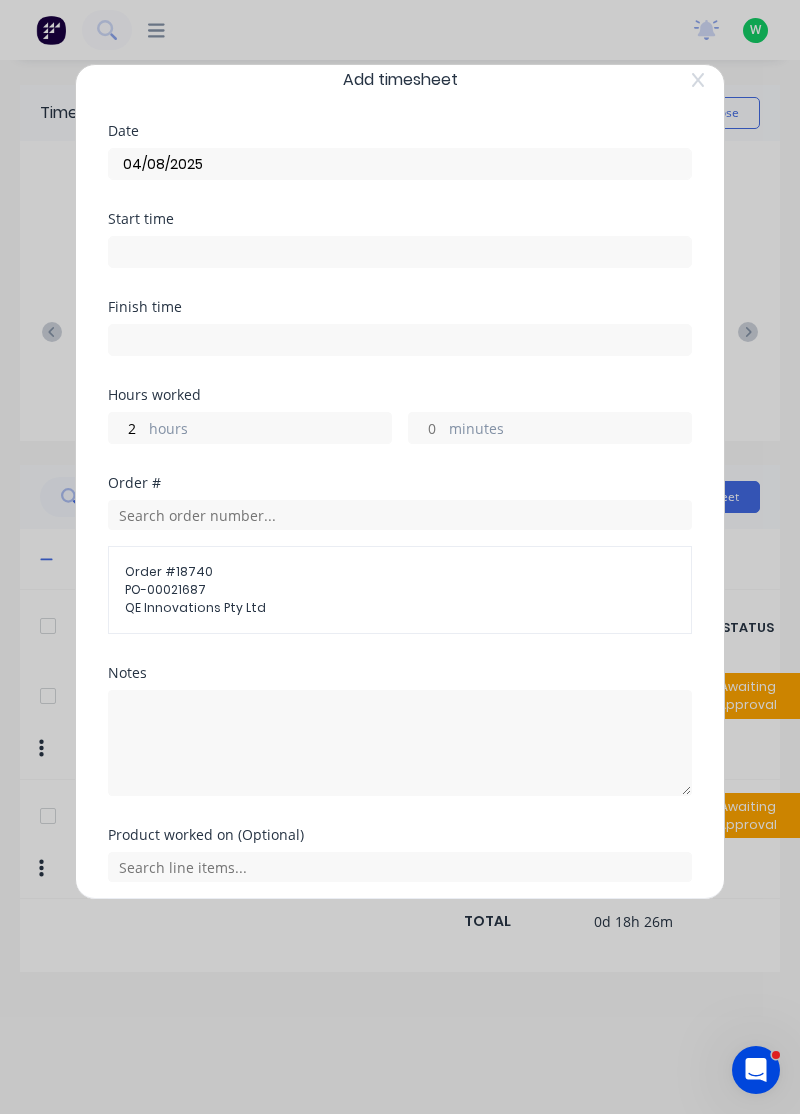 scroll, scrollTop: 92, scrollLeft: 0, axis: vertical 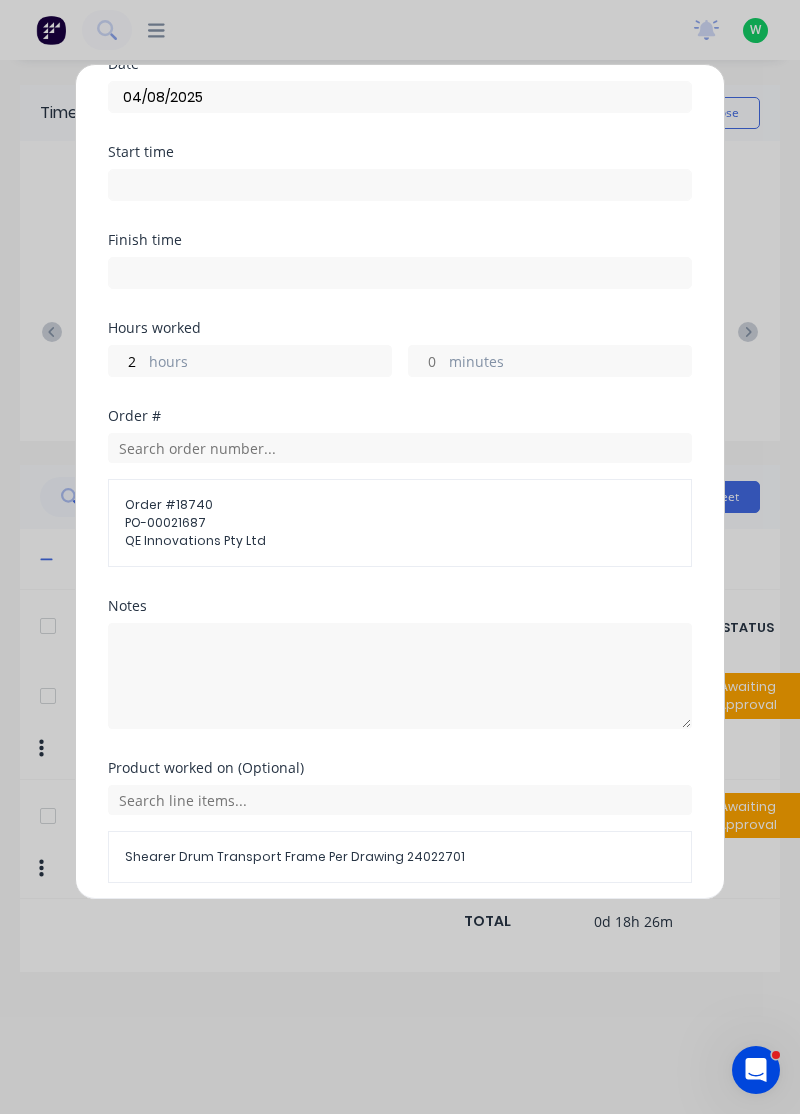 click on "Add manual time entry" at bounding box center [352, 931] 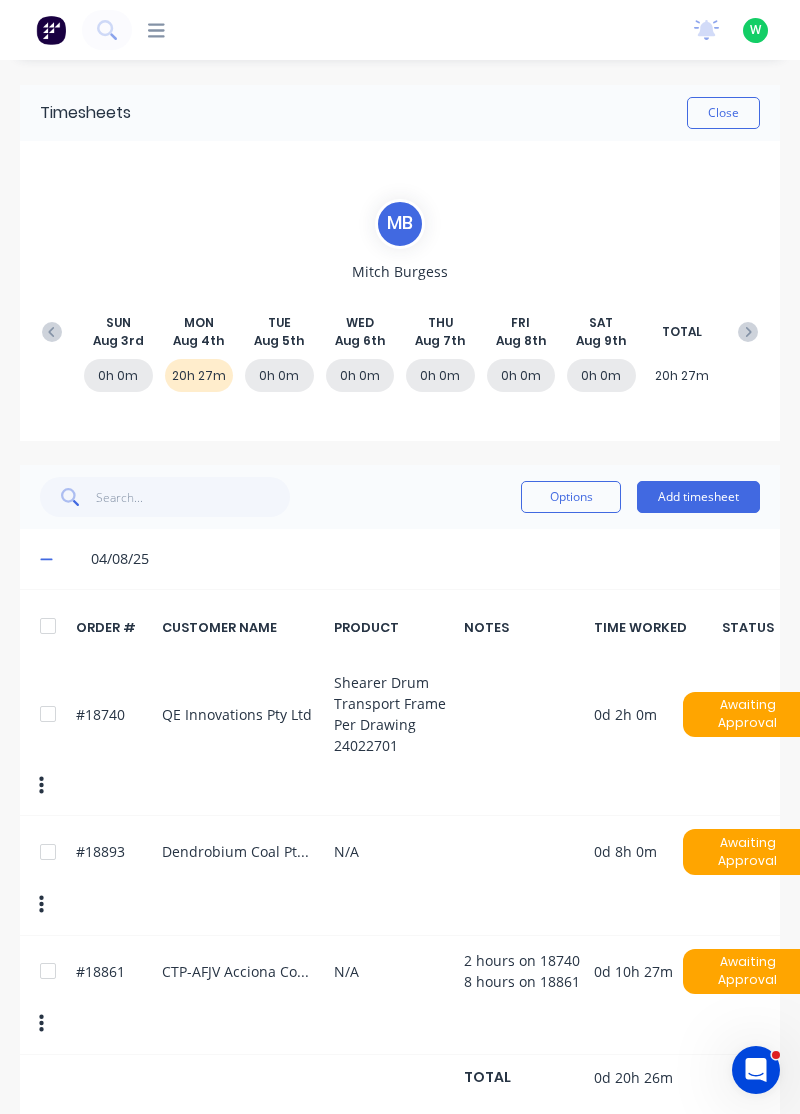 click on "#18861 CTP-AFJV Acciona Construction Australia Pty Ltd  N/A 2 hours on 18740
8 hours on 18861 0d 10h 27m Awaiting Approval" at bounding box center [400, 995] 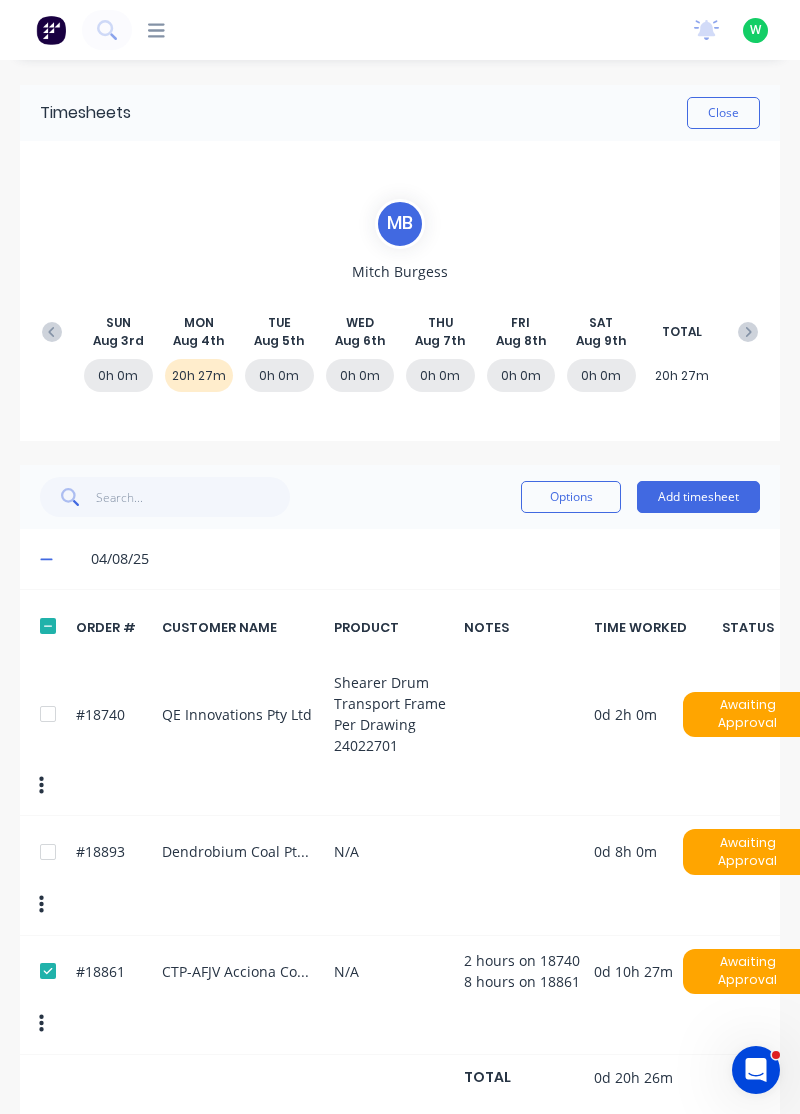 click on "Options" at bounding box center [571, 497] 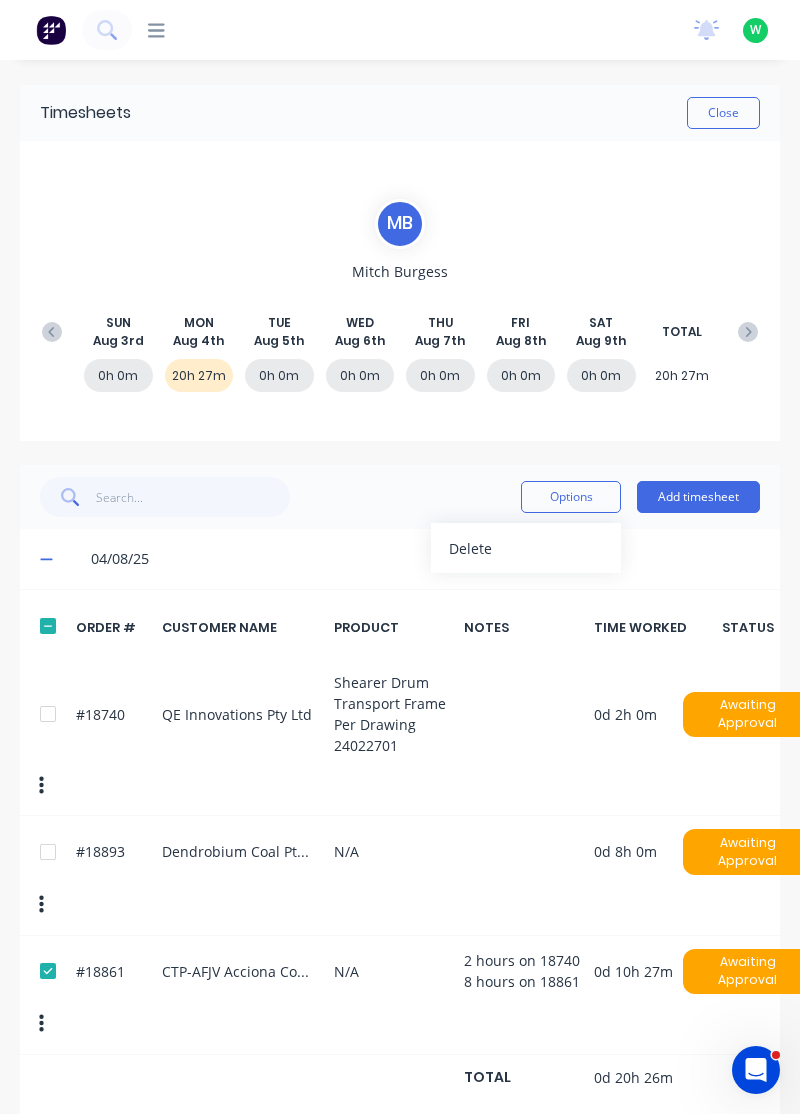 click on "Delete" at bounding box center [526, 548] 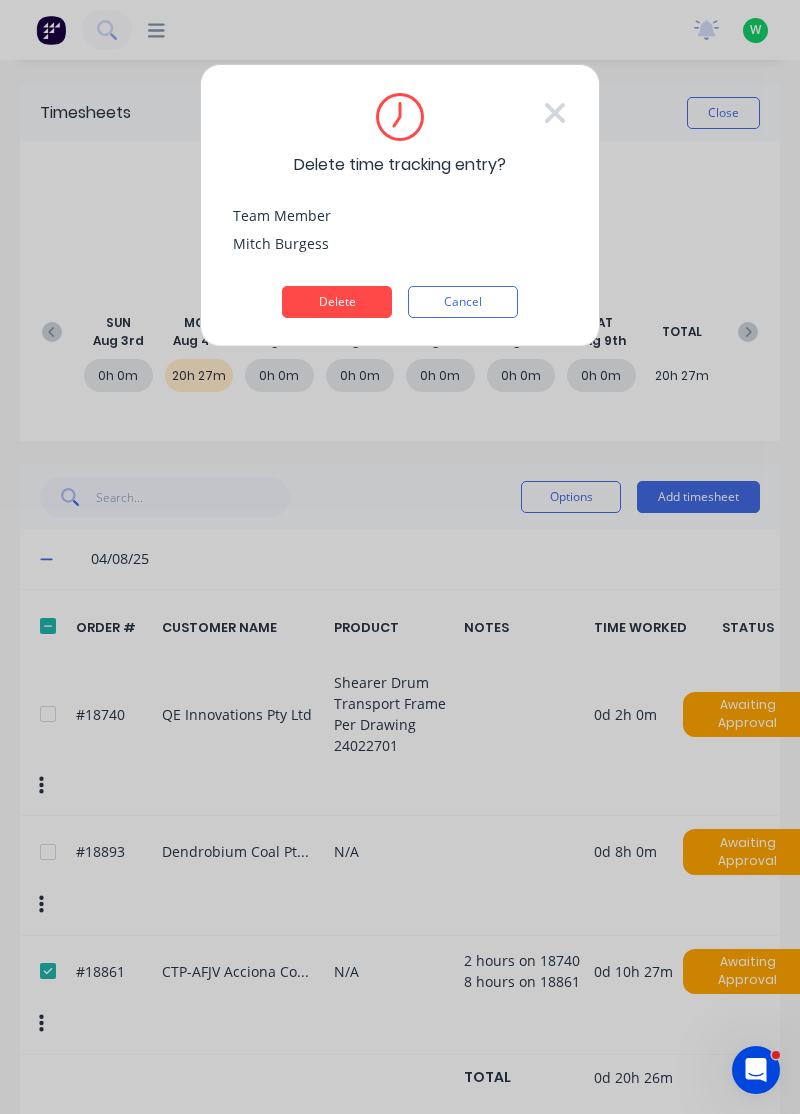click on "Delete" at bounding box center [337, 302] 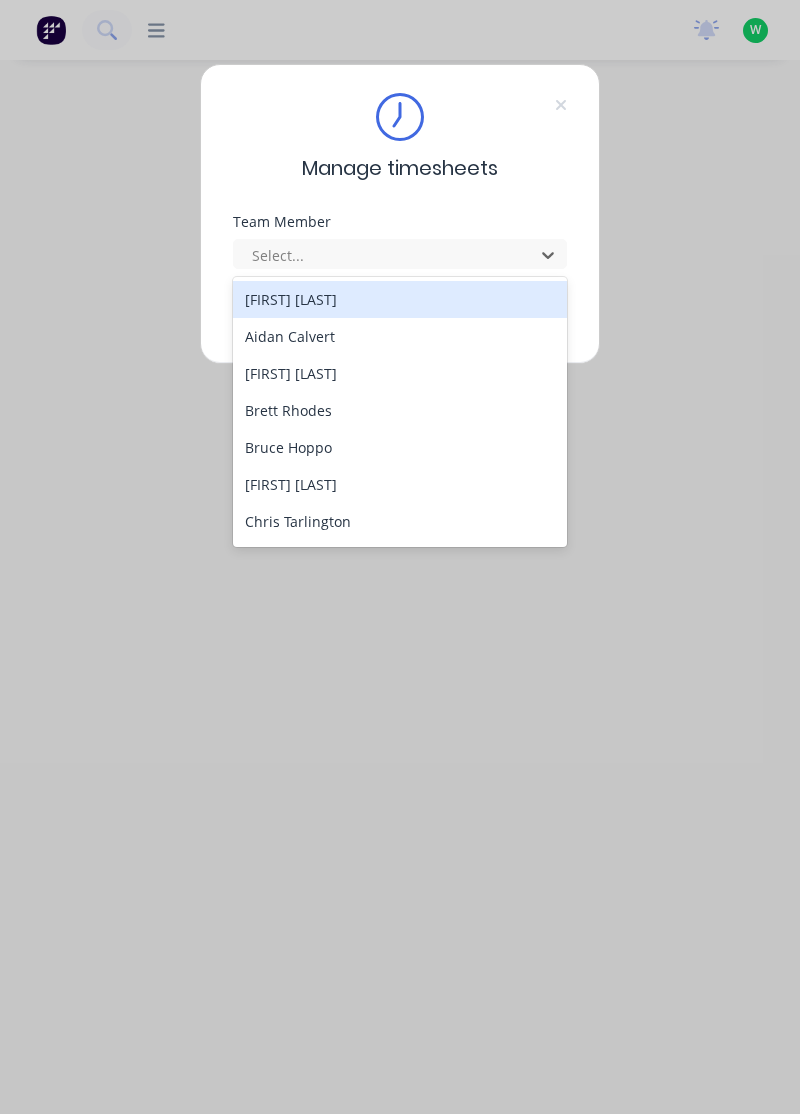 scroll, scrollTop: 0, scrollLeft: 0, axis: both 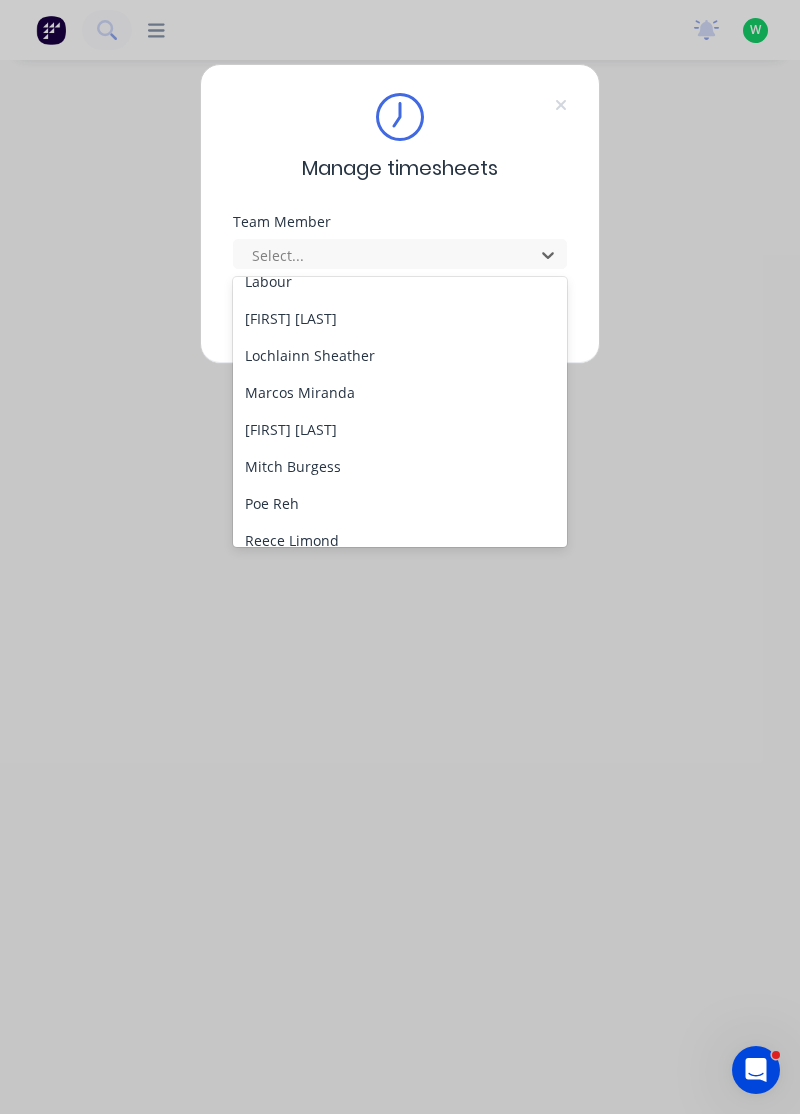 click on "Mitch Burgess" at bounding box center [400, 466] 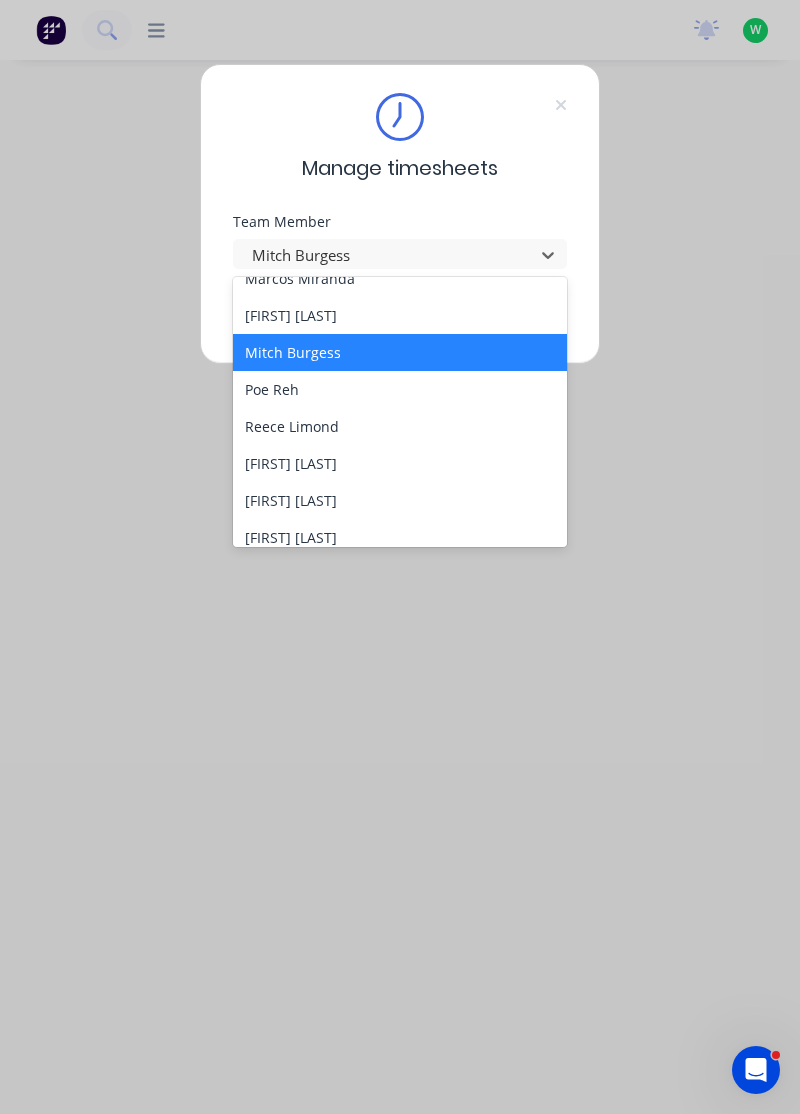 scroll, scrollTop: 652, scrollLeft: 0, axis: vertical 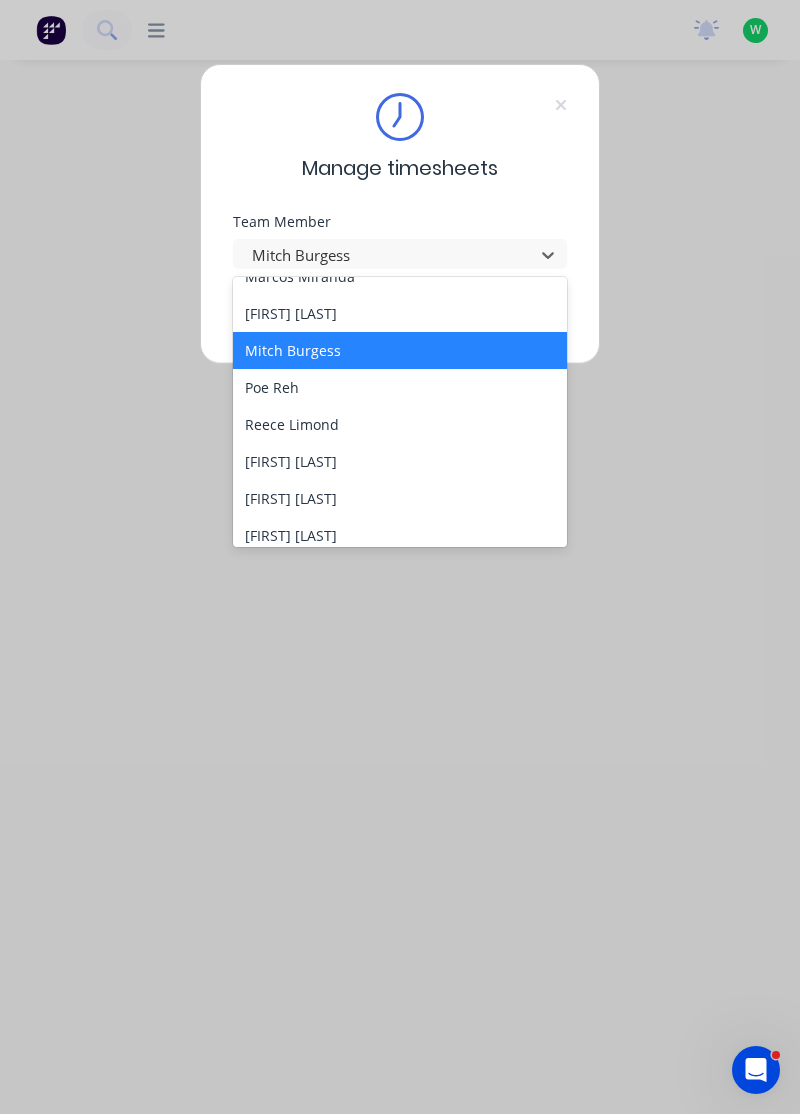 click on "Poe Reh" at bounding box center (400, 387) 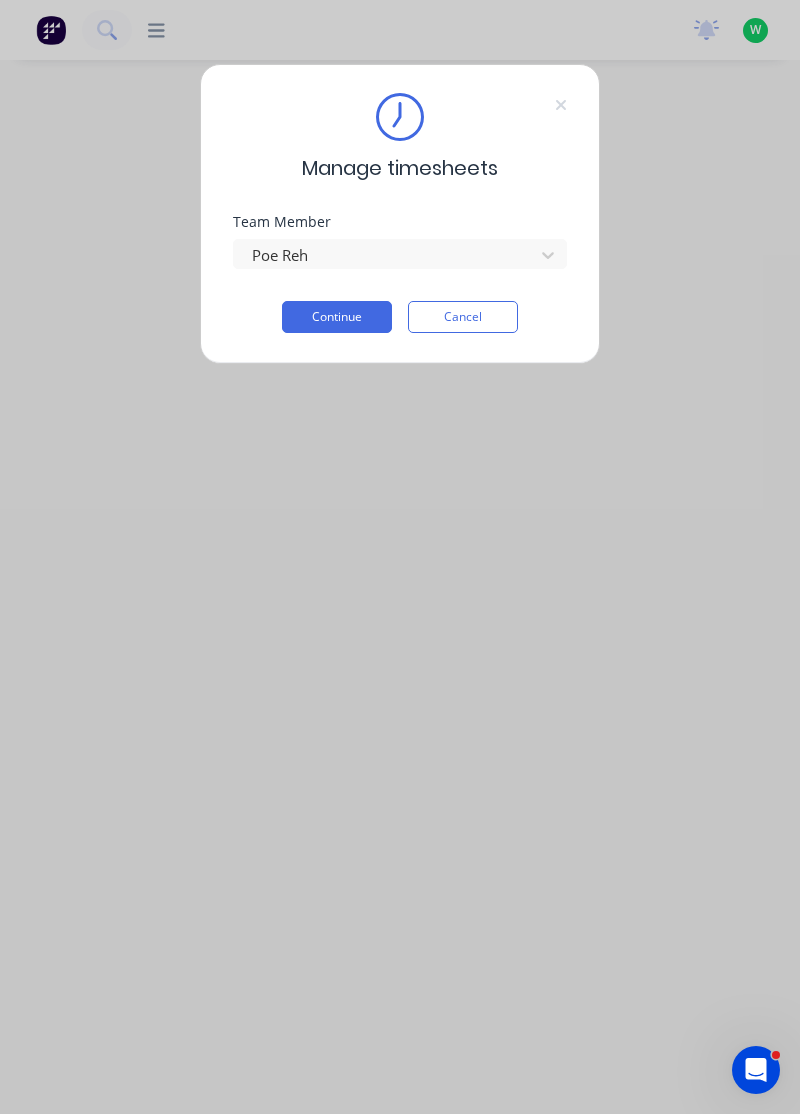 click on "Continue" at bounding box center [337, 317] 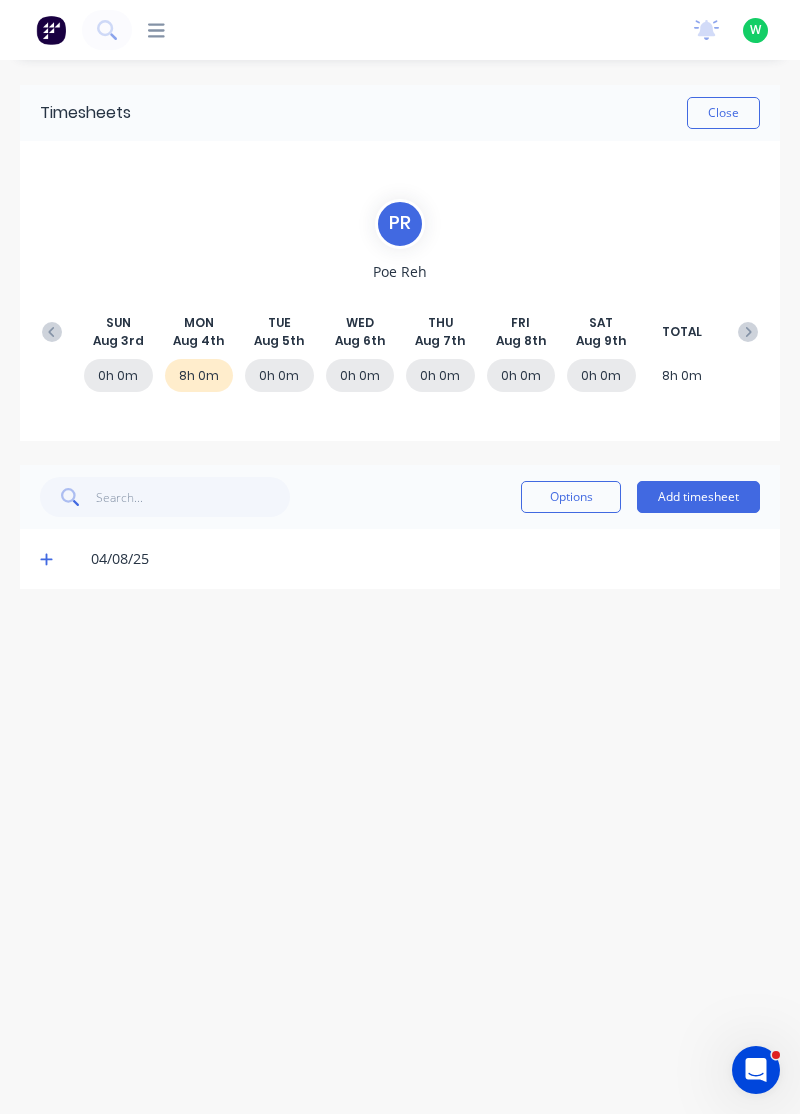 click 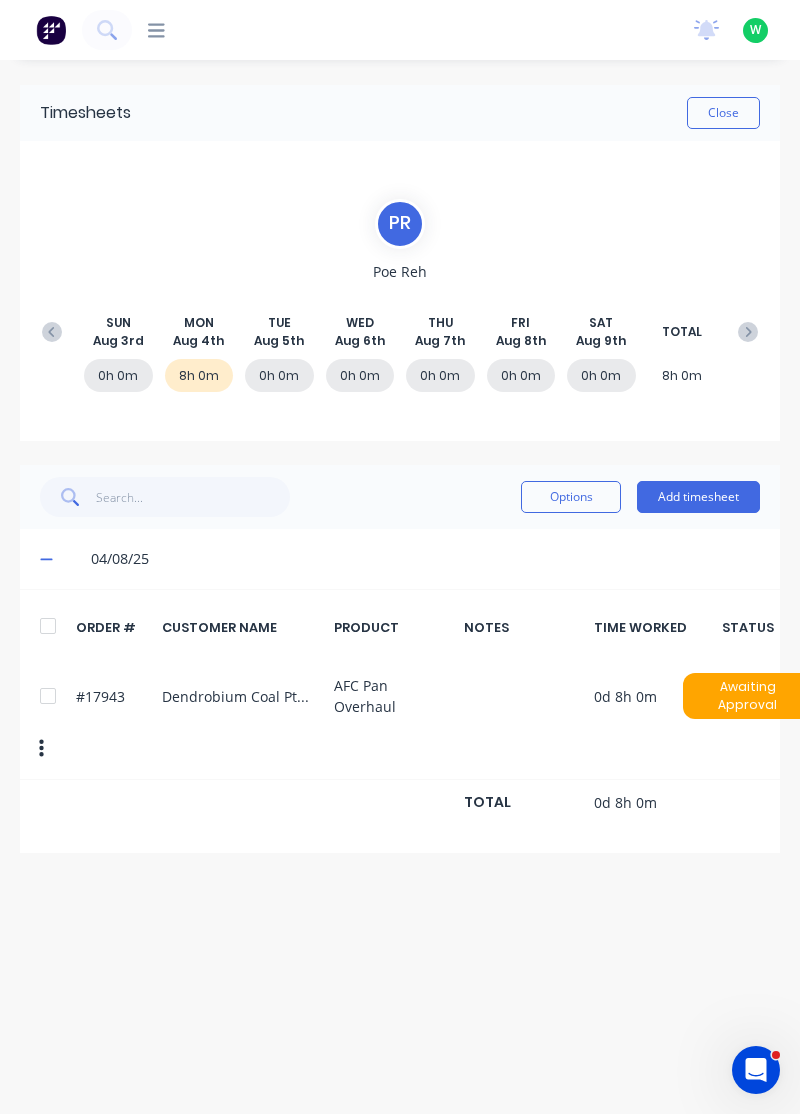click 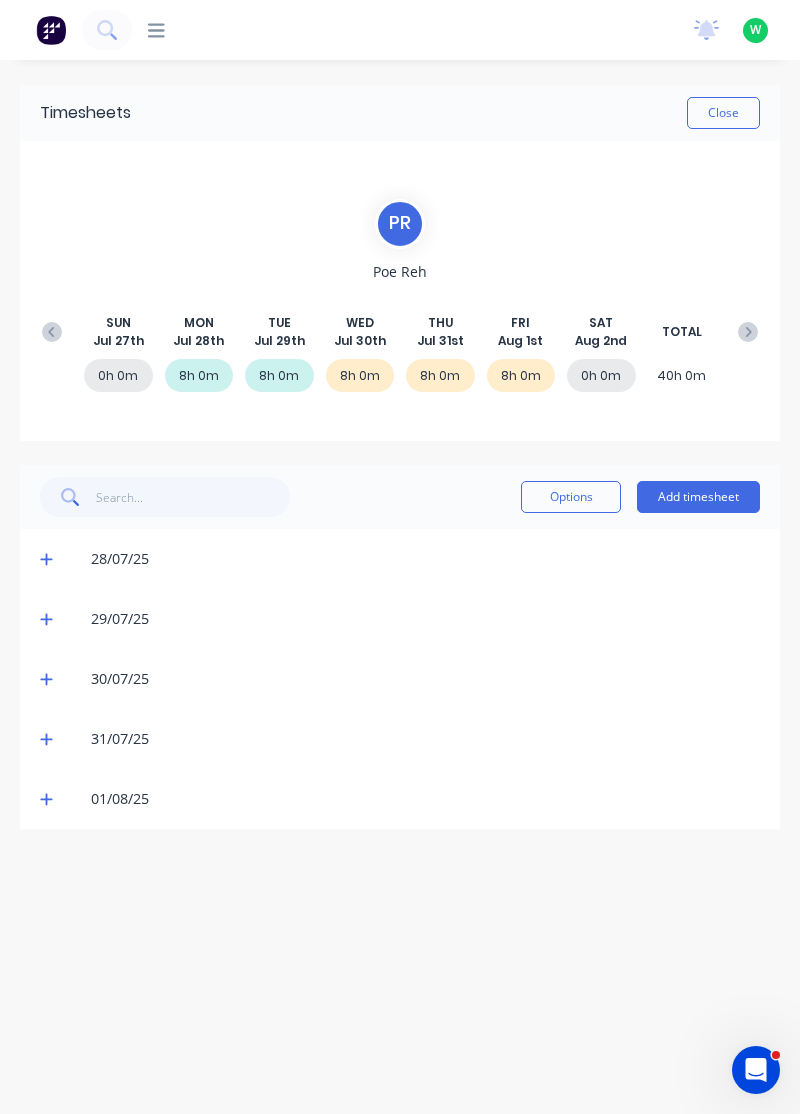 click 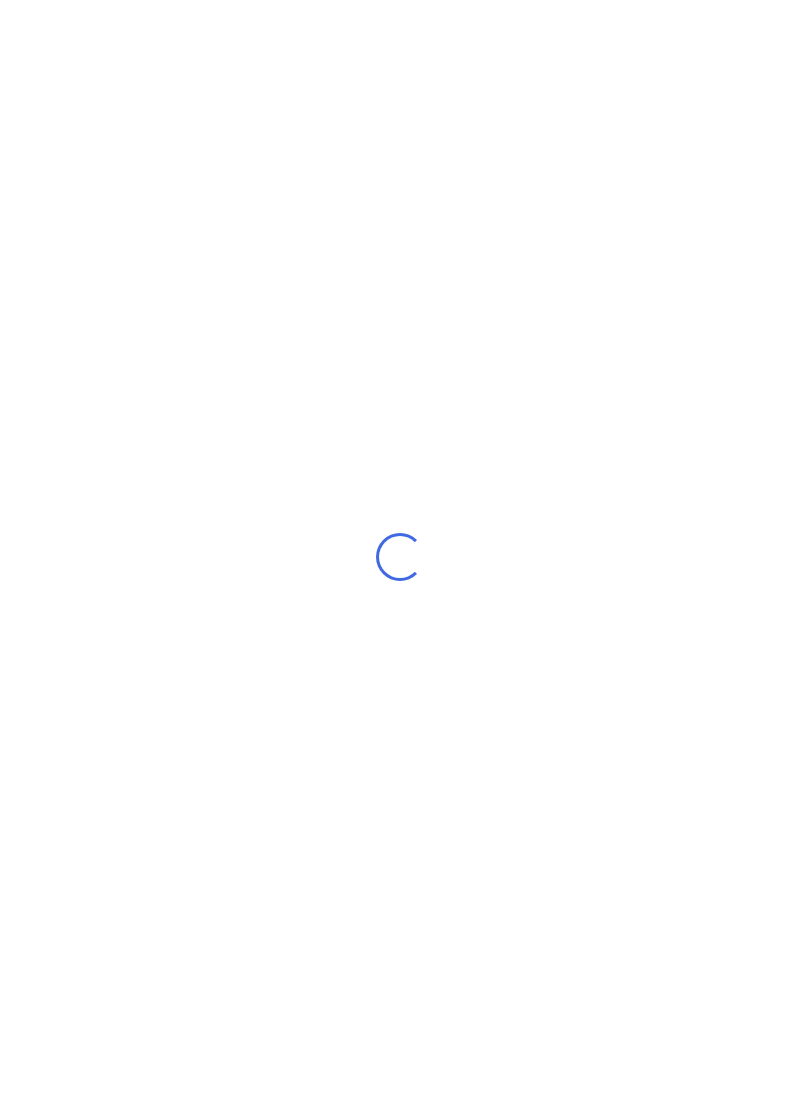 scroll, scrollTop: 0, scrollLeft: 0, axis: both 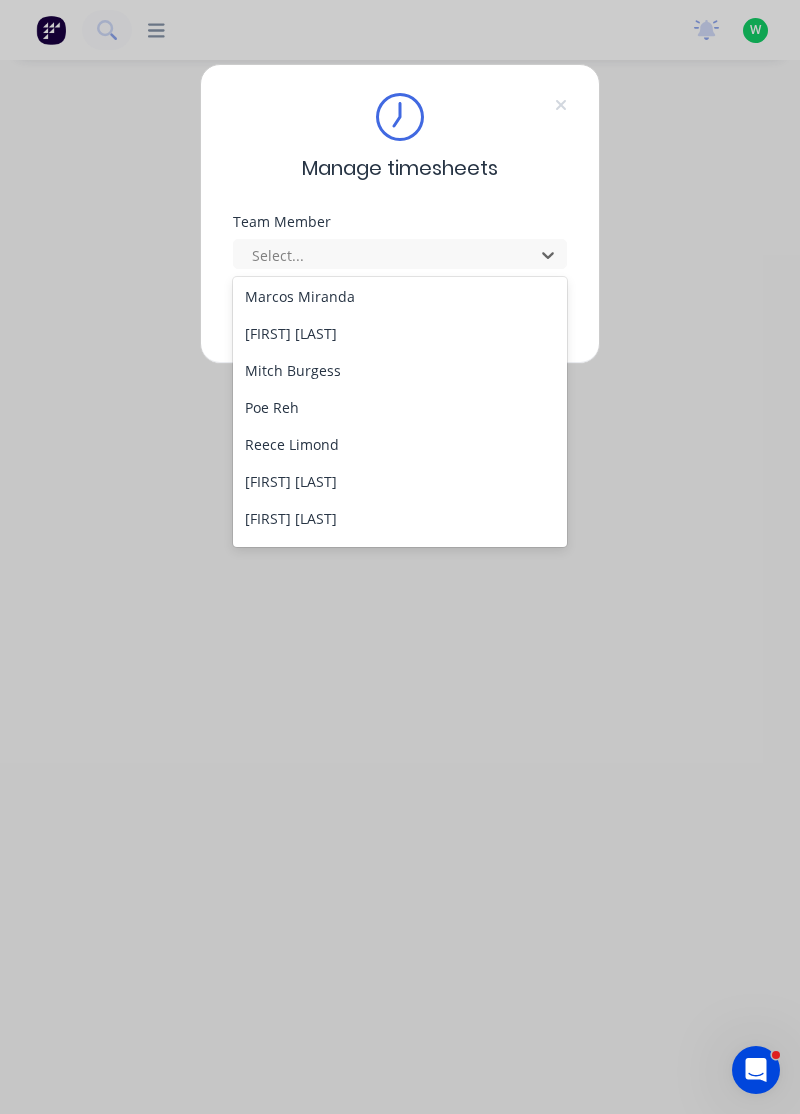 click on "[FIRST] [LAST]" at bounding box center (400, 481) 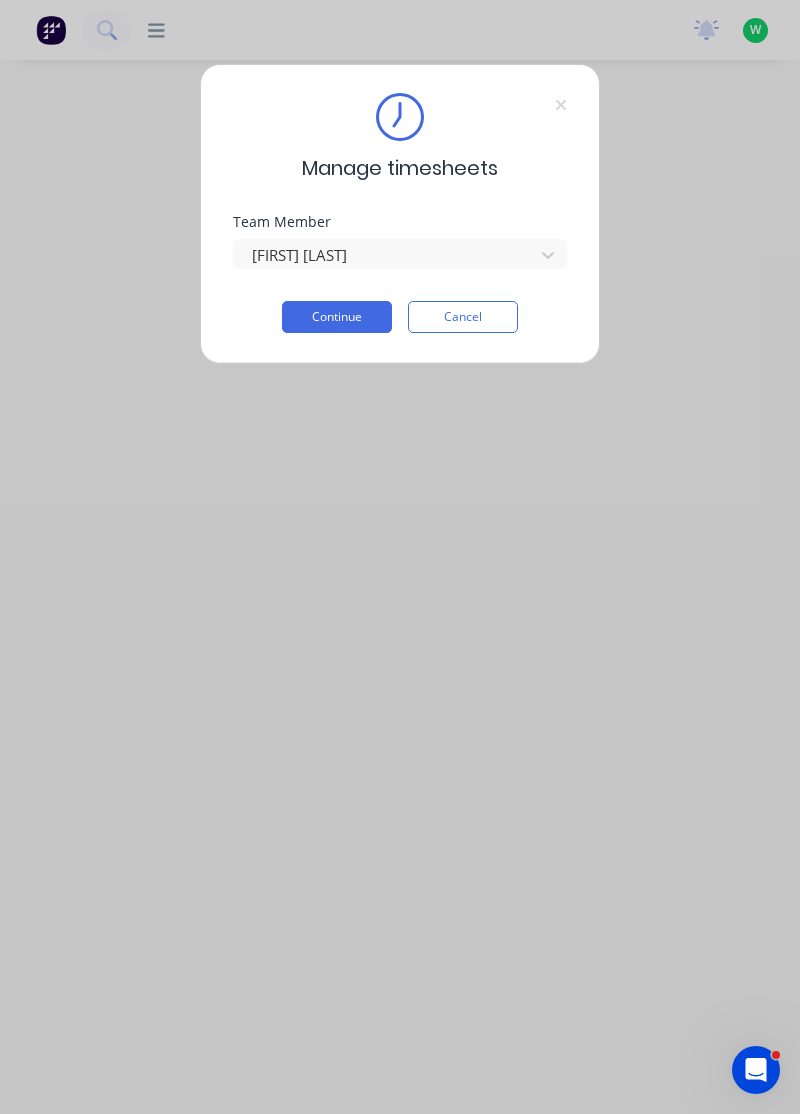 click on "Continue" at bounding box center (337, 317) 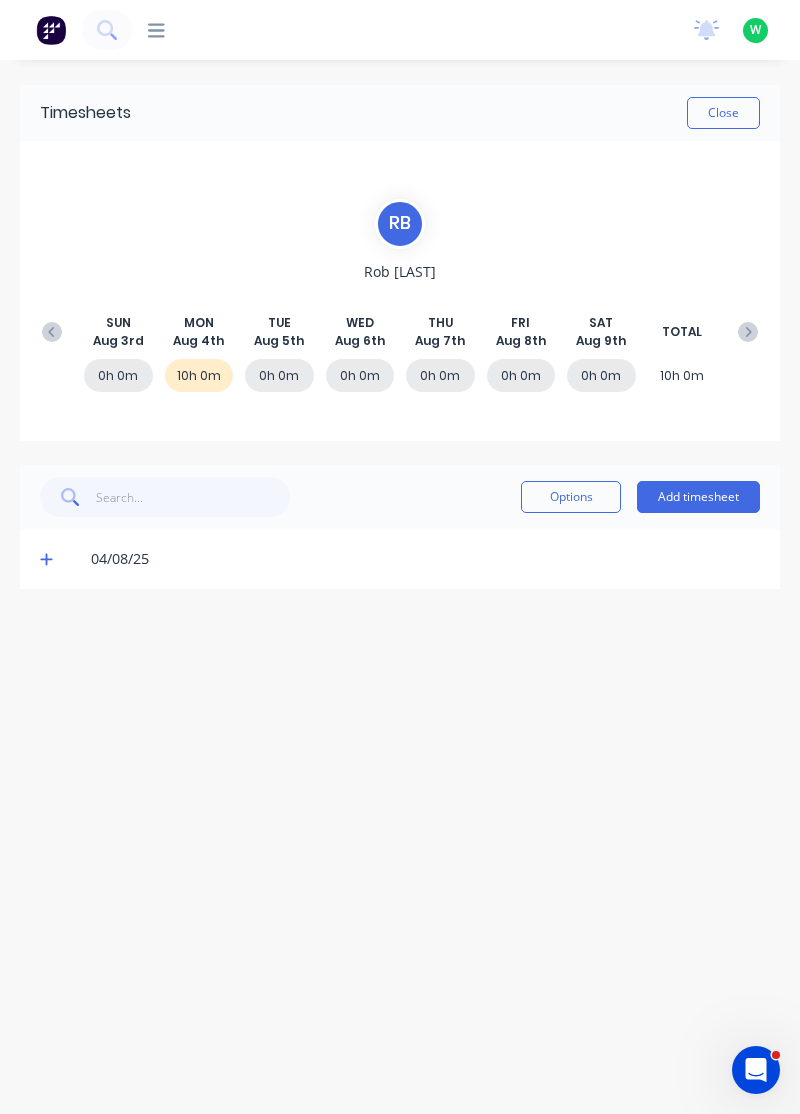 click 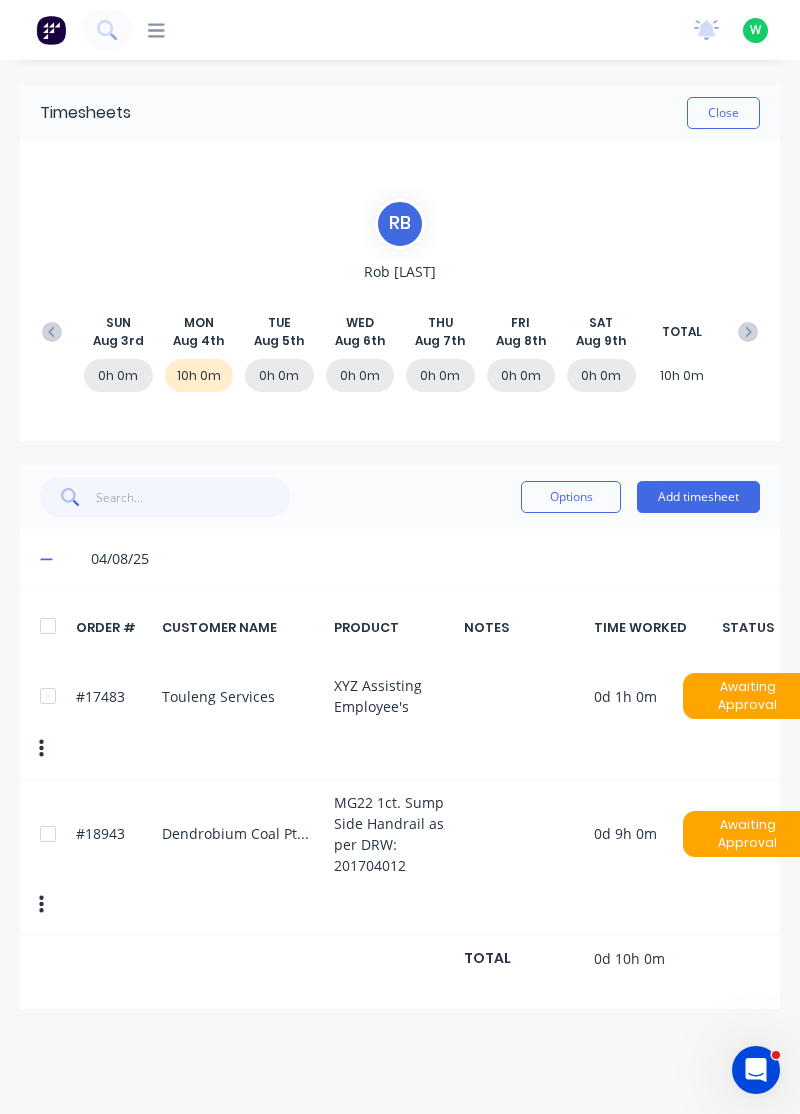 click 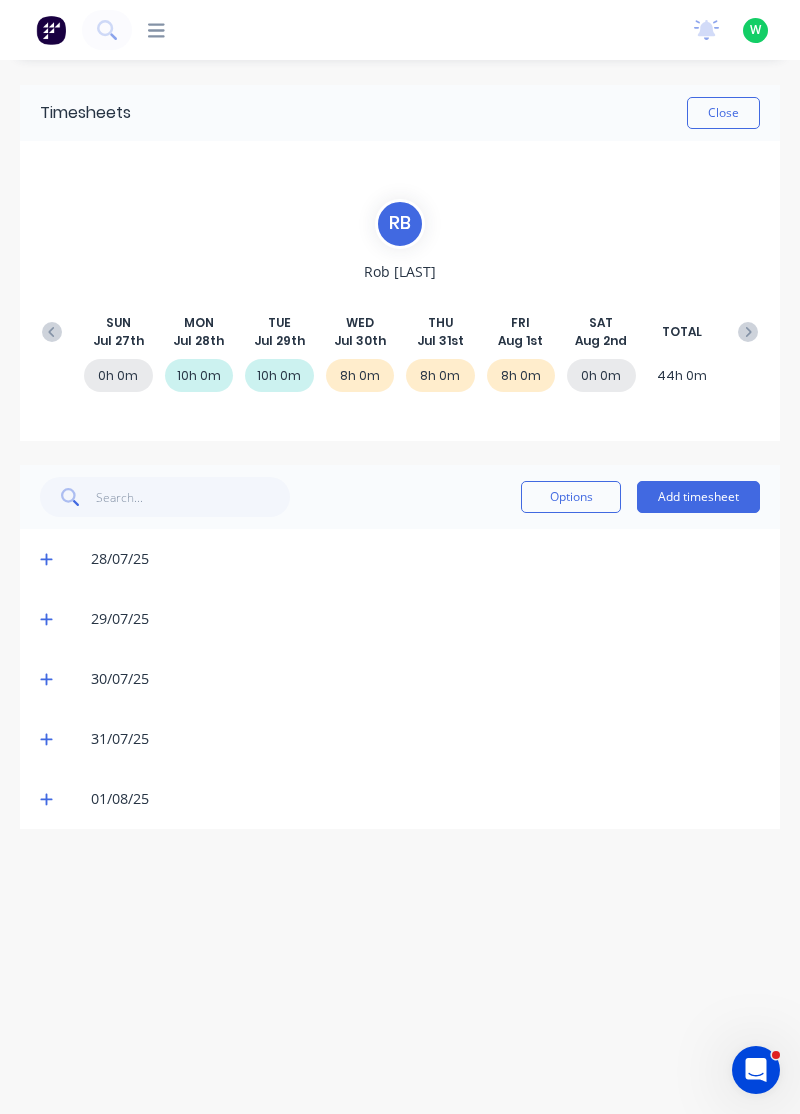 click at bounding box center (49, 799) 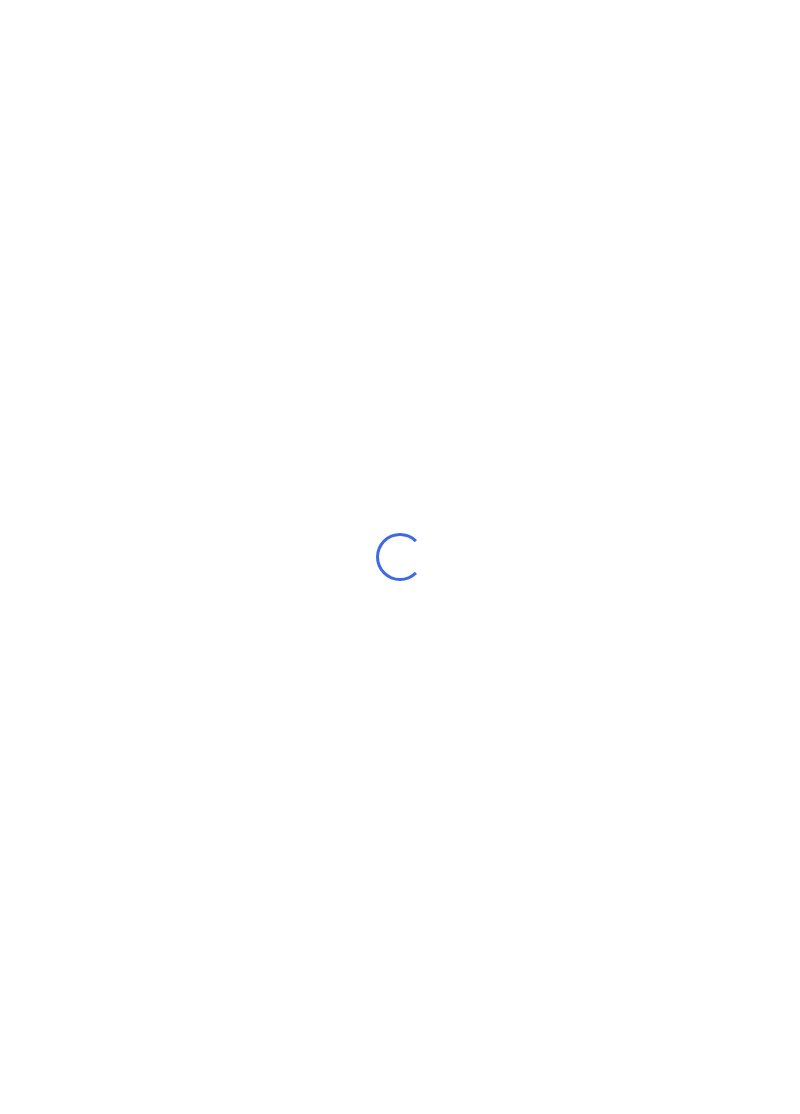 scroll, scrollTop: 0, scrollLeft: 0, axis: both 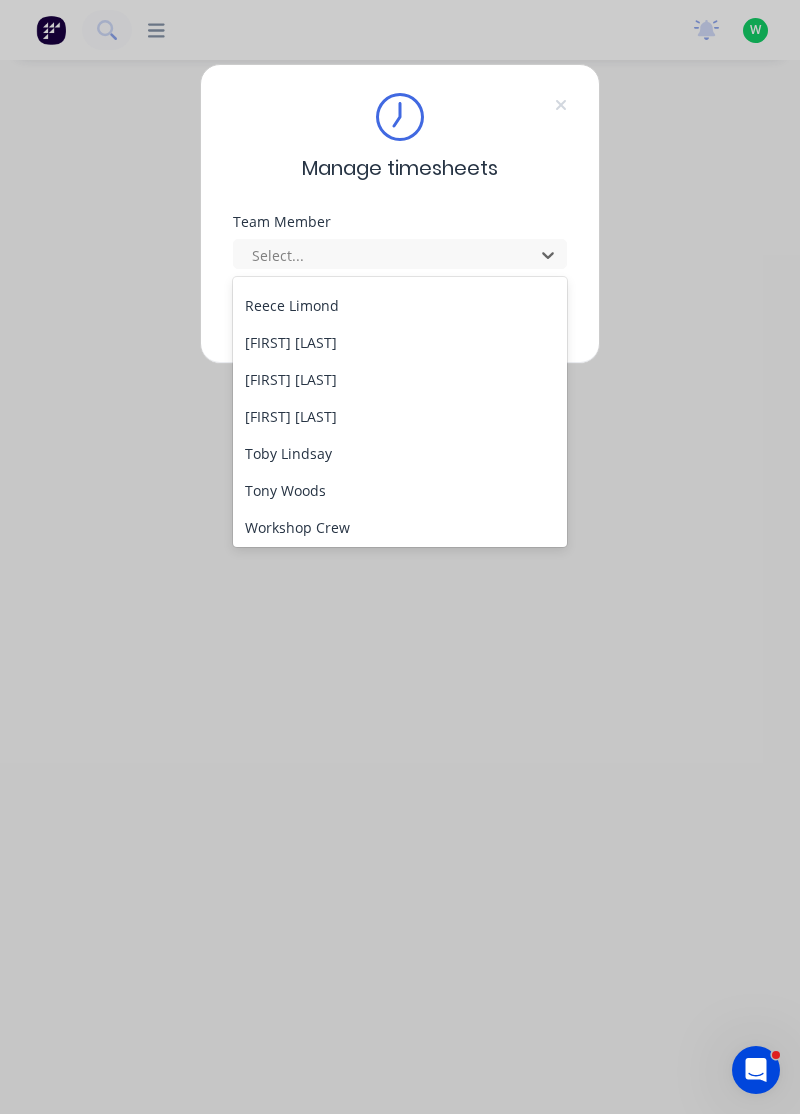 click on "[FIRST] [LAST]" at bounding box center [400, 379] 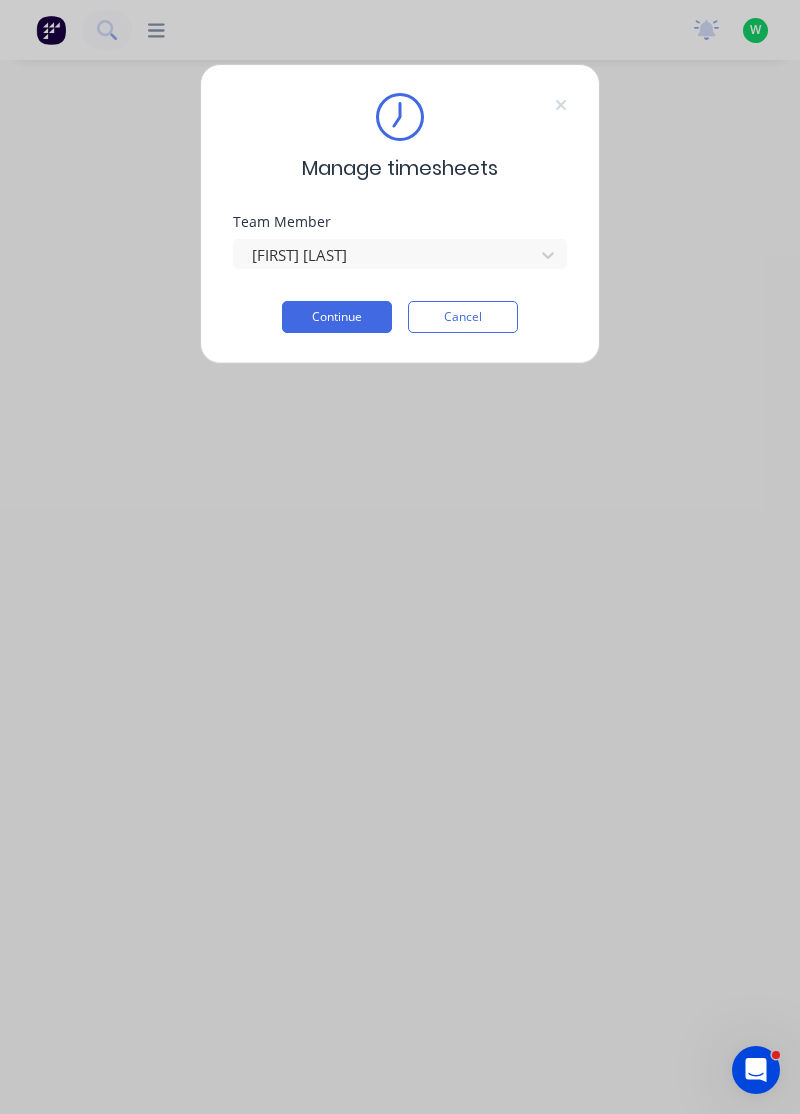 click on "Continue" at bounding box center [337, 317] 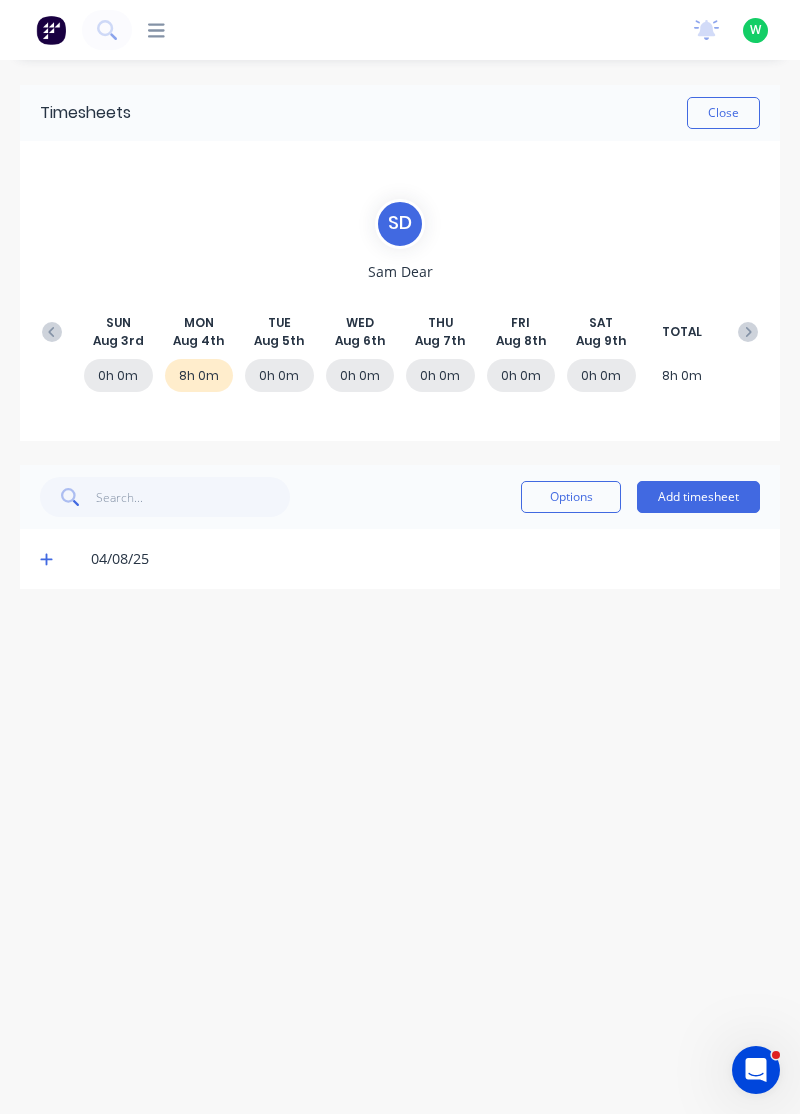 click on "04/08/25" at bounding box center (400, 559) 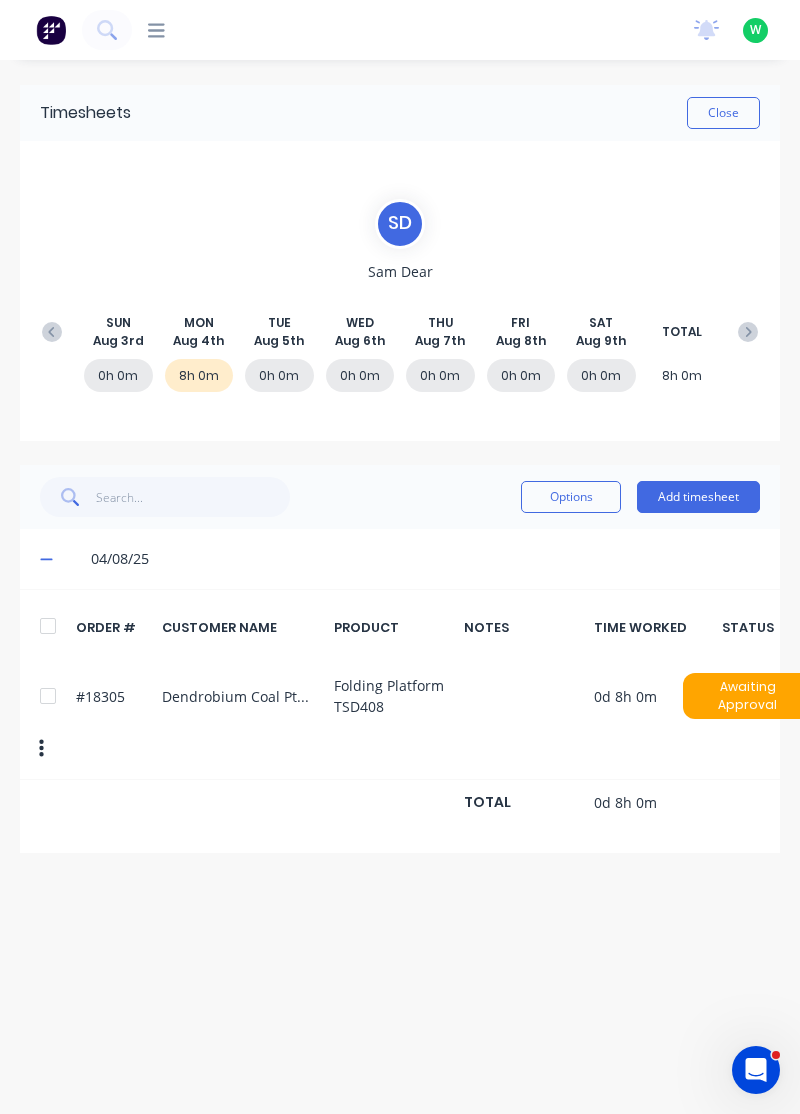 click at bounding box center [52, 332] 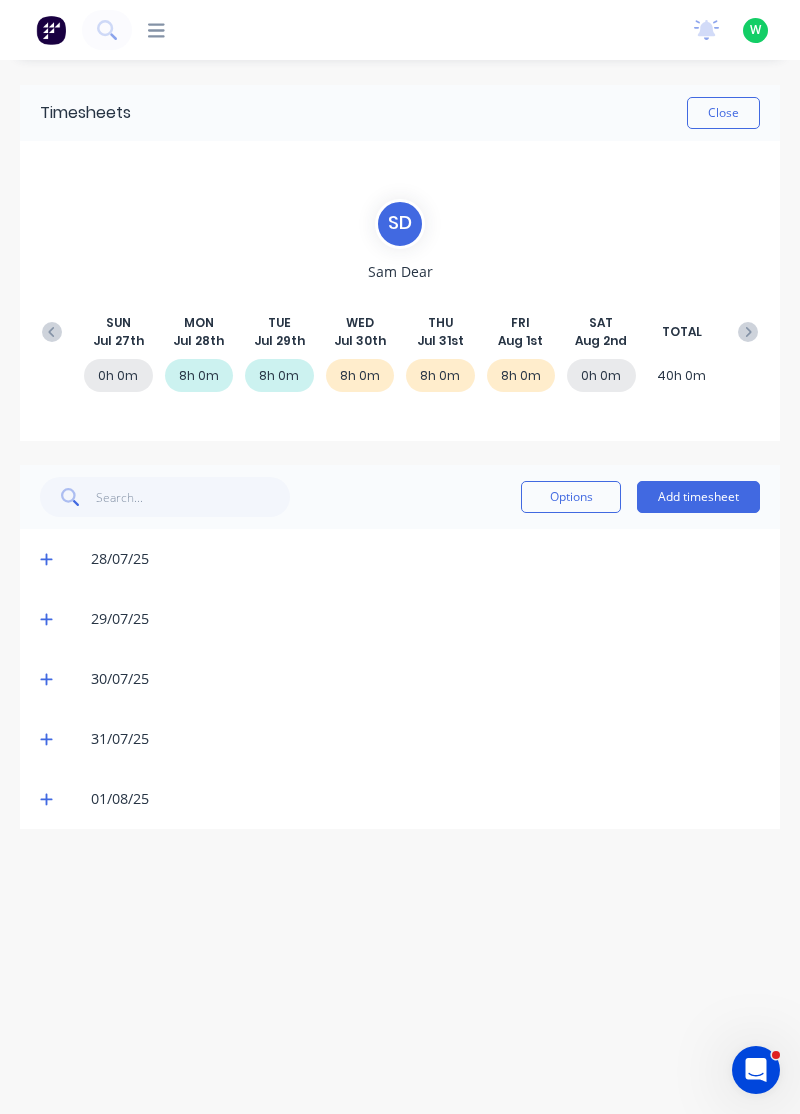 click on "01/08/25" at bounding box center (400, 799) 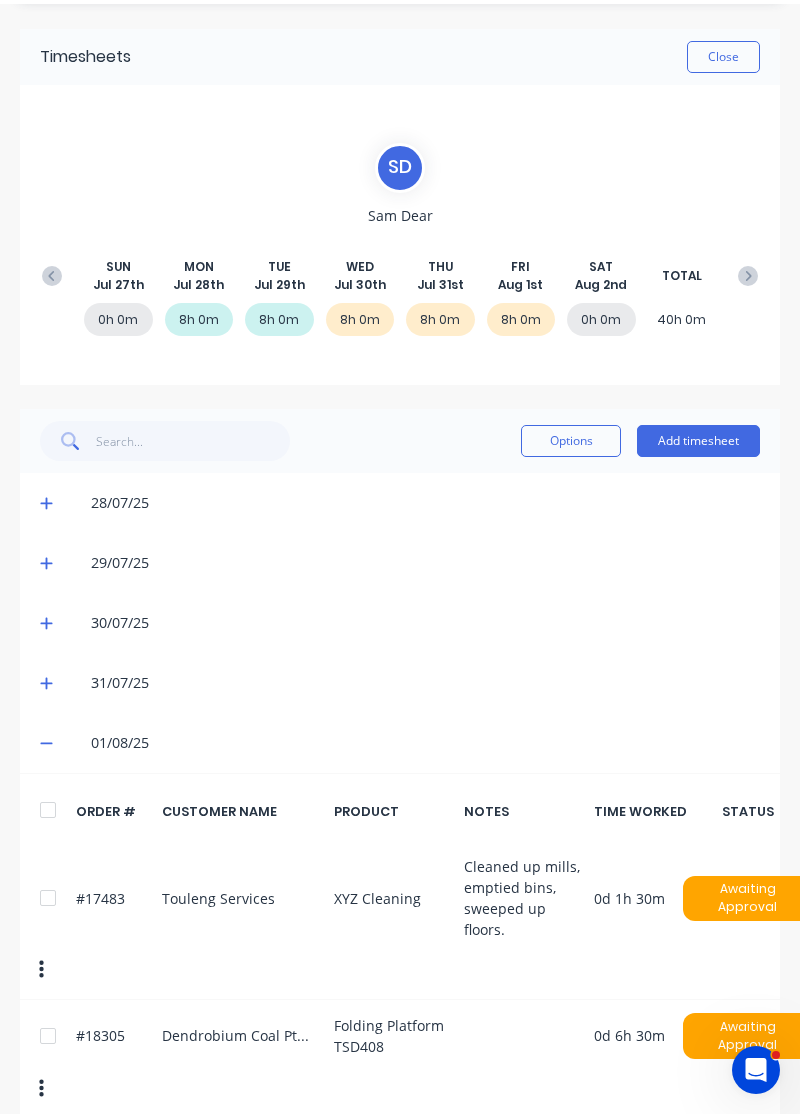 scroll, scrollTop: 0, scrollLeft: 0, axis: both 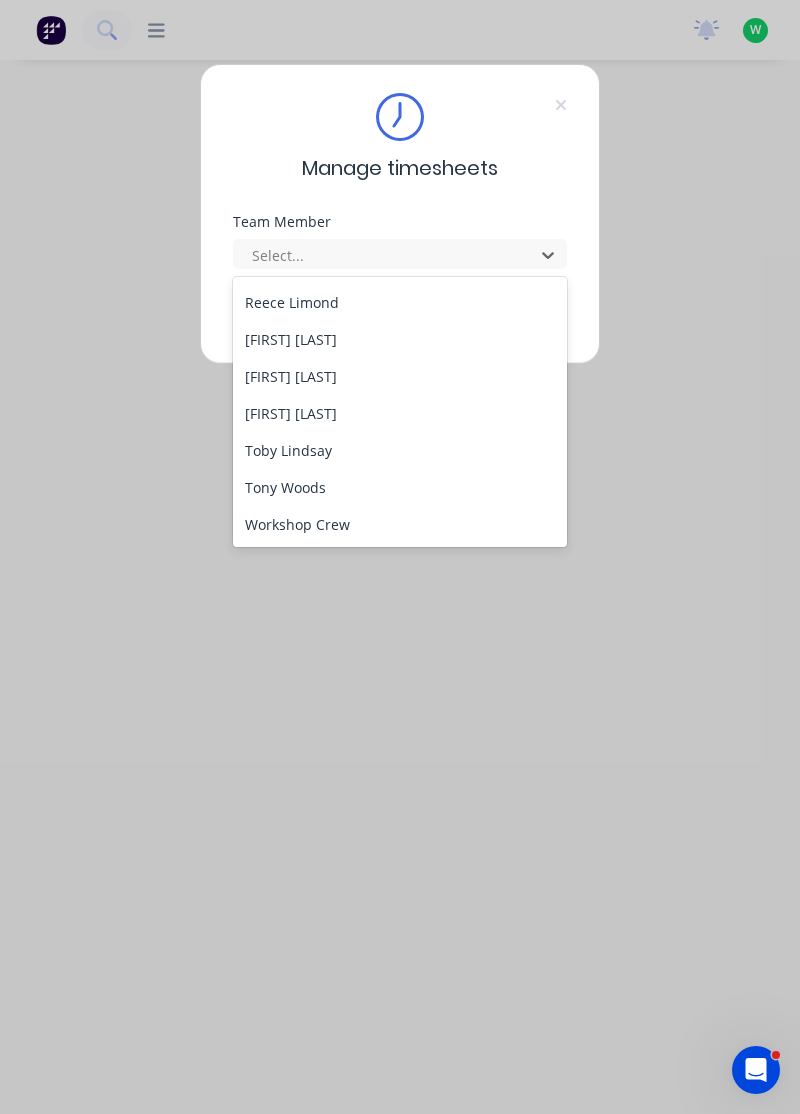 click on "[FIRST] [LAST]" at bounding box center (400, 413) 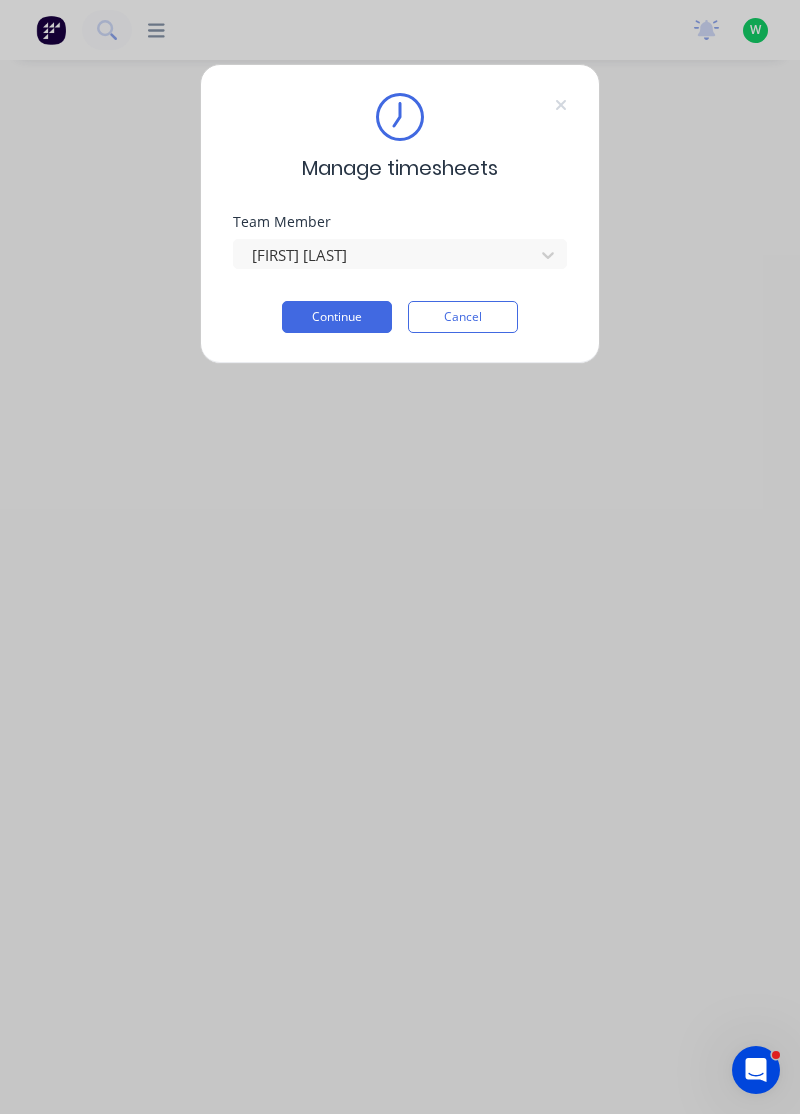 click on "Continue" at bounding box center [337, 317] 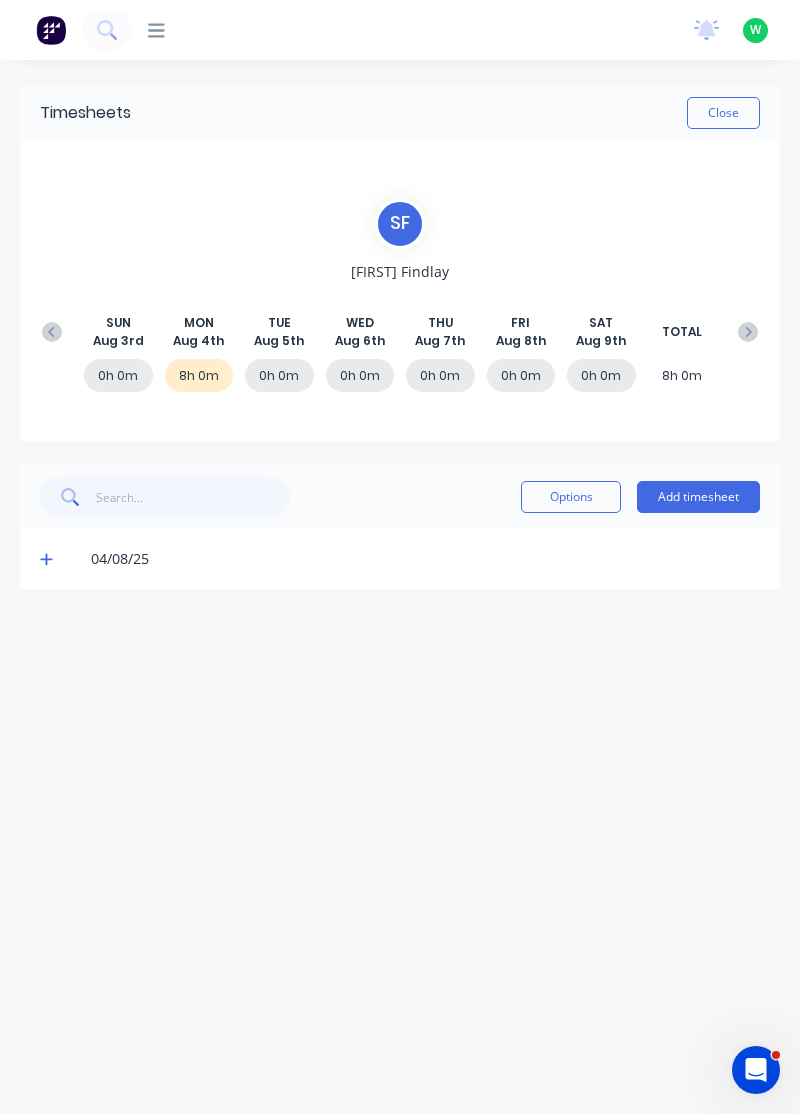 click 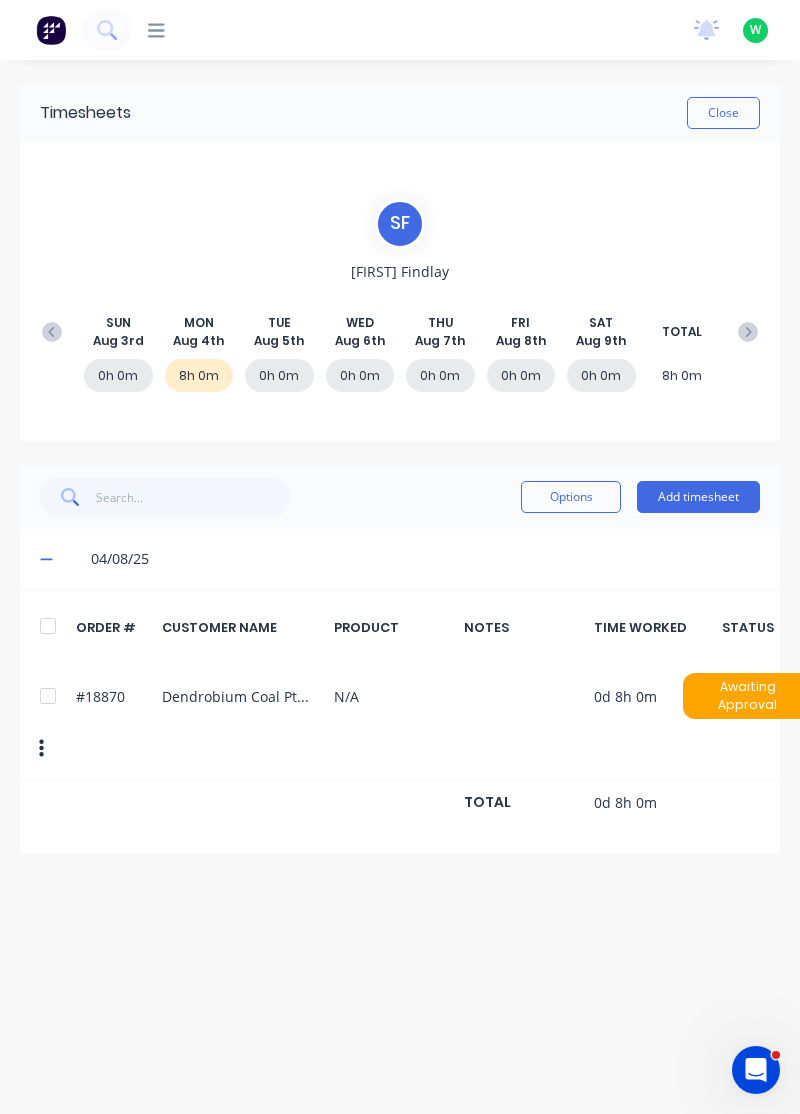 click 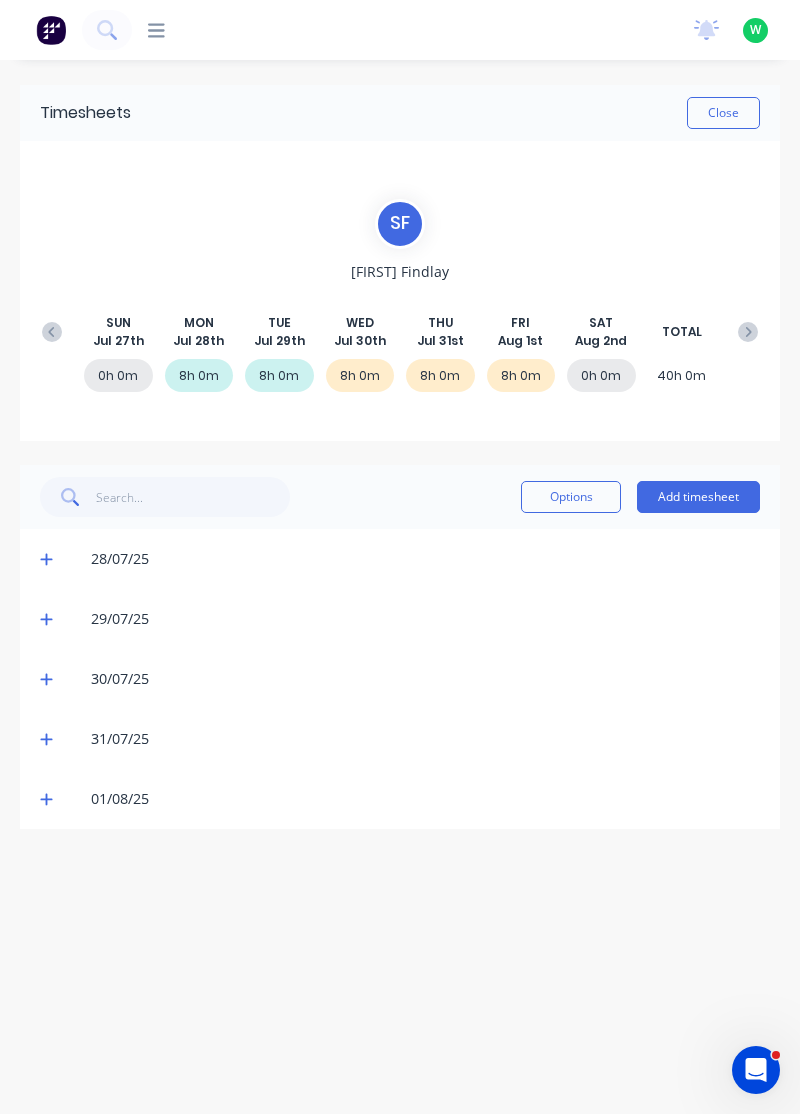 click 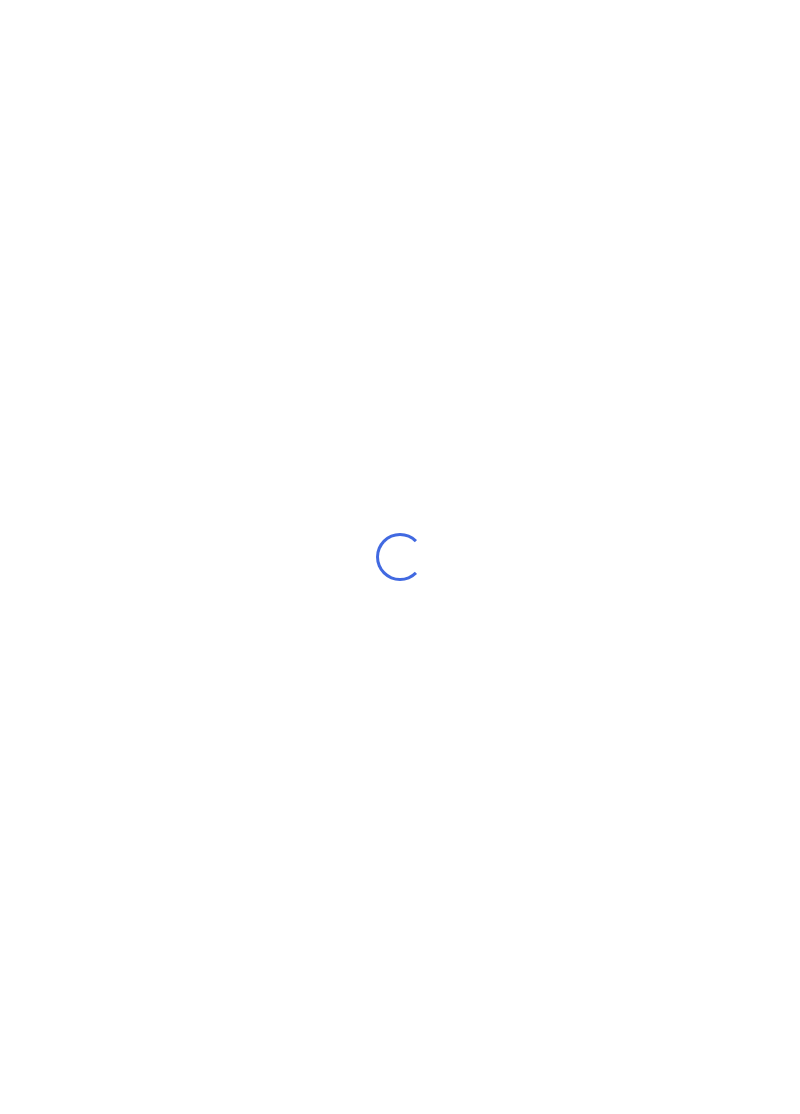 scroll, scrollTop: 0, scrollLeft: 0, axis: both 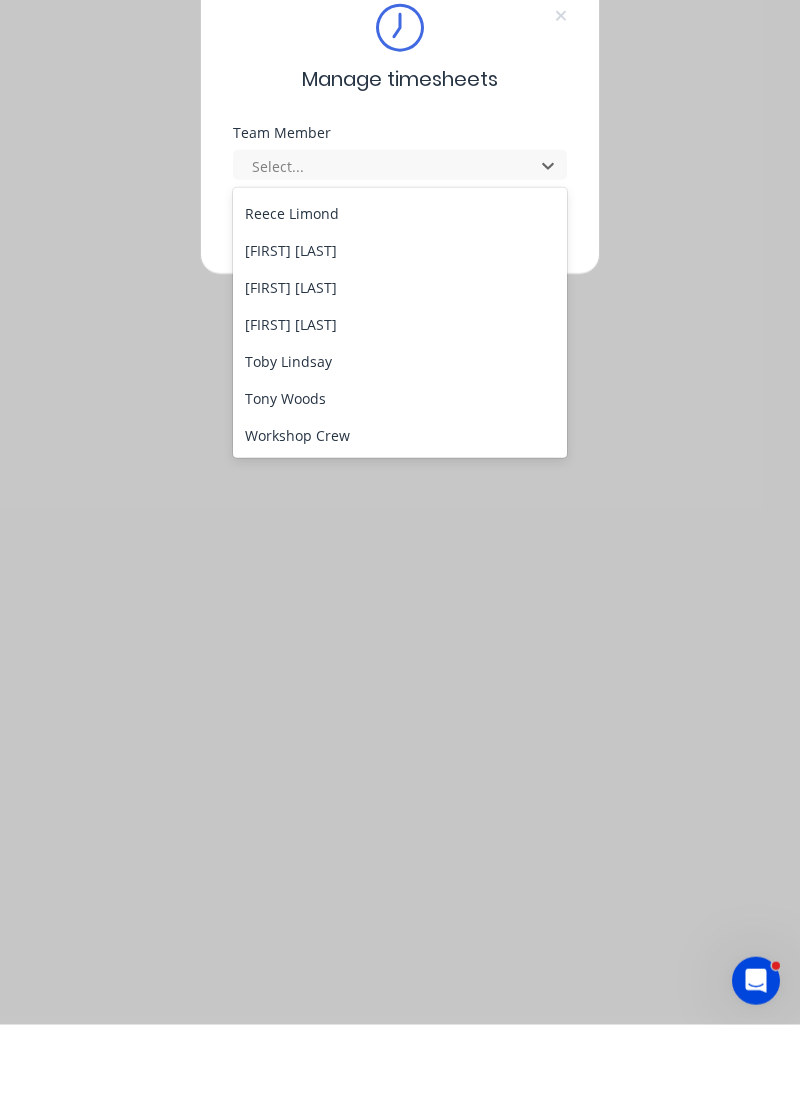 click on "Toby Lindsay" at bounding box center [400, 450] 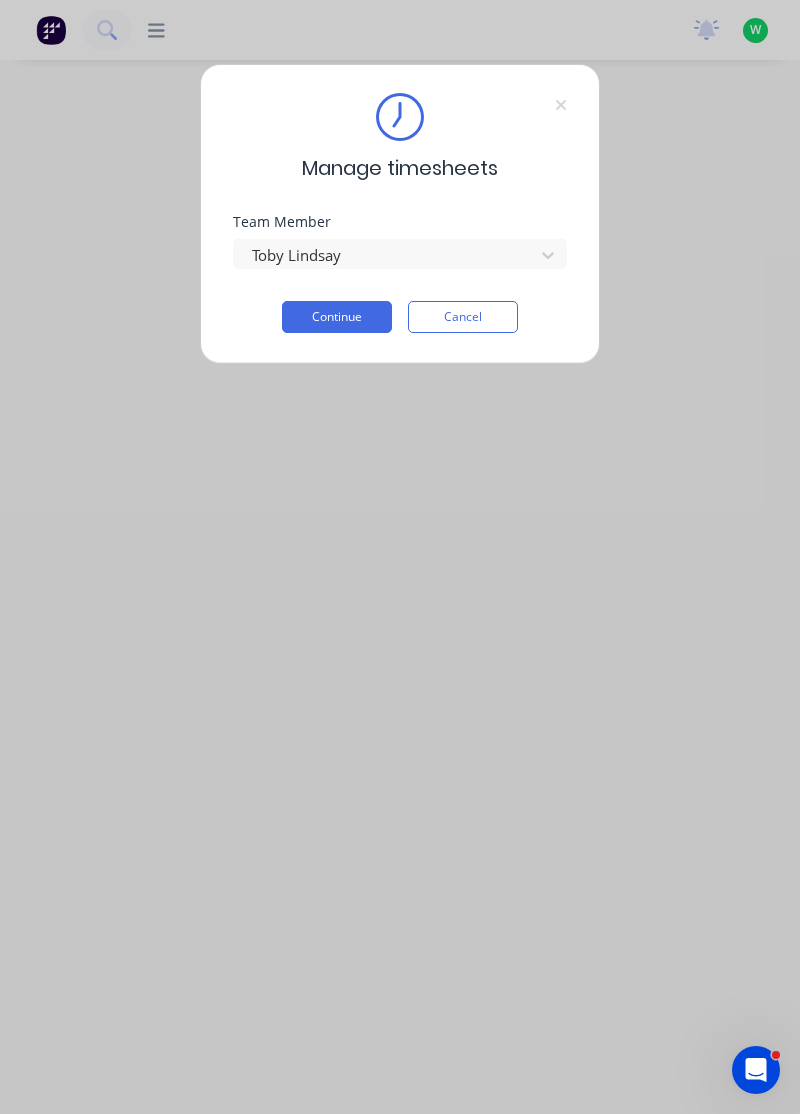click on "Continue" at bounding box center [337, 317] 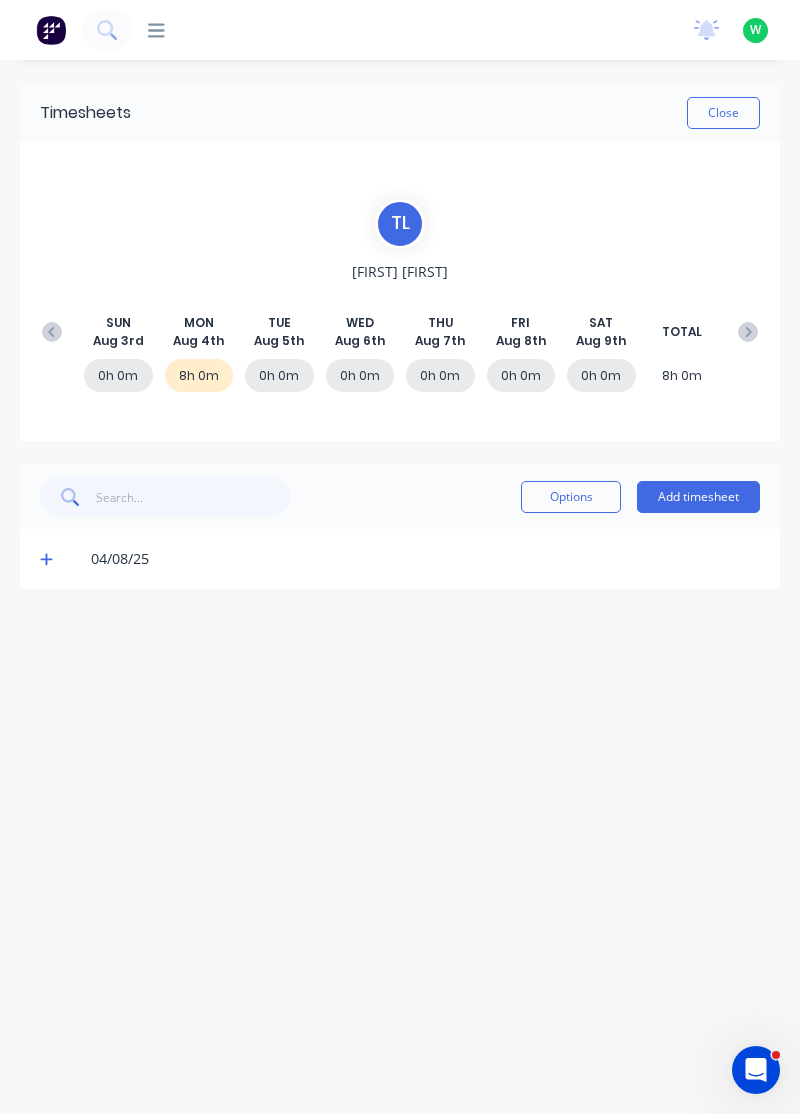 click at bounding box center (49, 559) 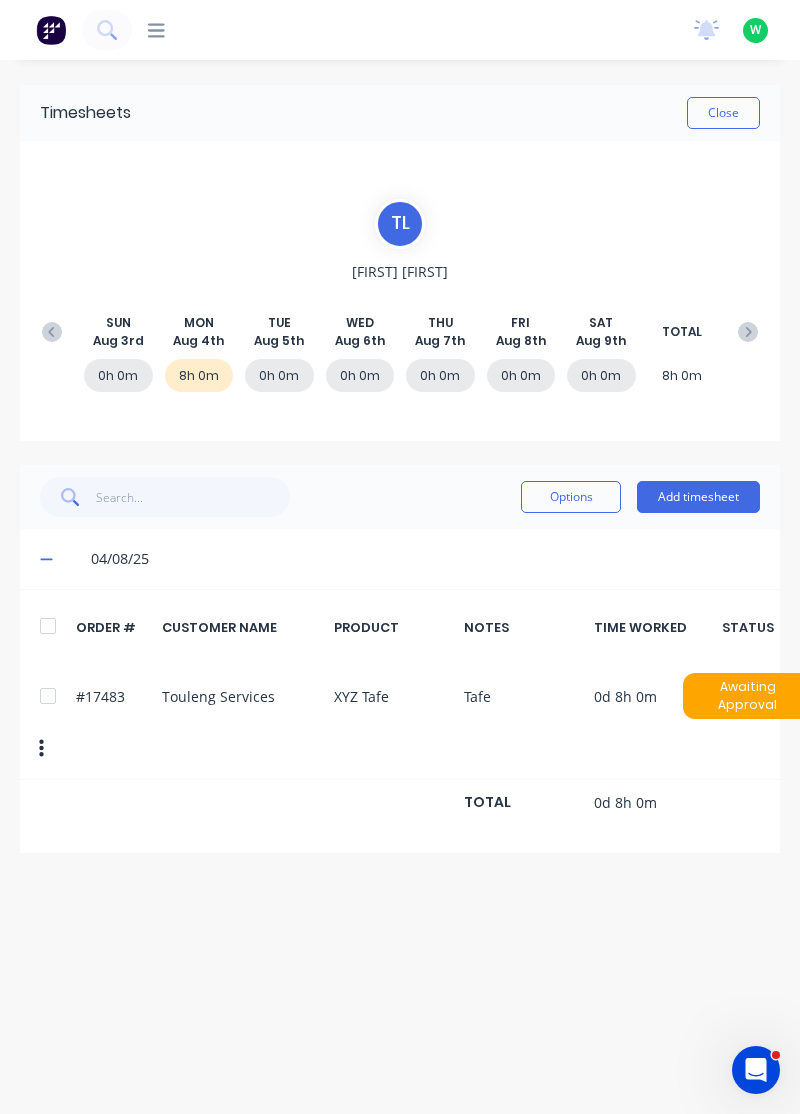 click on "SUN Aug 3rd MON Aug 4th TUE Aug 5th WED Aug 6th THU Aug 7th FRI Aug 8th SAT Aug 9th TOTAL 0h 0m 8h 0m 0h 0m 0h 0m 0h 0m 0h 0m 0h 0m 8h 0m" at bounding box center [400, 333] 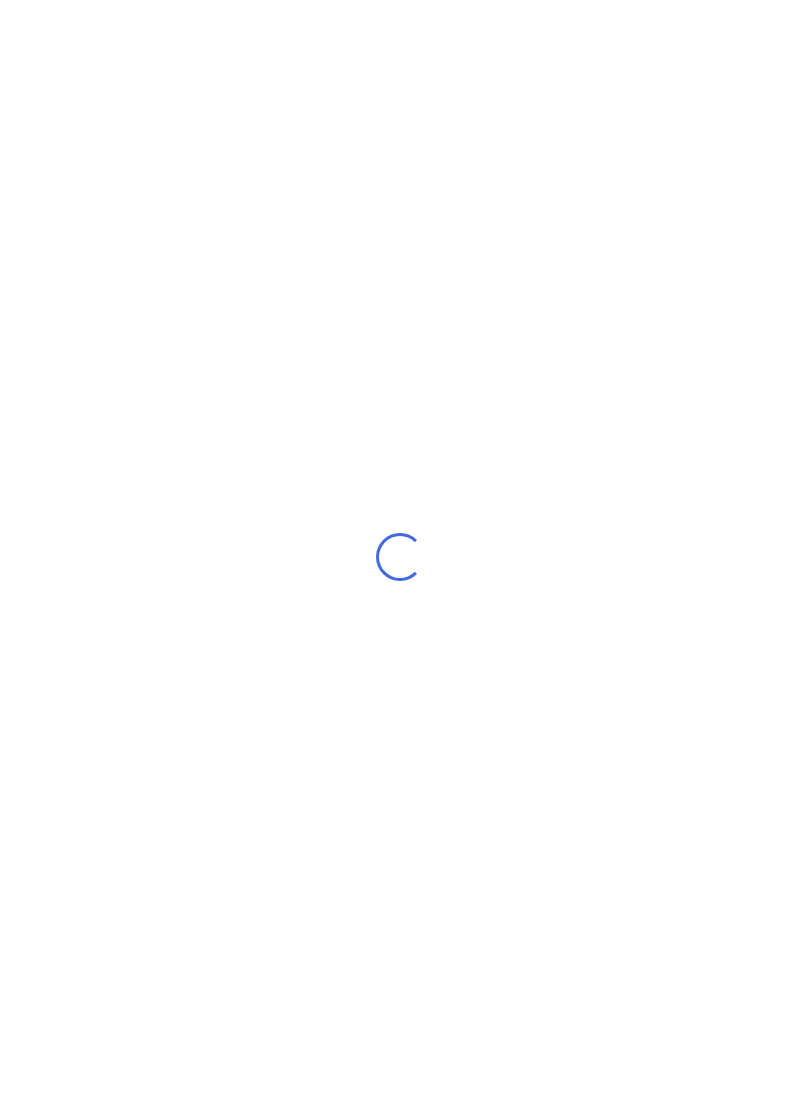 scroll, scrollTop: 0, scrollLeft: 0, axis: both 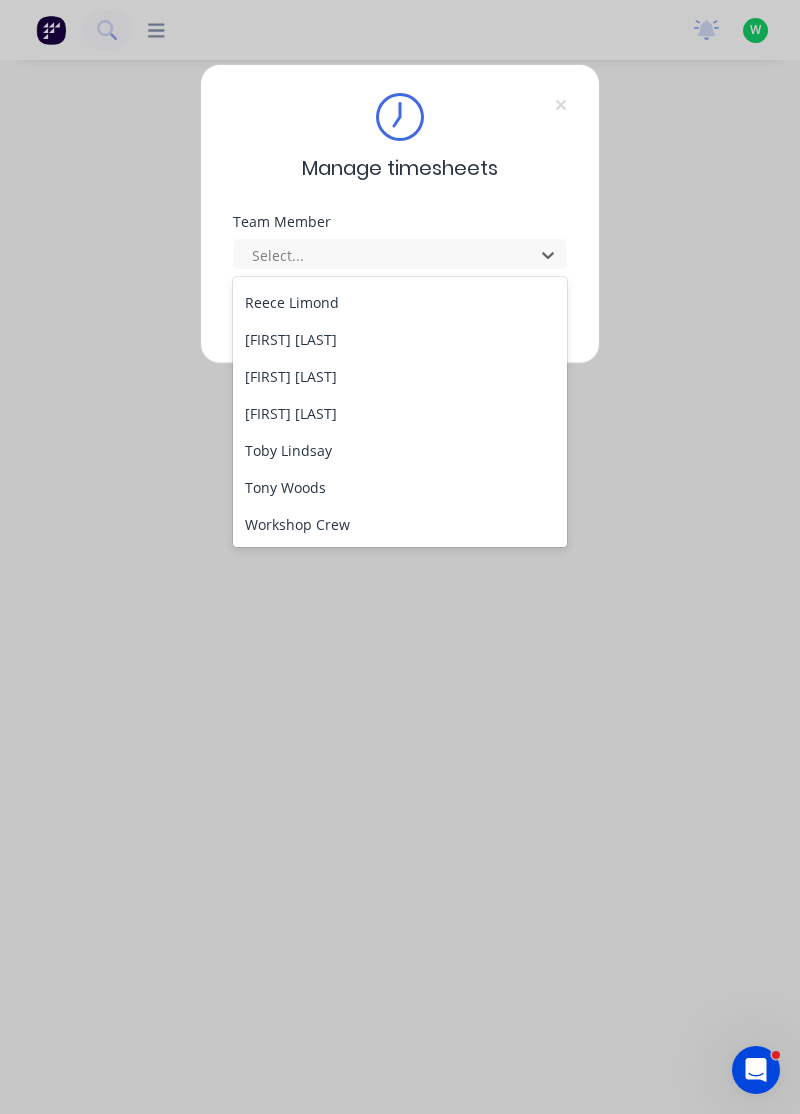 click on "Tony Woods" at bounding box center (400, 487) 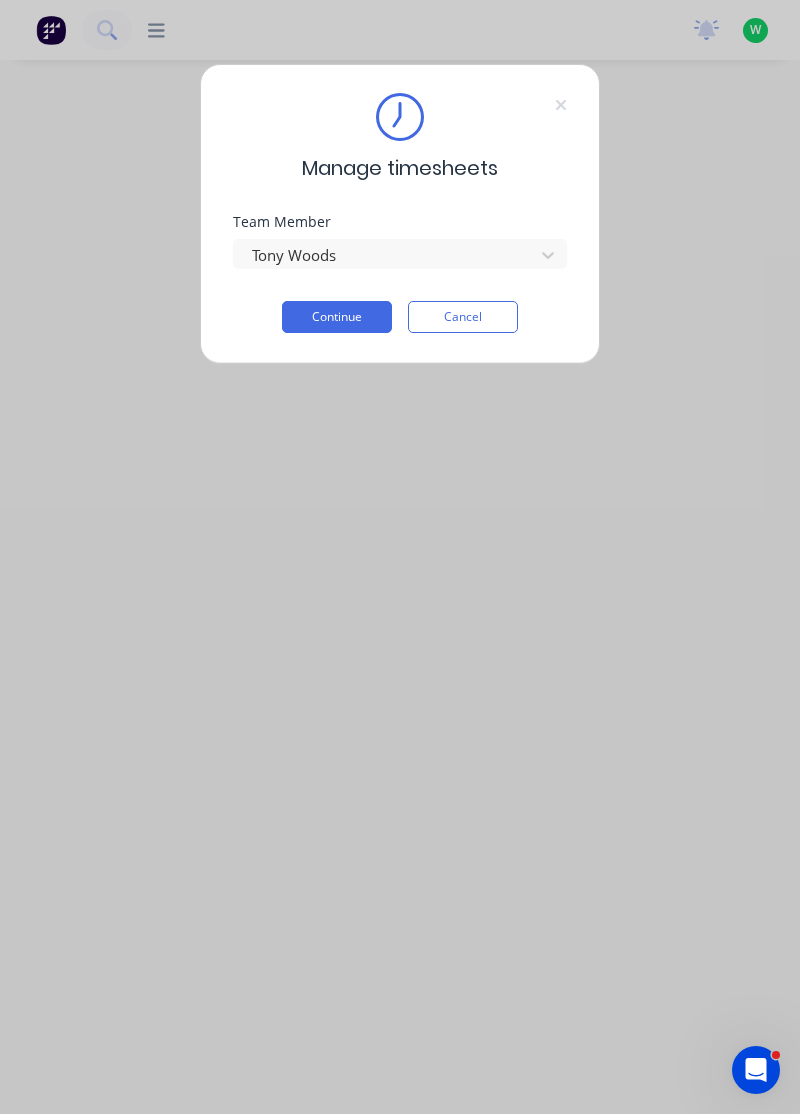 click on "Continue" at bounding box center (337, 317) 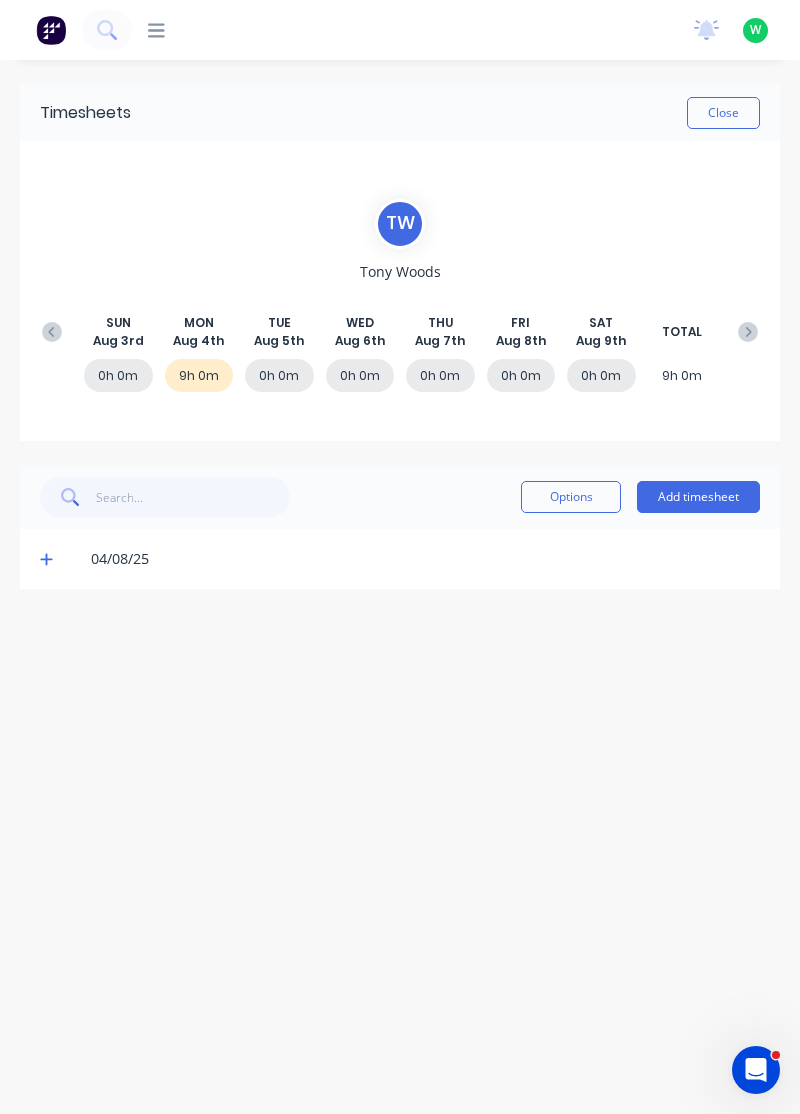 click 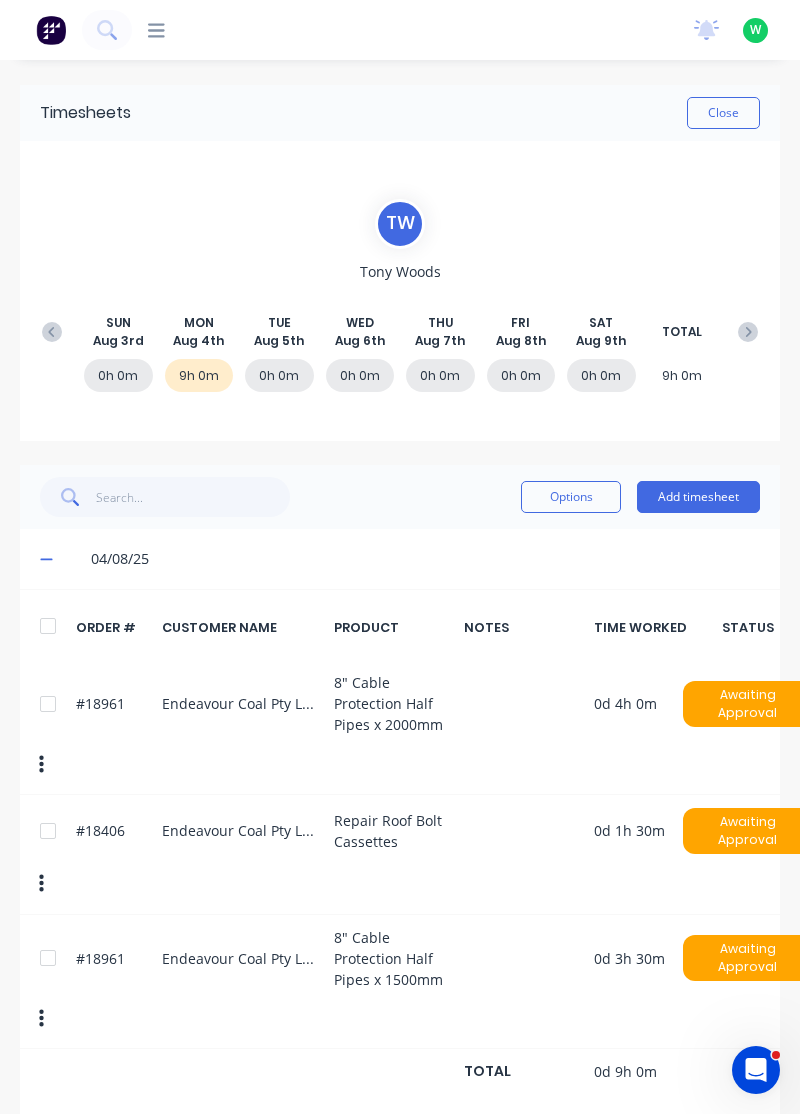 click 